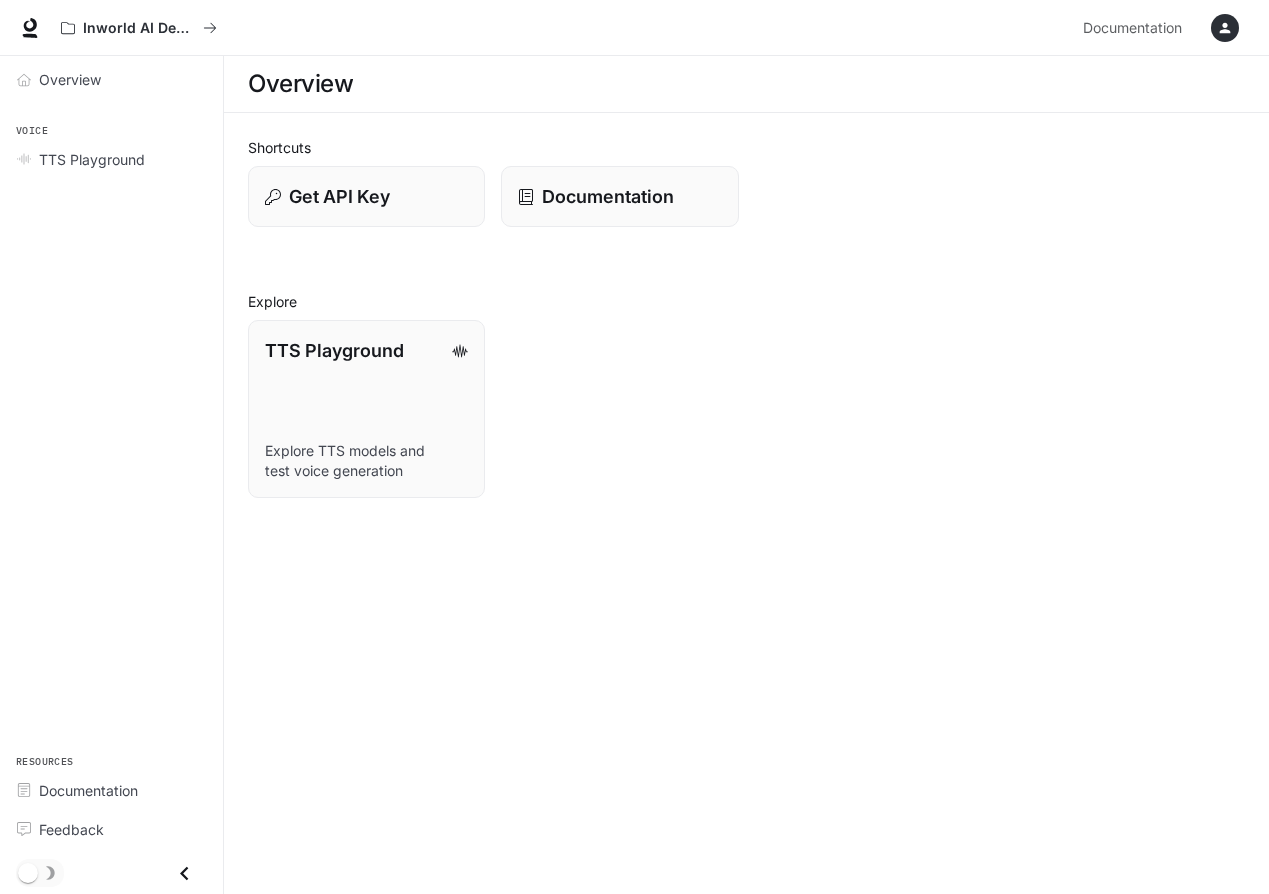scroll, scrollTop: 0, scrollLeft: 0, axis: both 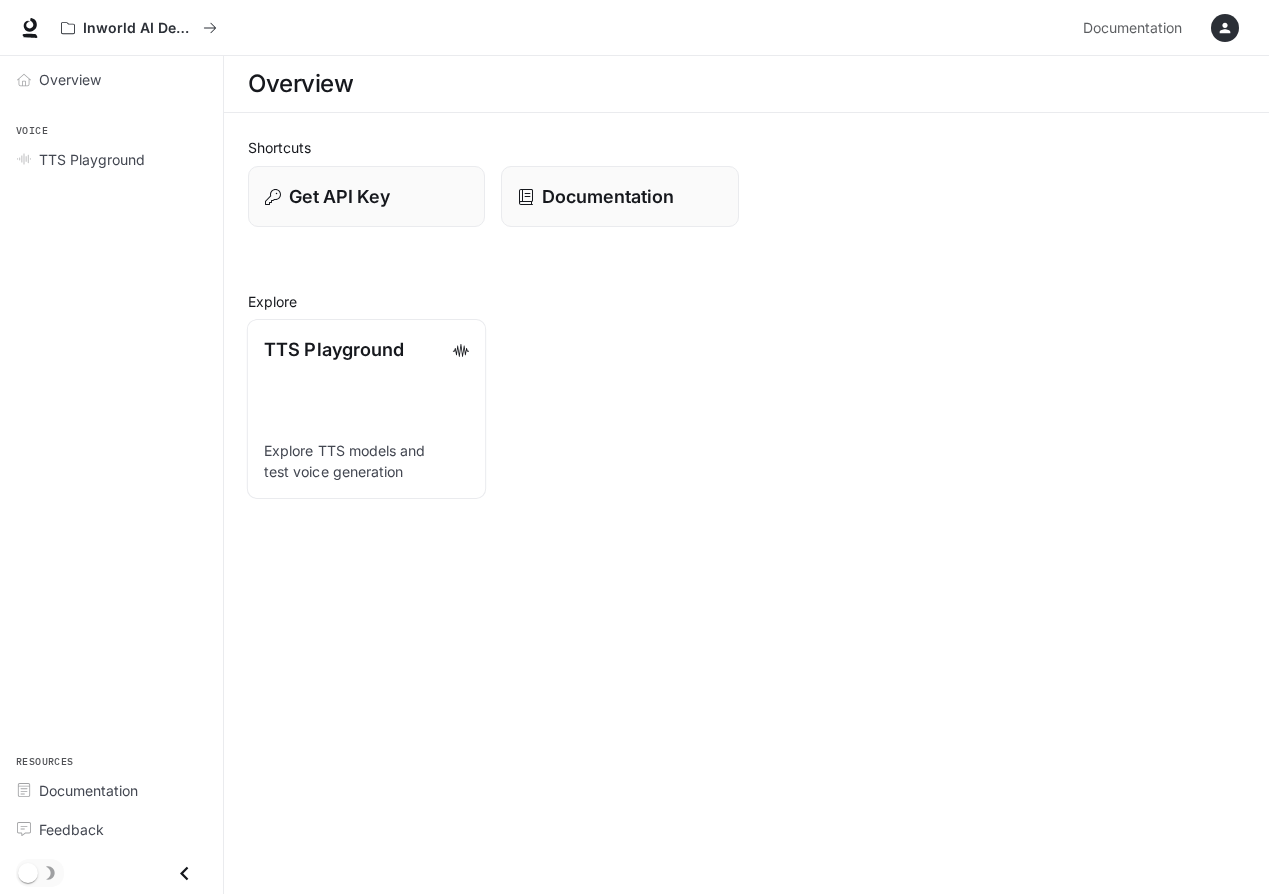 click on "TTS Playground Explore TTS models and test voice generation" at bounding box center [367, 409] 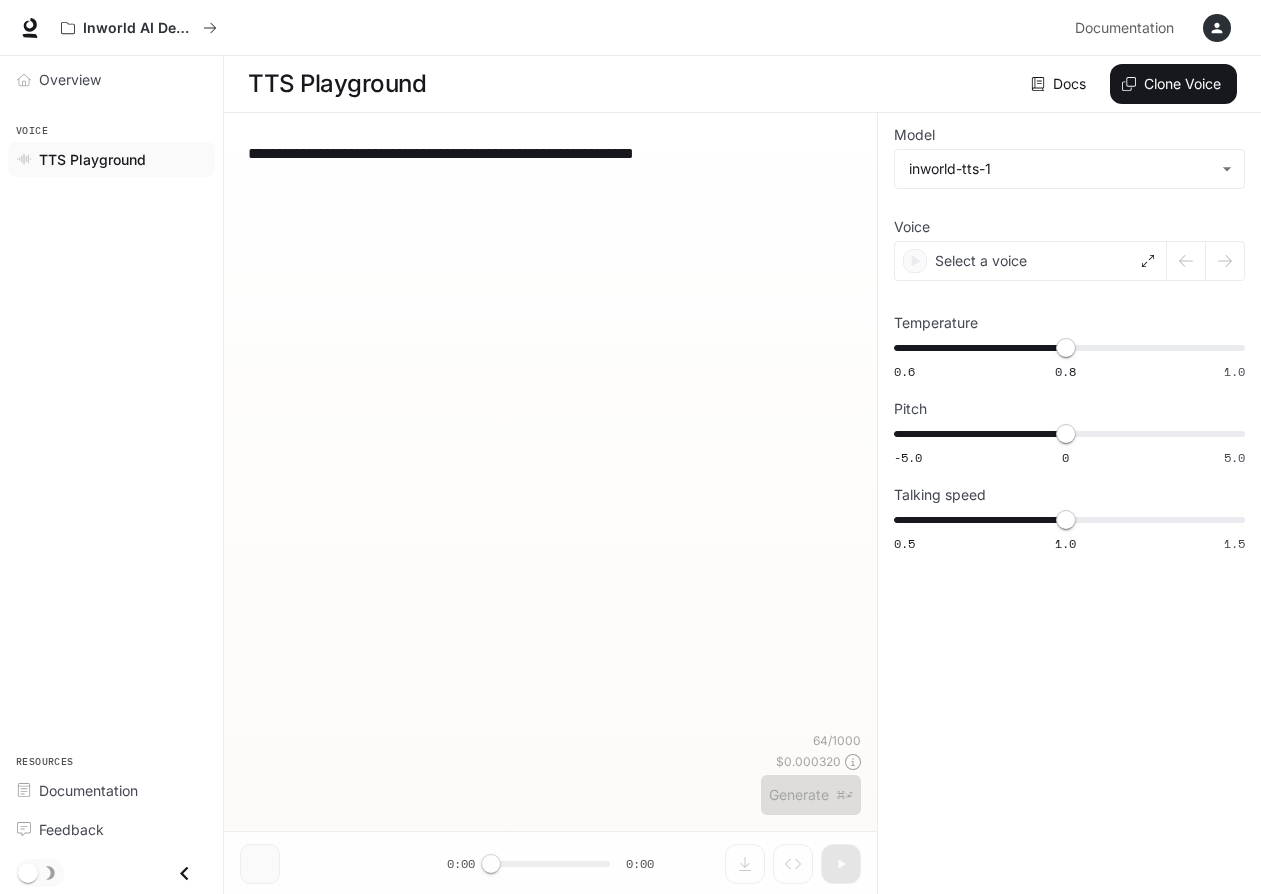 type on "**********" 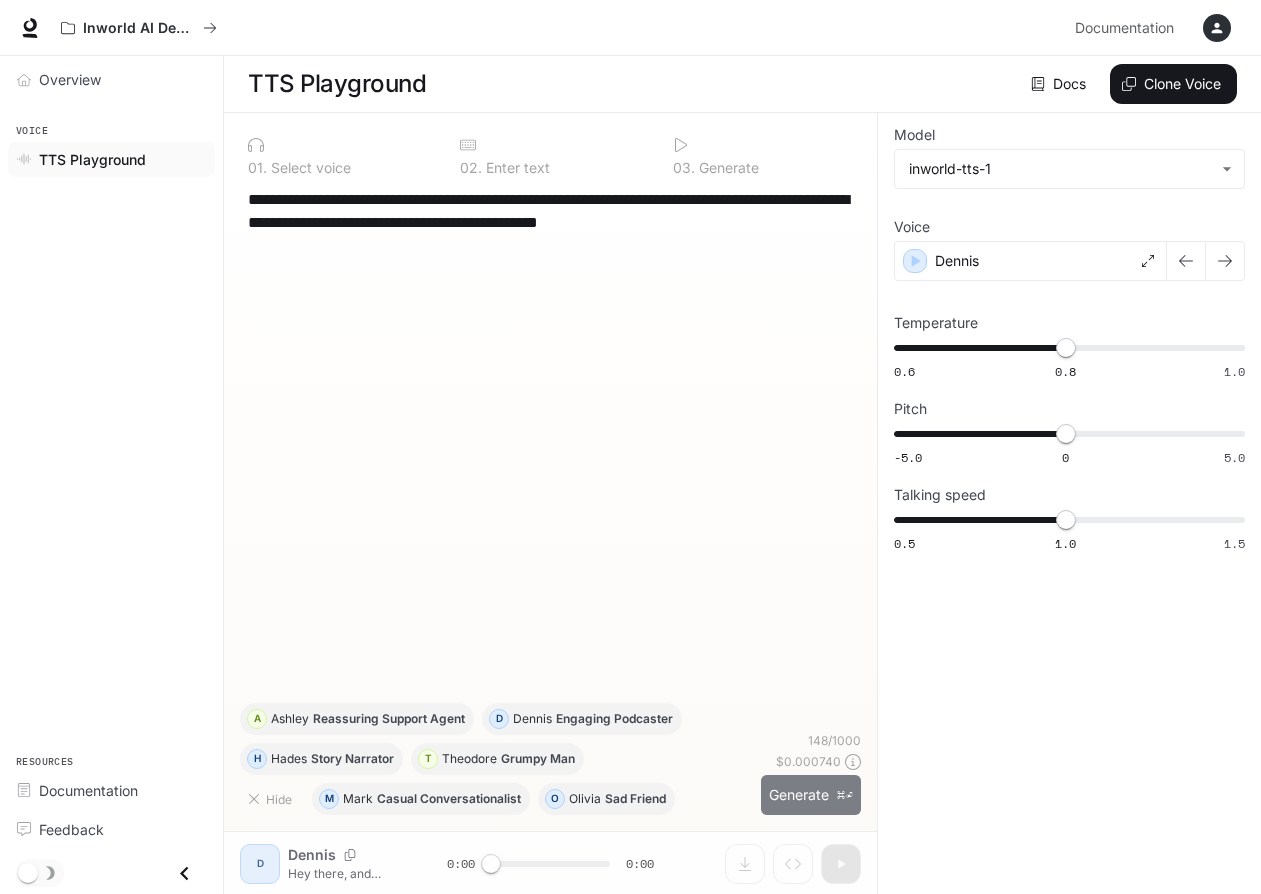 click on "Generate ⌘⏎" at bounding box center [811, 795] 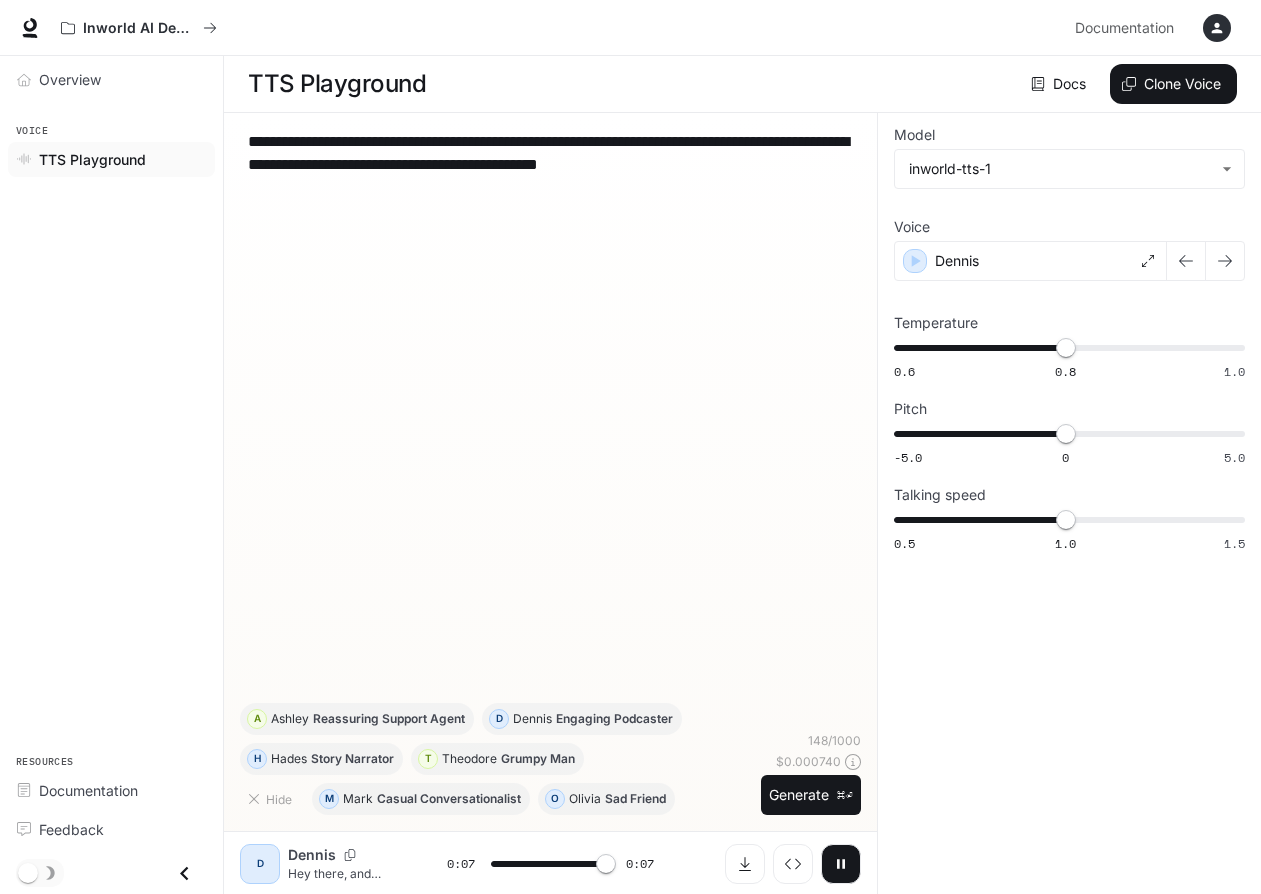 type on "*" 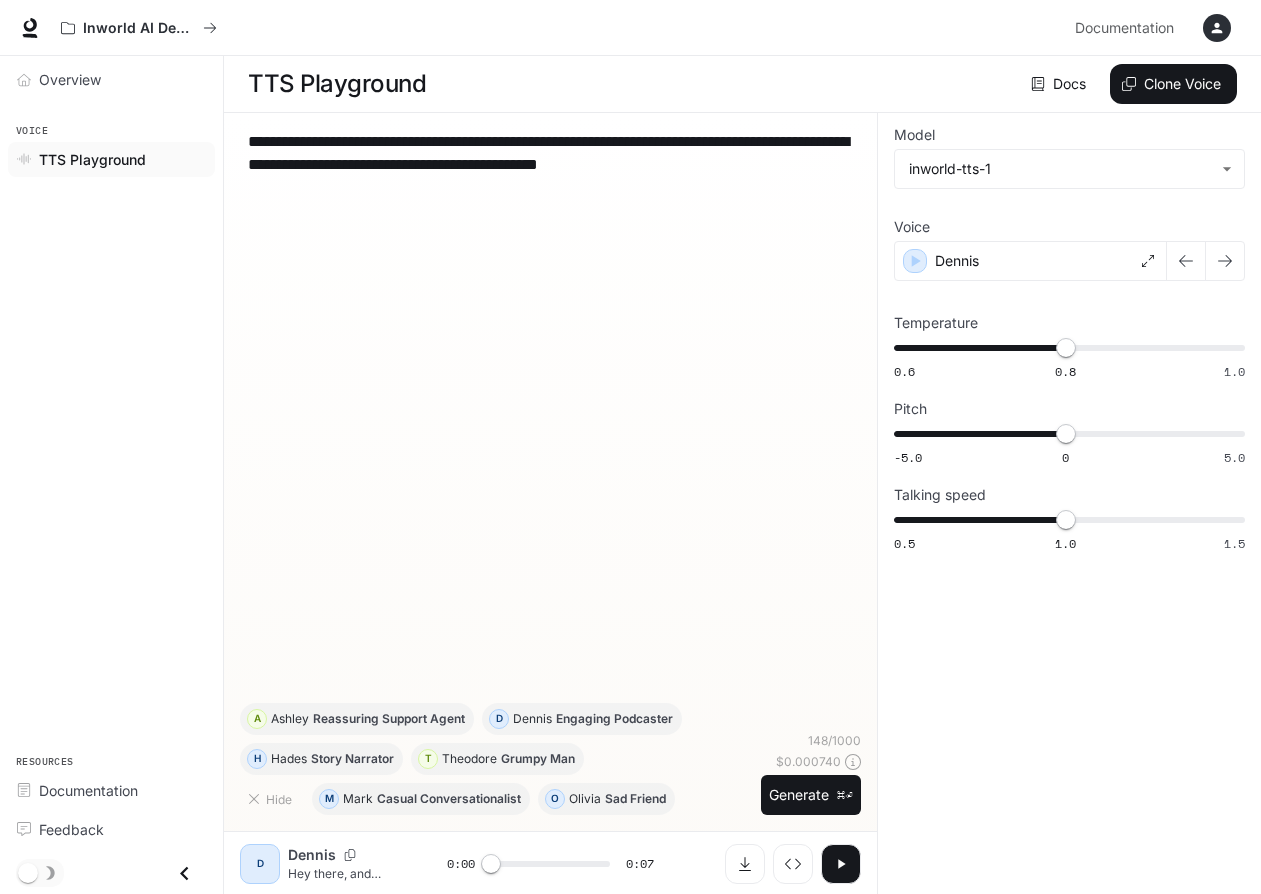 drag, startPoint x: 500, startPoint y: 367, endPoint x: 541, endPoint y: 285, distance: 91.67879 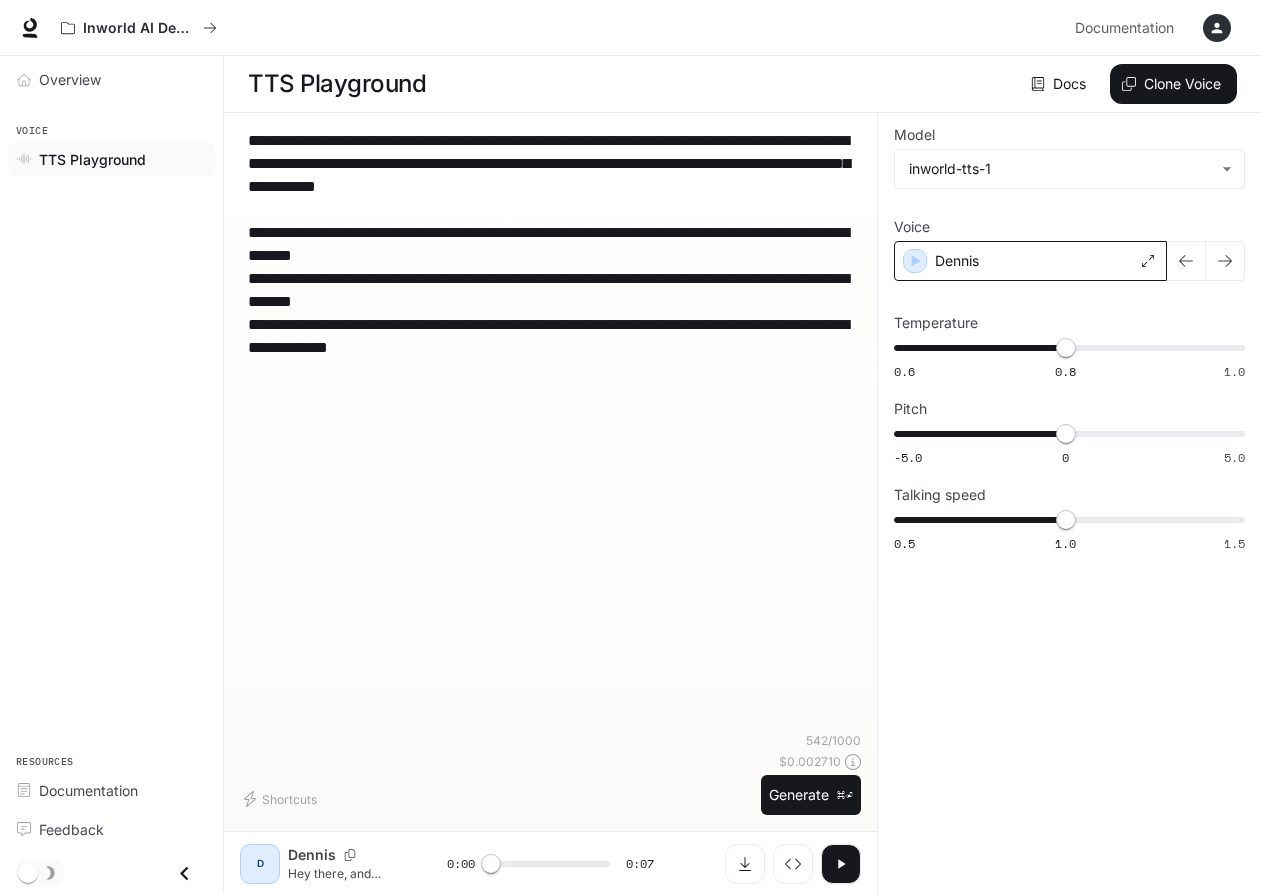 type on "**********" 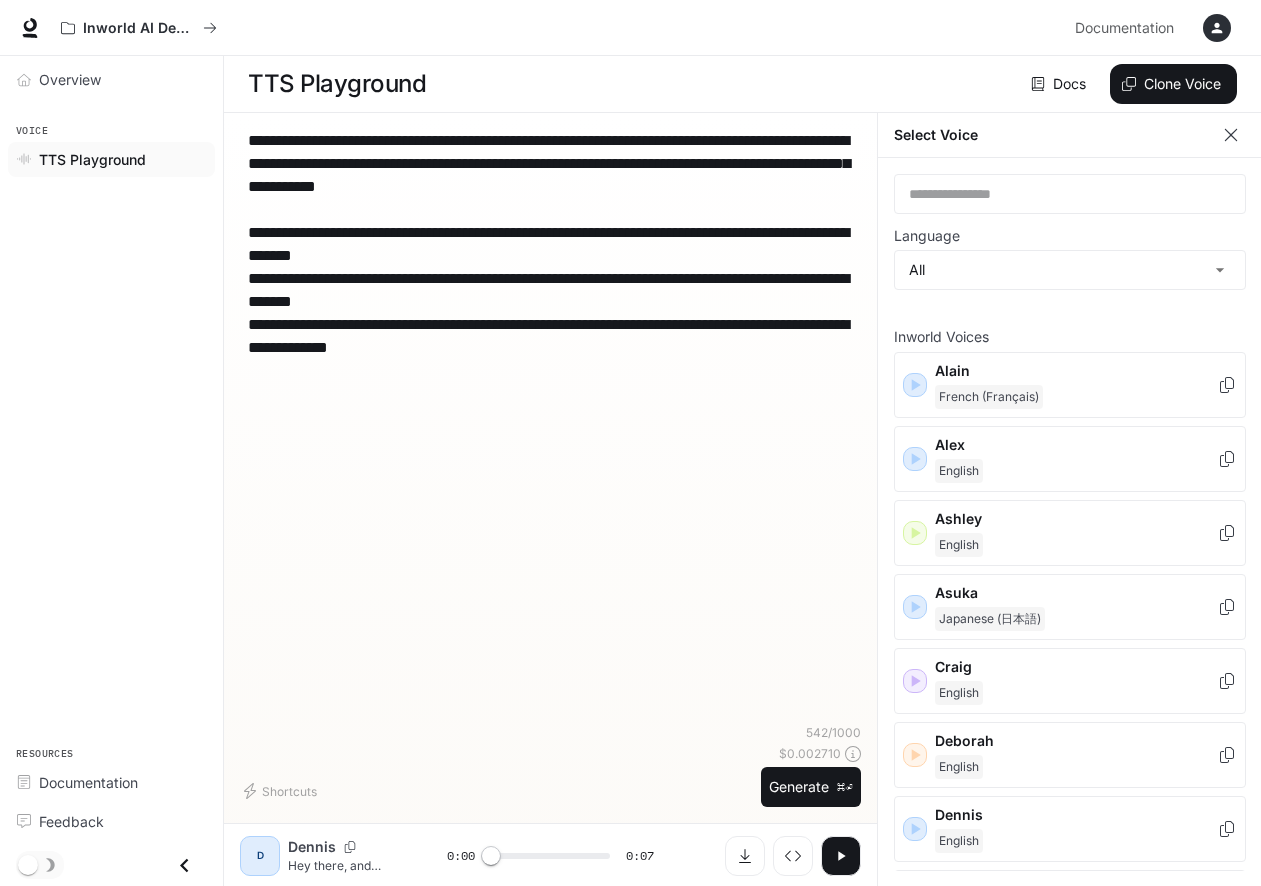 scroll, scrollTop: 52, scrollLeft: 0, axis: vertical 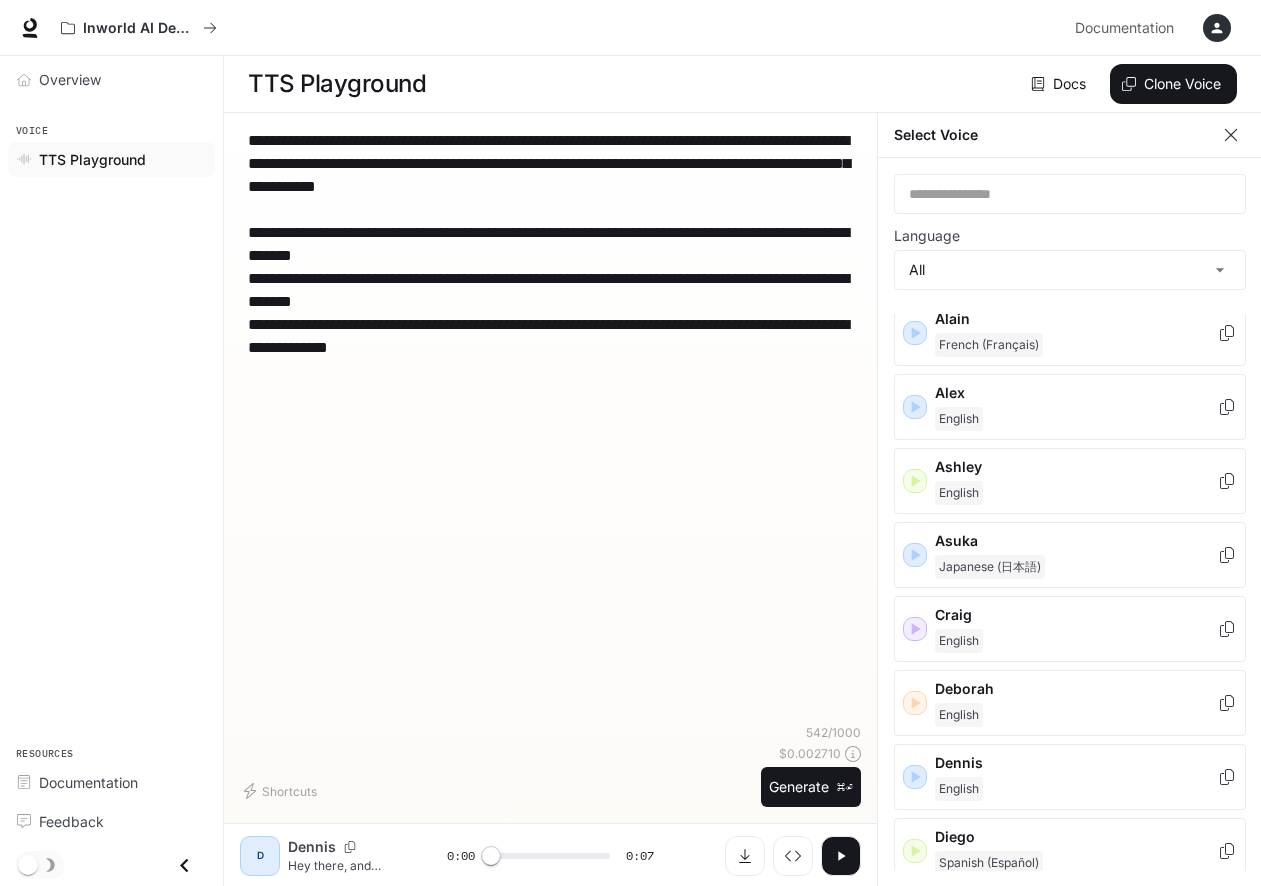 click on "**********" at bounding box center [550, 426] 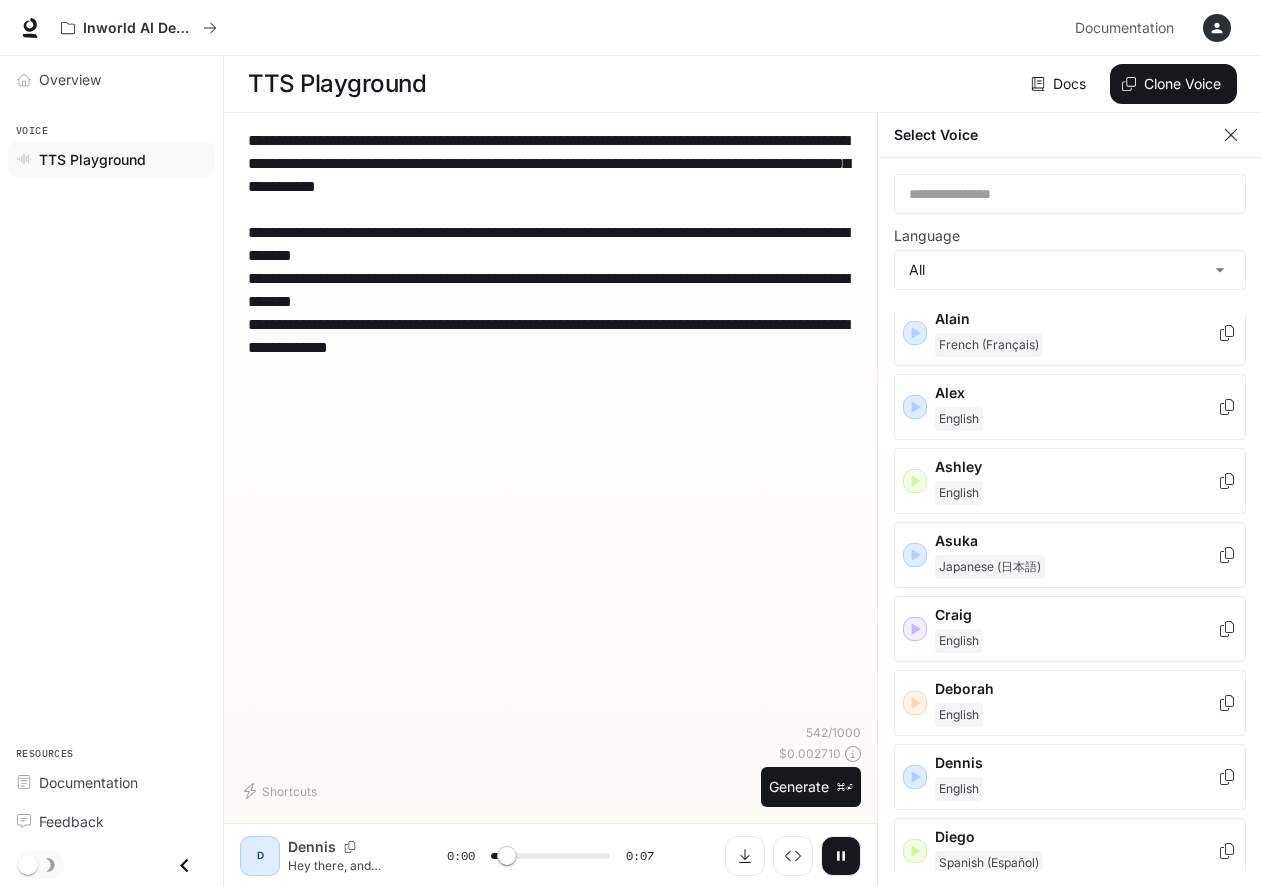 click on "**********" at bounding box center (550, 426) 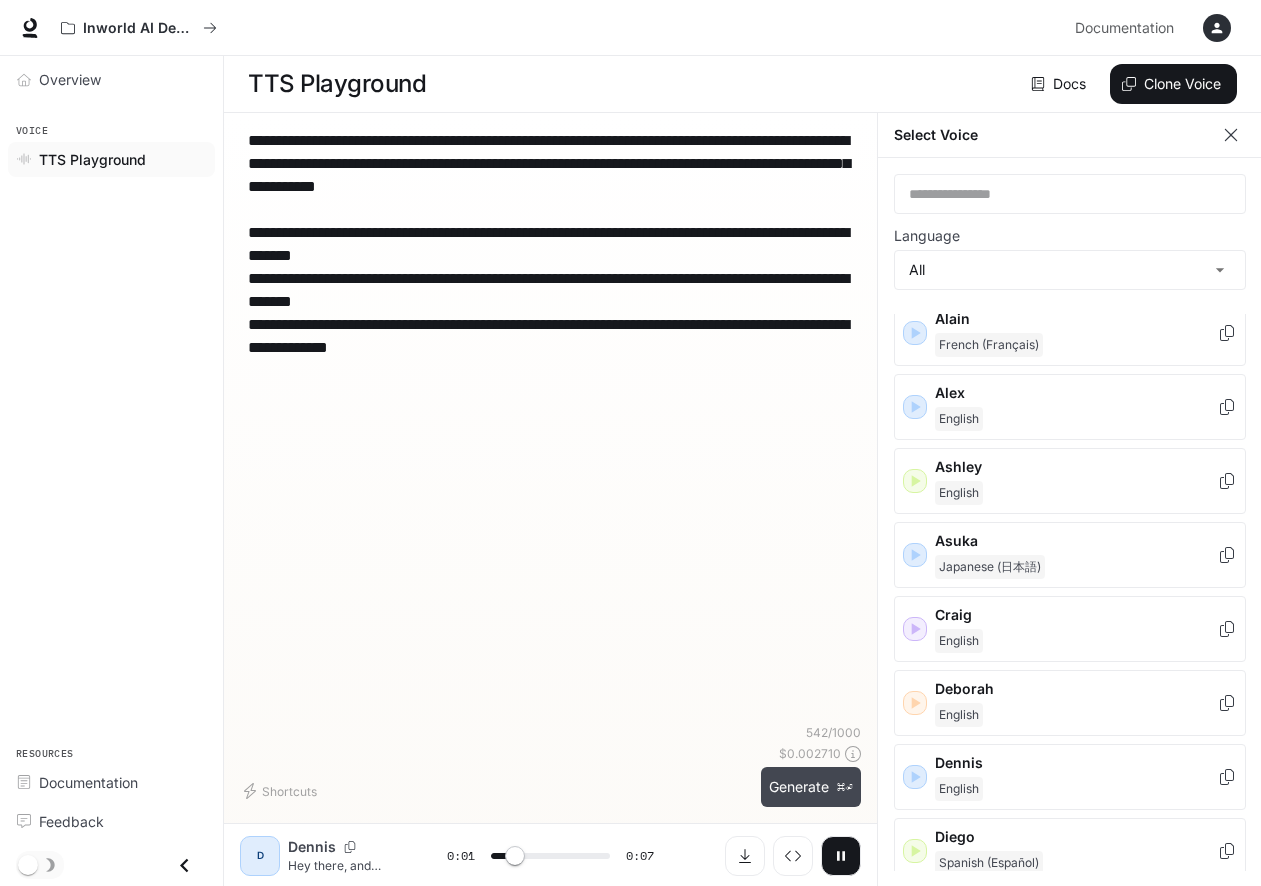 click on "Generate ⌘⏎" at bounding box center [811, 787] 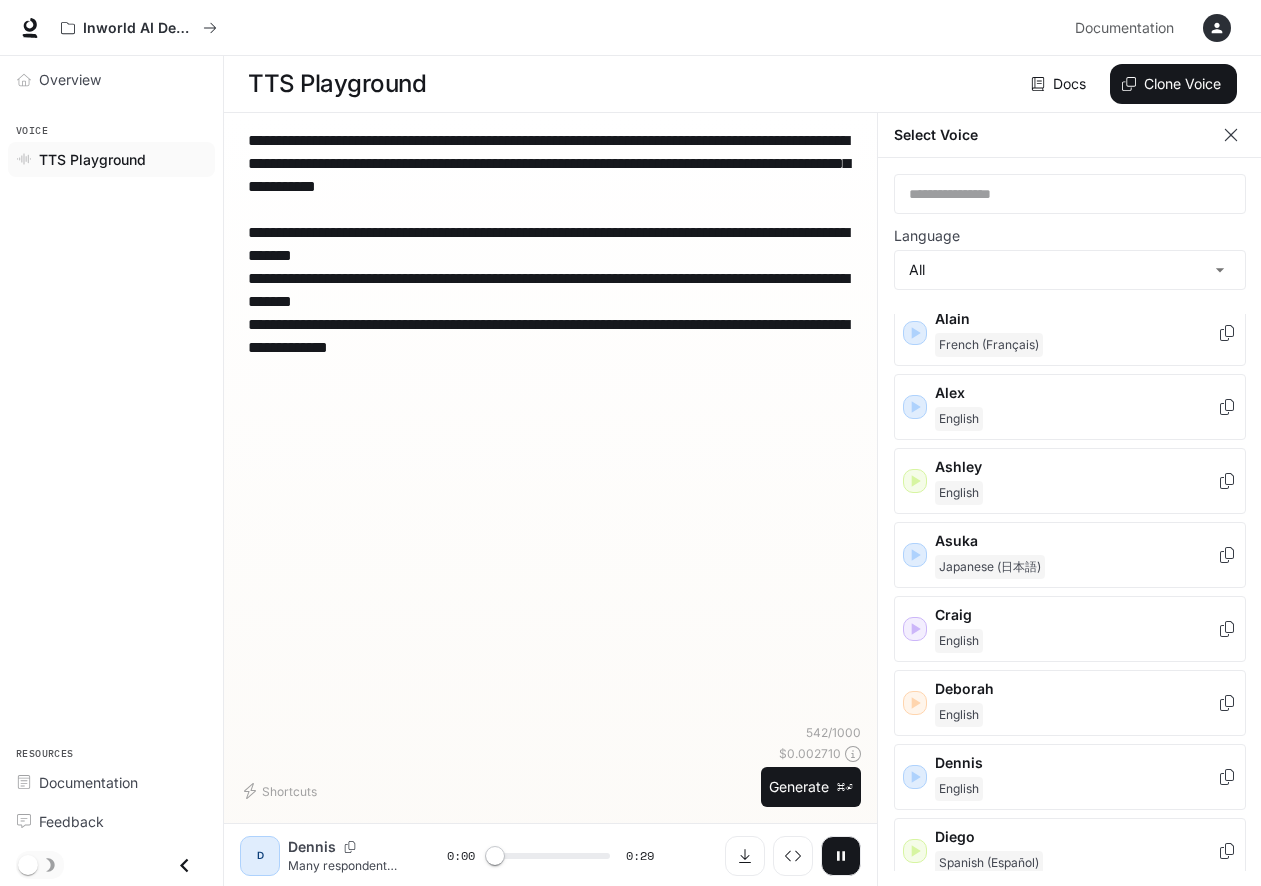 click at bounding box center [841, 856] 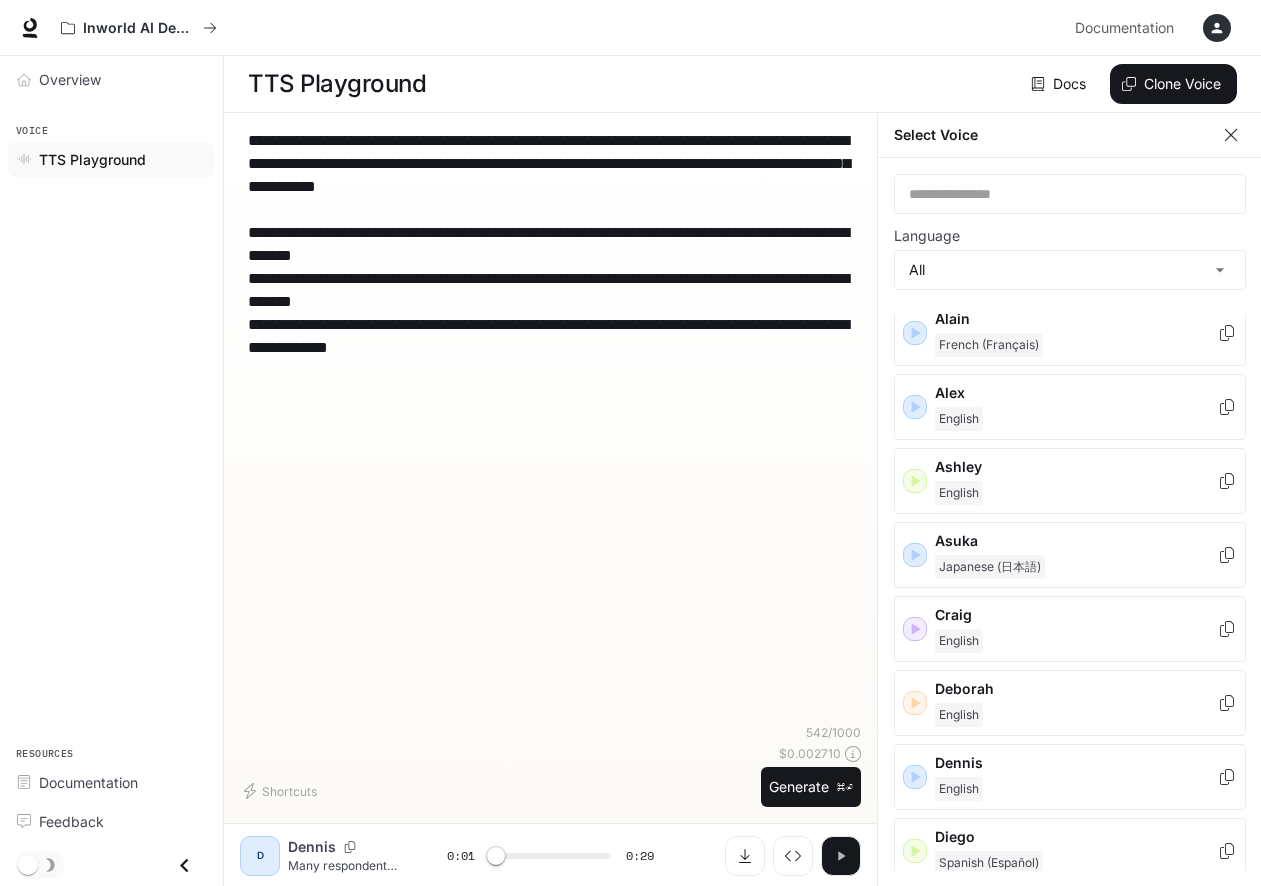 click 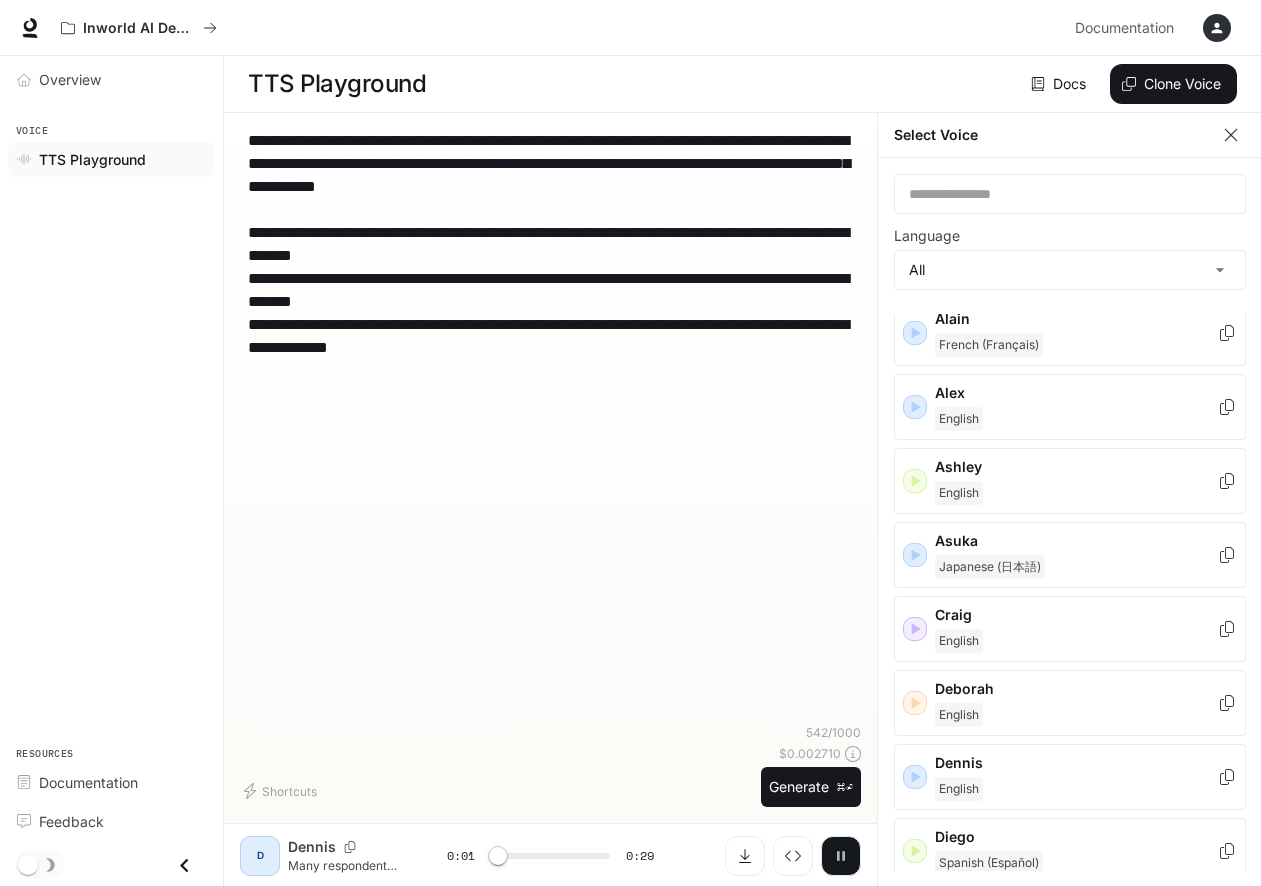 click 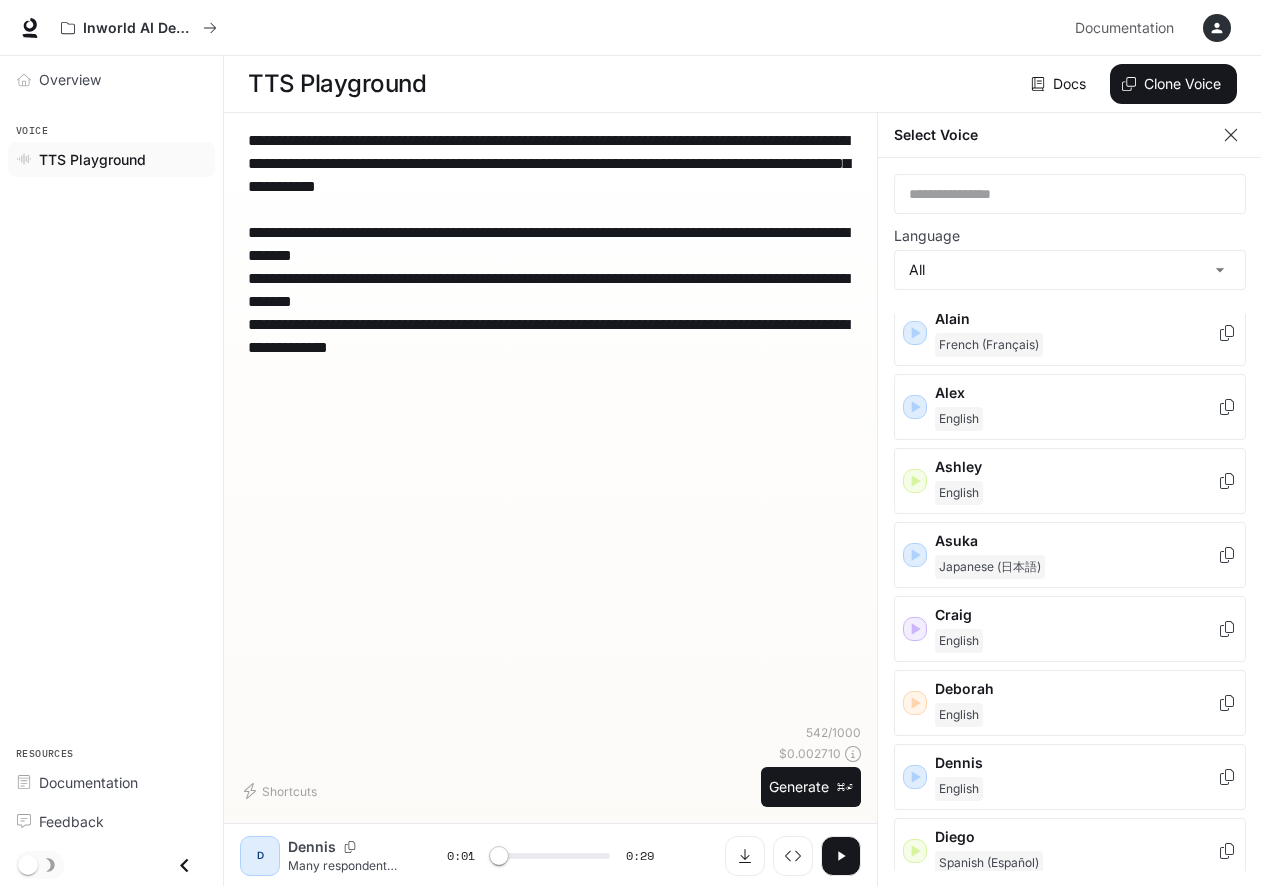 click on "**********" at bounding box center (550, 426) 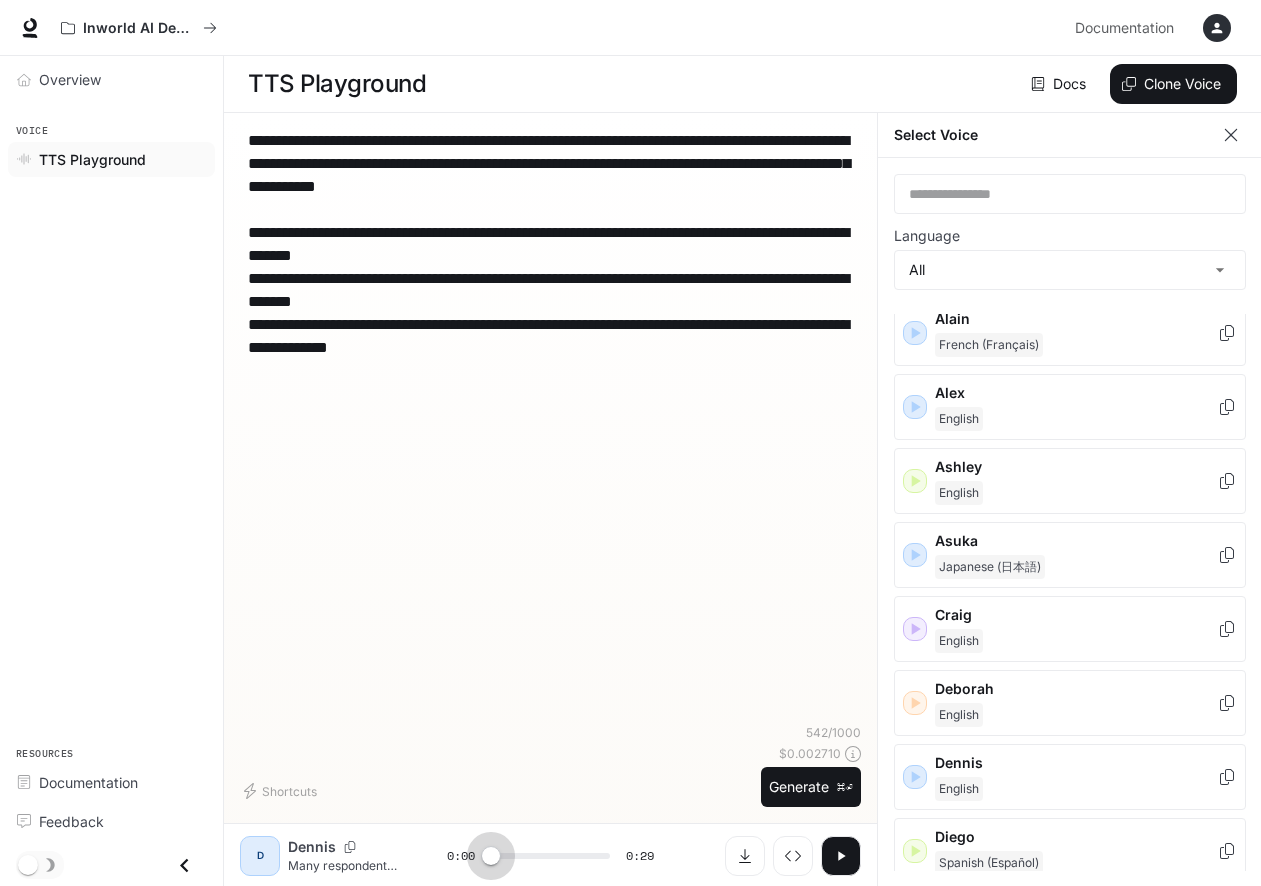 click on "D Dennis Many respondents described the refreshing nature of soda as a combination of its cold temperature, sharp carbonation, and subtle sweetness that stimulates the senses and offers a quick mental and physical reset.
One user said, "It’s the burn of the bubbles — that first sip almost wakes me up, especially on a hot day."
We also heard, "When it’s icy cold and just the right amount of sweet, it hits the spot like nothing else."
And someone else shared, "Honestly, it’s the fizz — it makes my mouth feel alive. Flat soda just isn’t the same." 0:00 0:29" at bounding box center [550, 856] 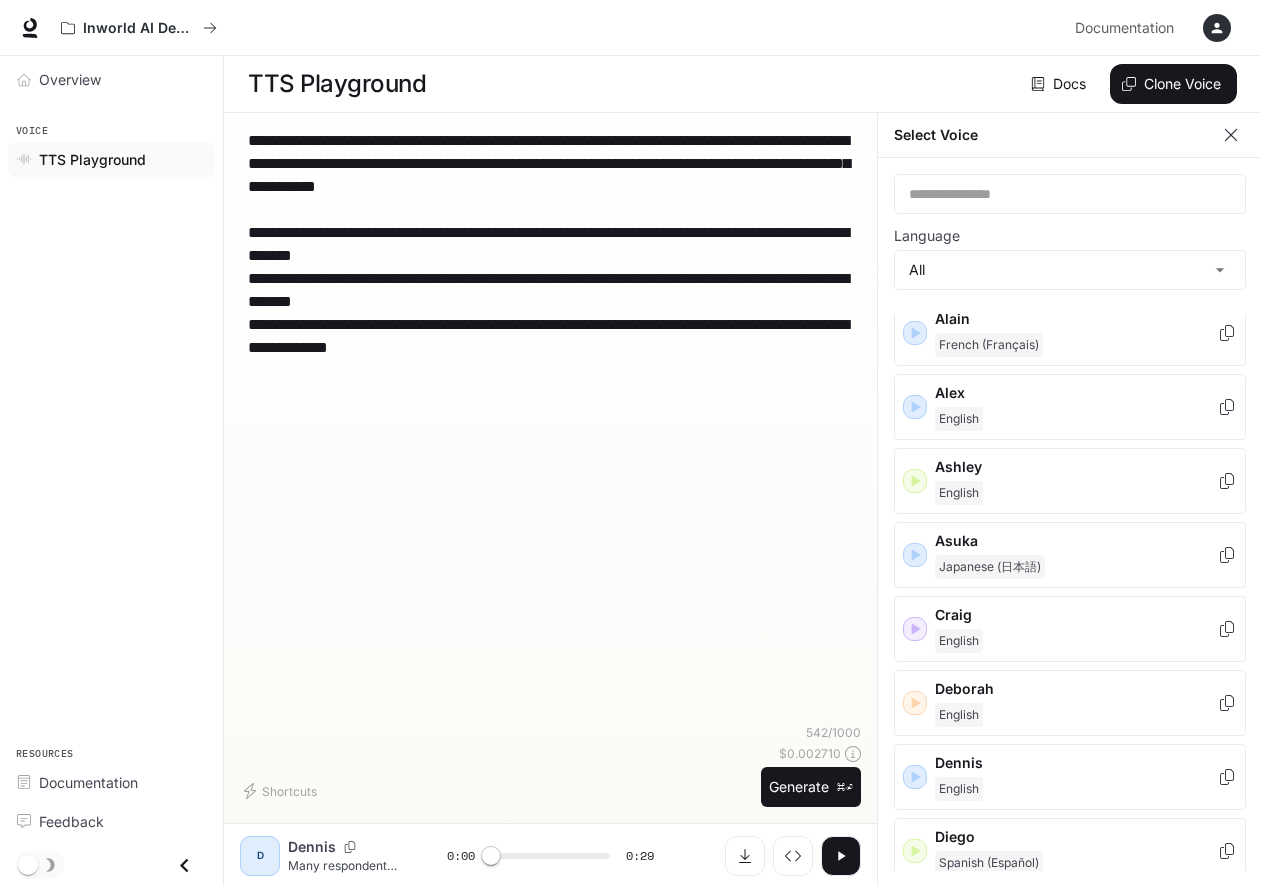 click at bounding box center [841, 856] 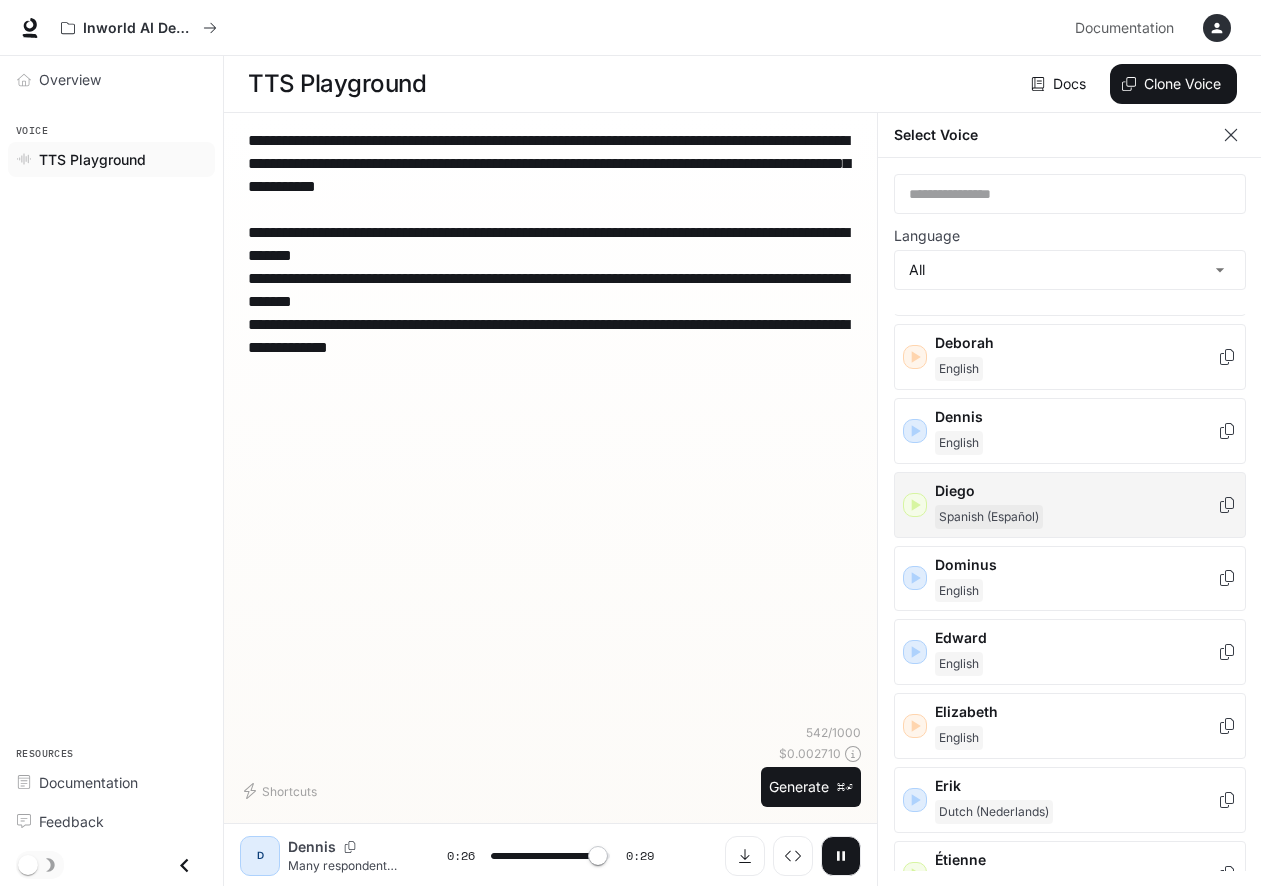 scroll, scrollTop: 405, scrollLeft: 0, axis: vertical 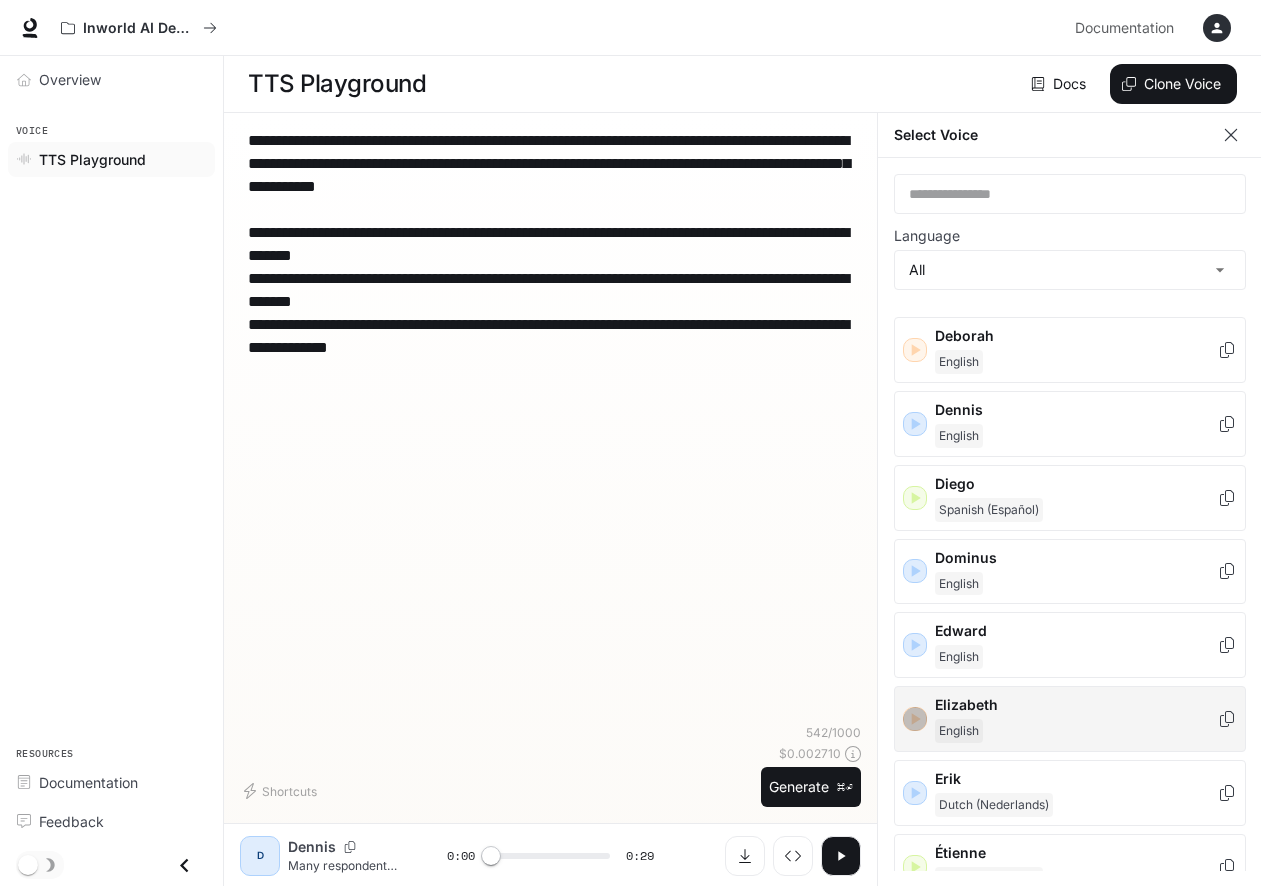 click 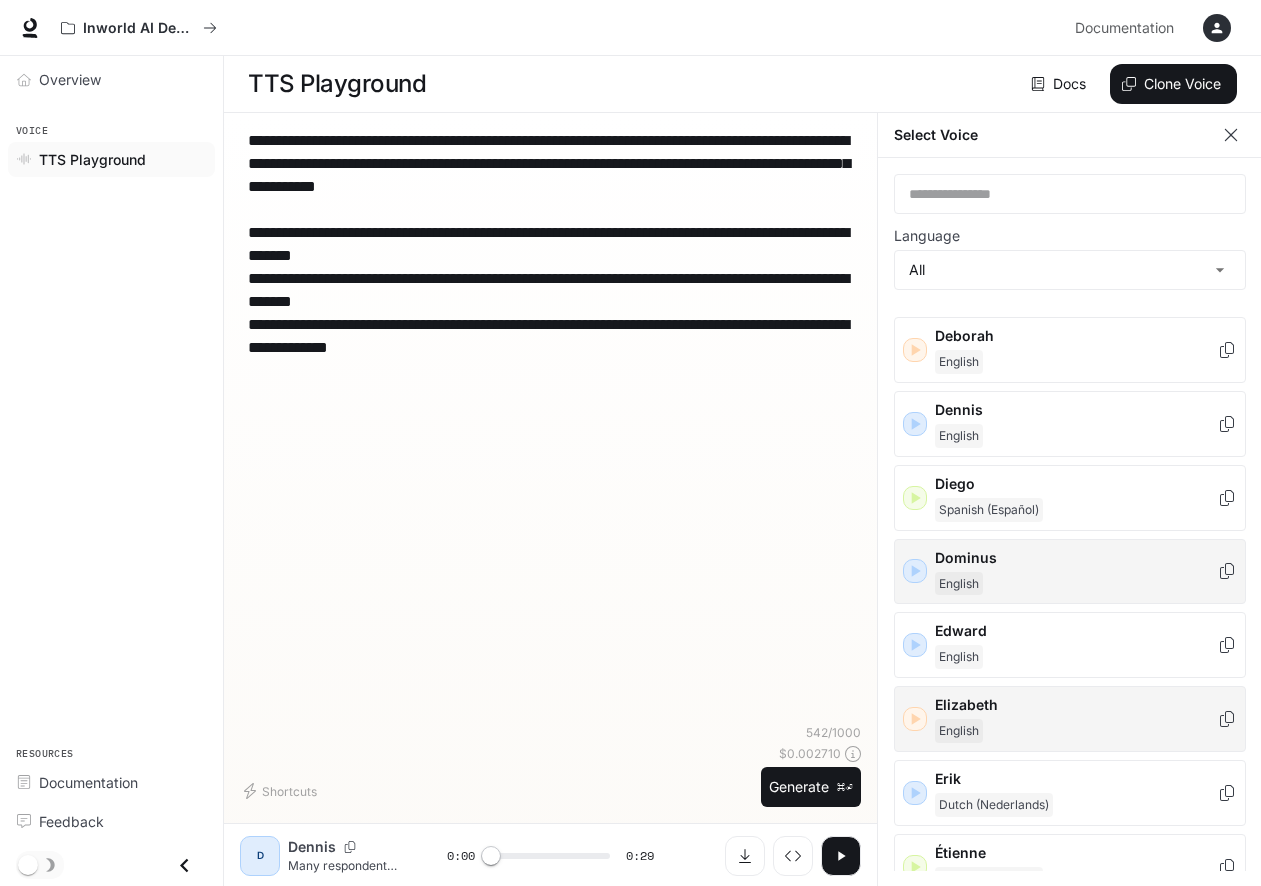 click 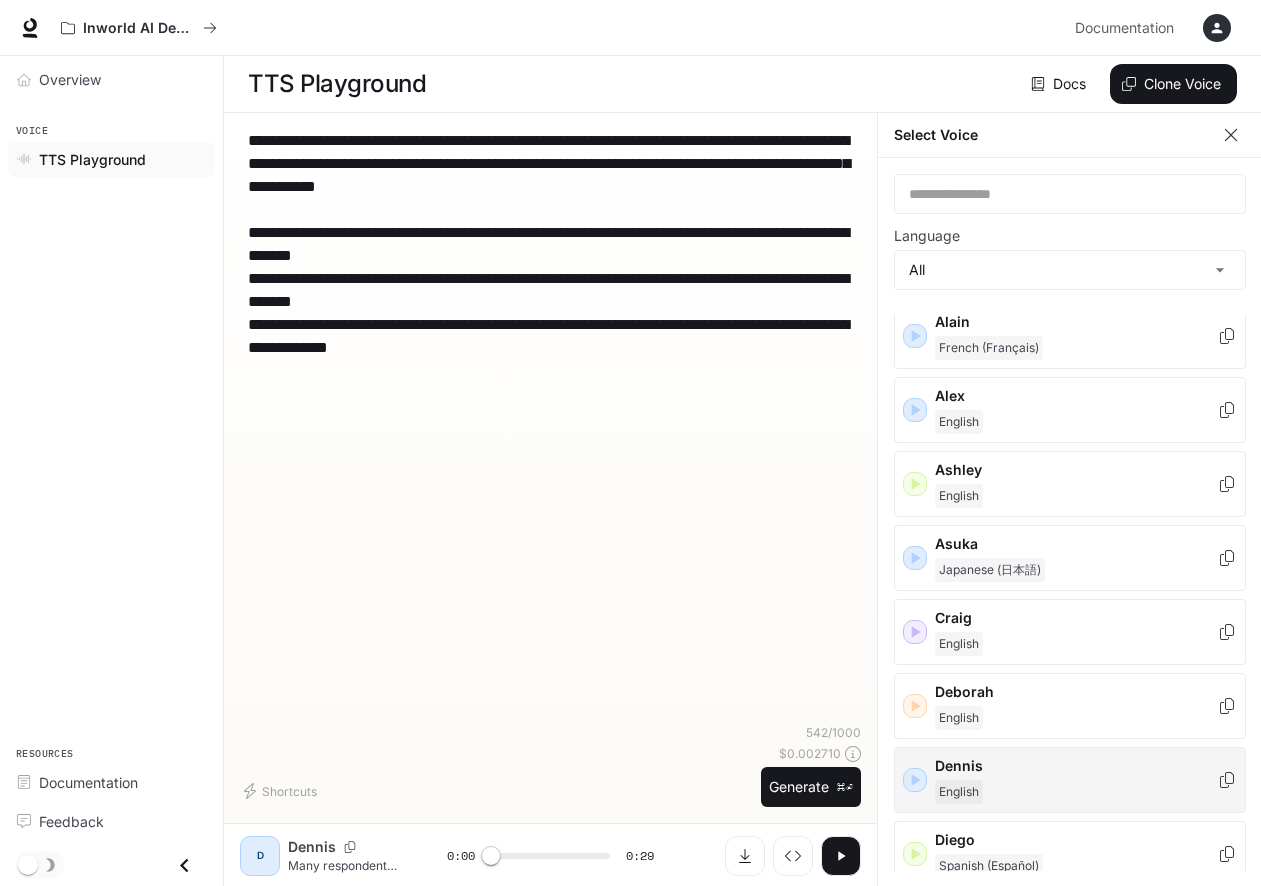 scroll, scrollTop: 0, scrollLeft: 0, axis: both 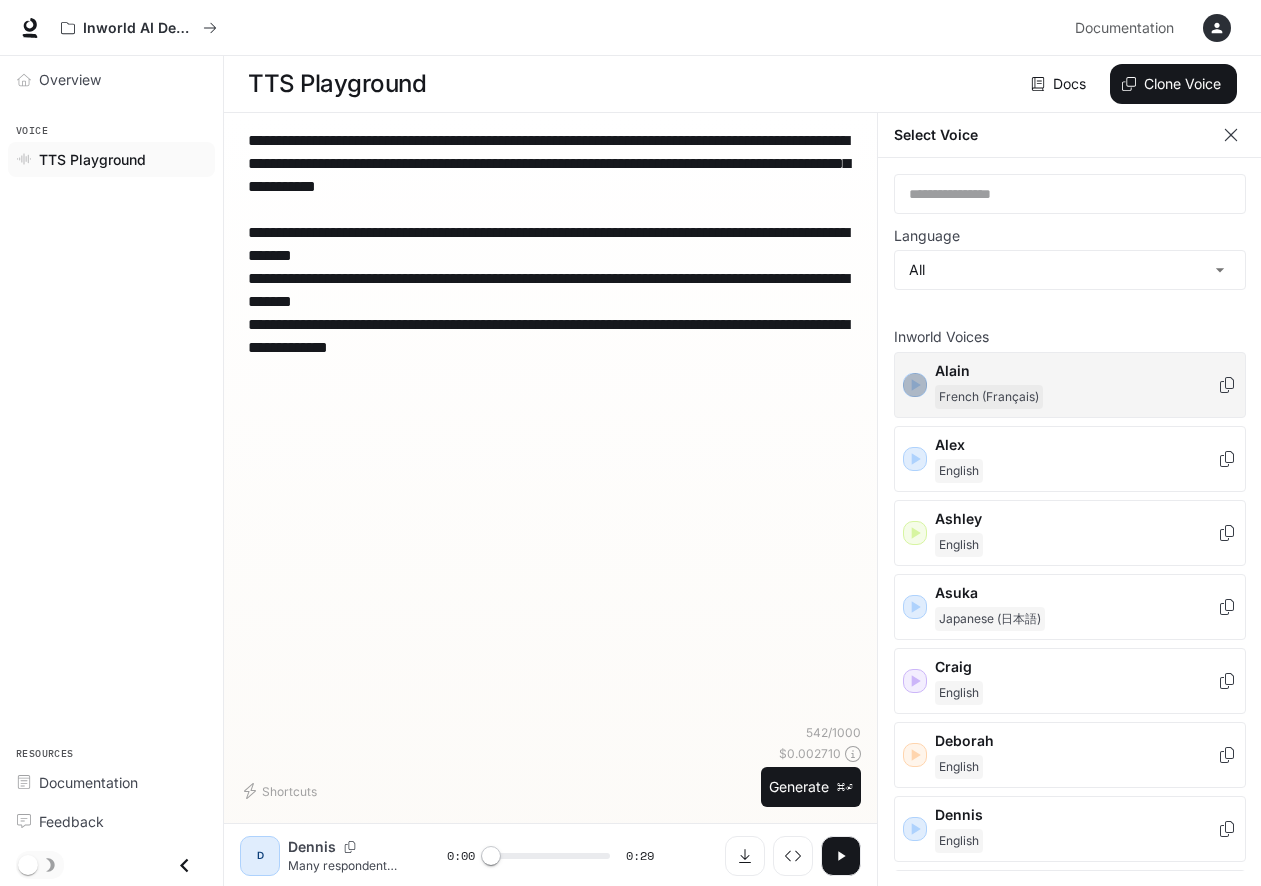 click 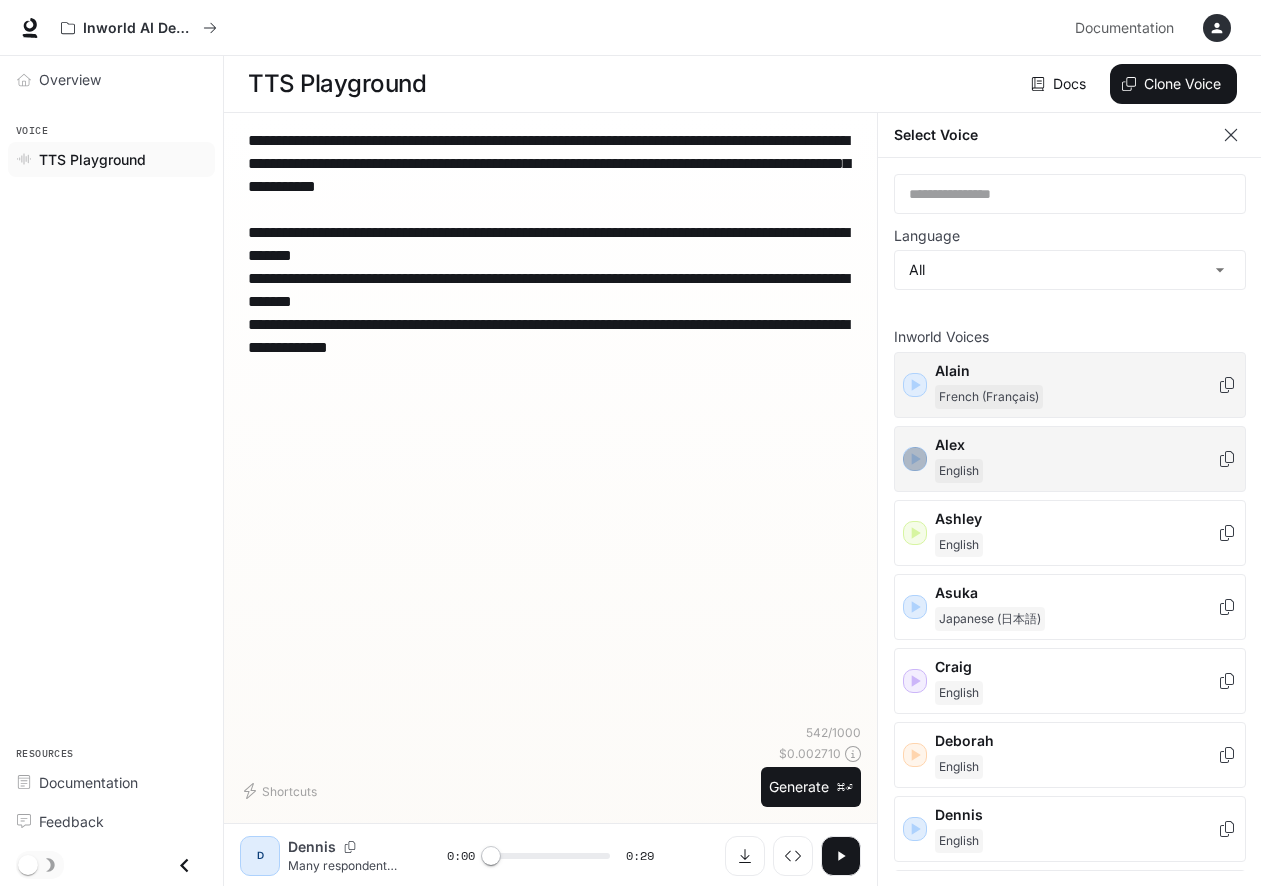 click 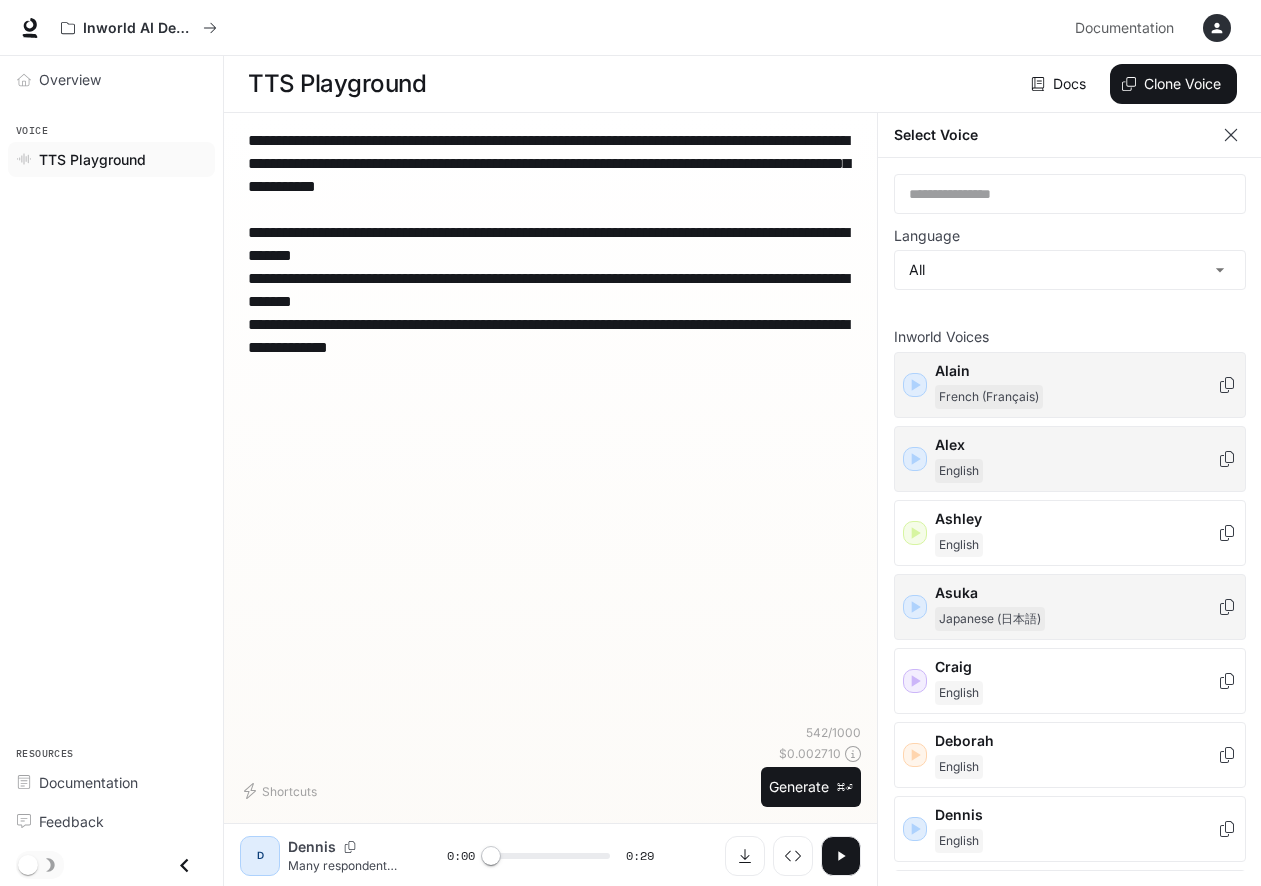 click 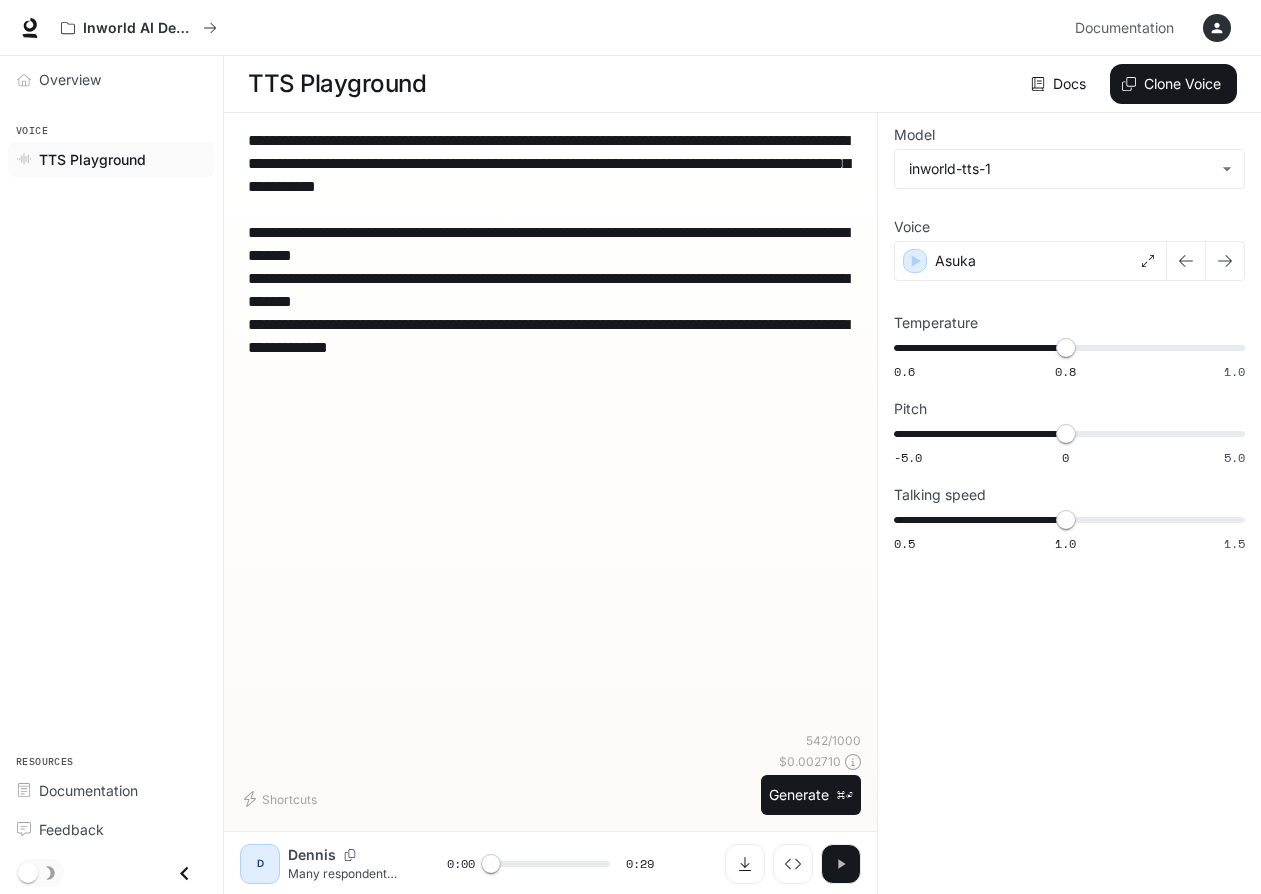 click at bounding box center (841, 864) 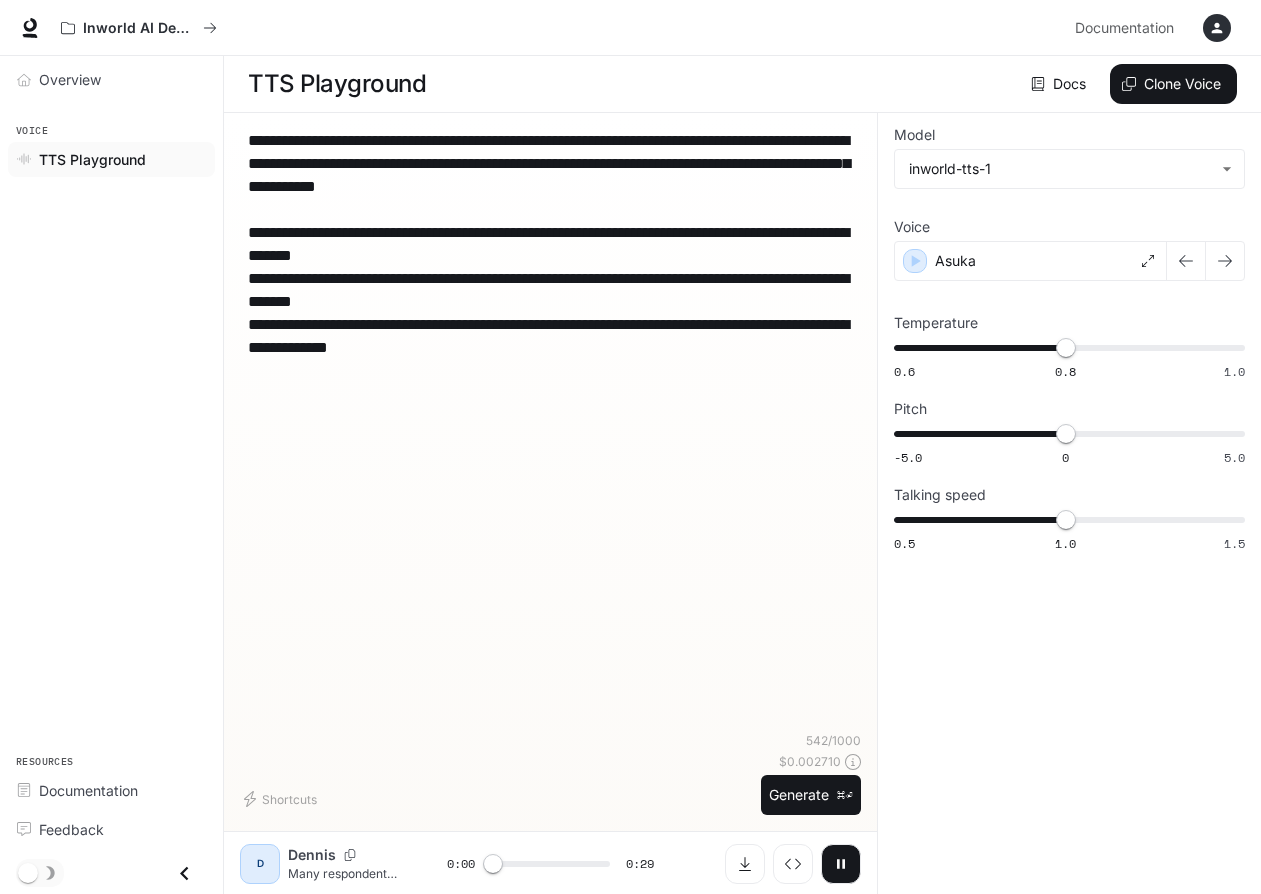 click at bounding box center (841, 864) 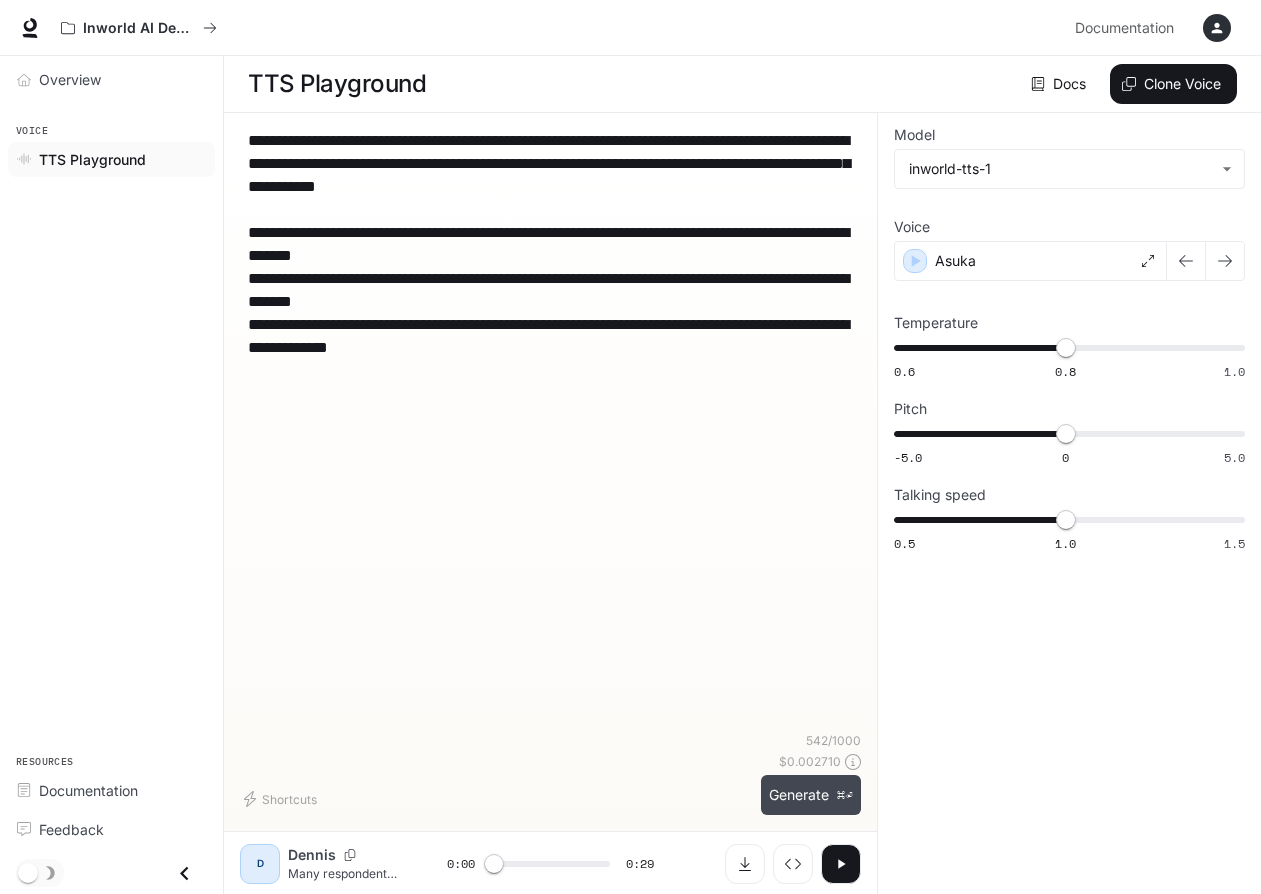 click on "Generate ⌘⏎" at bounding box center (811, 795) 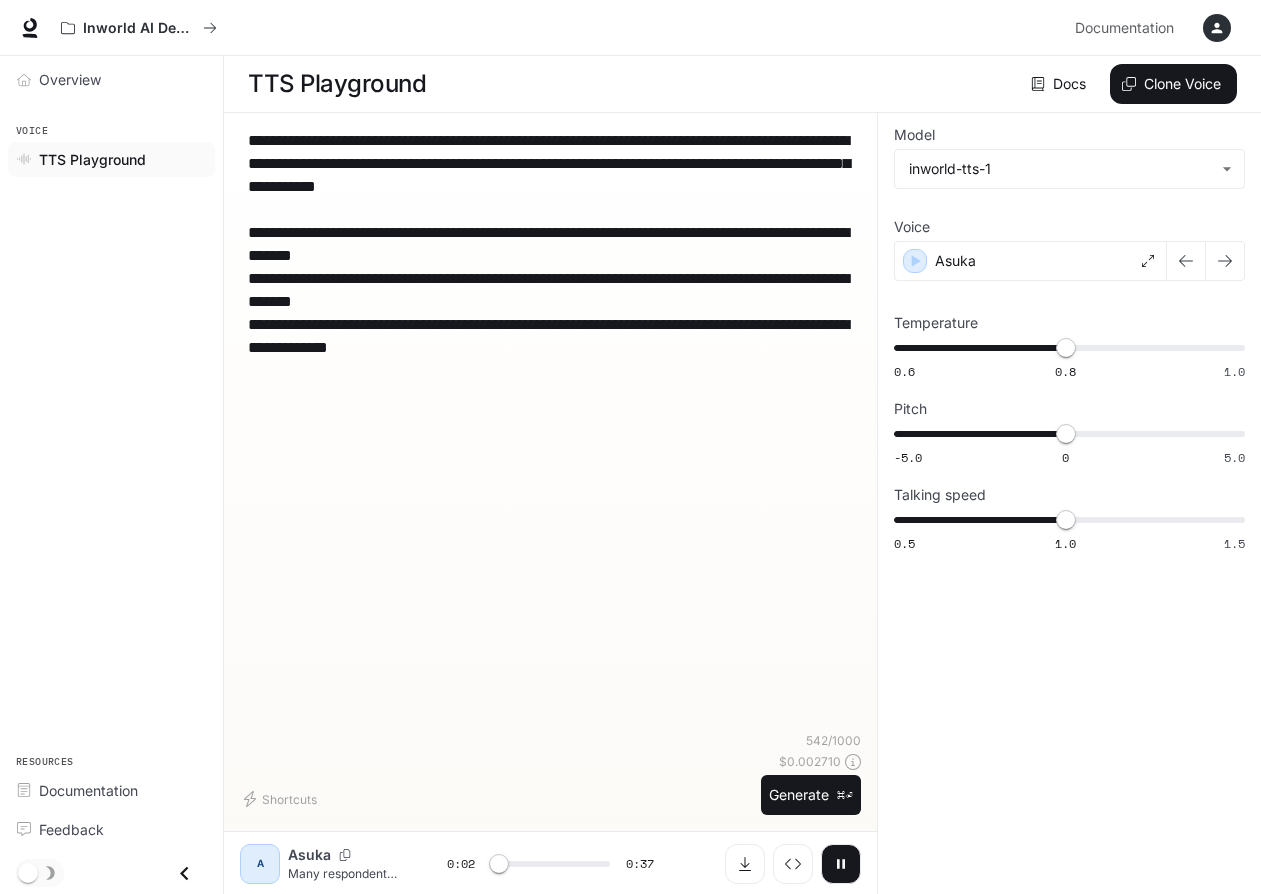 click at bounding box center [841, 864] 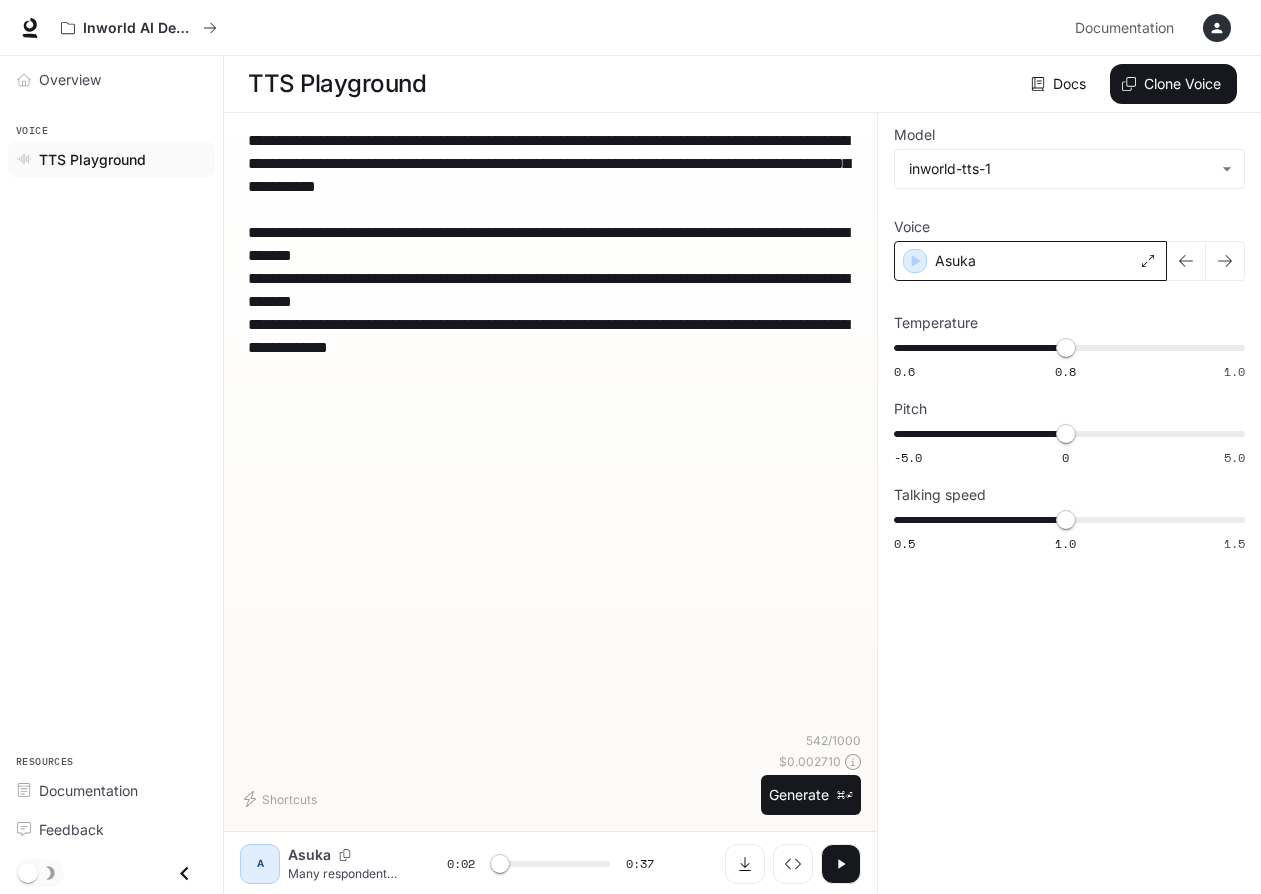 click on "Asuka" at bounding box center [1030, 261] 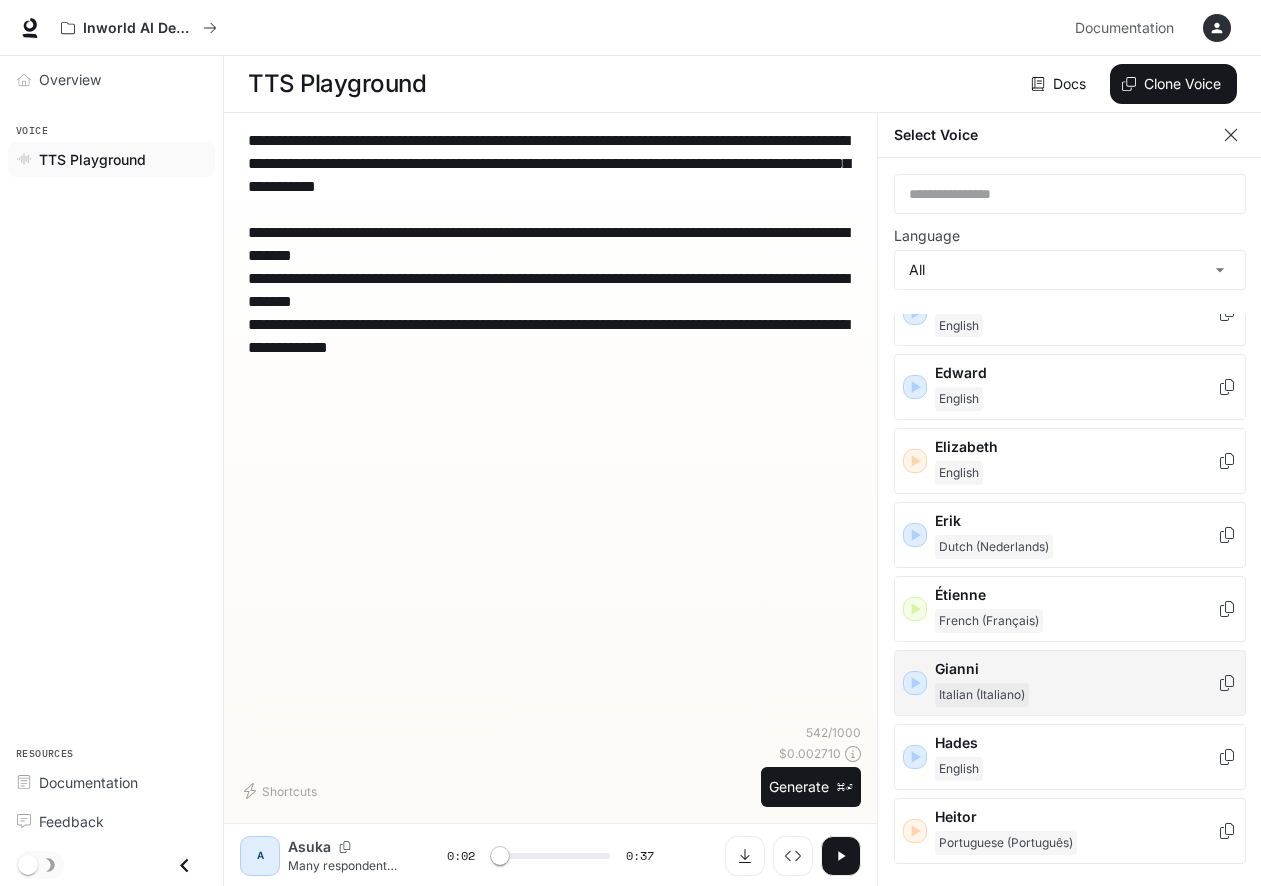scroll, scrollTop: 725, scrollLeft: 0, axis: vertical 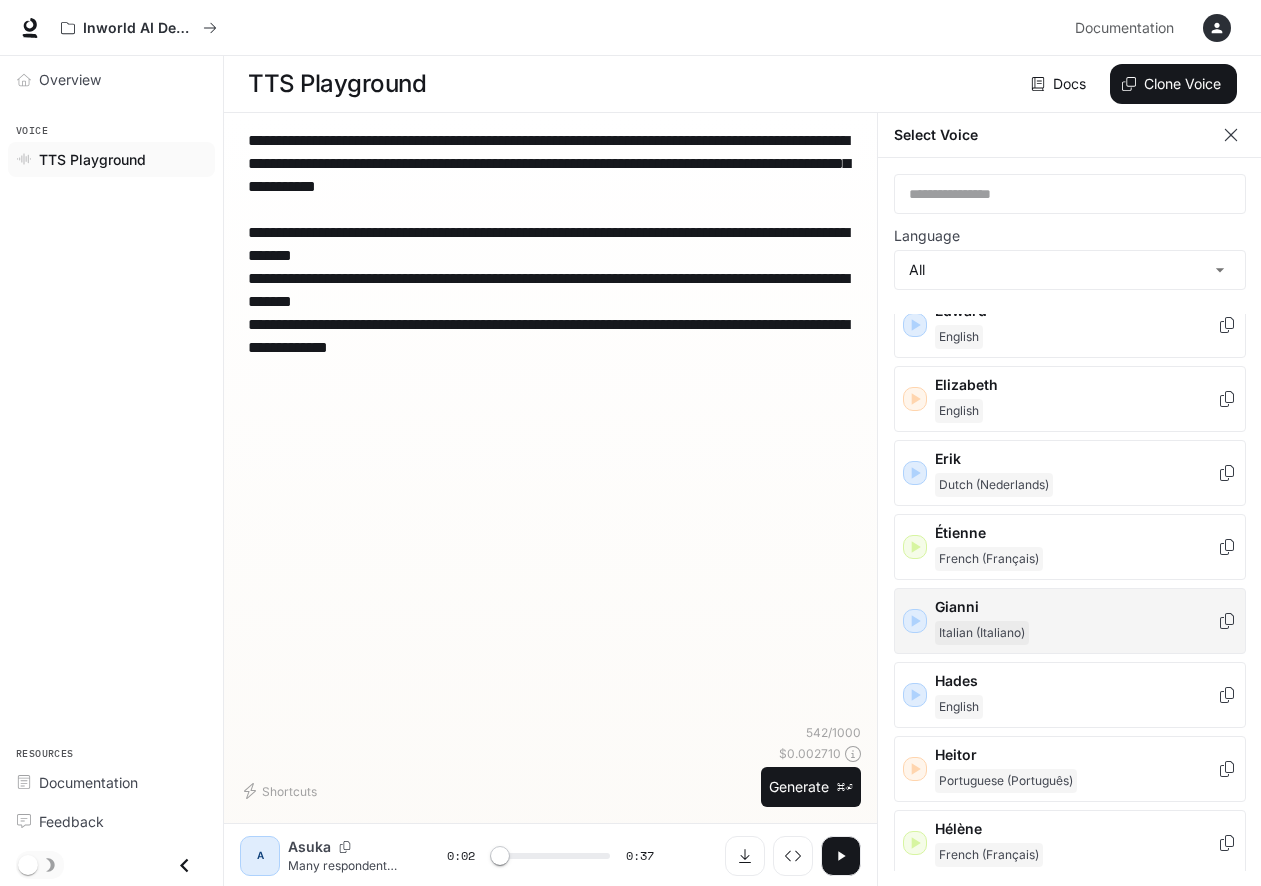click 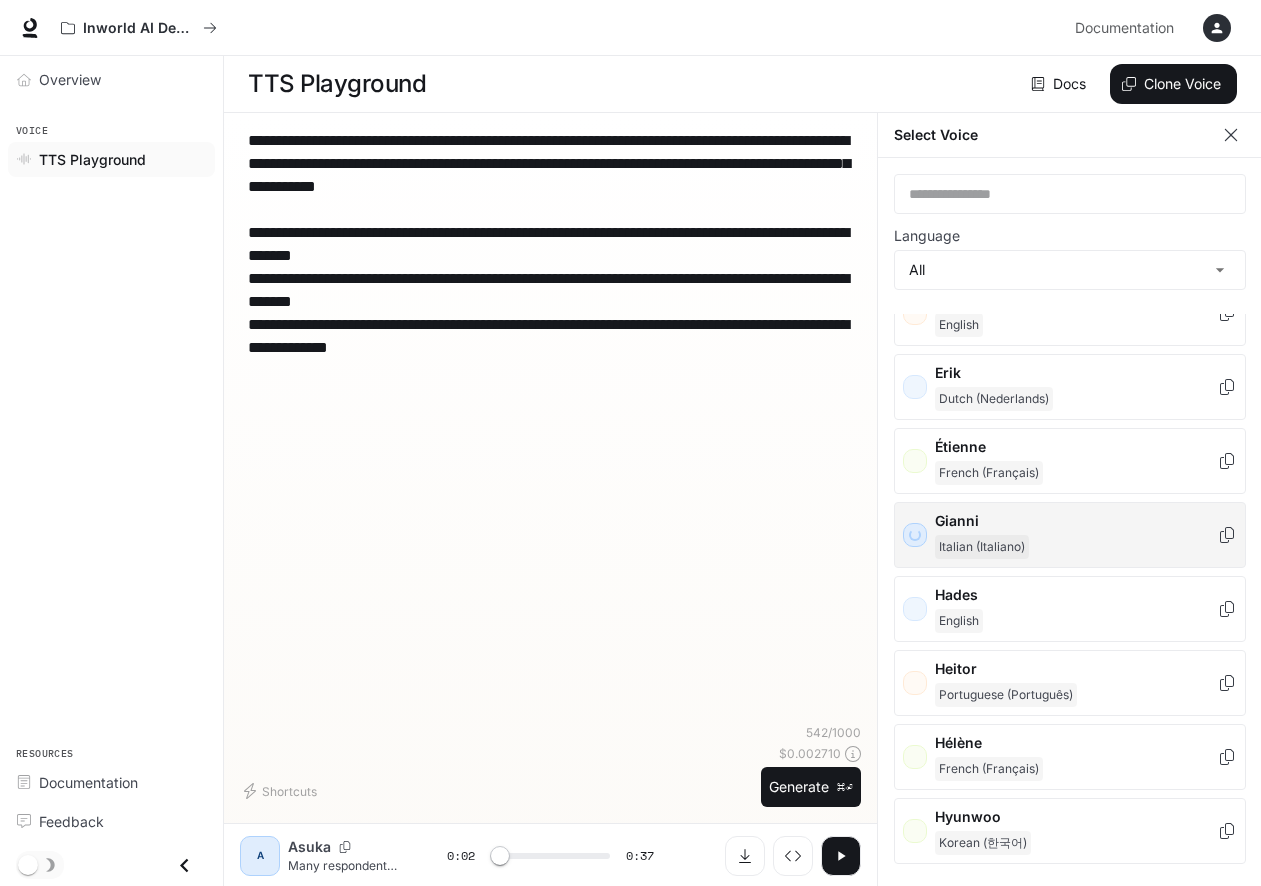 scroll, scrollTop: 842, scrollLeft: 0, axis: vertical 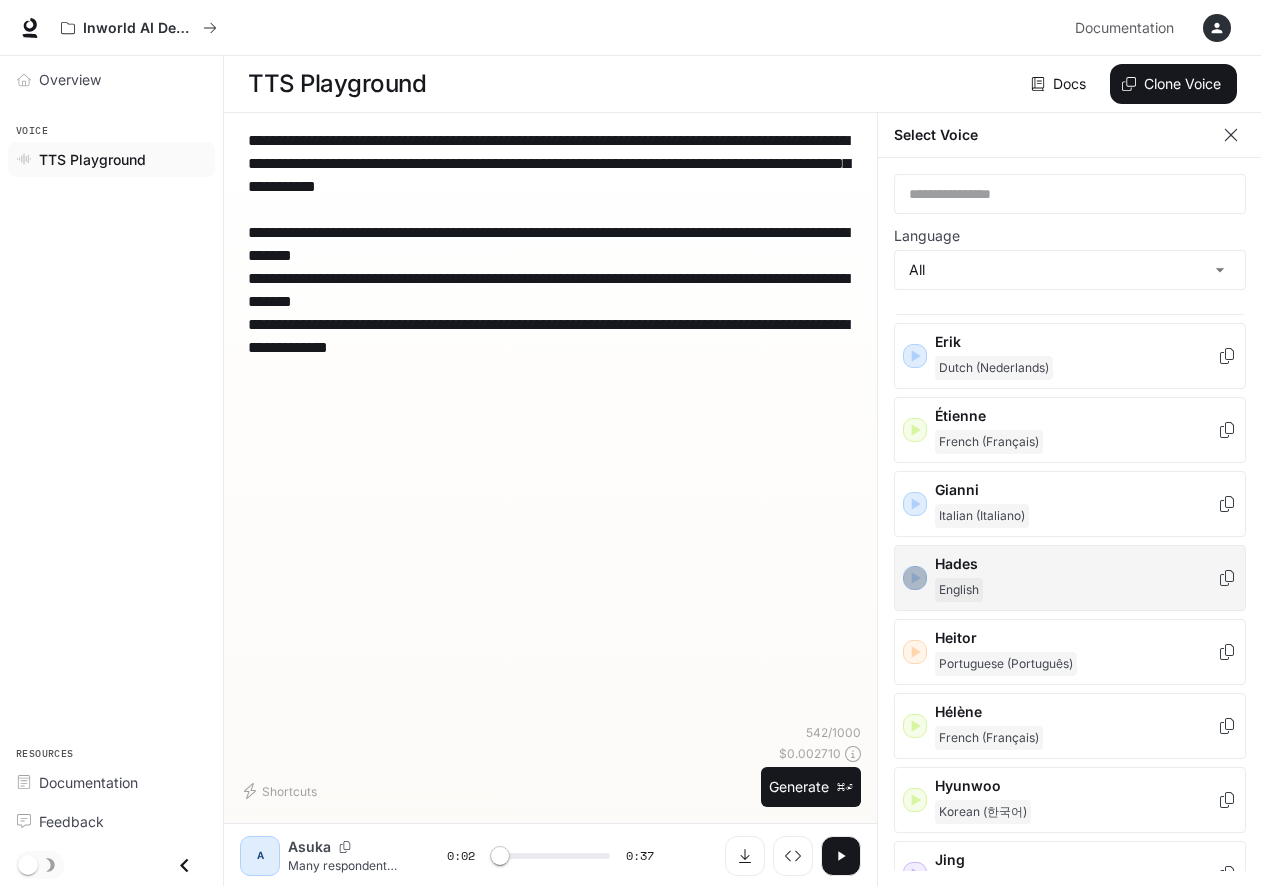 click 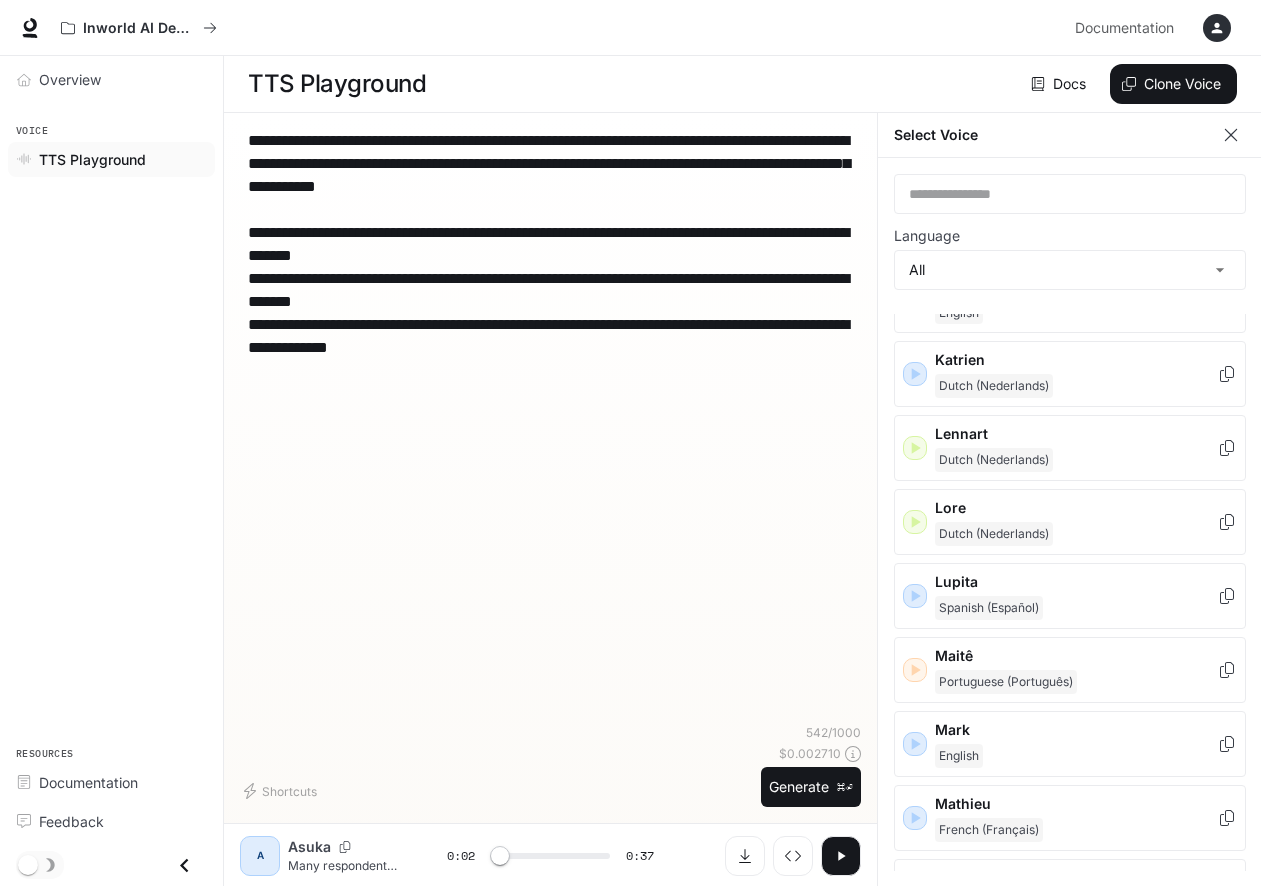scroll, scrollTop: 1643, scrollLeft: 0, axis: vertical 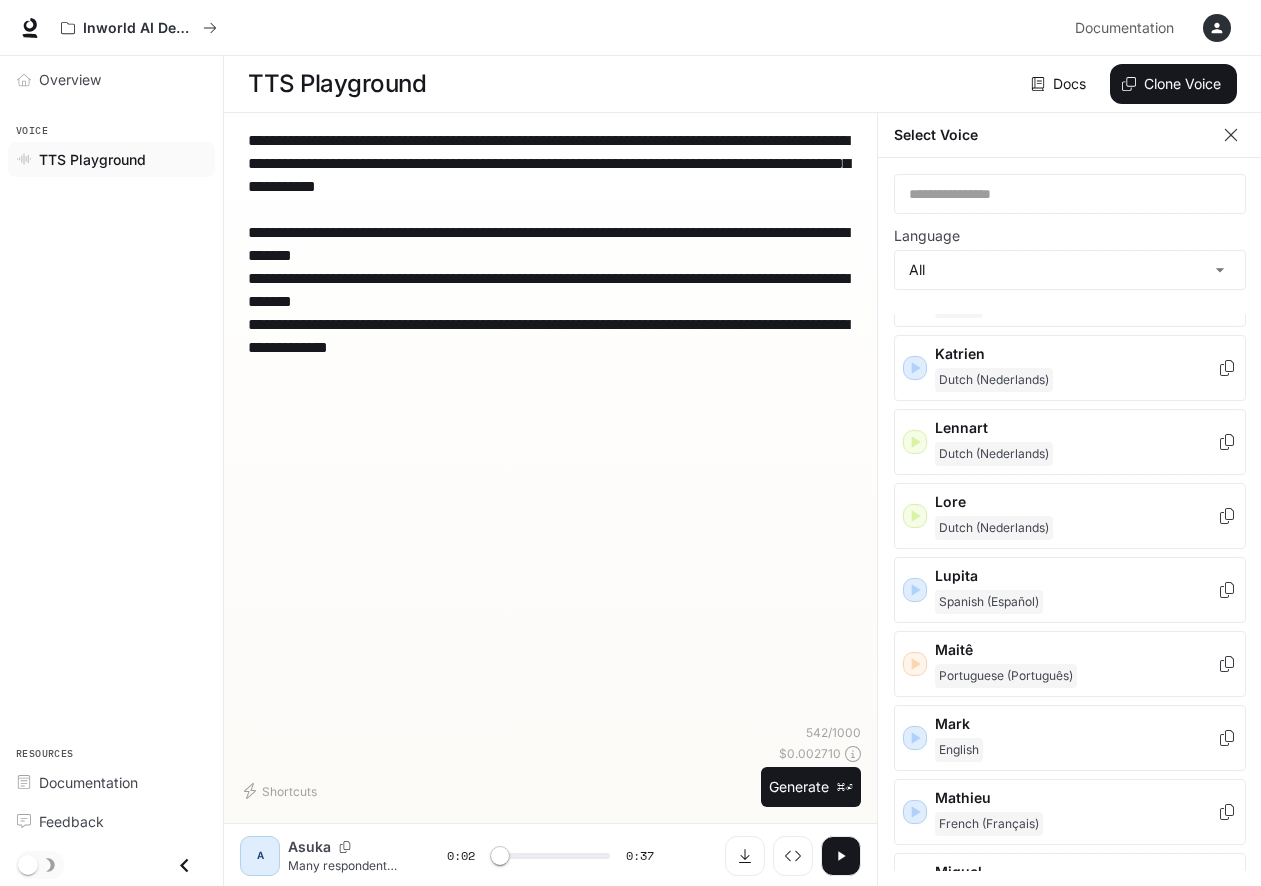 click on "**********" at bounding box center (550, 426) 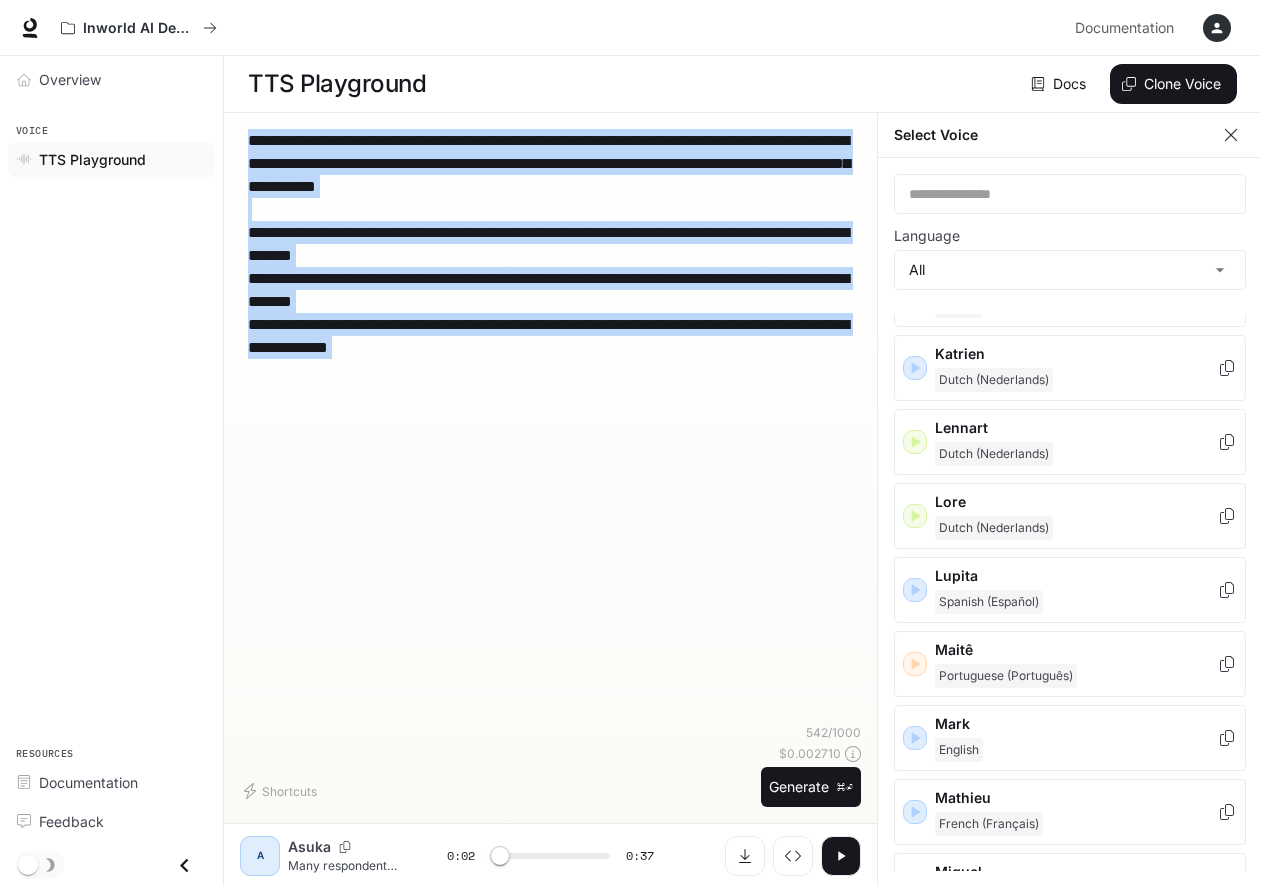 drag, startPoint x: 546, startPoint y: 363, endPoint x: 269, endPoint y: 157, distance: 345.20285 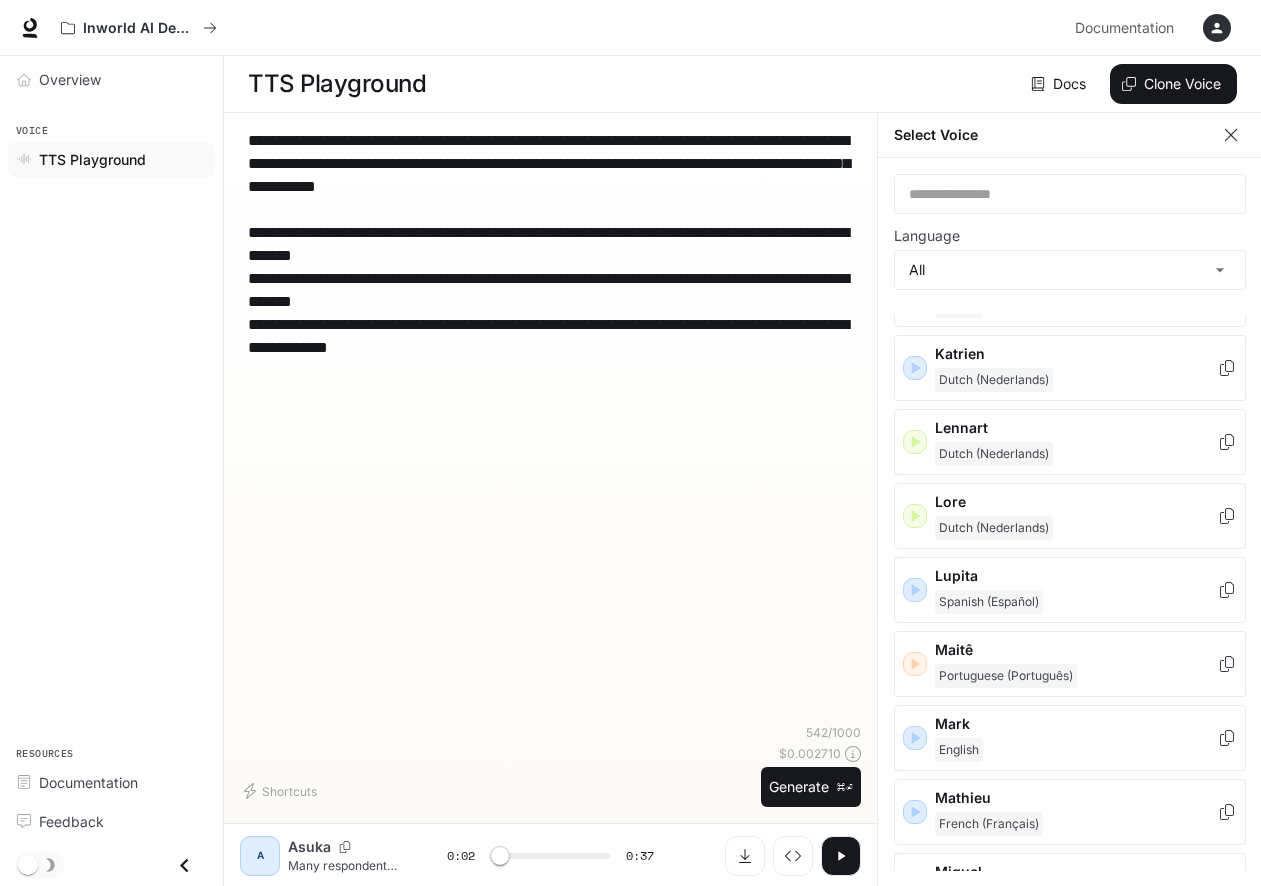 drag, startPoint x: 312, startPoint y: 180, endPoint x: 618, endPoint y: 465, distance: 418.16385 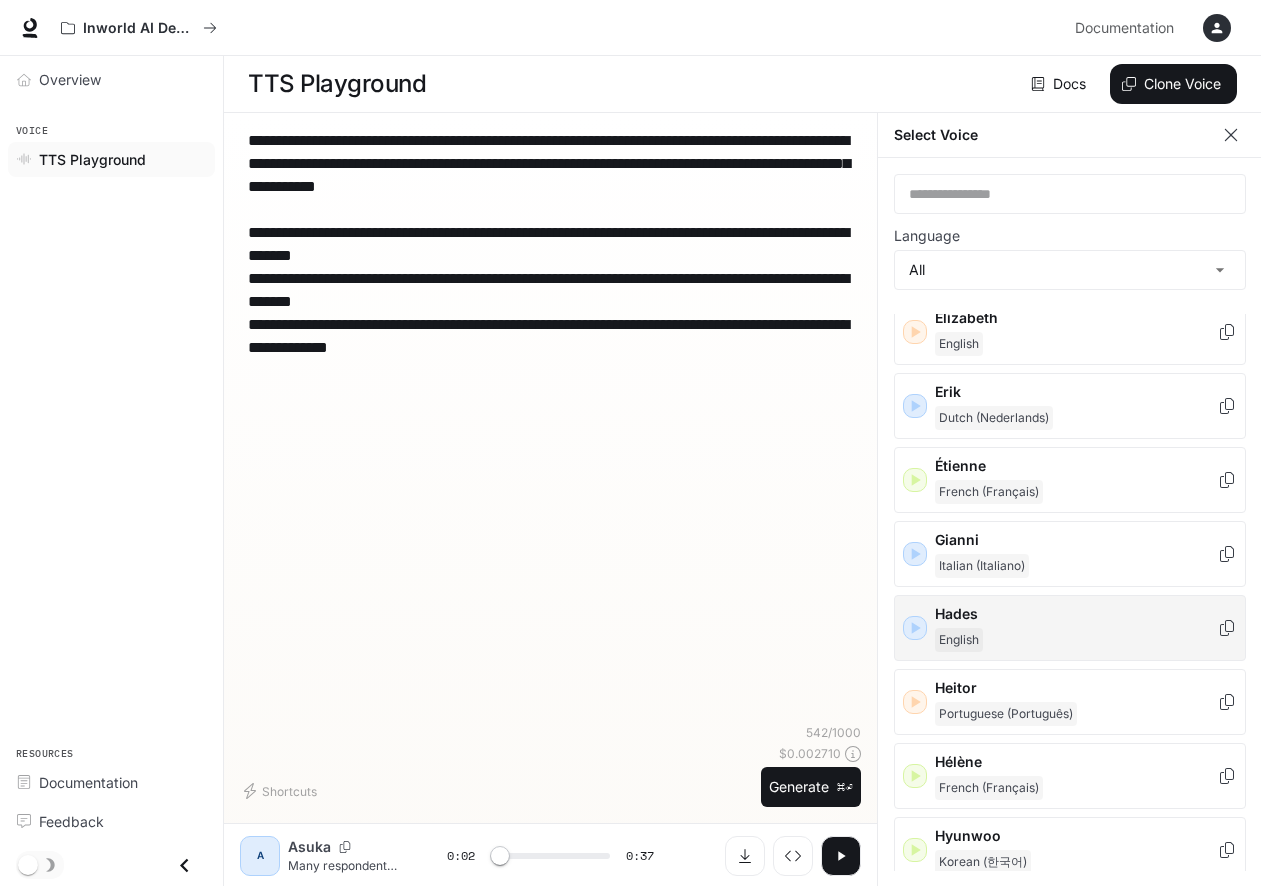 scroll, scrollTop: 0, scrollLeft: 0, axis: both 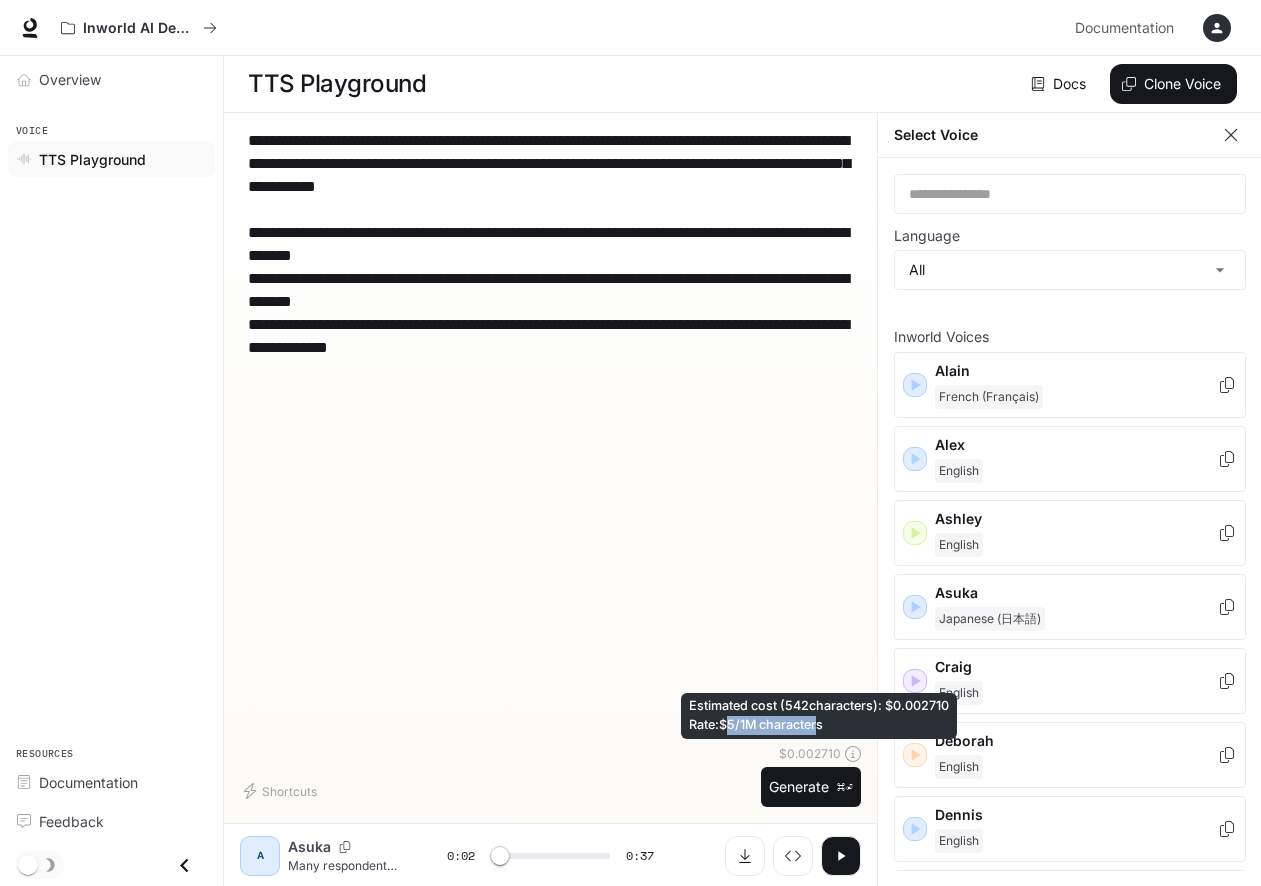 drag, startPoint x: 725, startPoint y: 728, endPoint x: 819, endPoint y: 729, distance: 94.00532 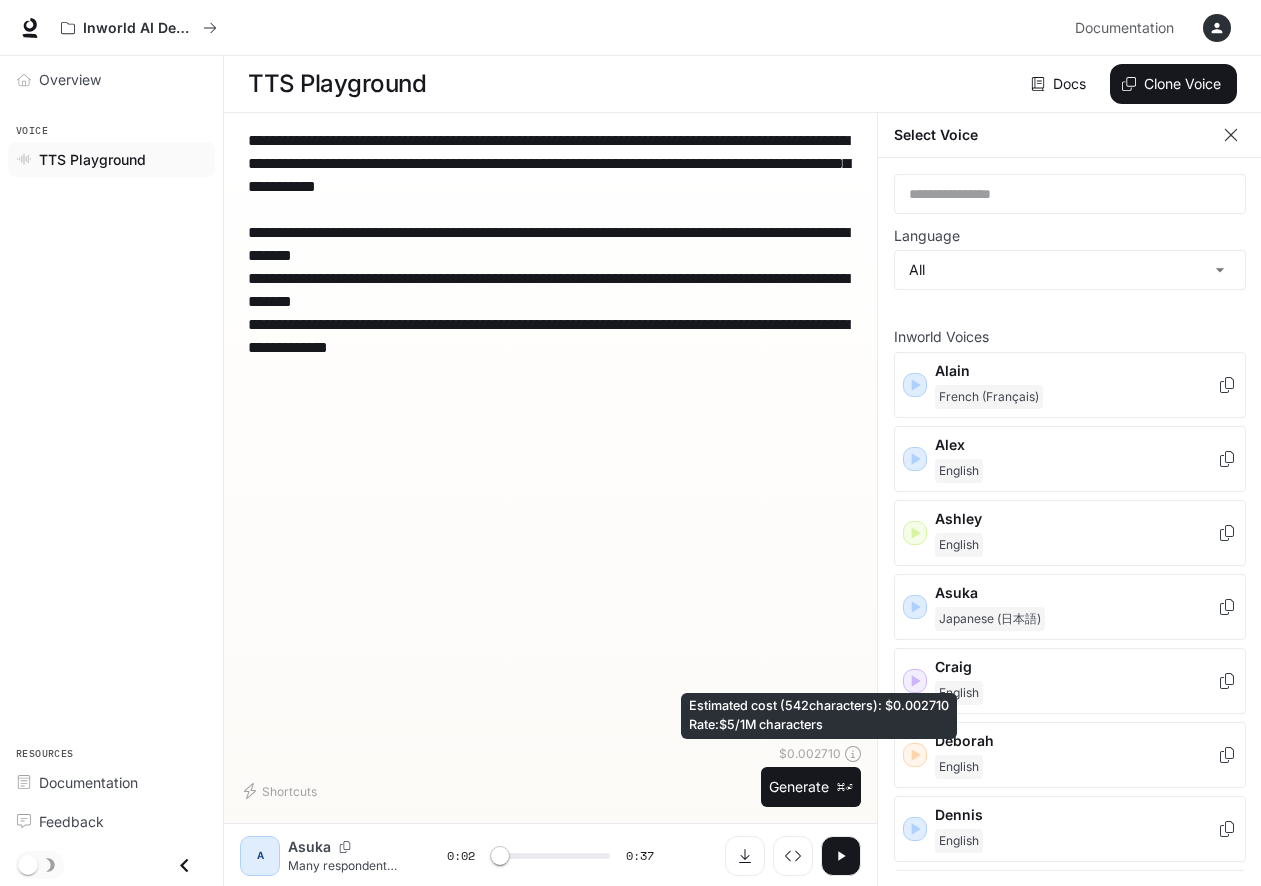 drag, startPoint x: 821, startPoint y: 743, endPoint x: 791, endPoint y: 741, distance: 30.066593 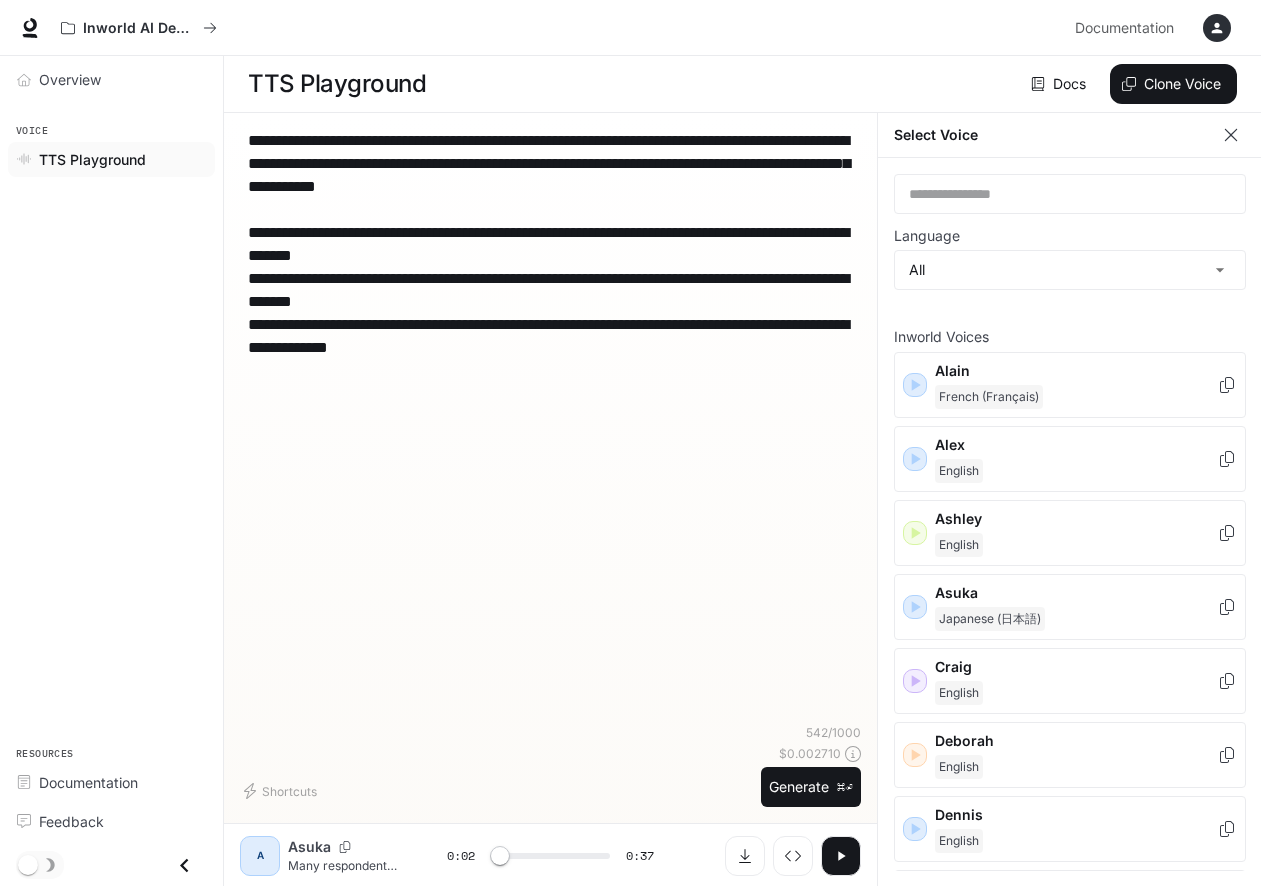 click on "**********" at bounding box center (550, 244) 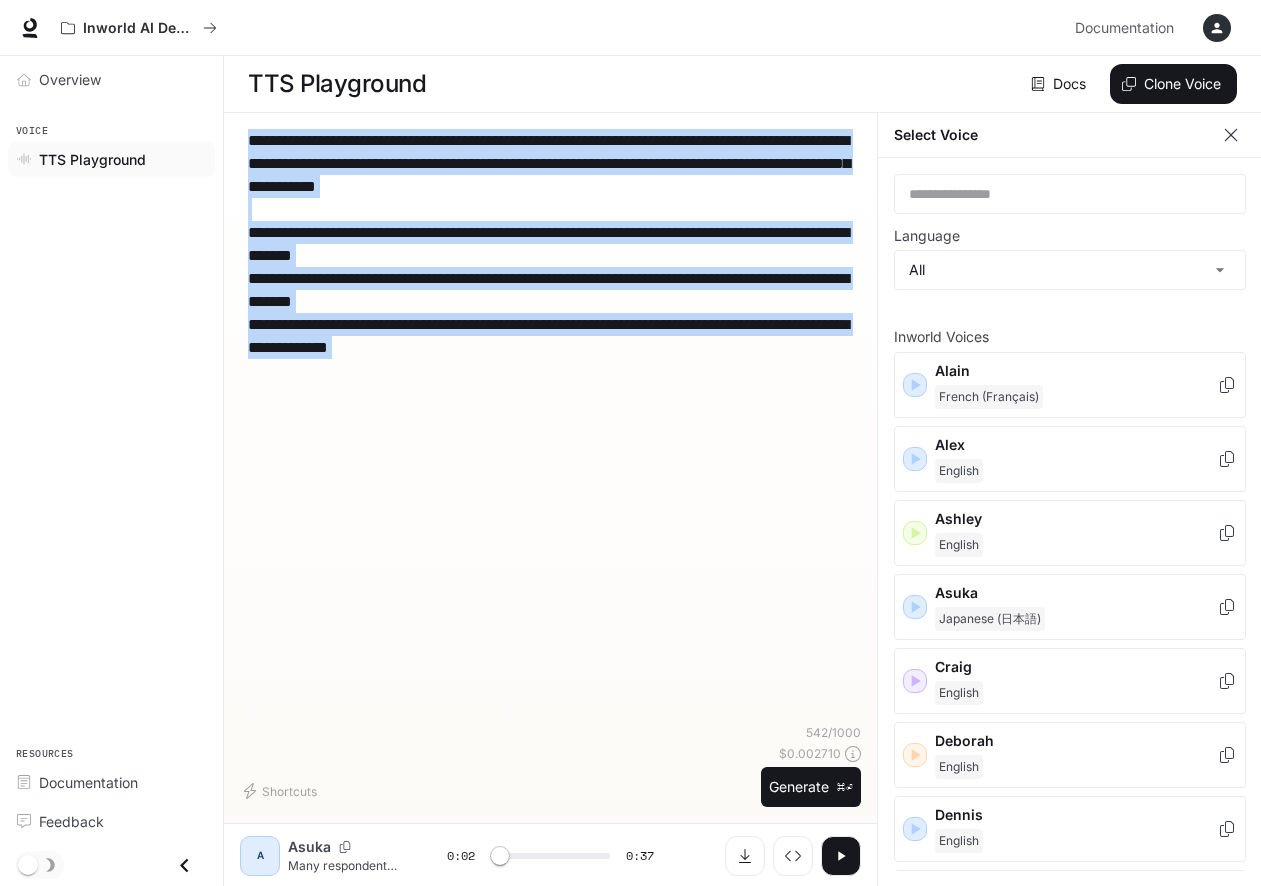 drag, startPoint x: 517, startPoint y: 345, endPoint x: 271, endPoint y: 160, distance: 307.80026 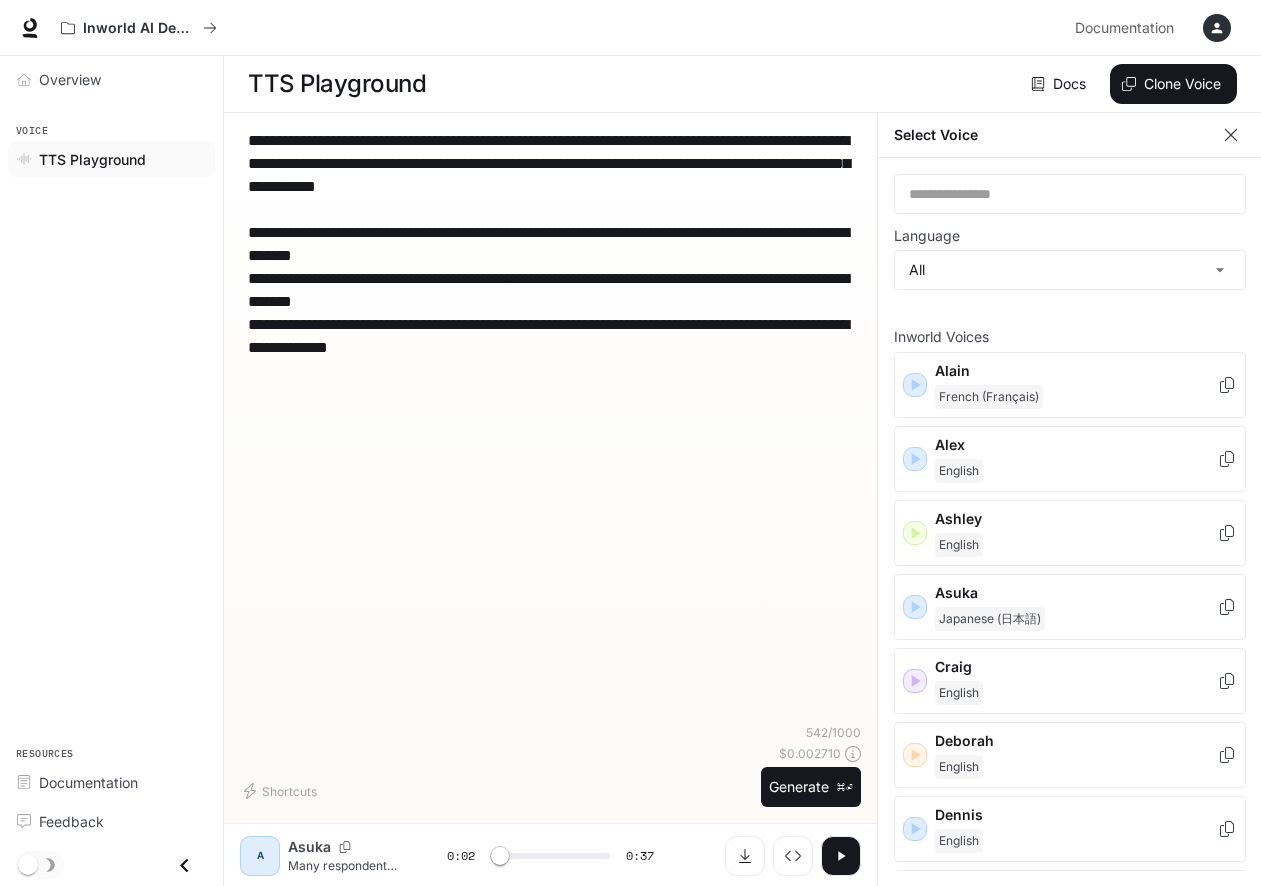 drag, startPoint x: 250, startPoint y: 134, endPoint x: 566, endPoint y: 360, distance: 388.49966 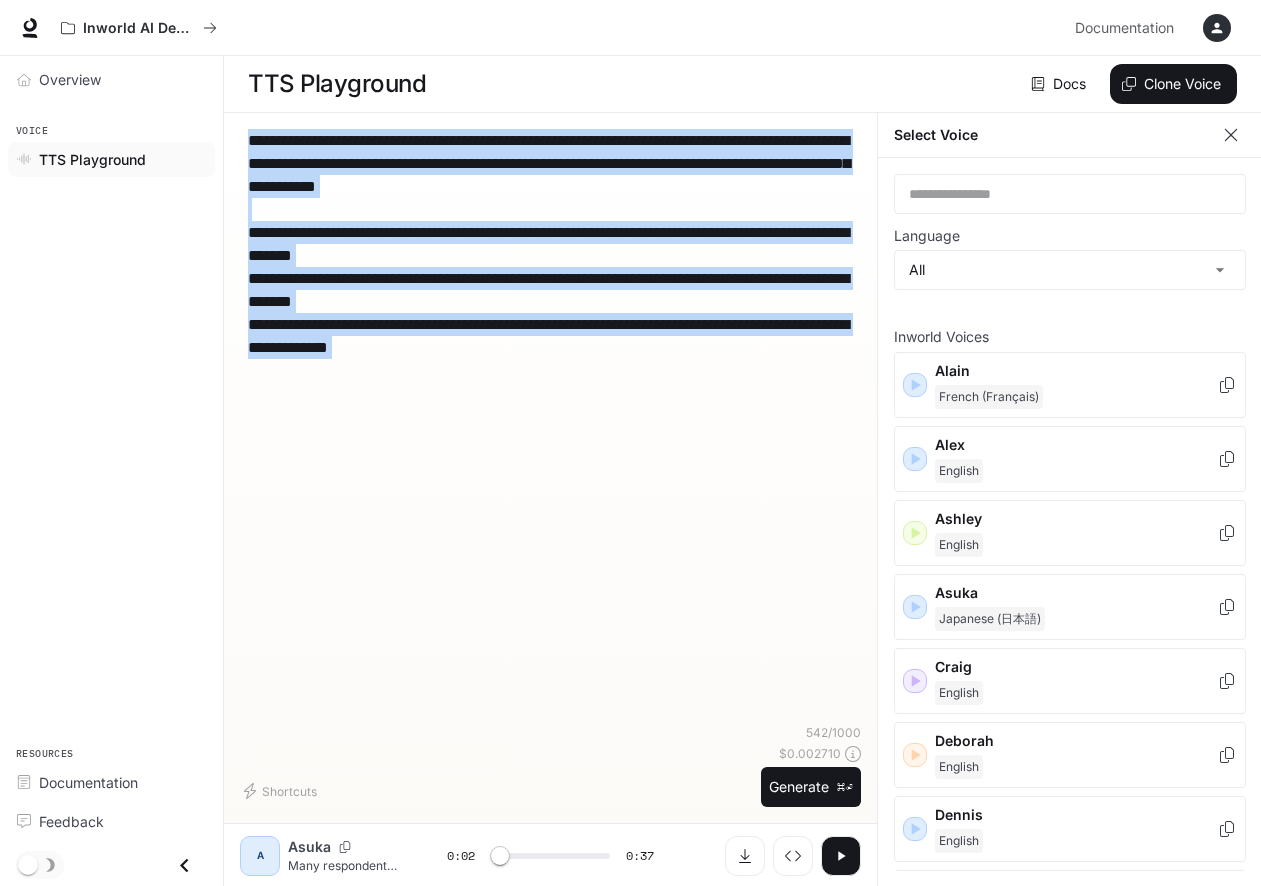 drag, startPoint x: 539, startPoint y: 362, endPoint x: 328, endPoint y: 276, distance: 227.85303 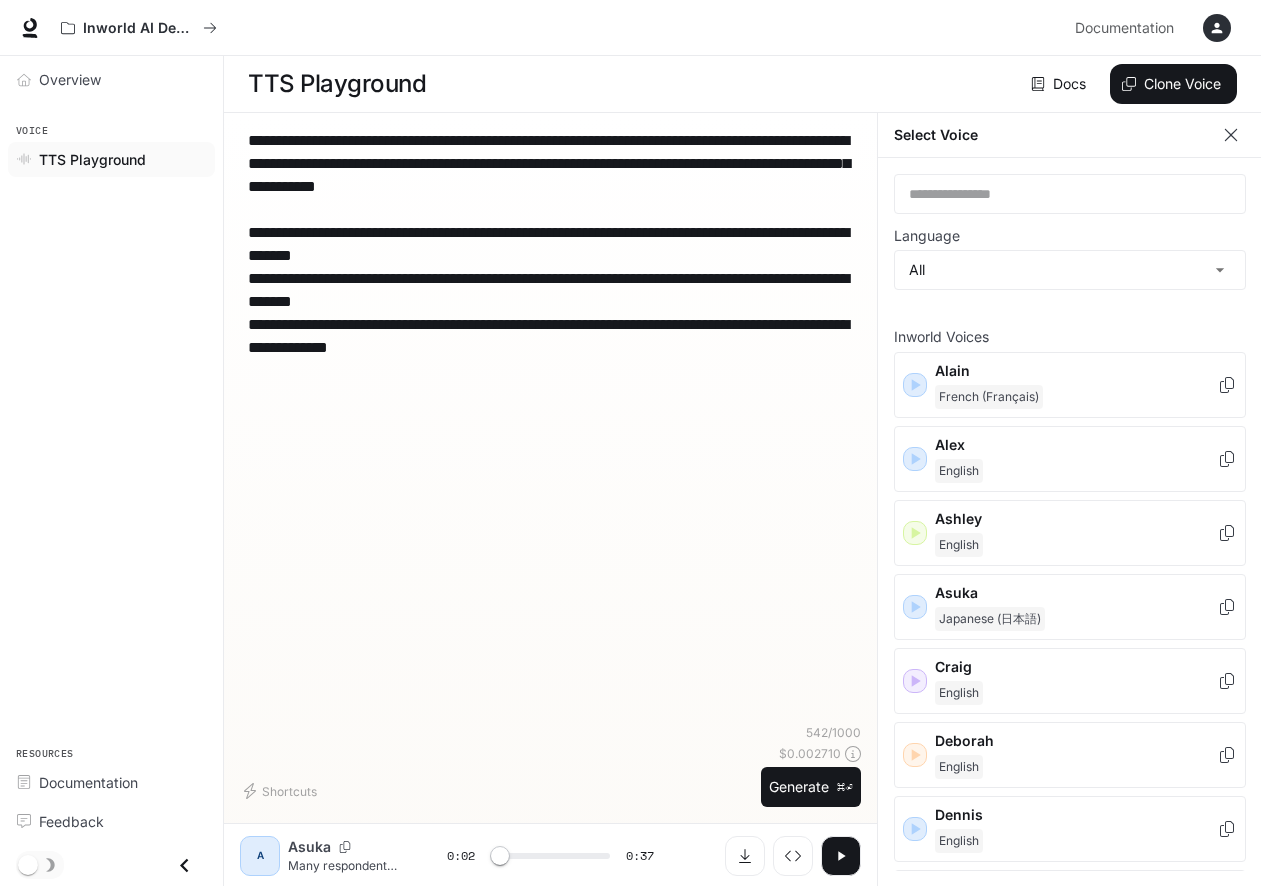 drag, startPoint x: 261, startPoint y: 232, endPoint x: 515, endPoint y: 372, distance: 290.0276 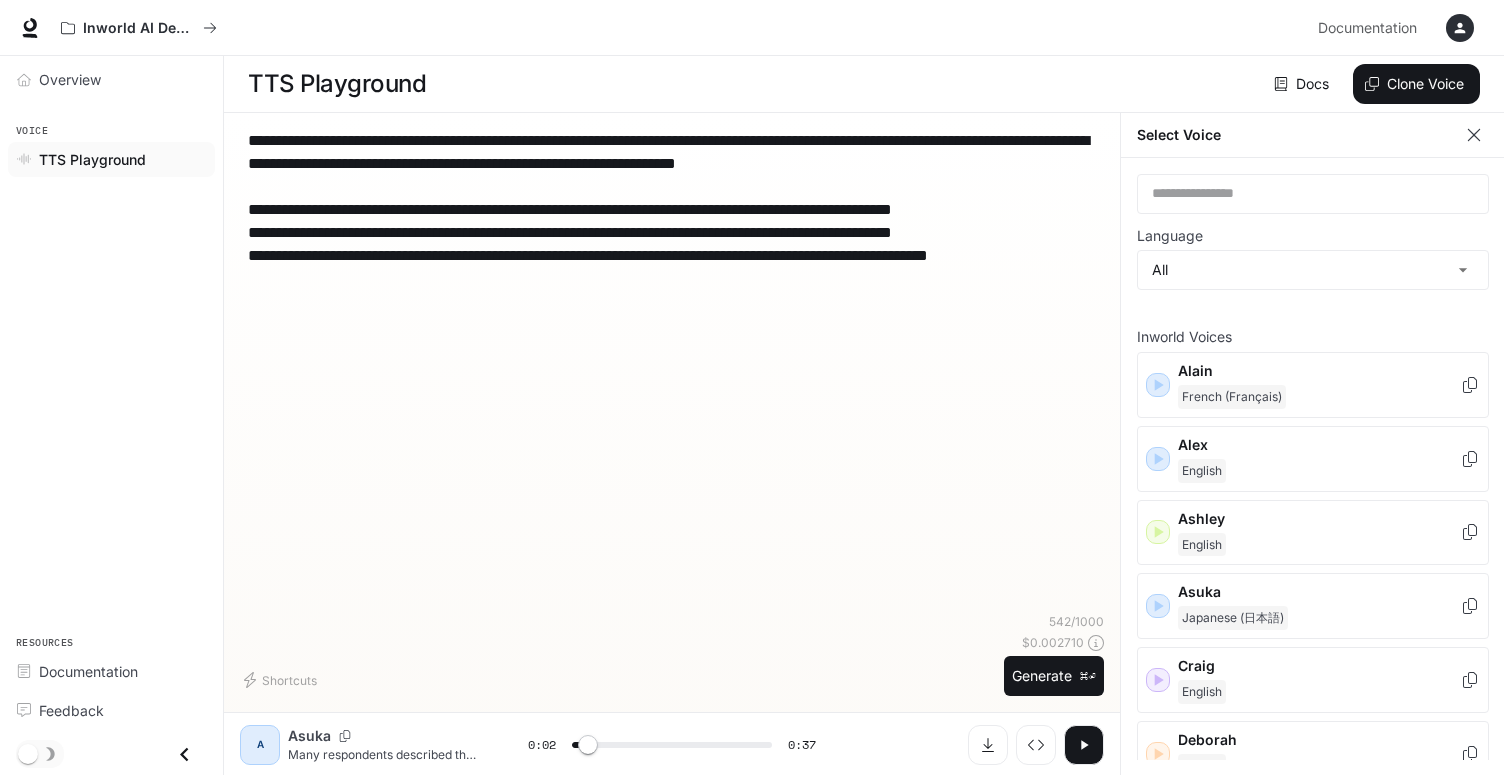 scroll, scrollTop: 9, scrollLeft: 0, axis: vertical 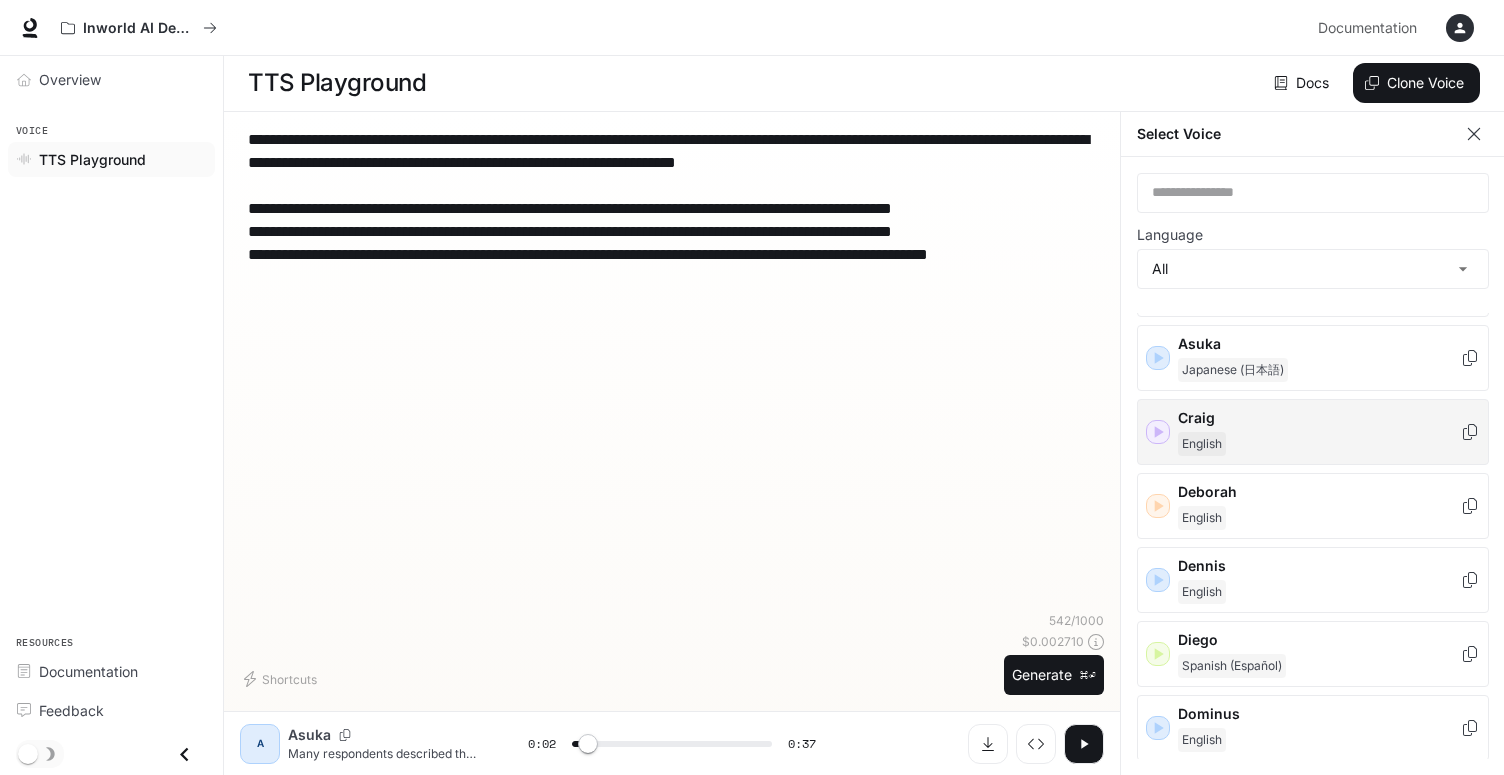 click 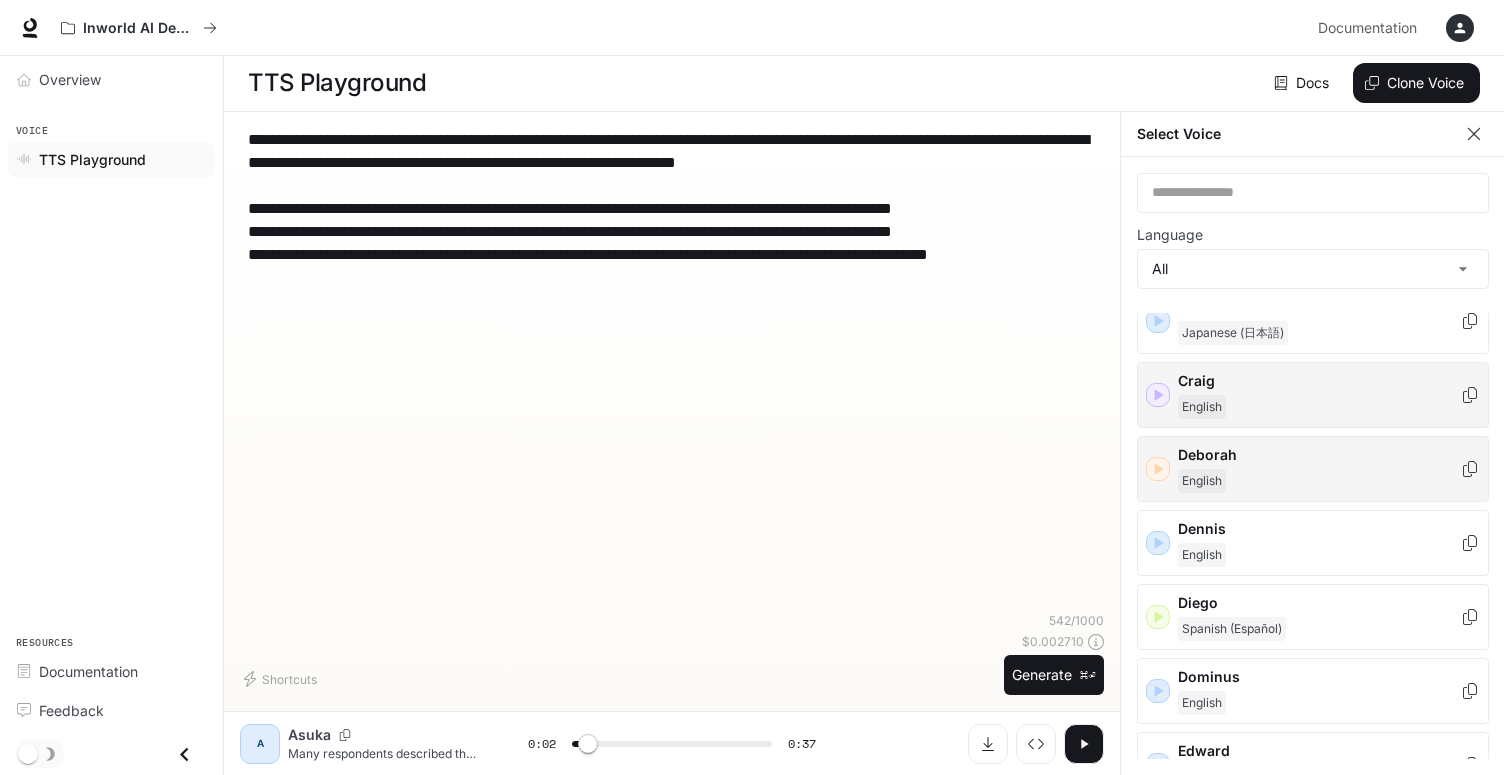 scroll, scrollTop: 308, scrollLeft: 0, axis: vertical 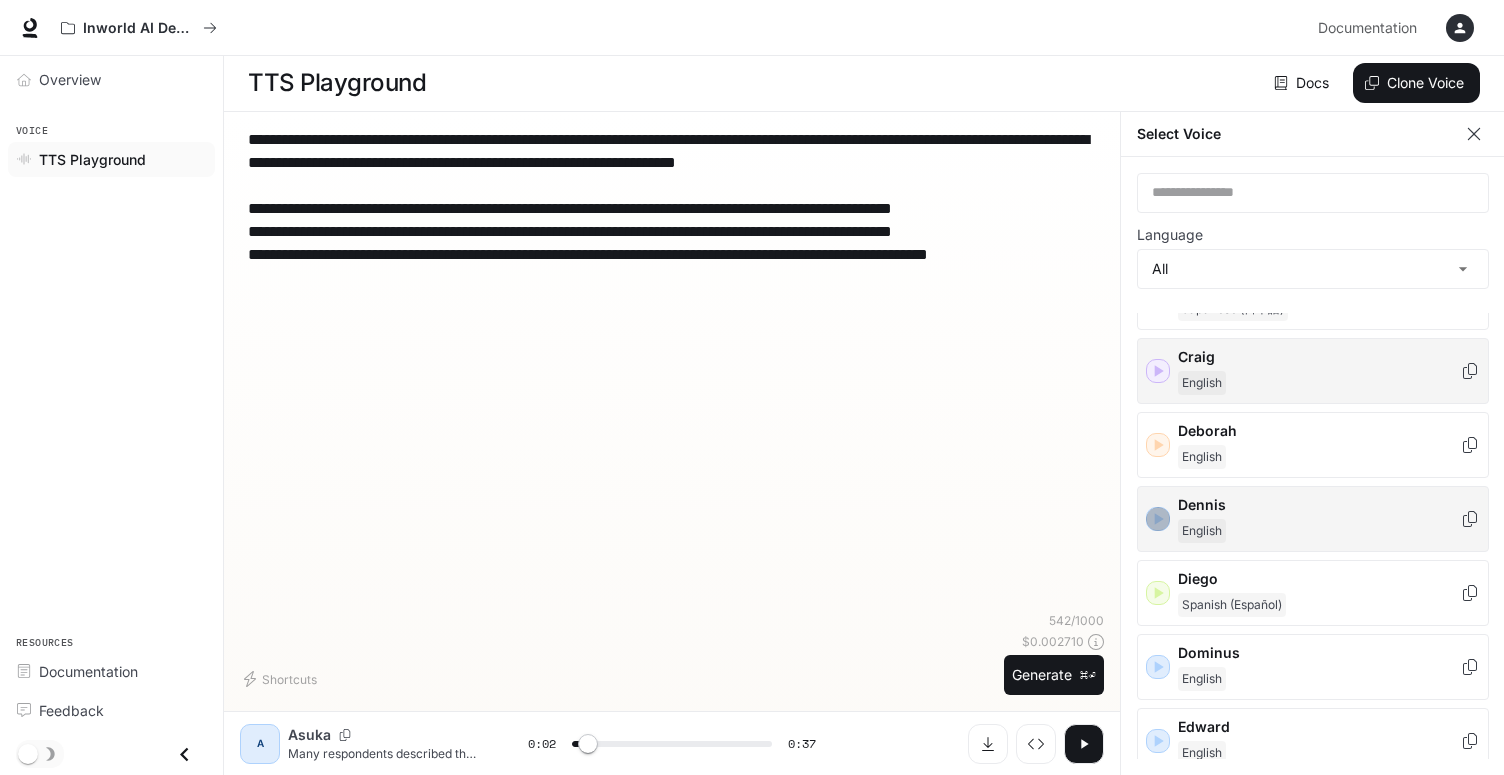 click 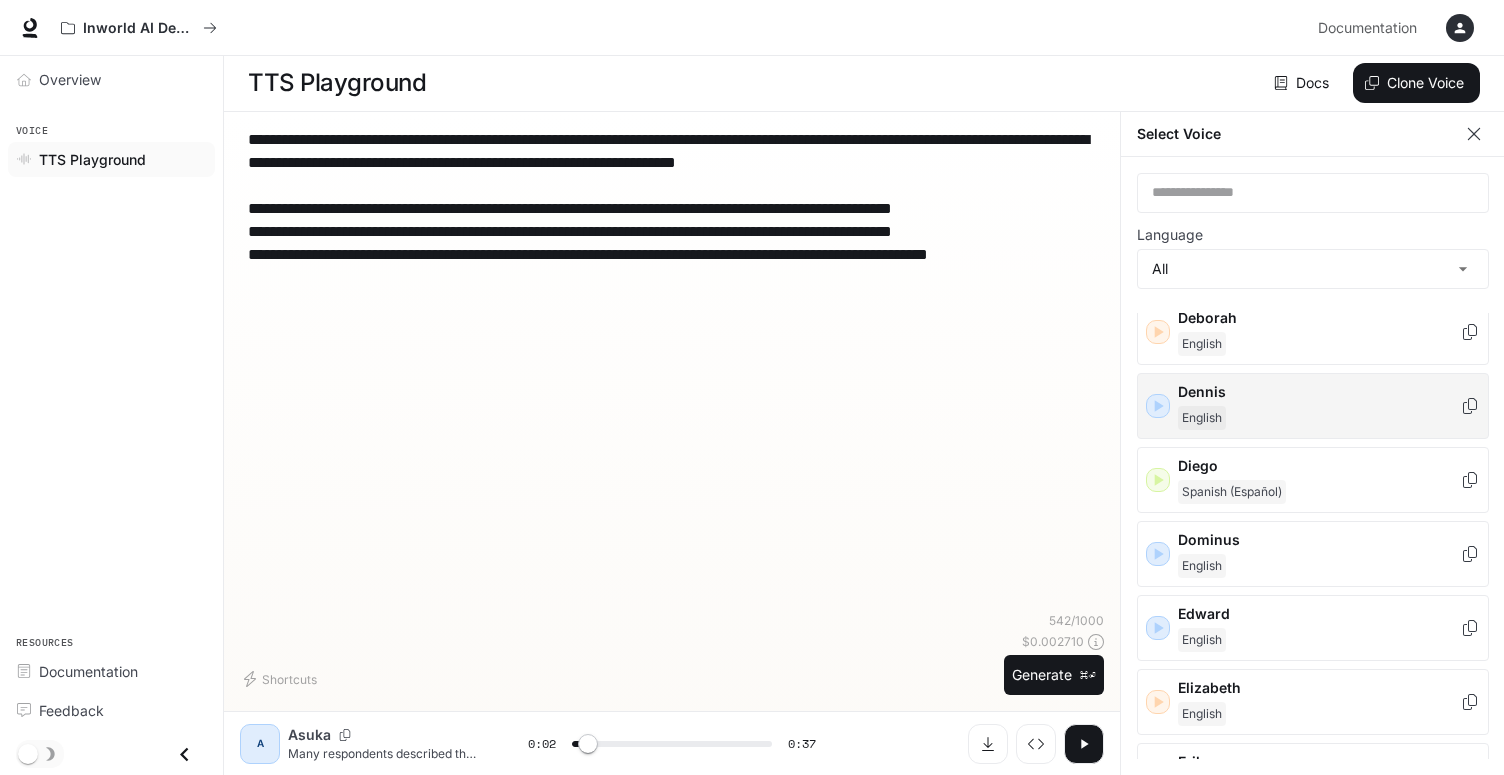scroll, scrollTop: 423, scrollLeft: 0, axis: vertical 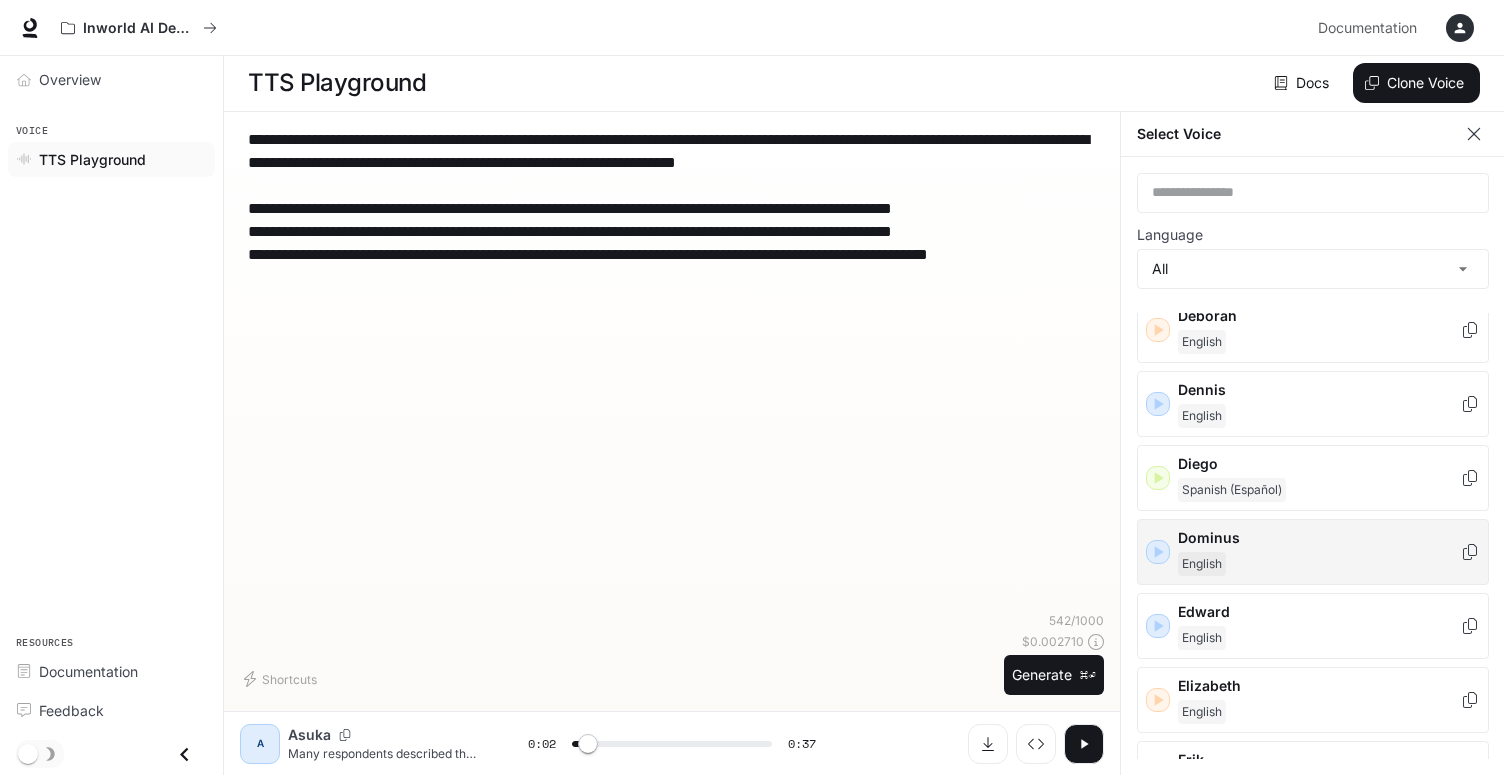 click 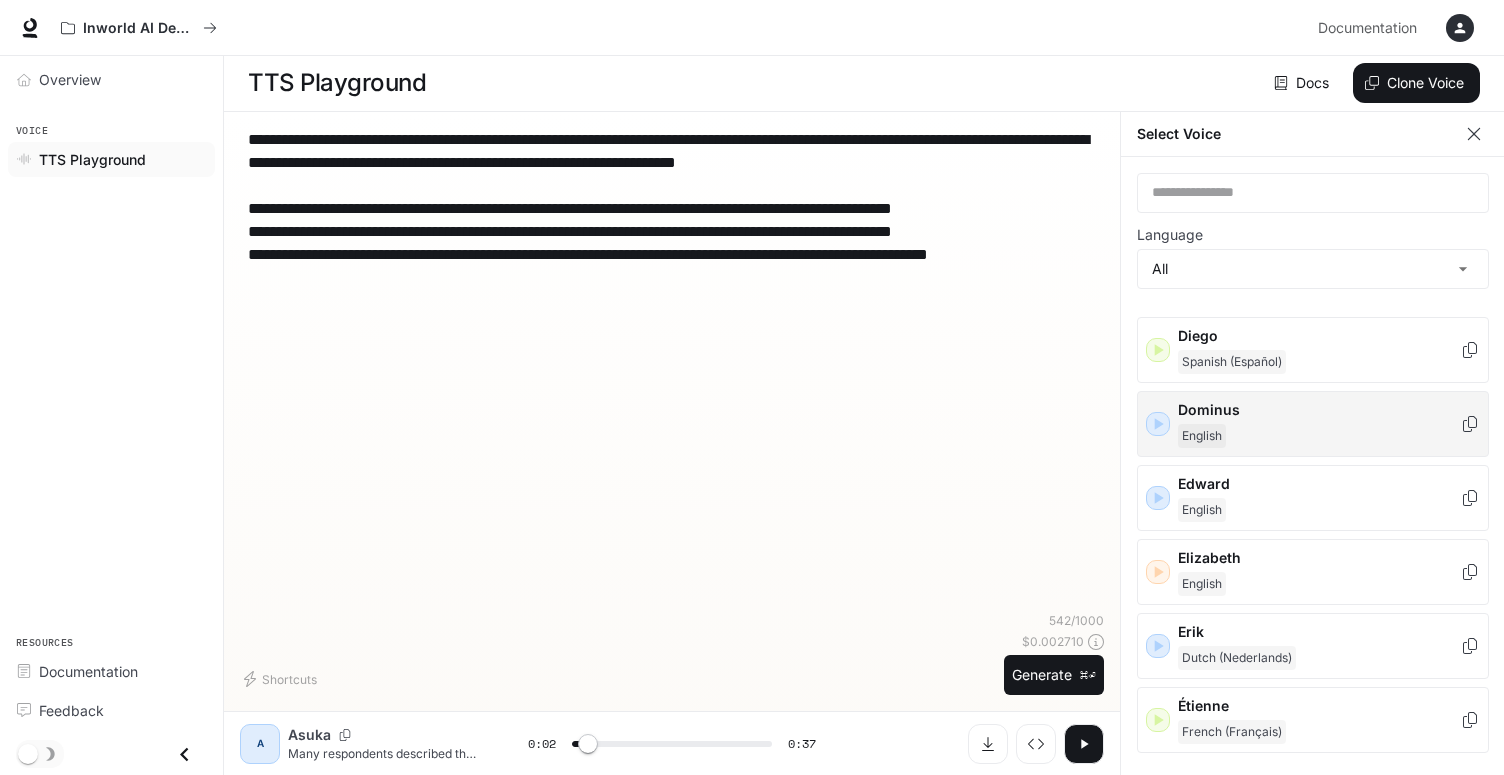 scroll, scrollTop: 560, scrollLeft: 0, axis: vertical 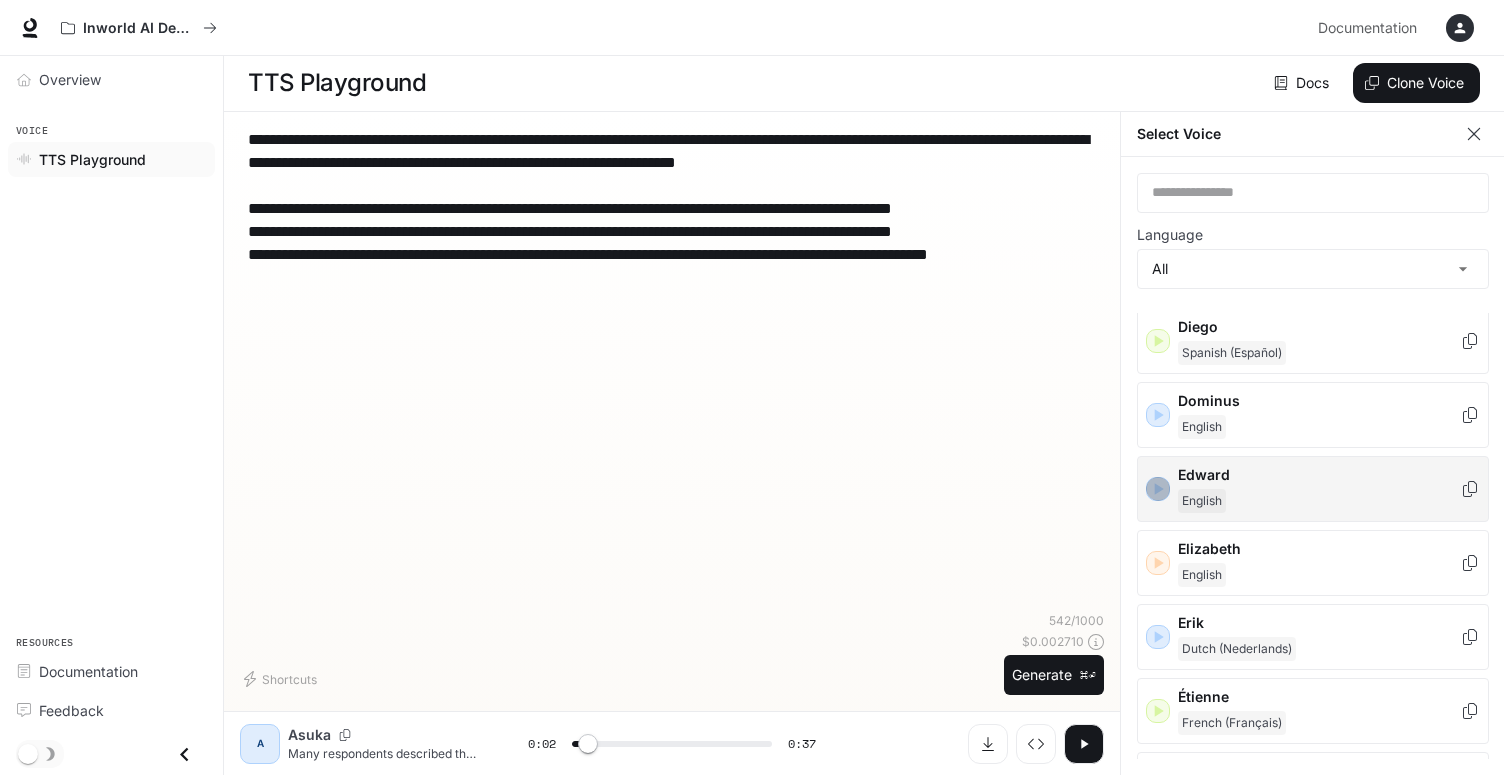 click 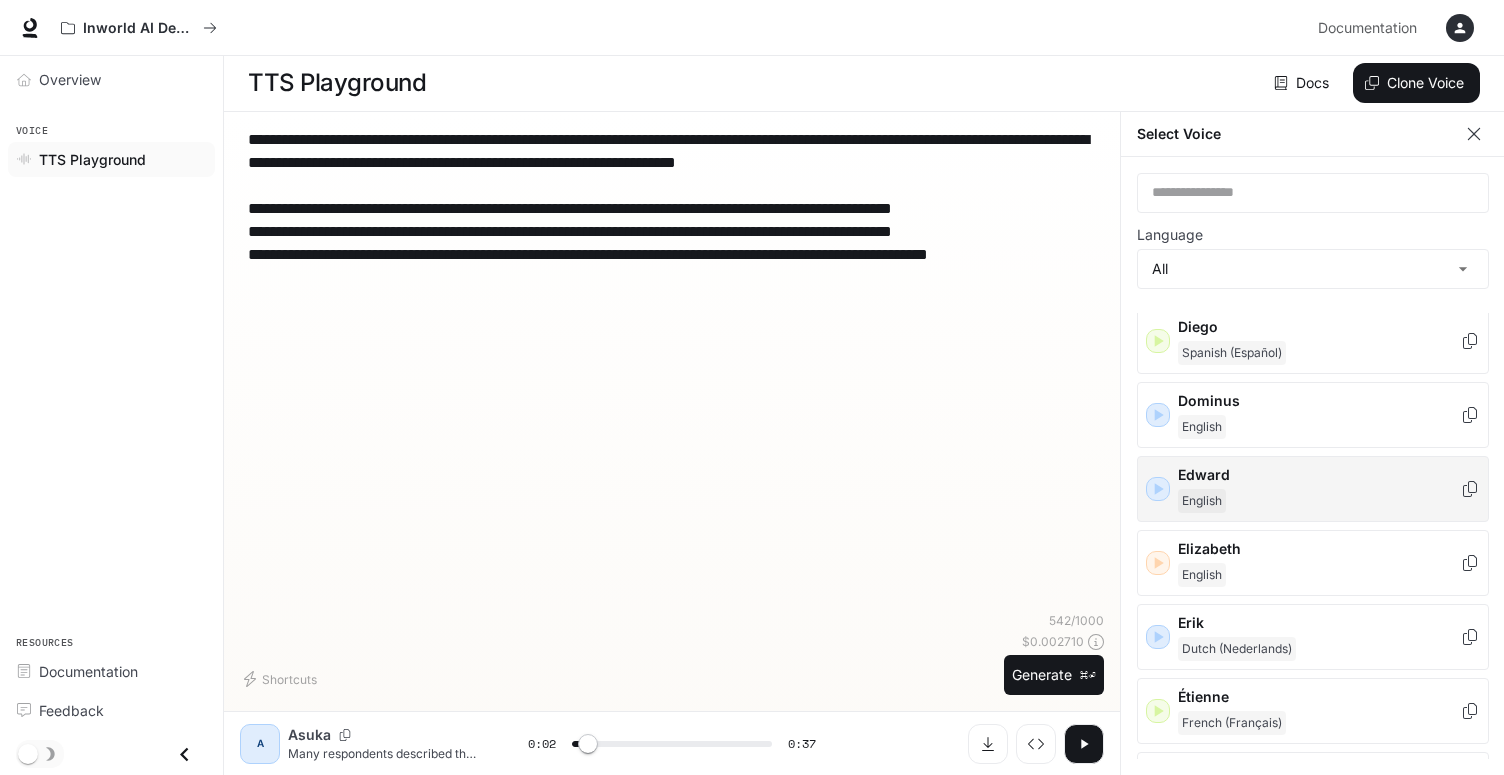 click on "Edward English" at bounding box center (1319, 489) 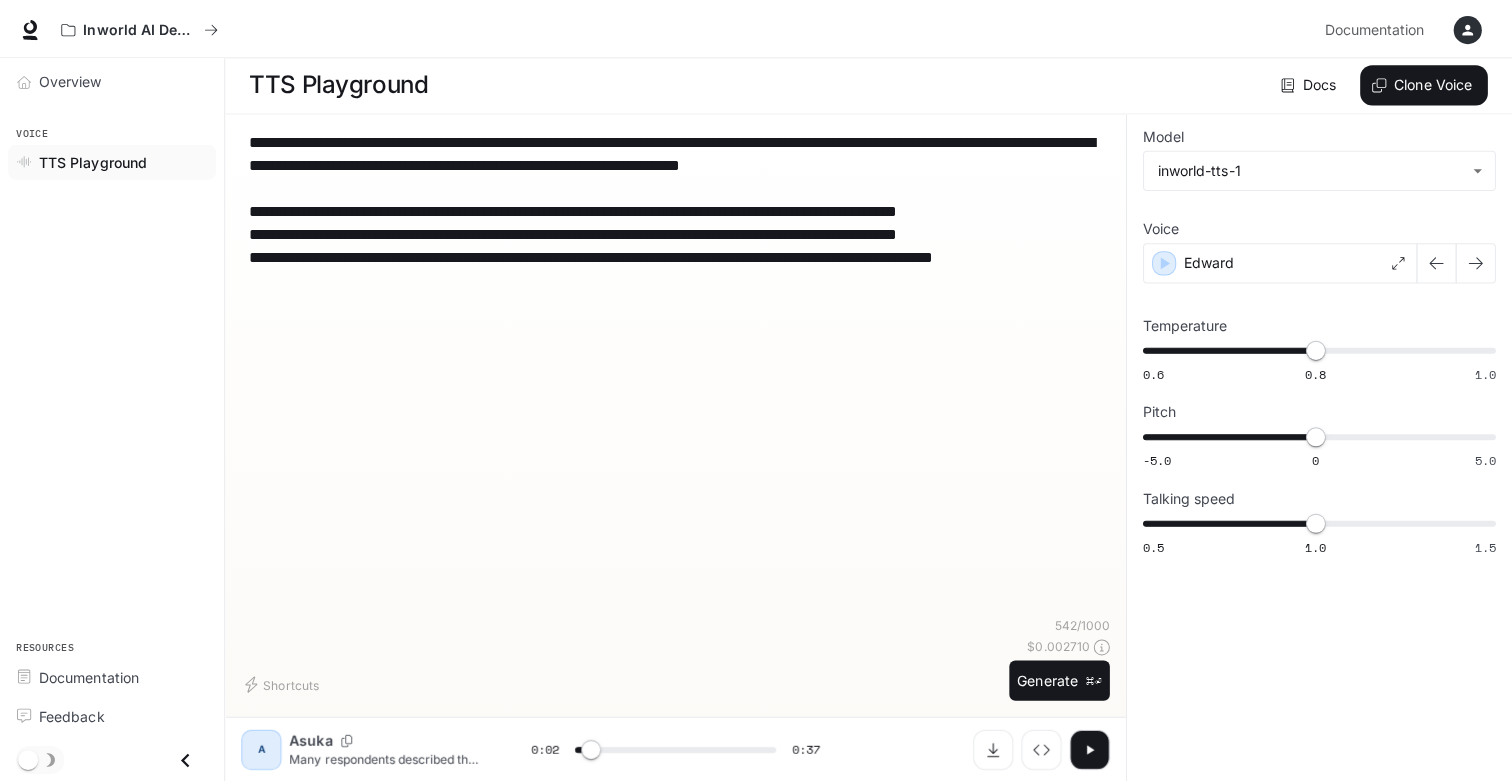 scroll, scrollTop: 1, scrollLeft: 0, axis: vertical 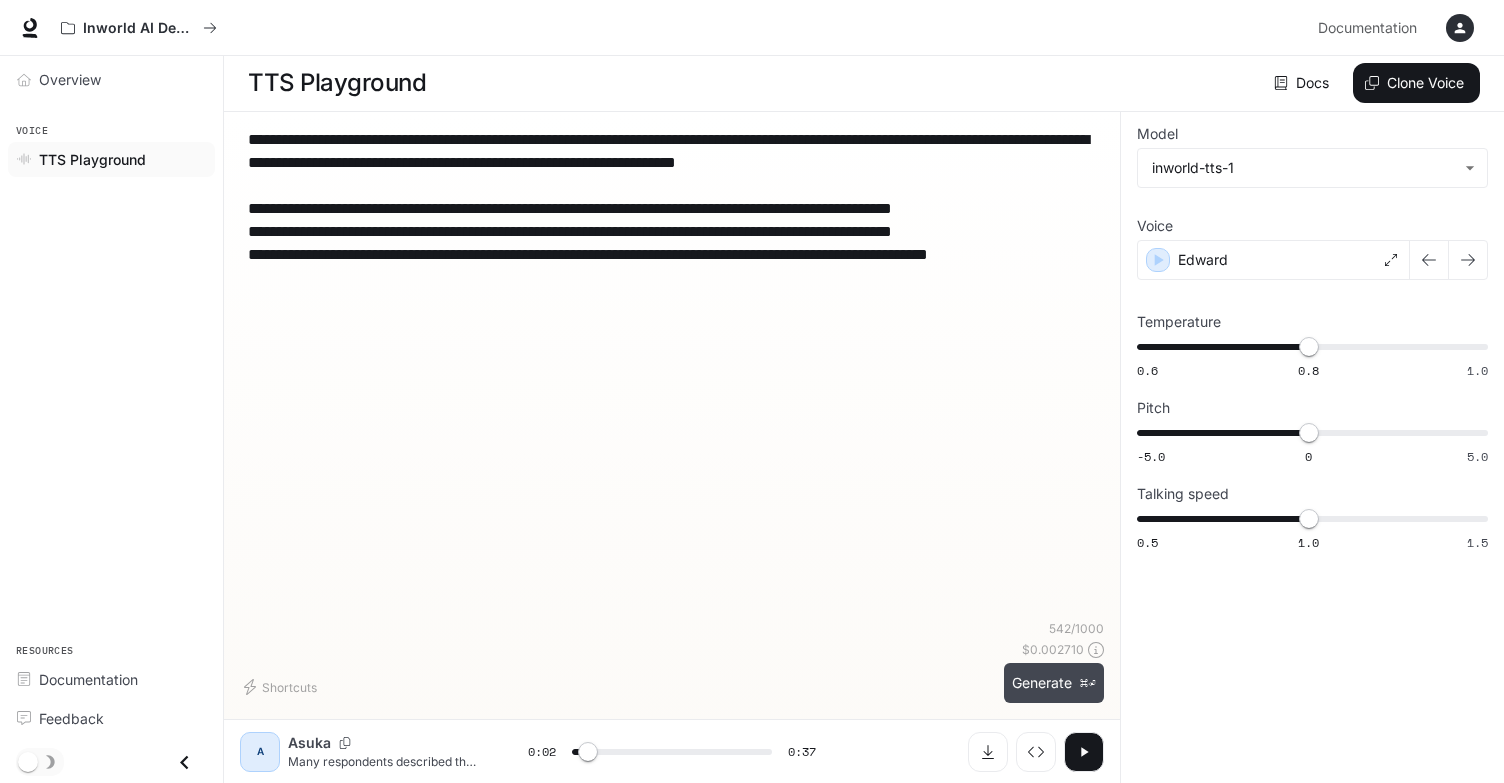 click on "Generate ⌘⏎" at bounding box center [1054, 683] 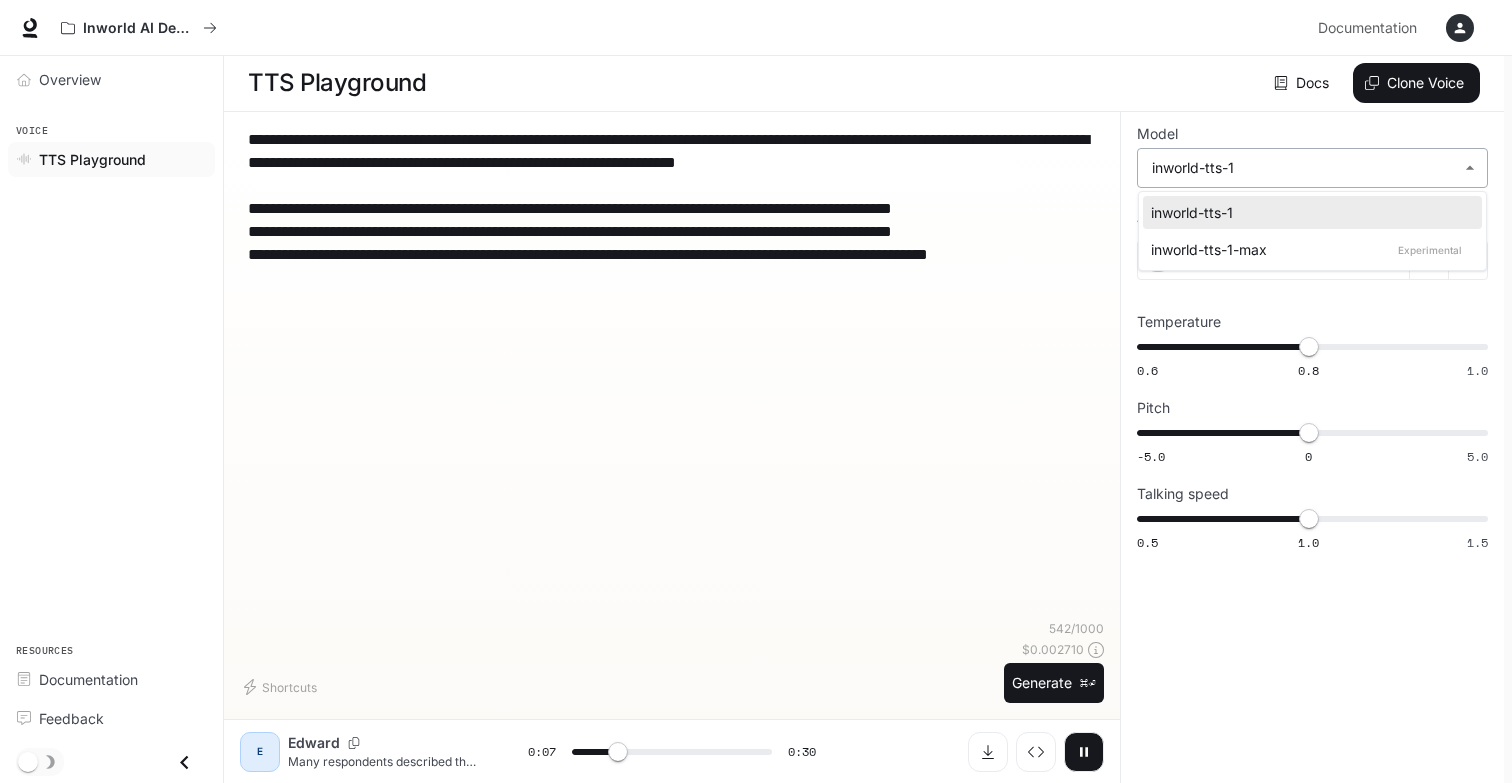 click on "**********" at bounding box center [756, 391] 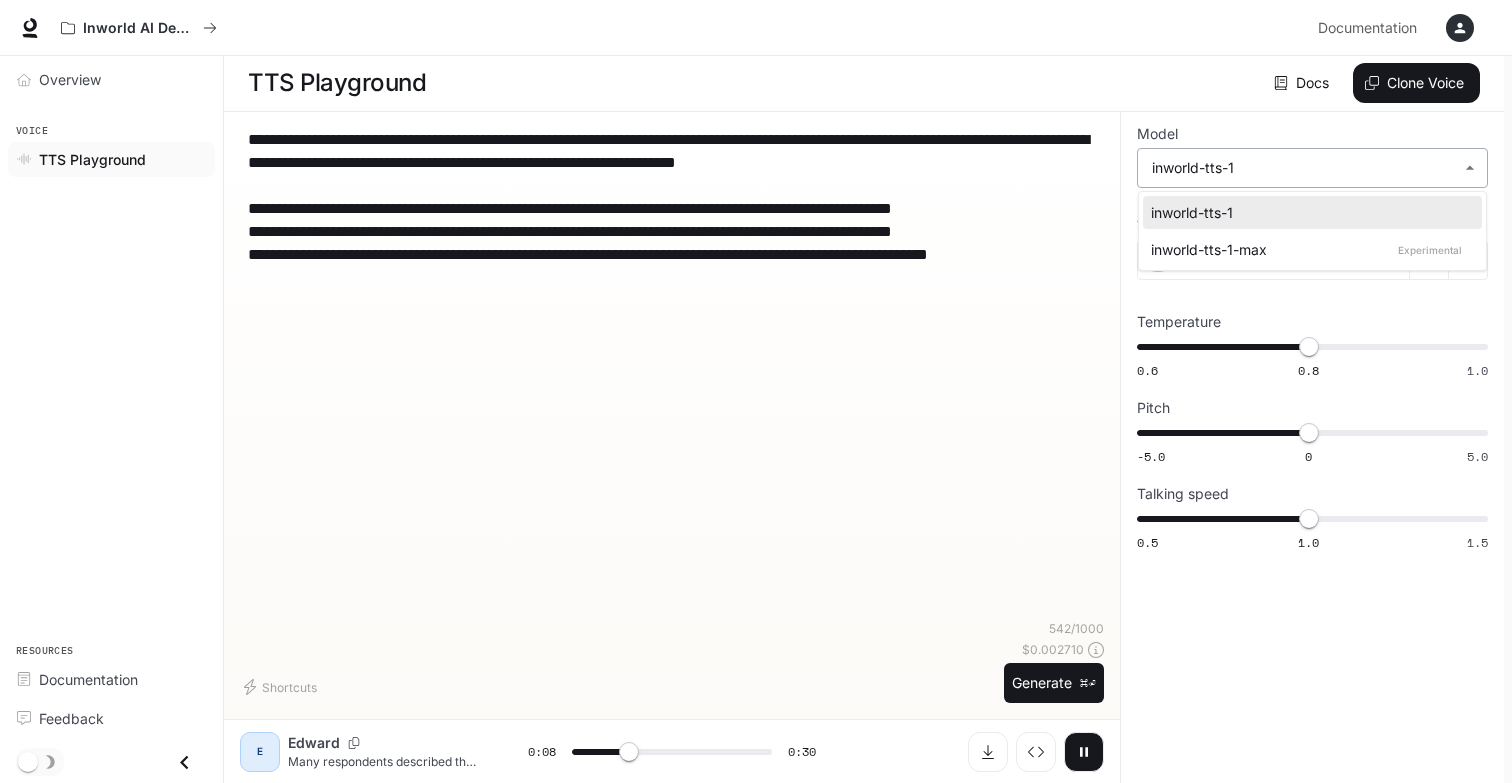 click at bounding box center [756, 391] 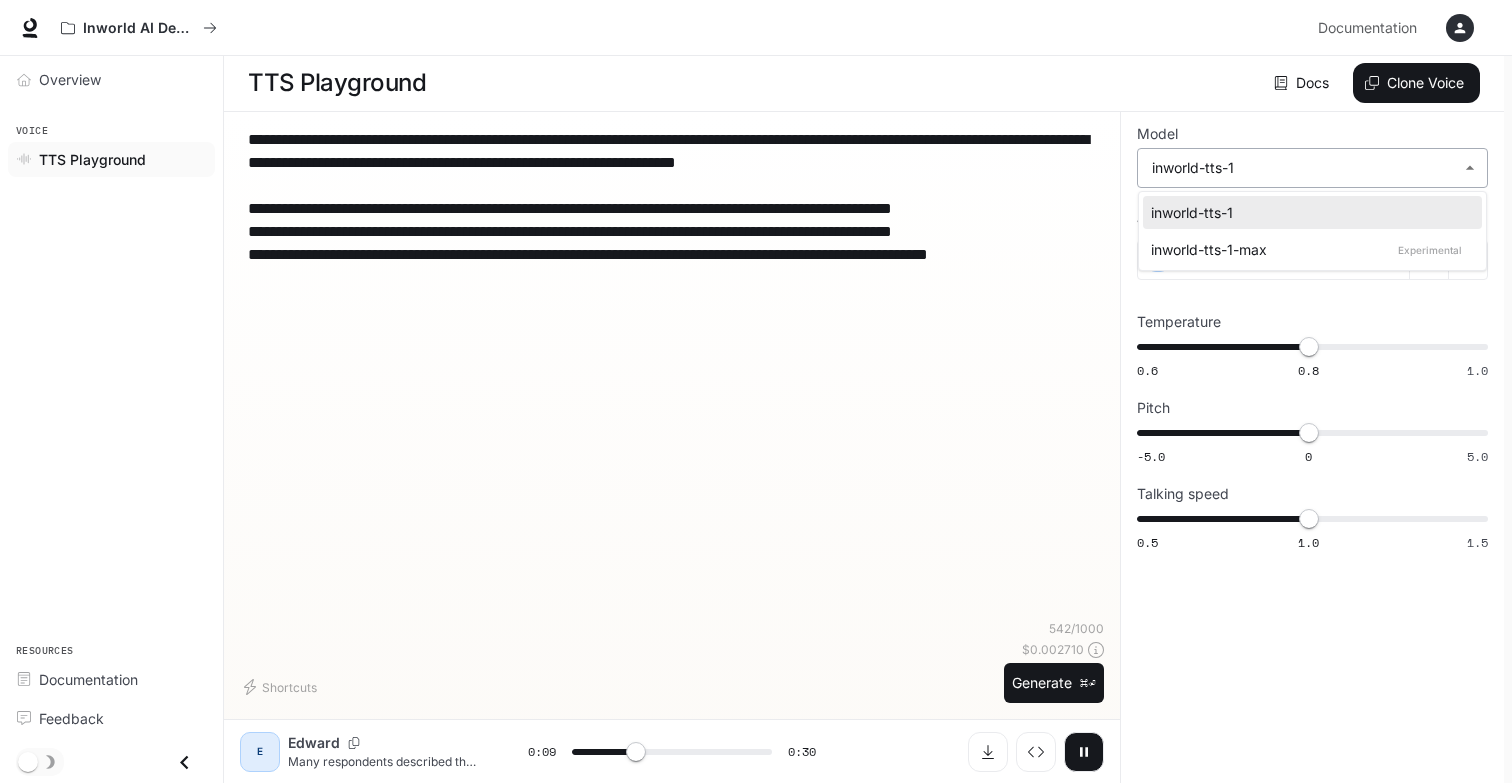 click on "**********" at bounding box center (756, 391) 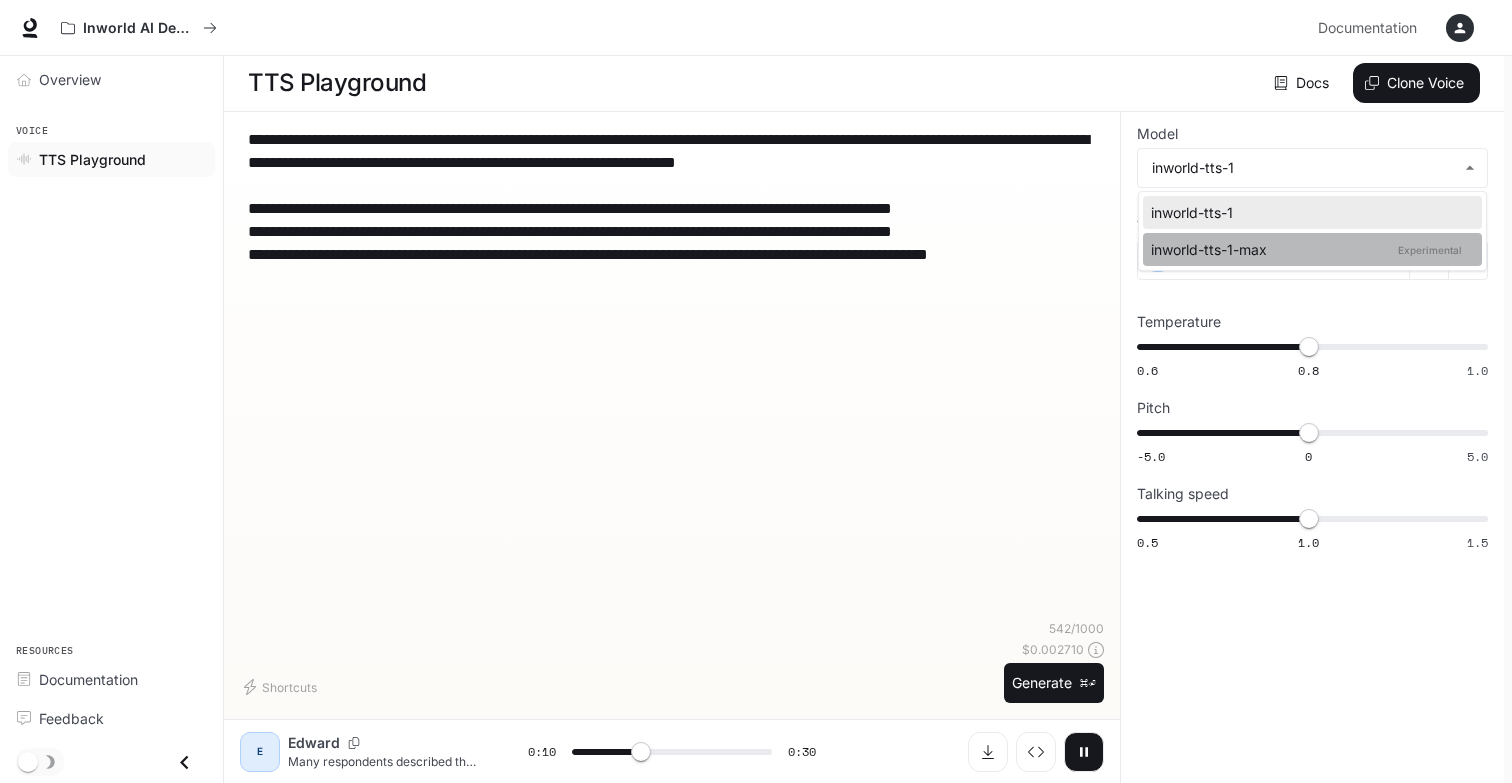 click on "inworld-tts-1-max Experimental" at bounding box center [1308, 249] 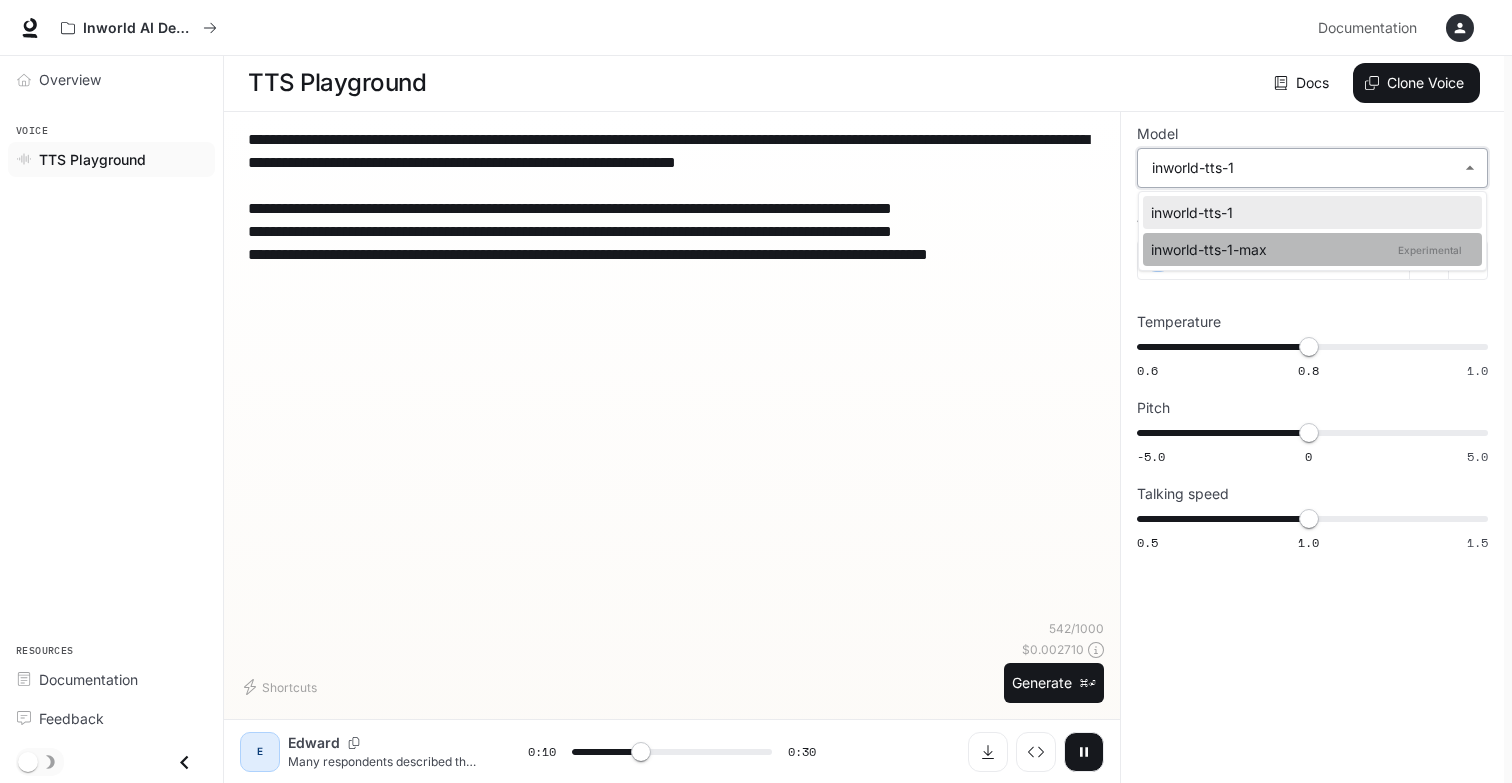 type on "****" 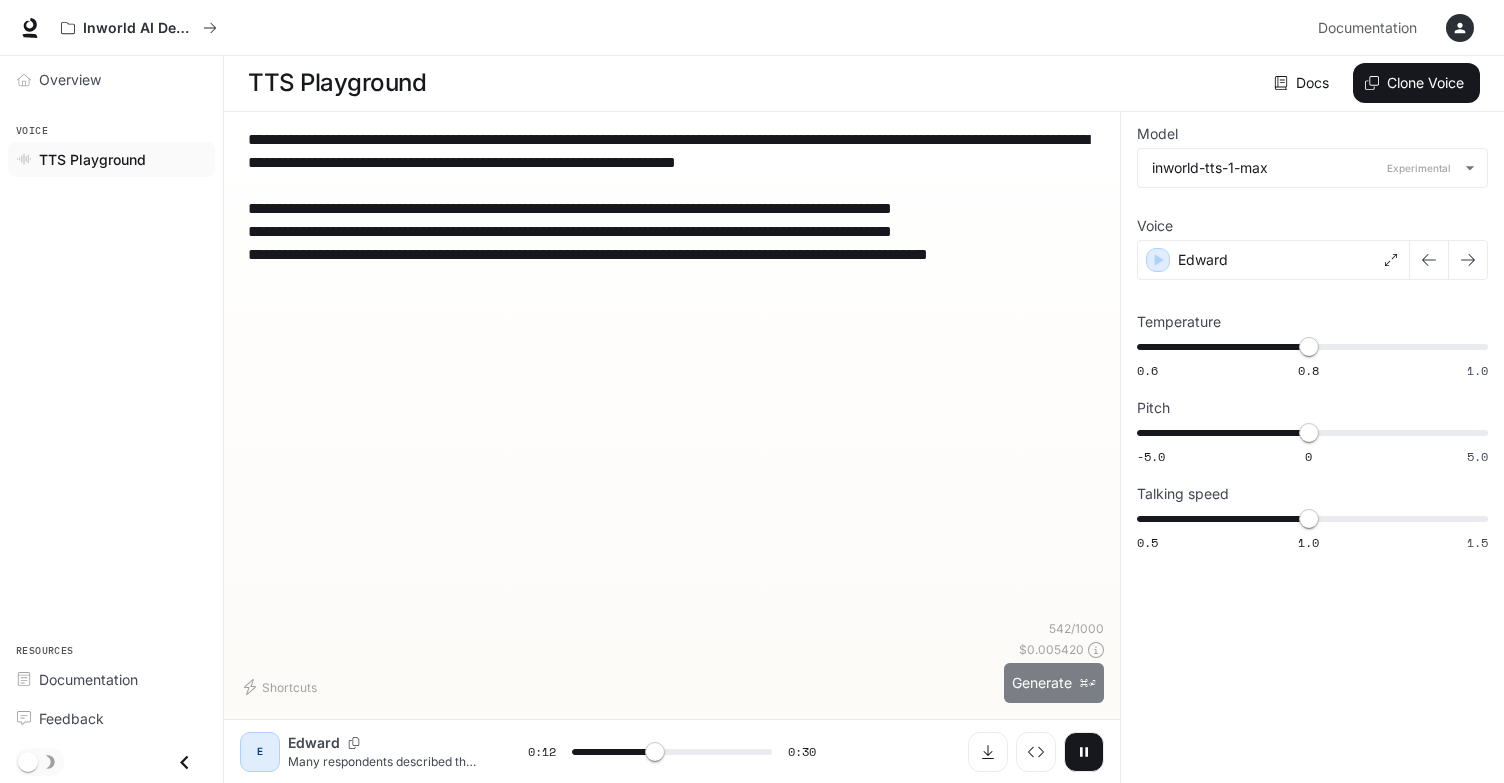 click on "⌘⏎" at bounding box center [1088, 683] 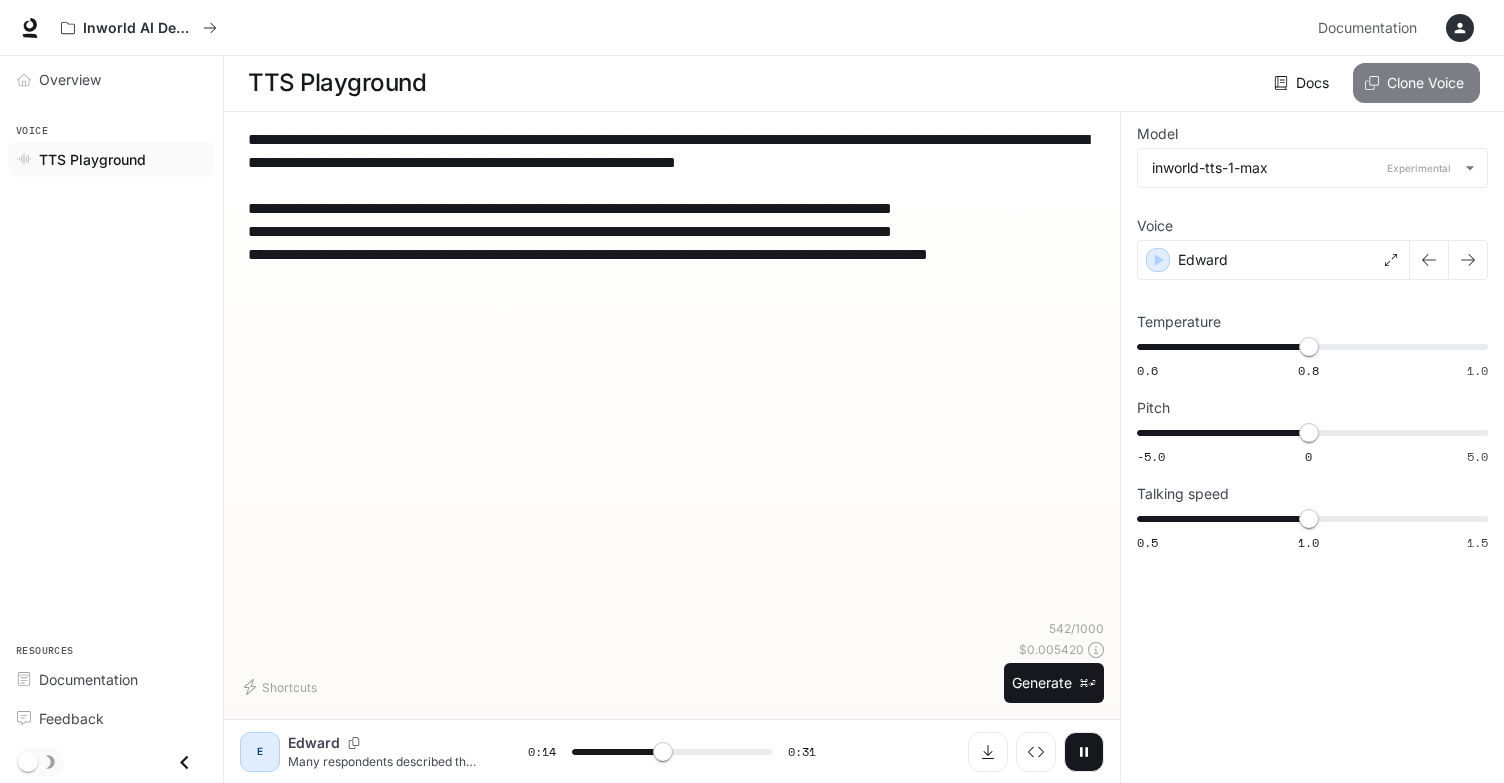 click on "Clone Voice" at bounding box center (1416, 83) 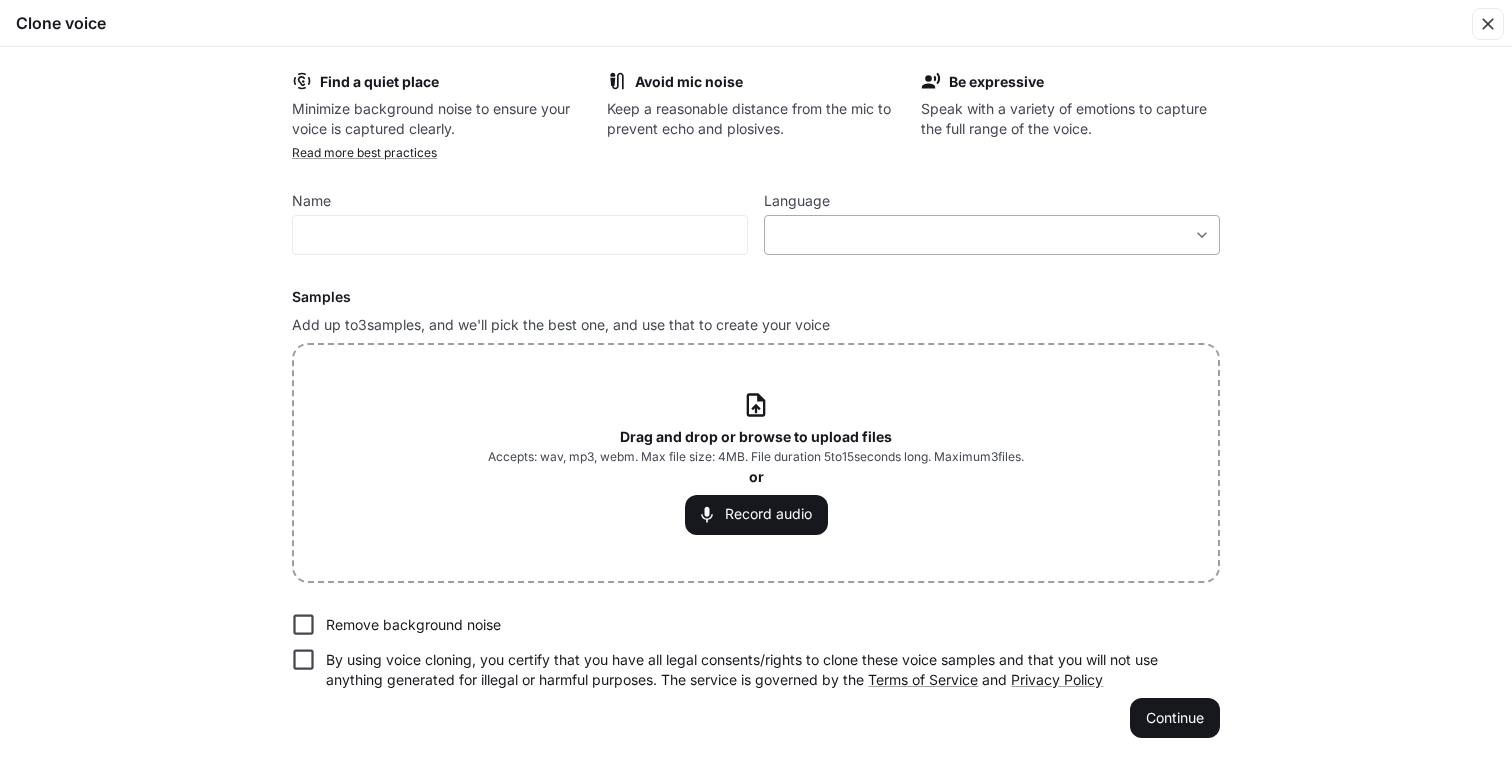 type on "*" 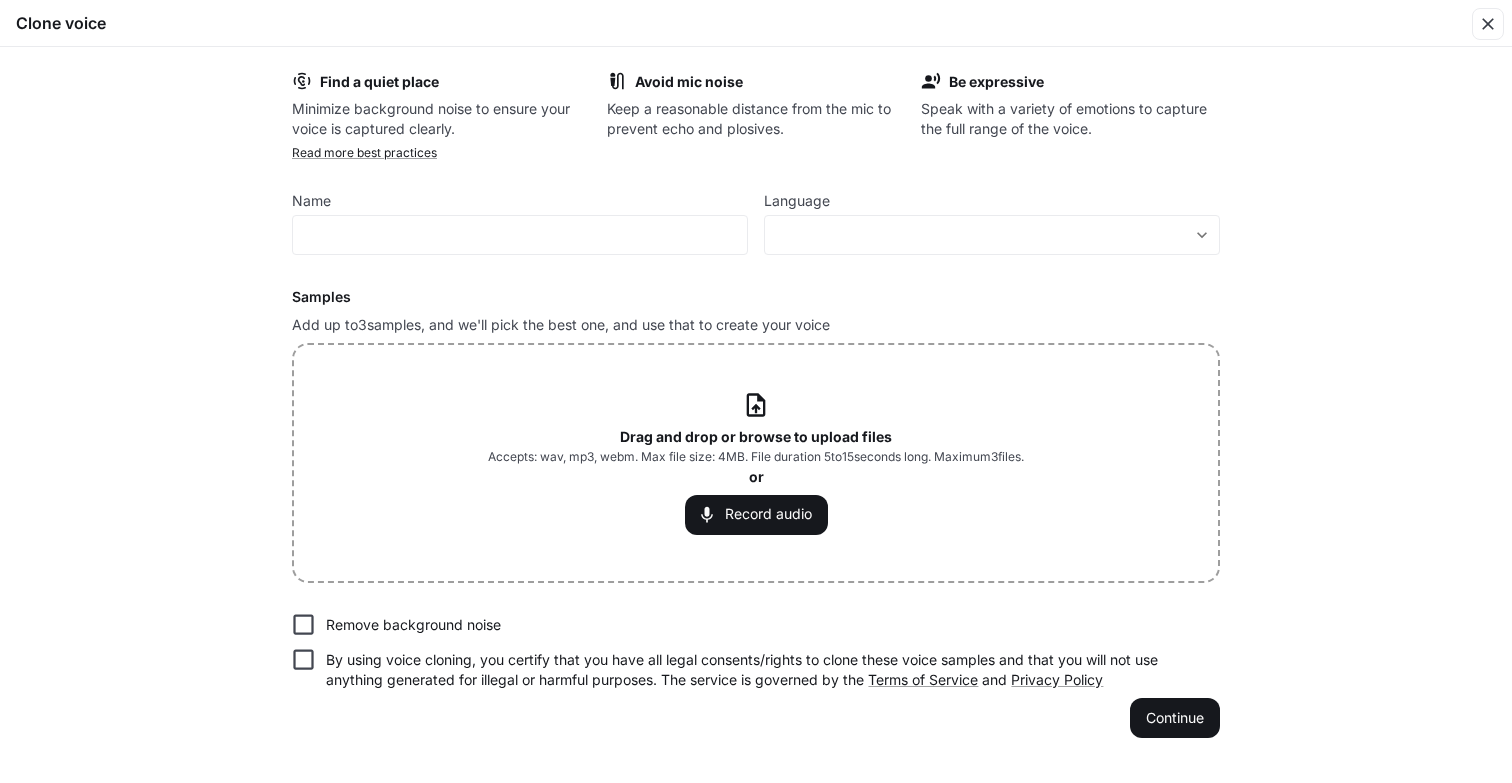 drag, startPoint x: 805, startPoint y: 510, endPoint x: 841, endPoint y: 432, distance: 85.90693 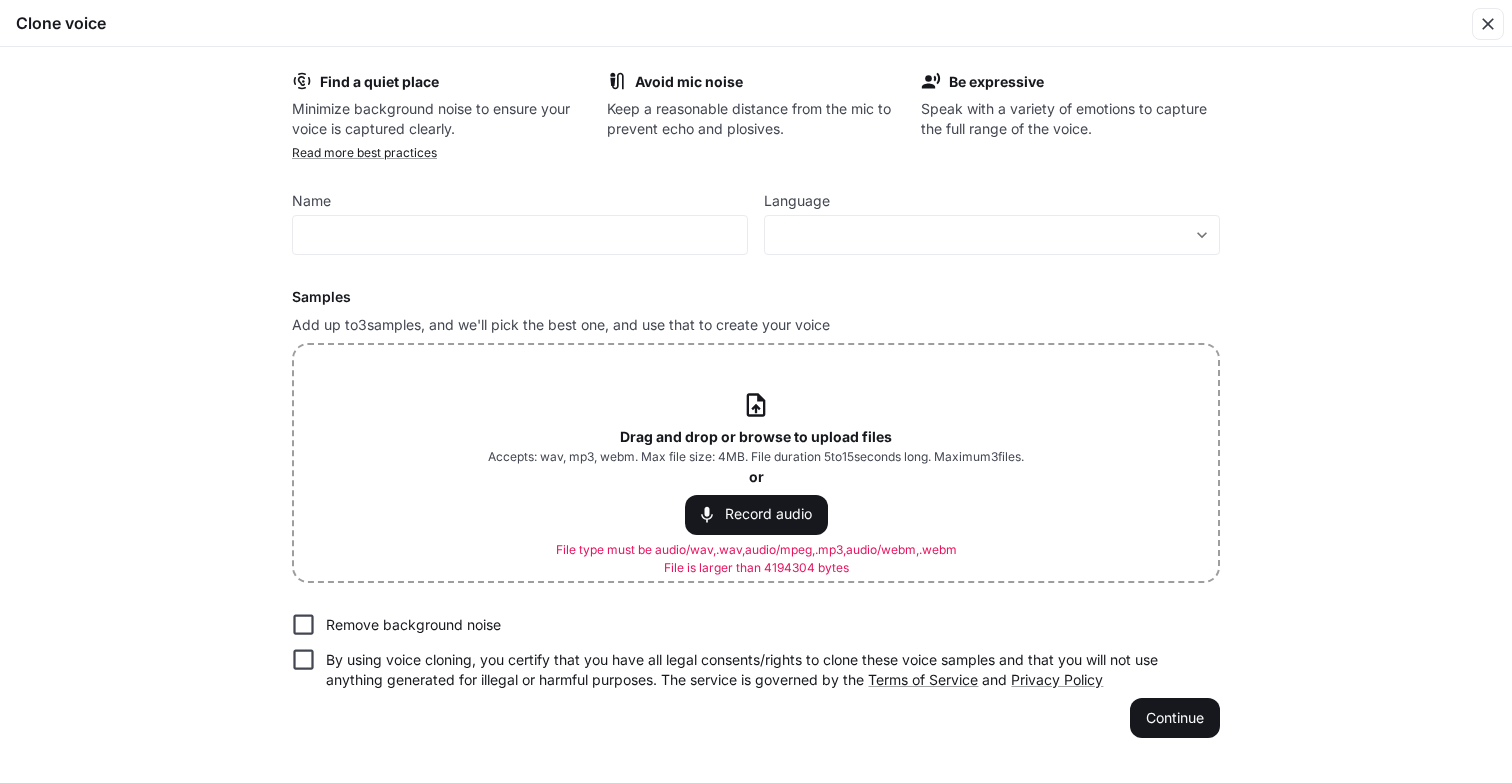 click on "Drag and drop or browse to upload files" at bounding box center (756, 436) 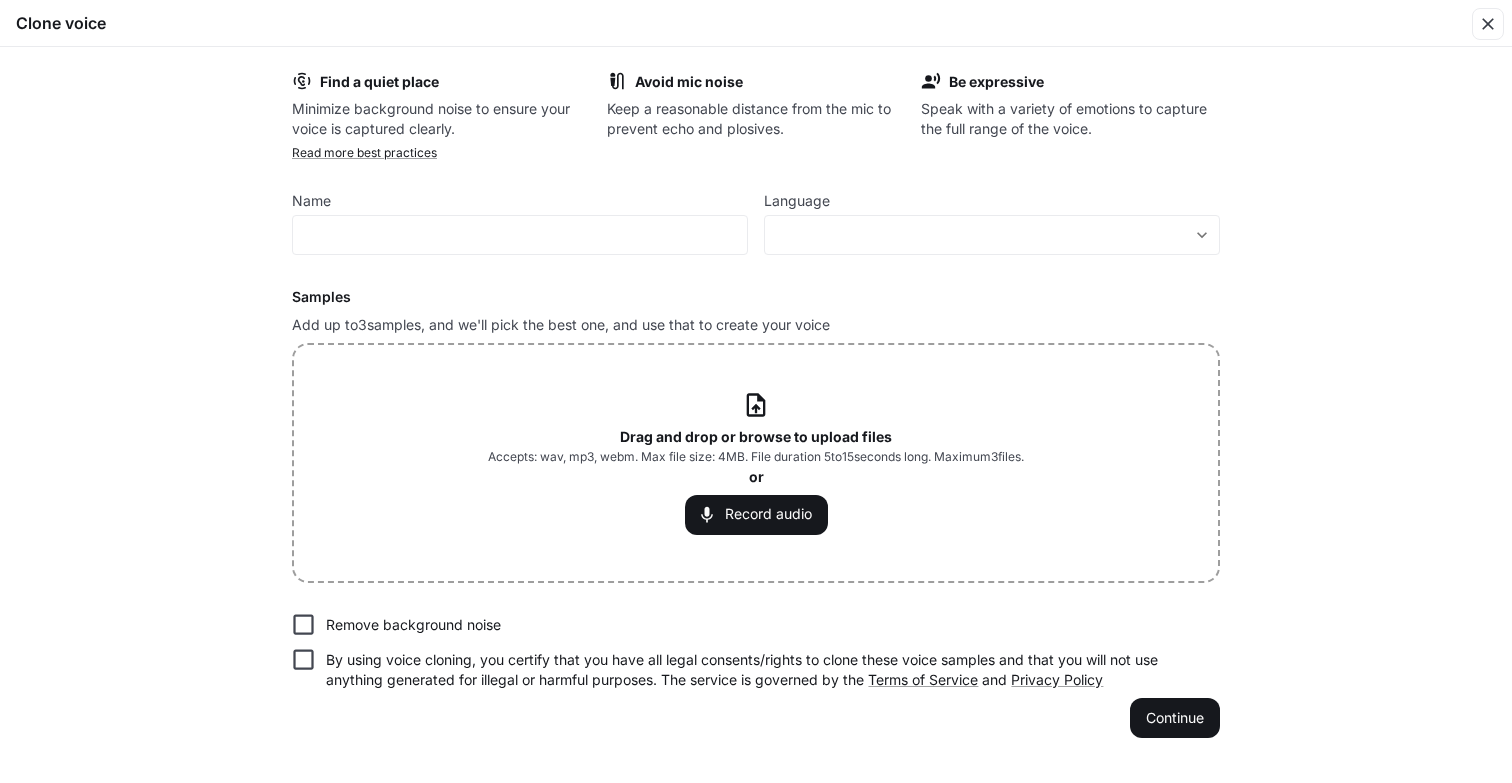 click on "Drag and drop or browse to upload files Accepts: wav, mp3, webm. Max file size: 4MB. File duration   5  to  15  seconds long. Maximum  3  files. or Record audio" at bounding box center (756, 462) 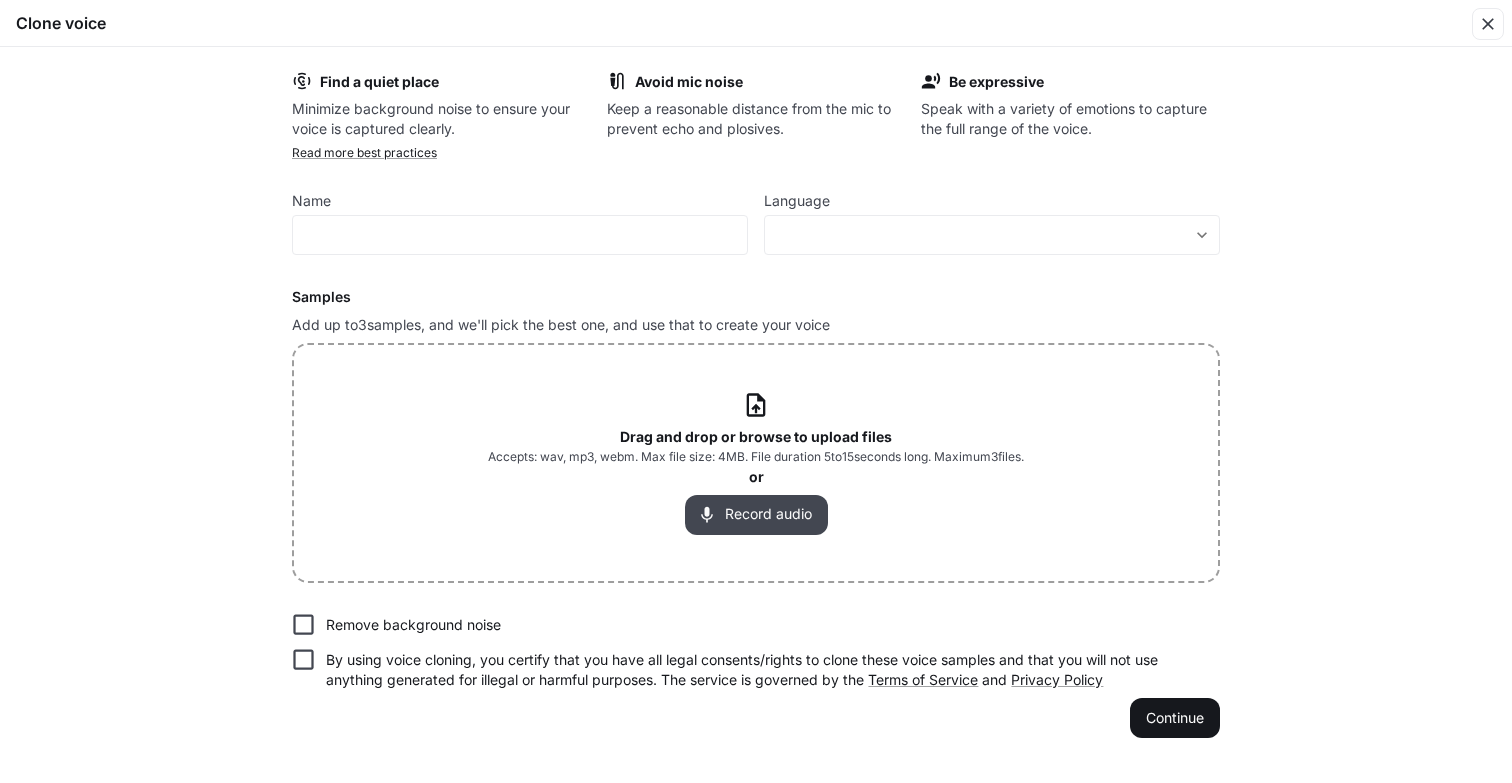 click on "Record audio" at bounding box center (756, 515) 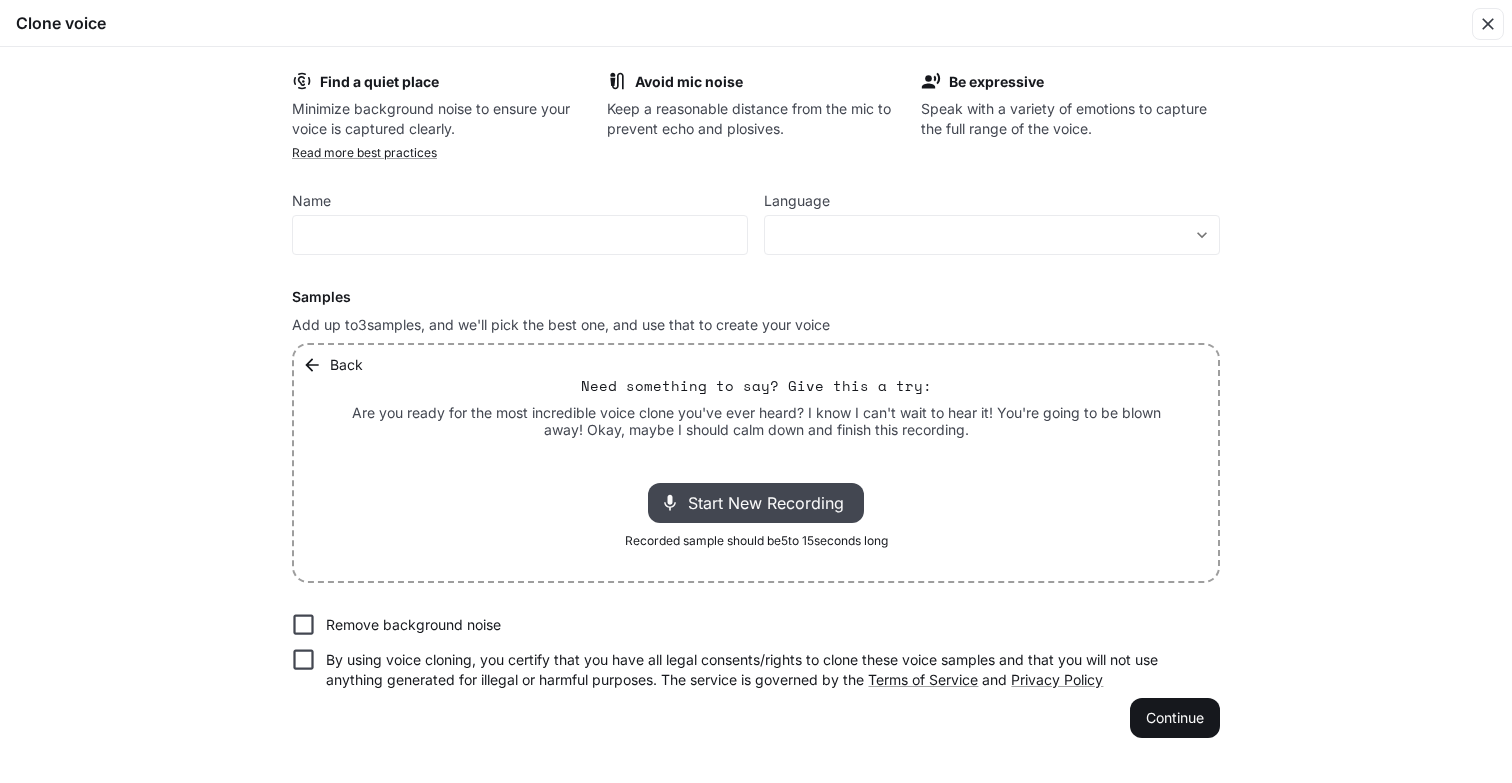 click on "Start New Recording" at bounding box center [772, 503] 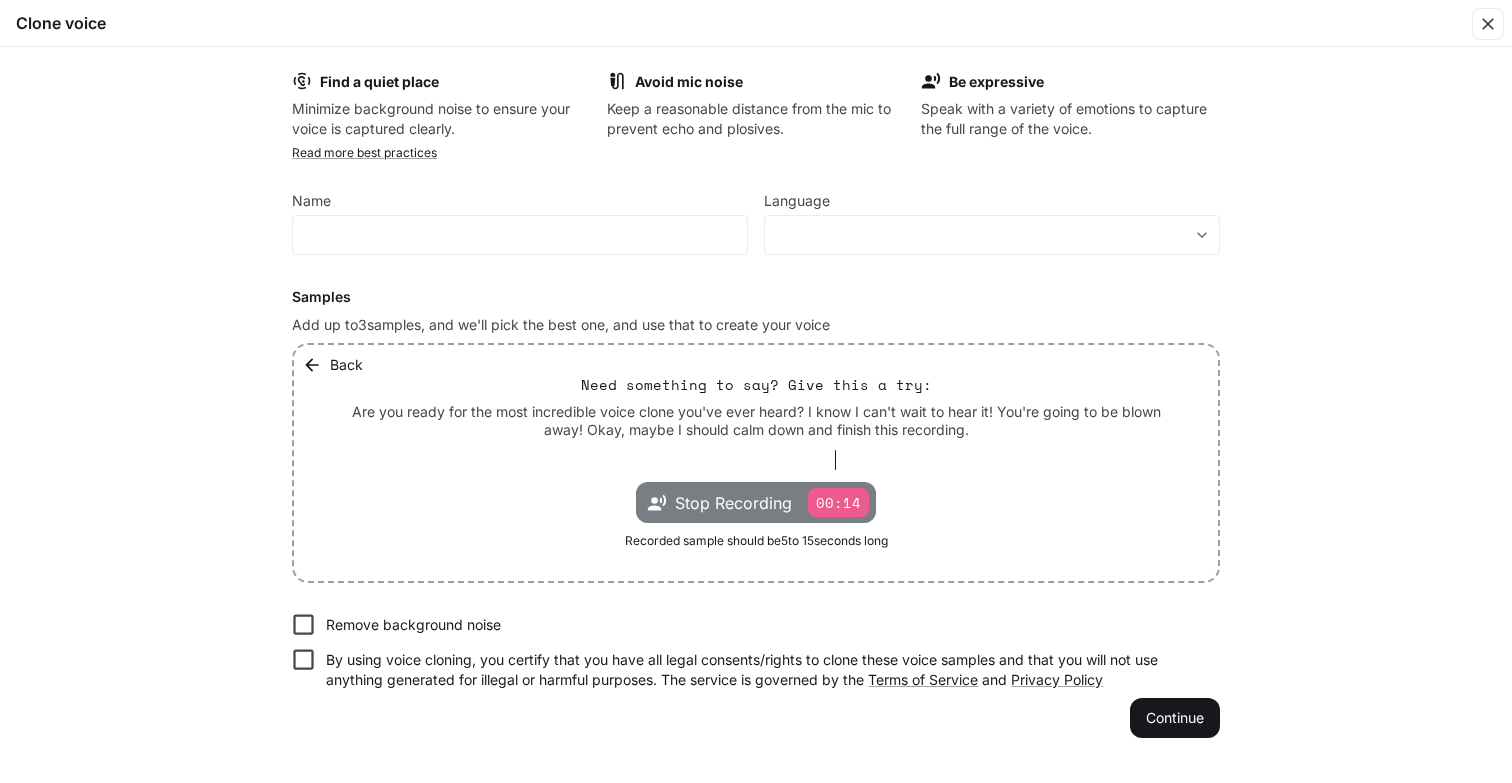 click on "Stop Recording" at bounding box center (733, 503) 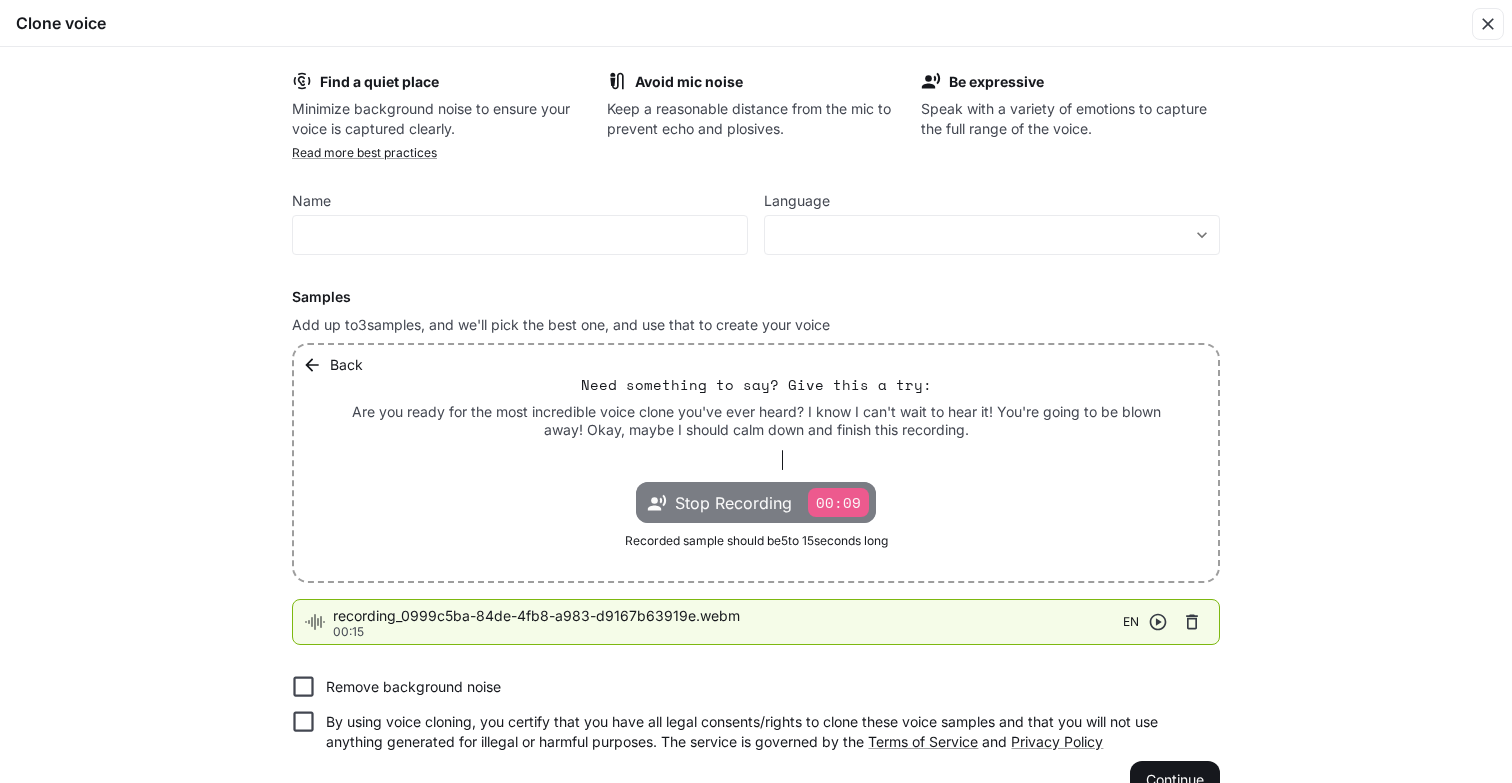 click on "Stop Recording" at bounding box center (733, 503) 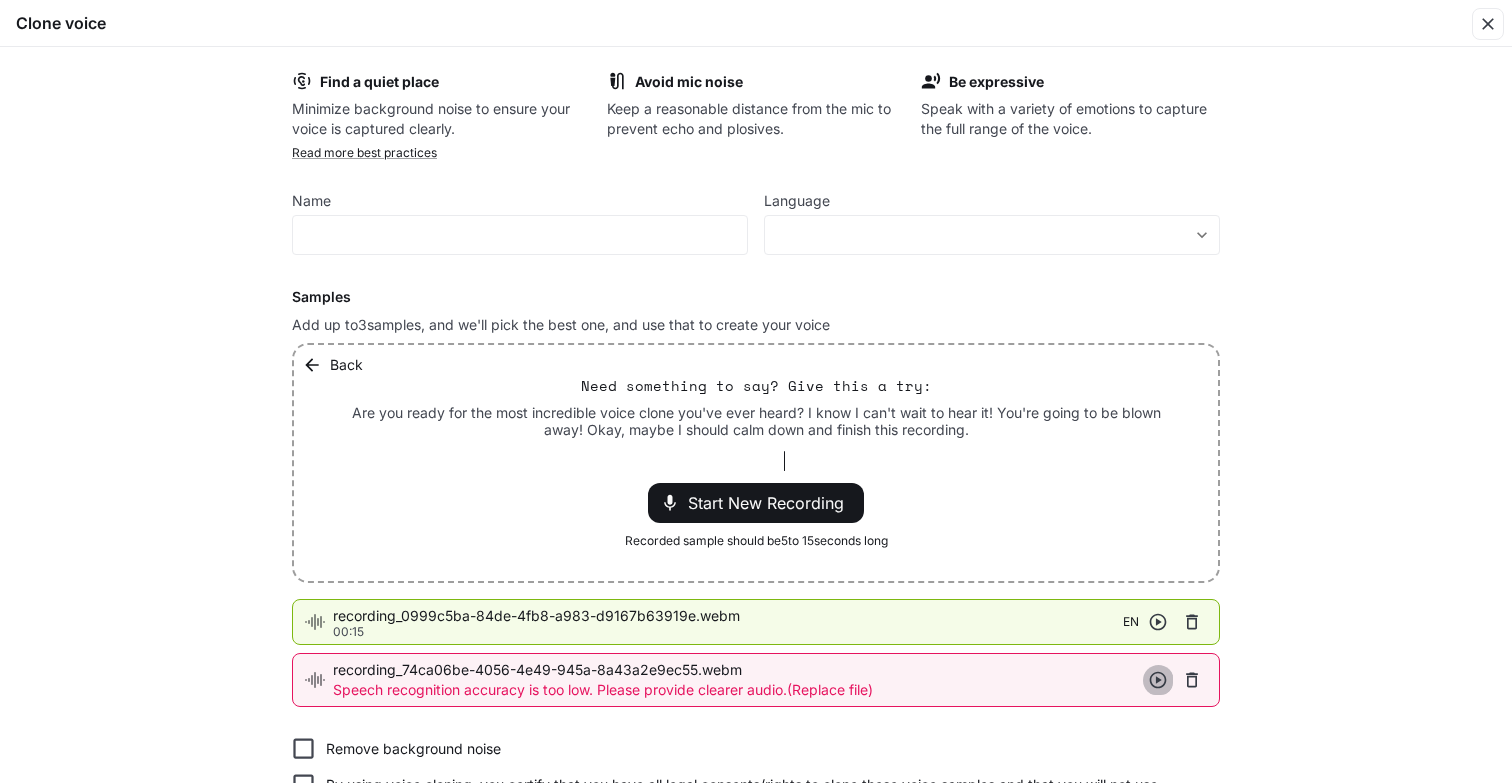 click 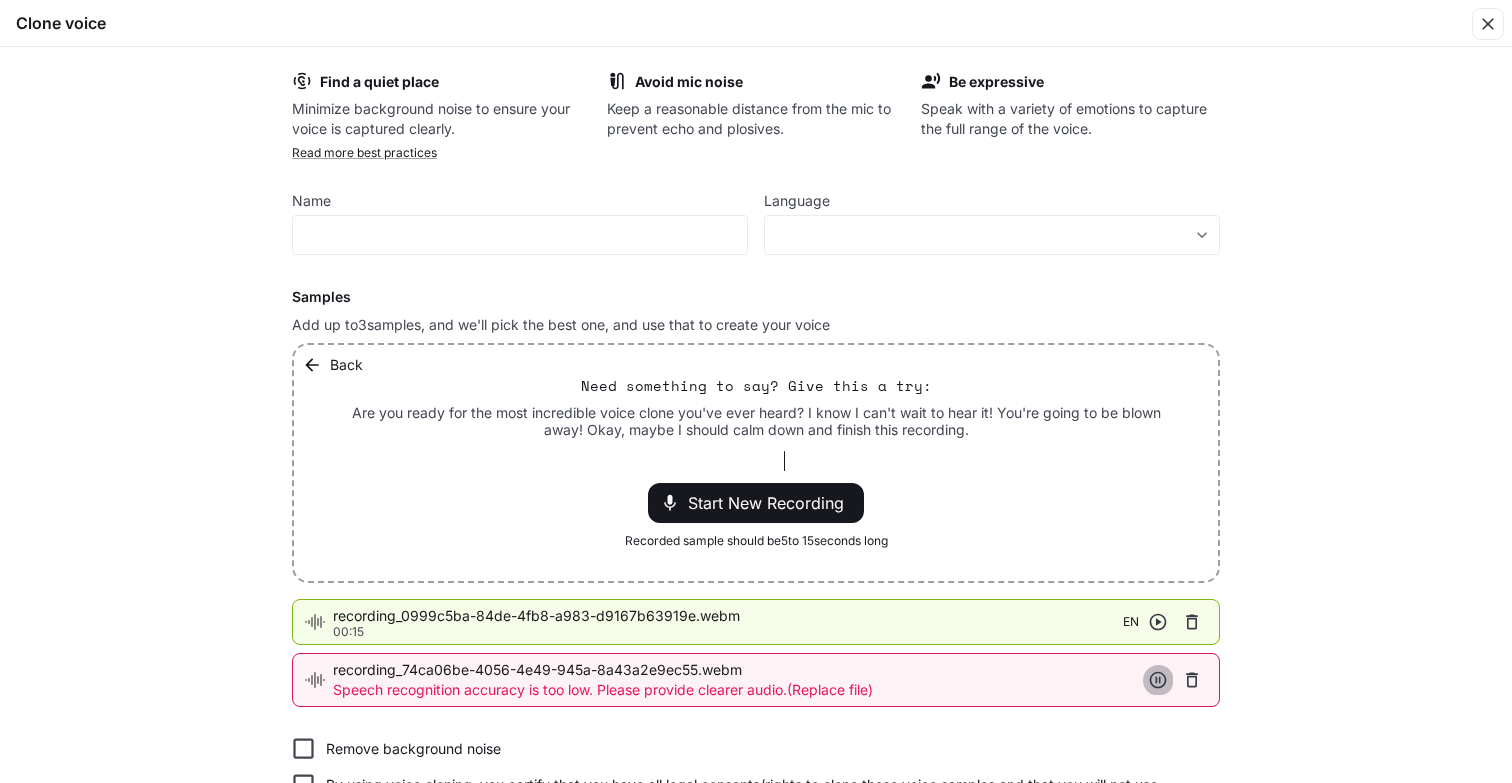 click 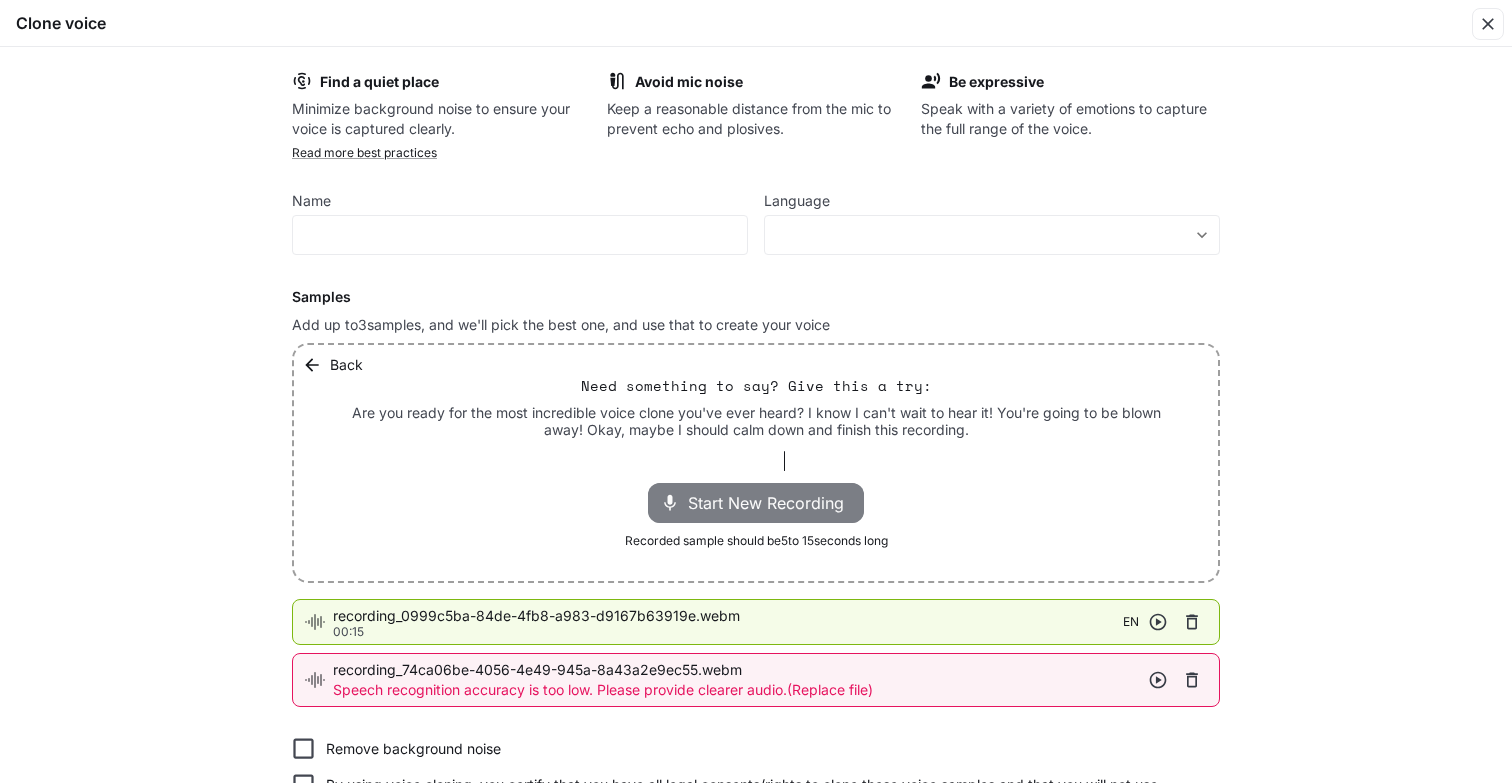 click on "Start New Recording" at bounding box center [756, 503] 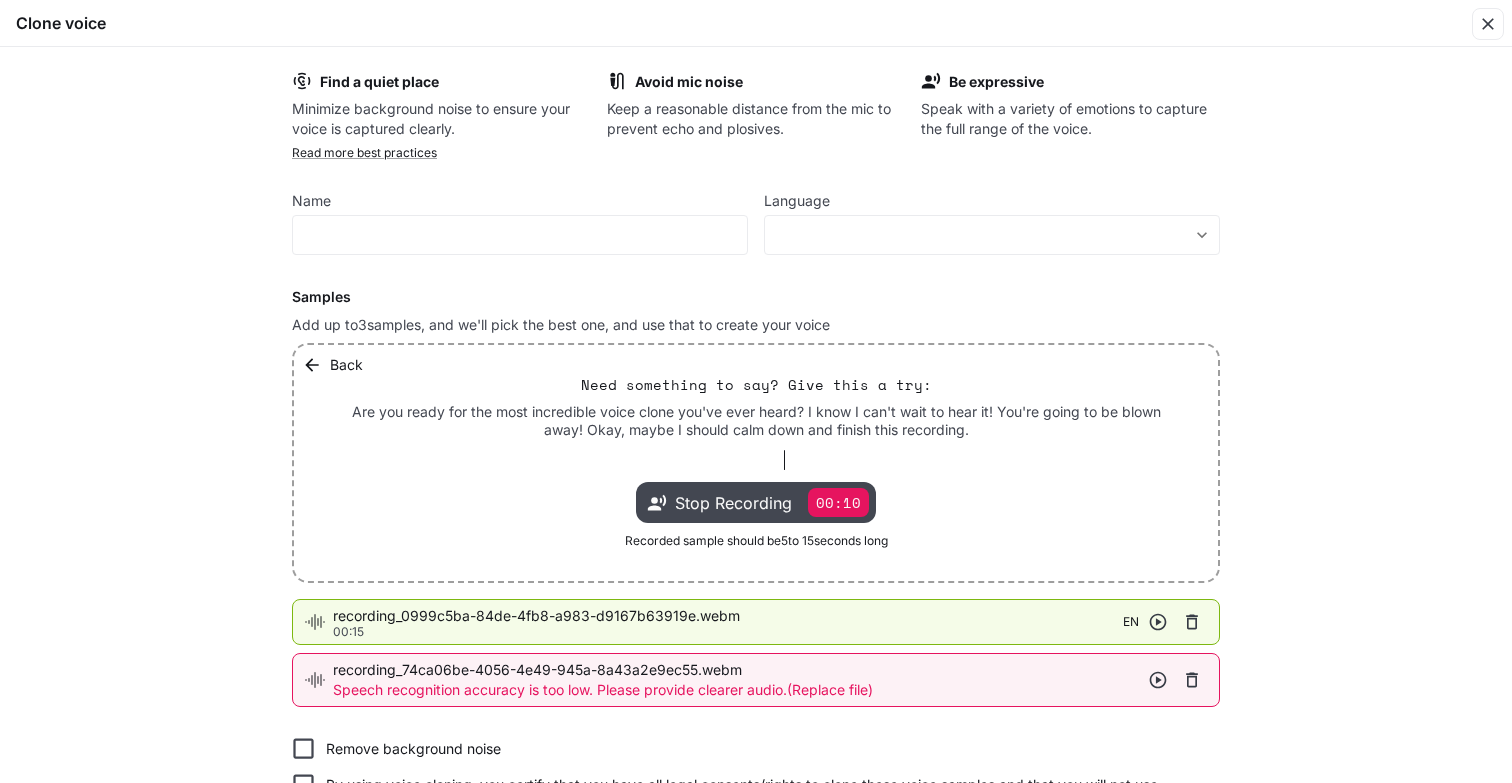 click on "Stop Recording" at bounding box center (733, 503) 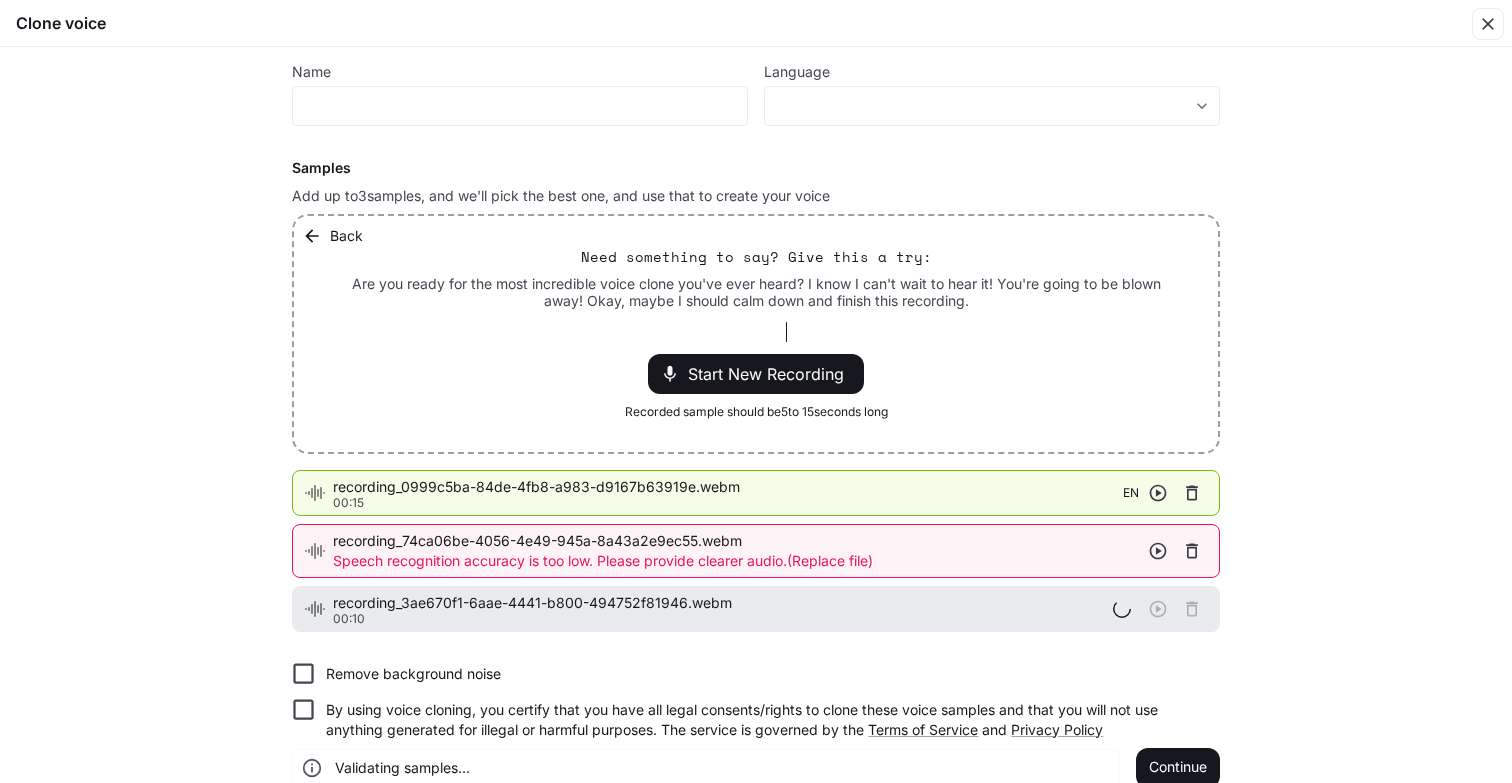 scroll, scrollTop: 157, scrollLeft: 0, axis: vertical 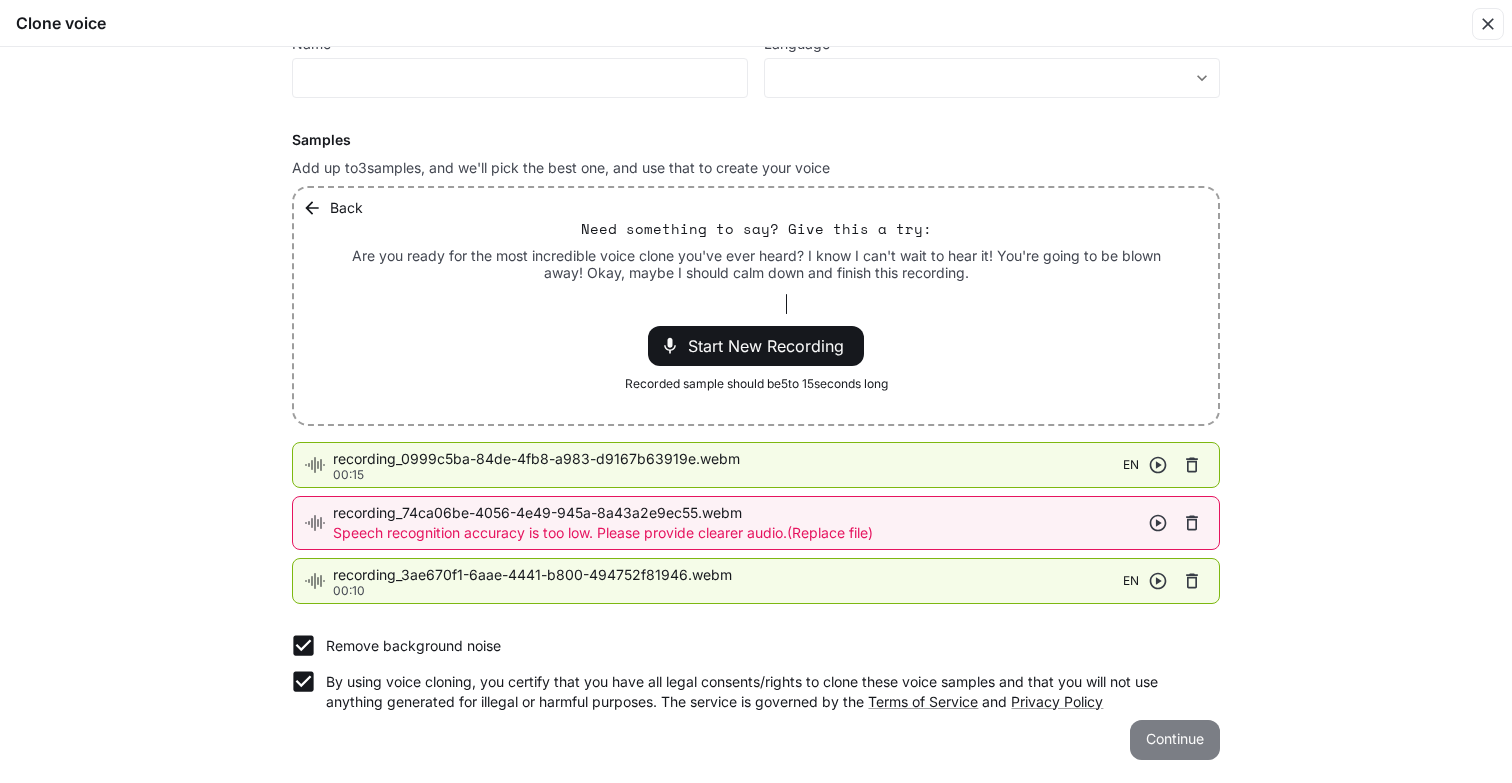 click on "Continue" at bounding box center [1175, 740] 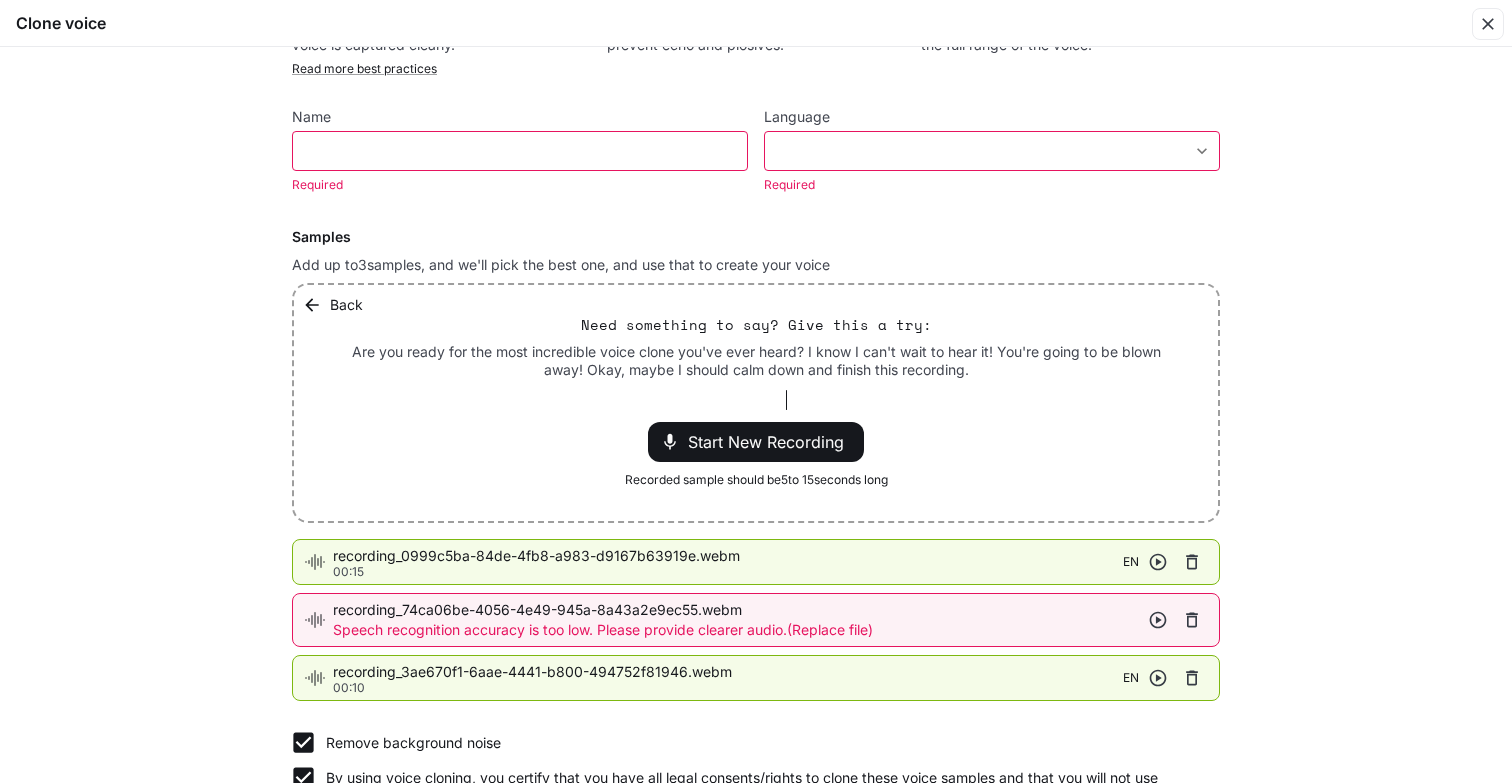 scroll, scrollTop: 0, scrollLeft: 0, axis: both 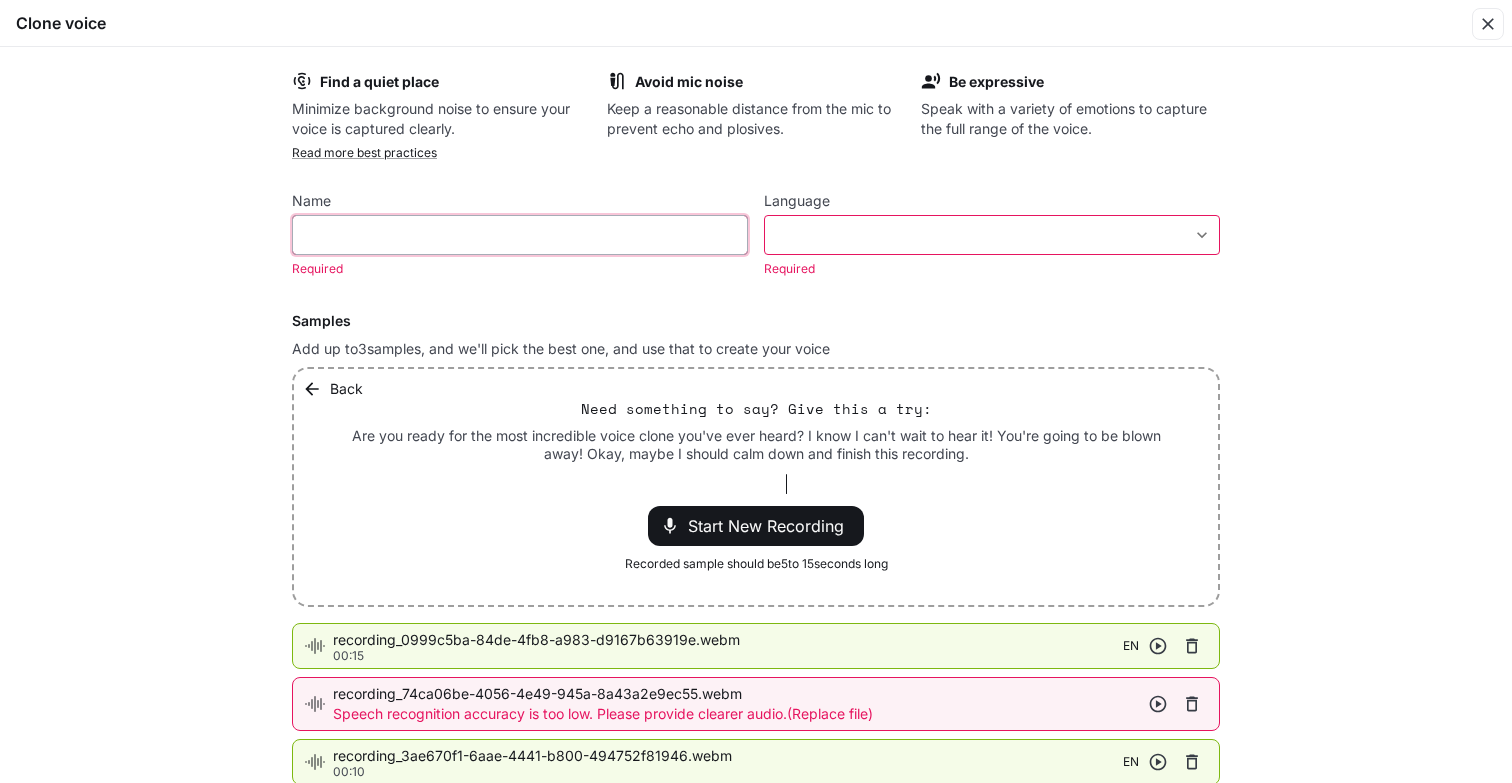 click at bounding box center [520, 235] 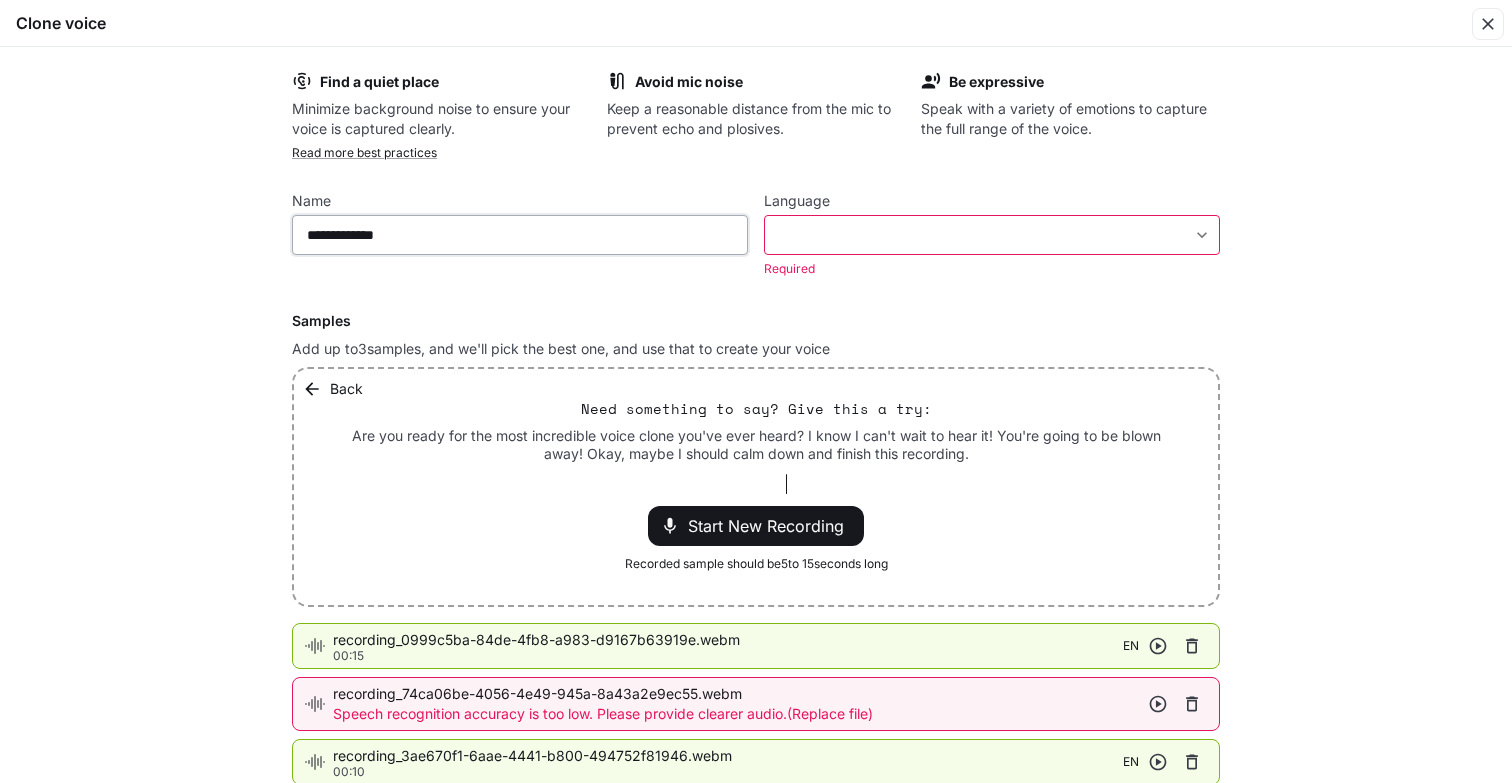 type on "**********" 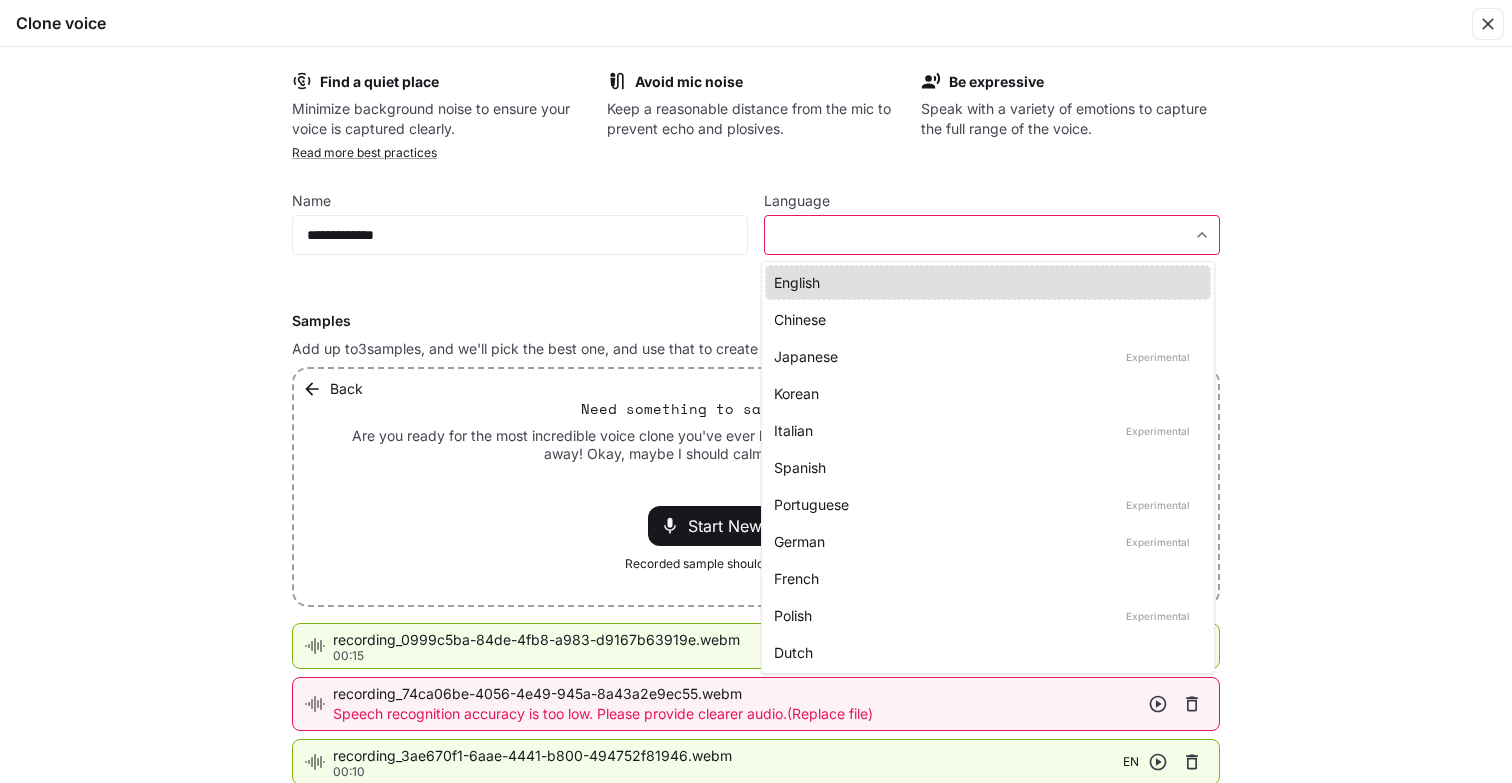 click on "**********" at bounding box center [756, 391] 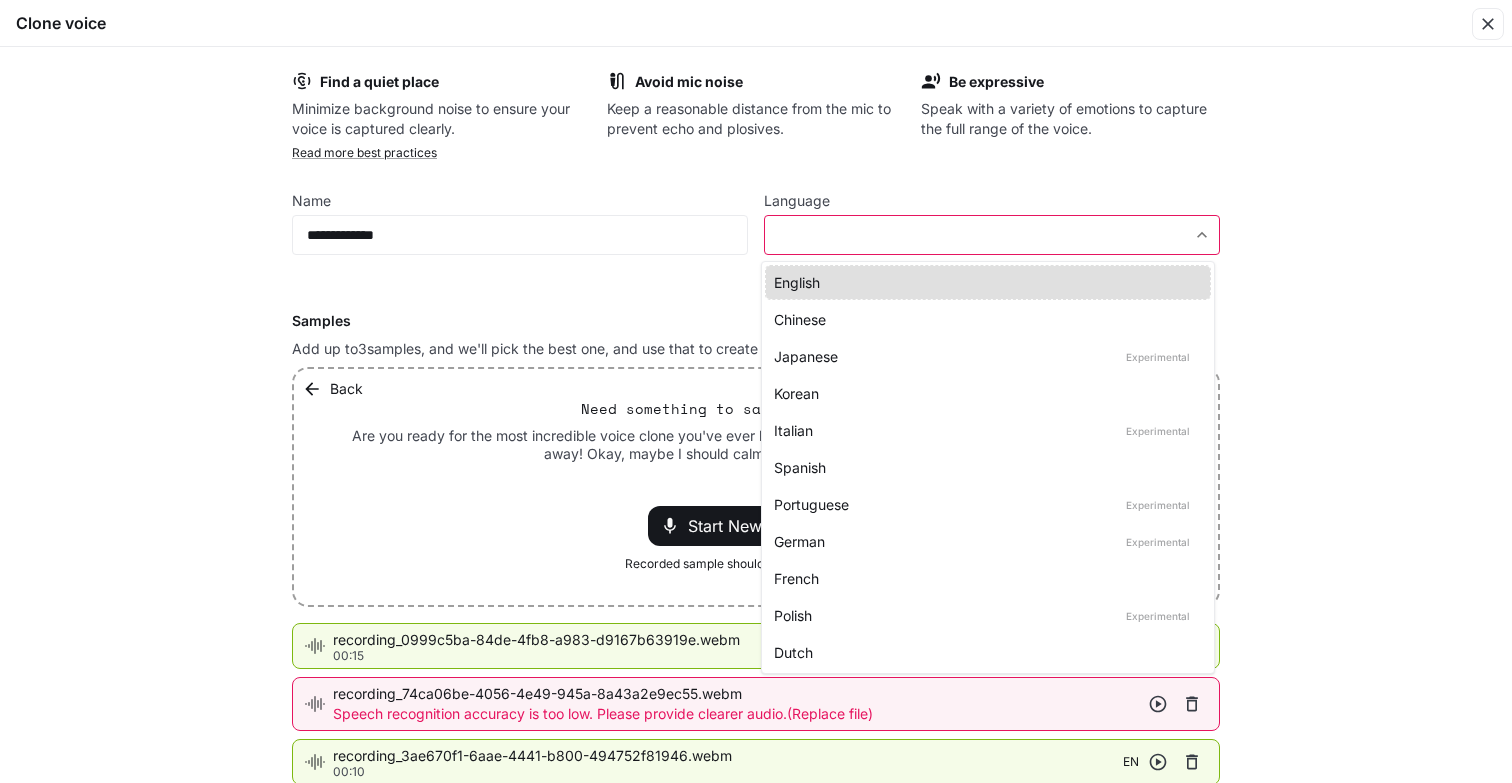click on "English" at bounding box center (984, 282) 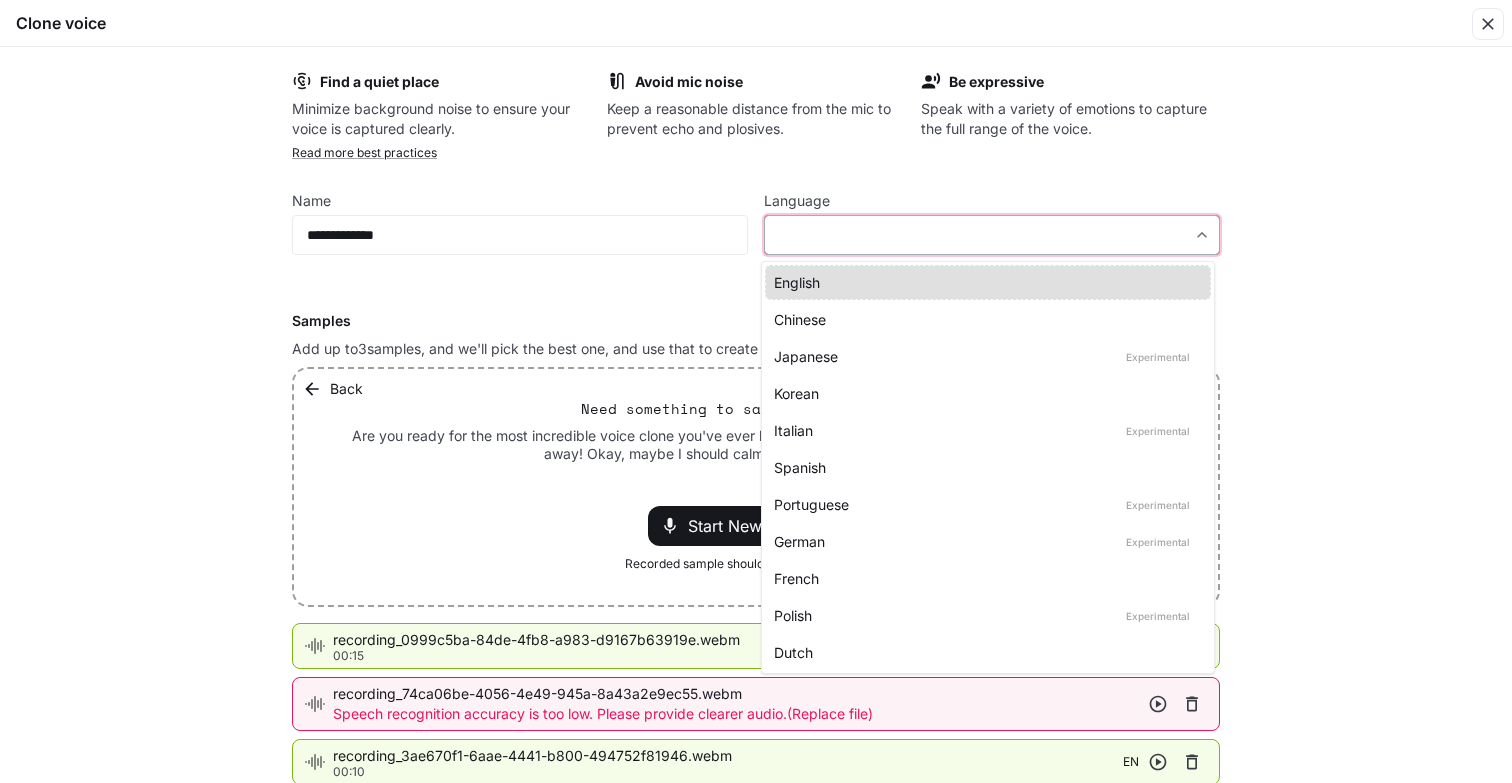 type on "*****" 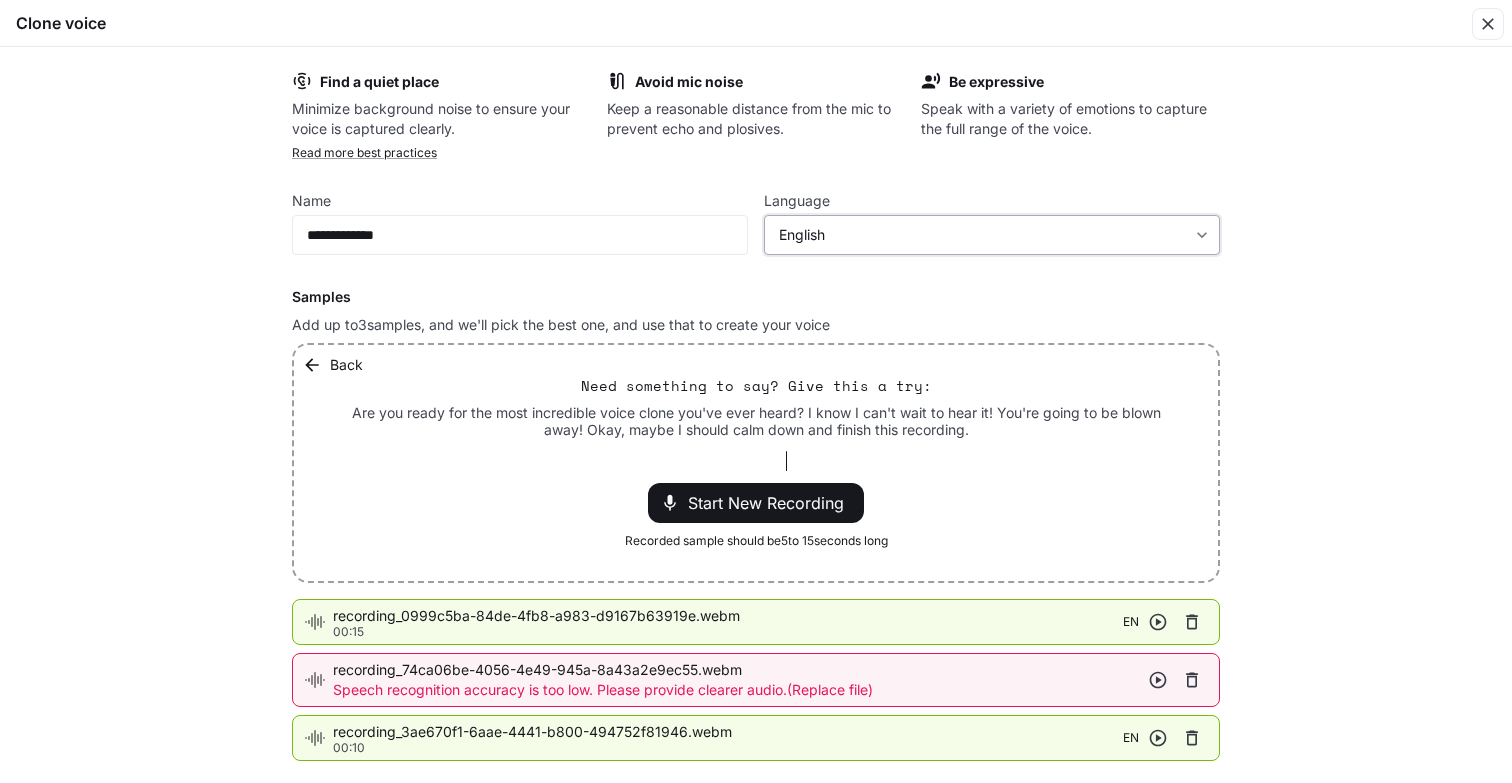 scroll, scrollTop: 157, scrollLeft: 0, axis: vertical 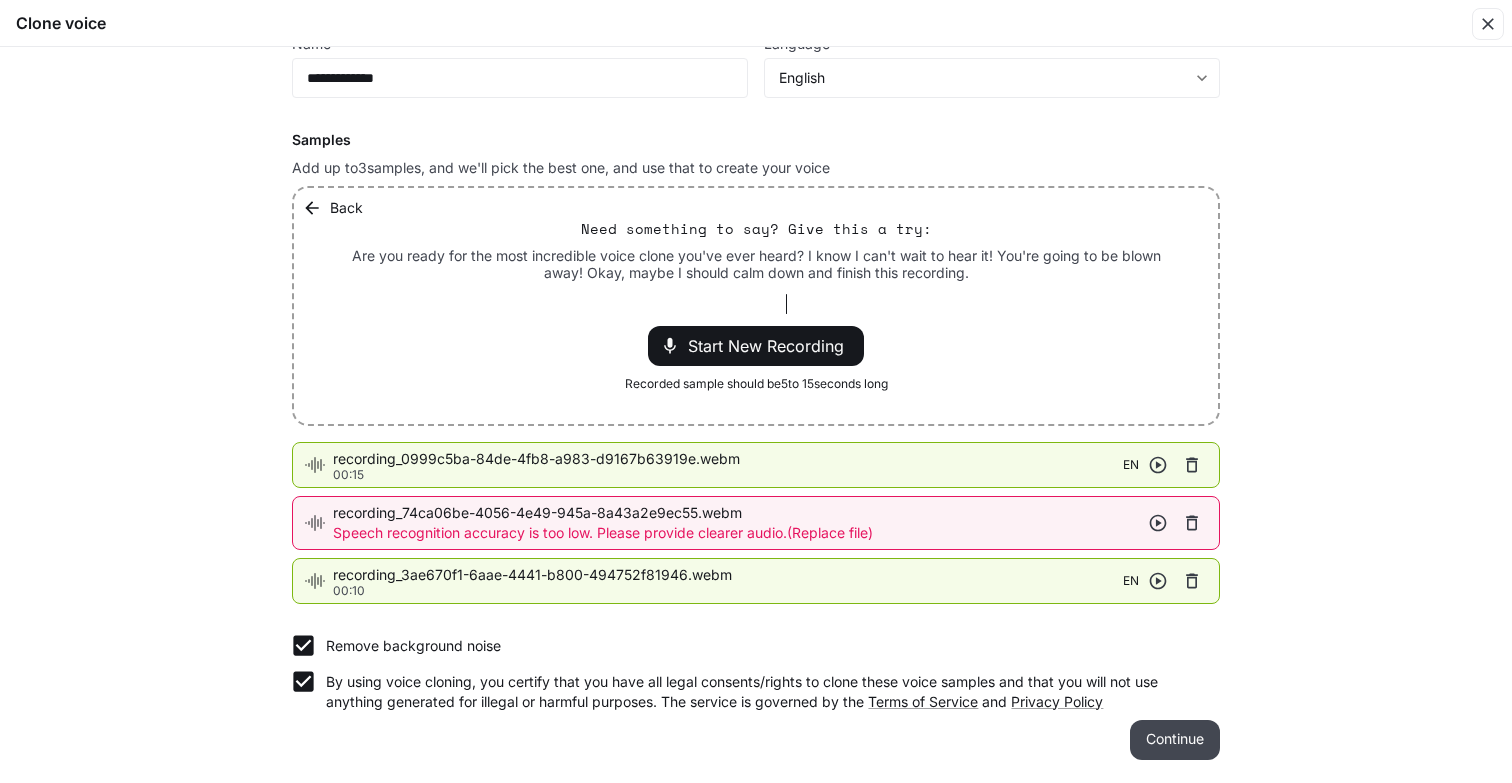 click on "Continue" at bounding box center (1175, 740) 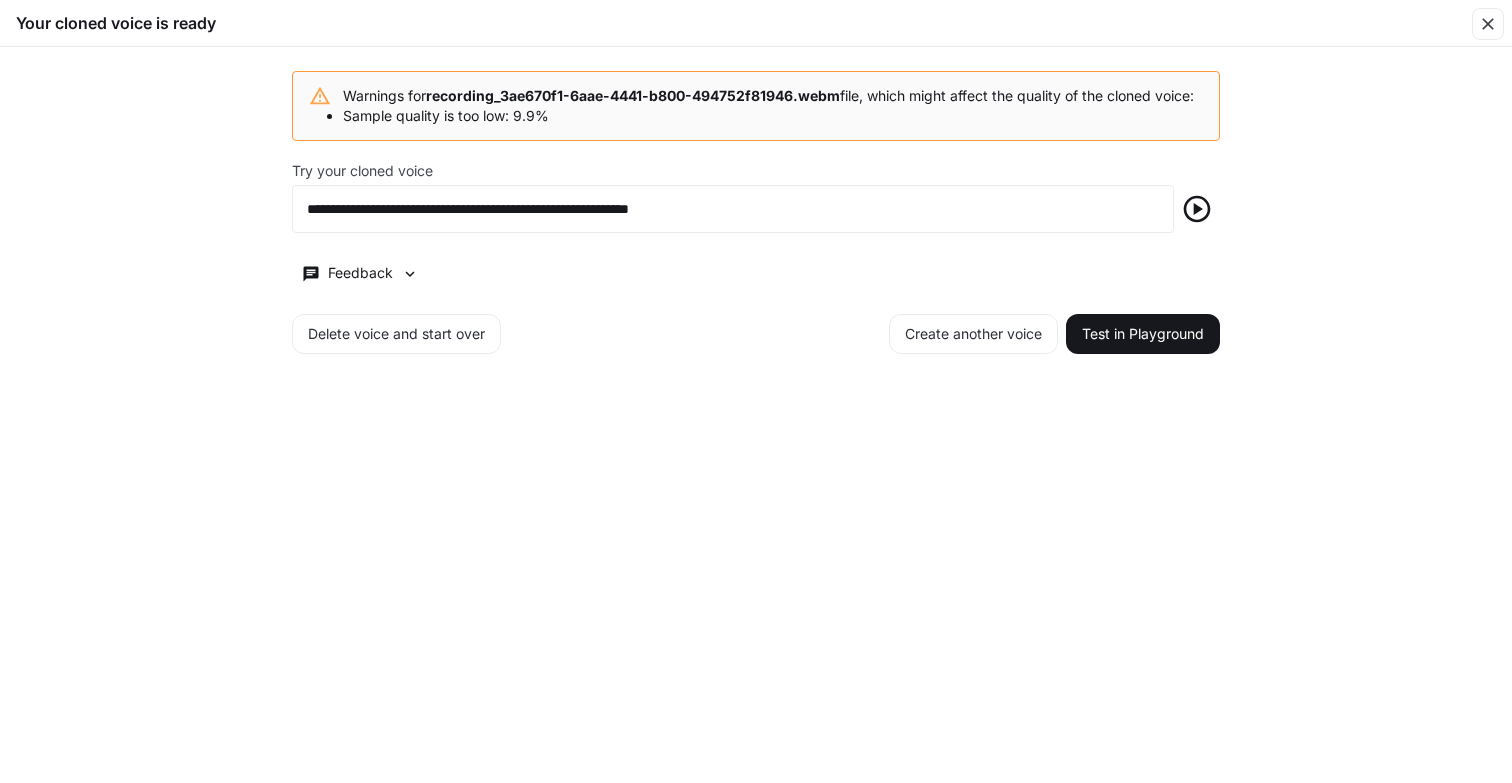 scroll, scrollTop: 0, scrollLeft: 0, axis: both 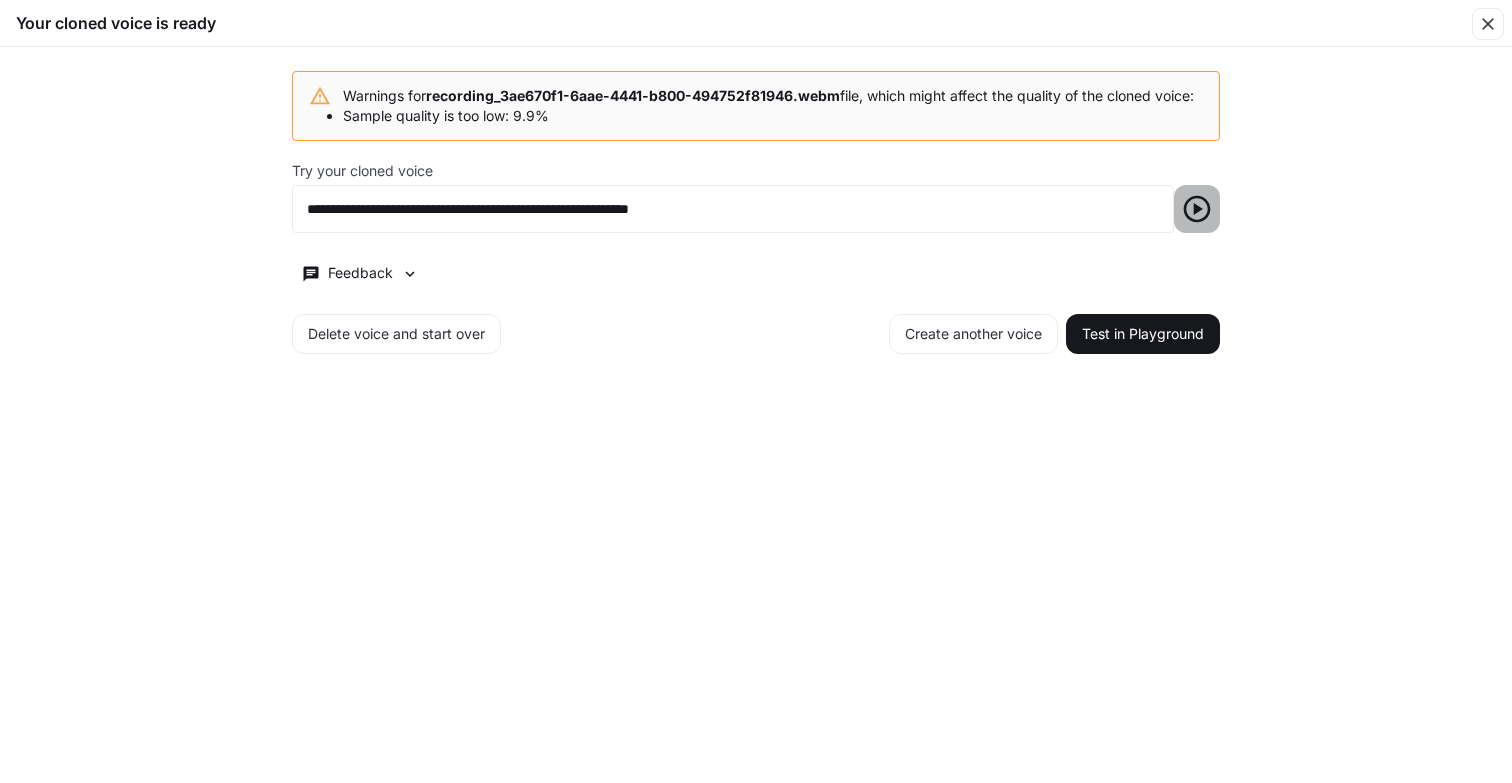 click 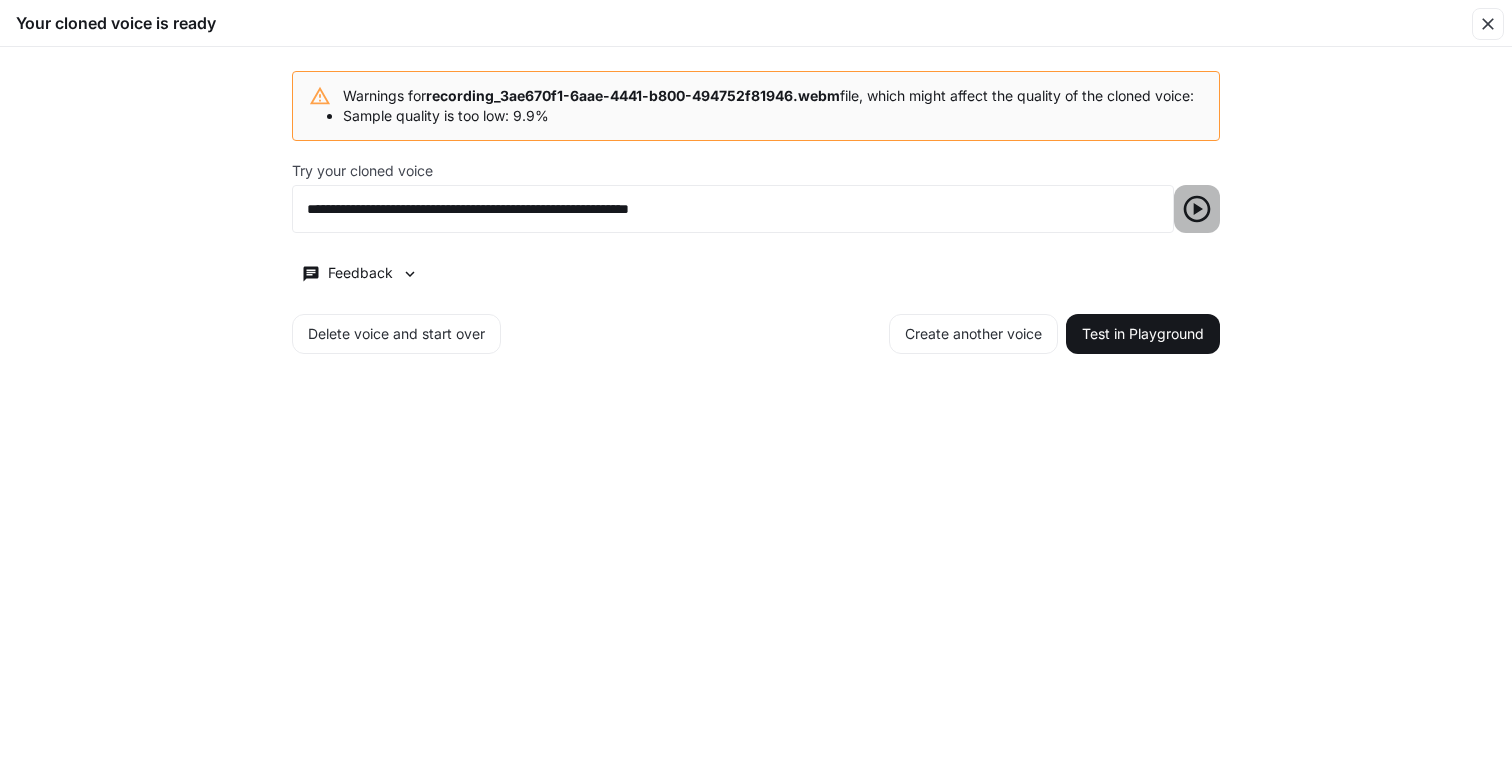 click 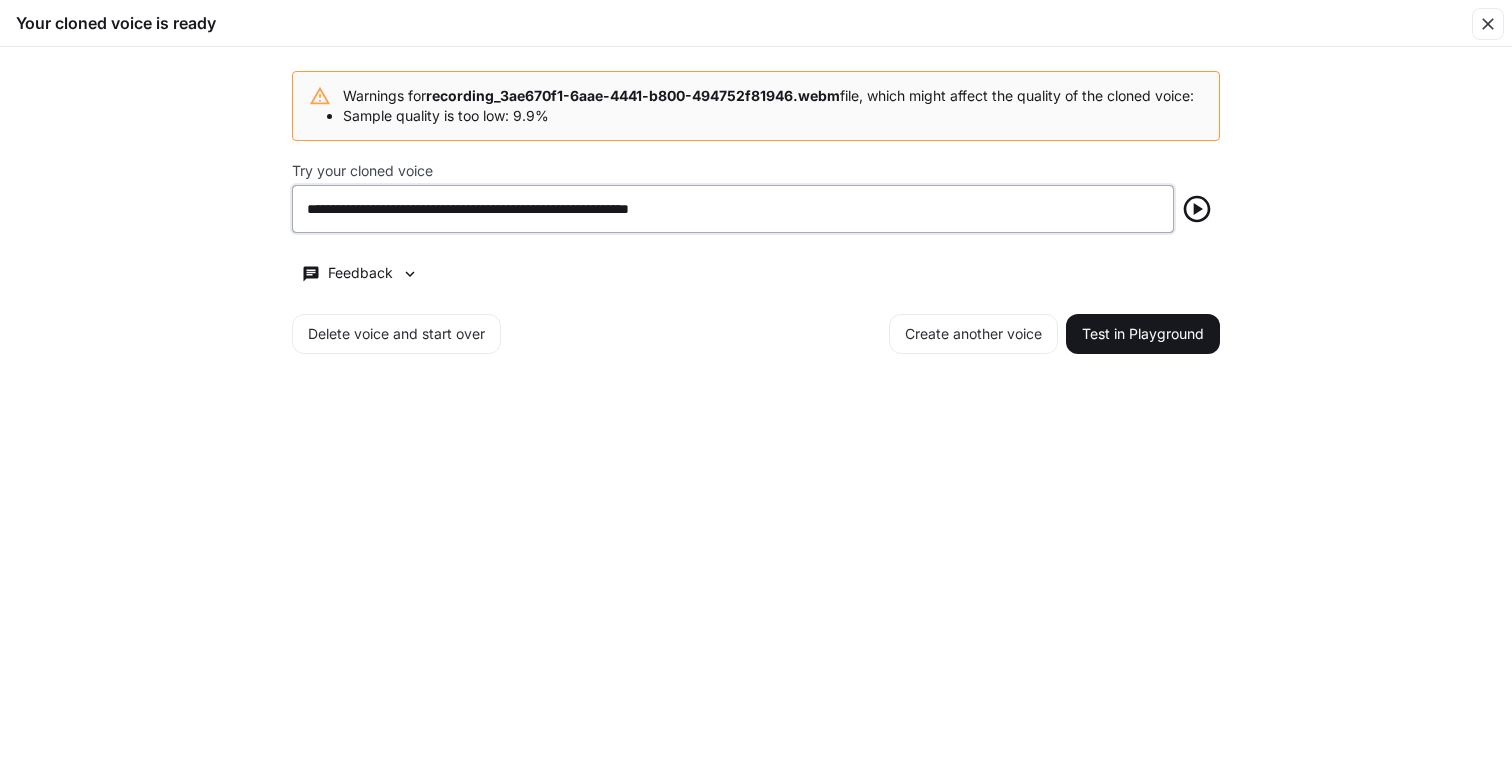 click on "**********" at bounding box center (733, 209) 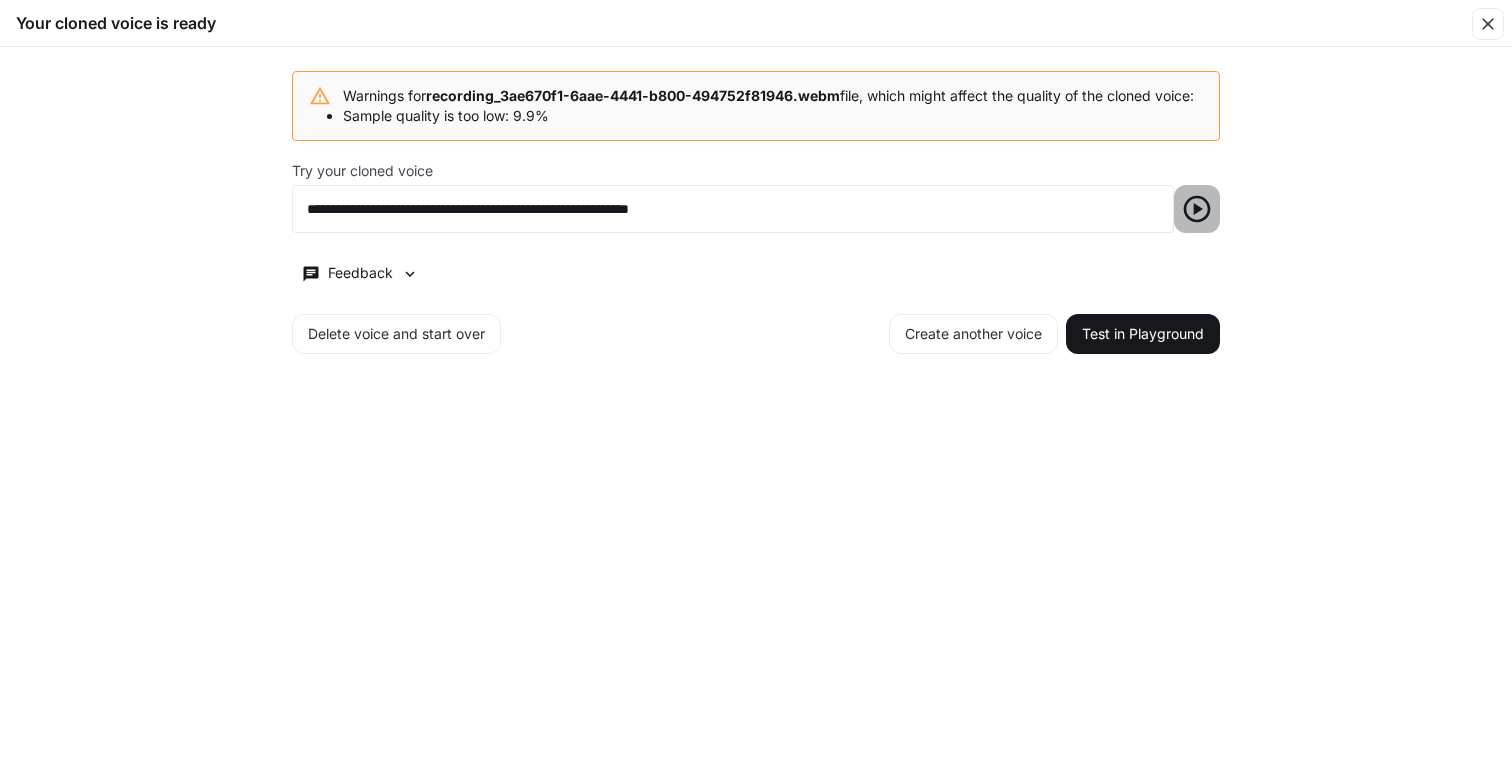 click 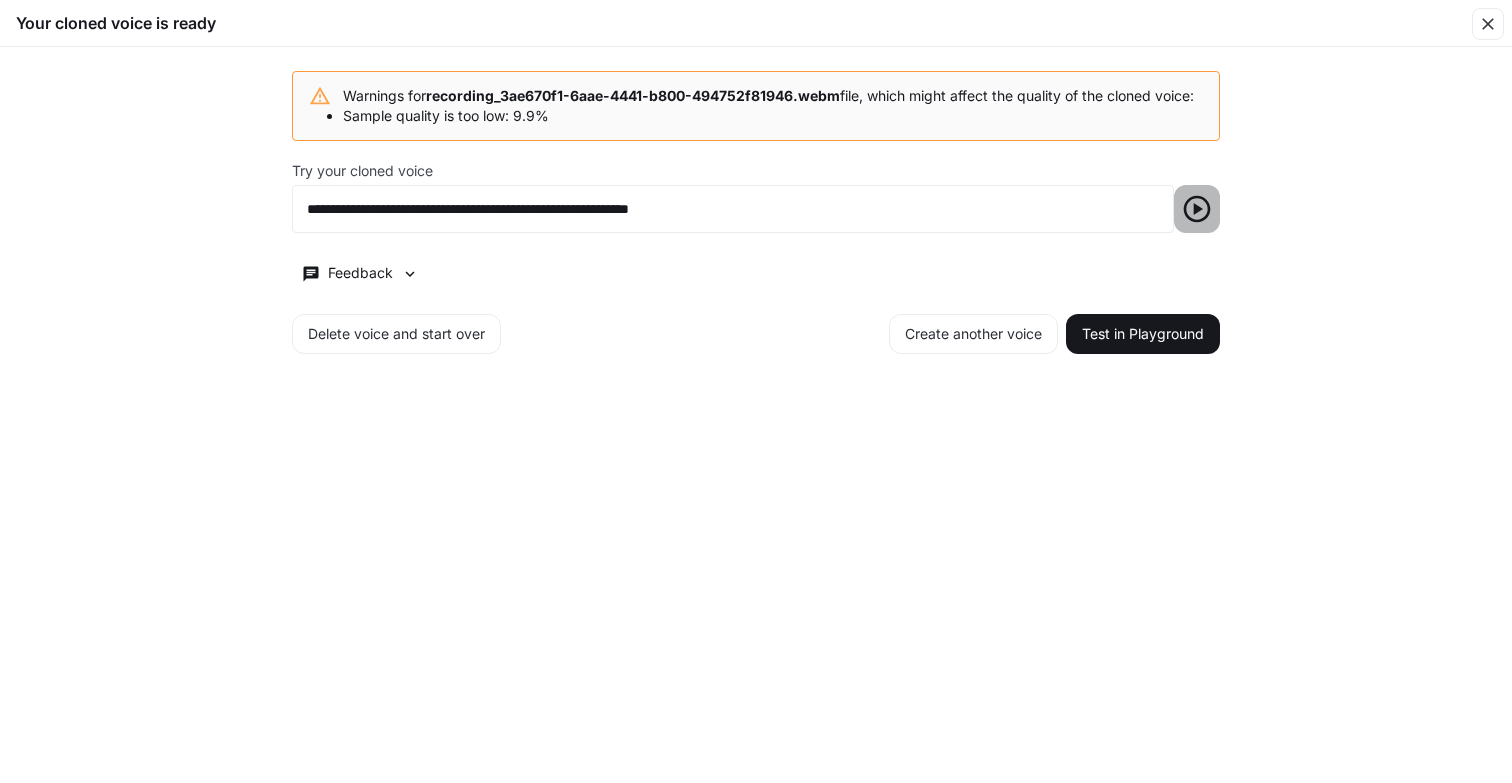 click 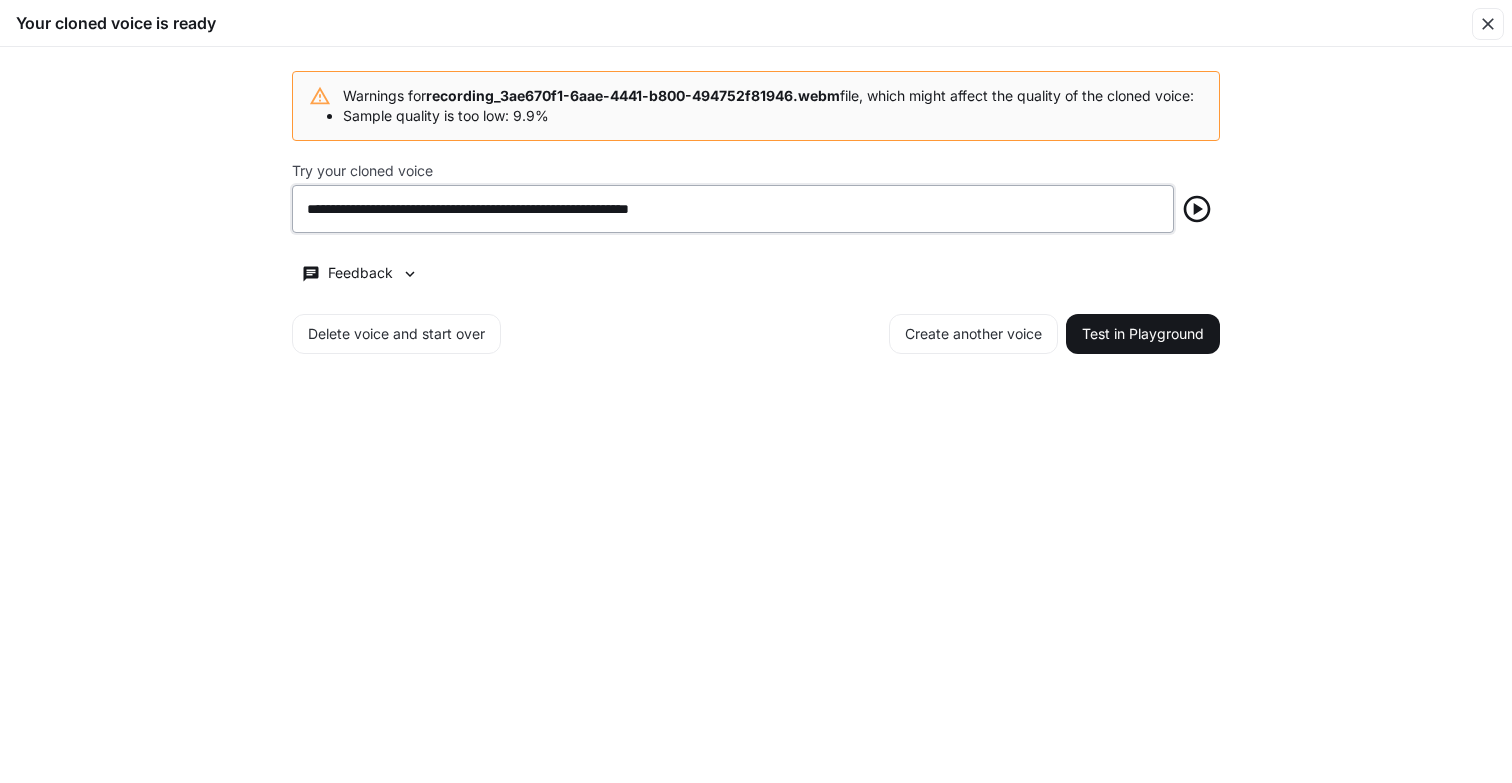 drag, startPoint x: 399, startPoint y: 230, endPoint x: 233, endPoint y: 224, distance: 166.1084 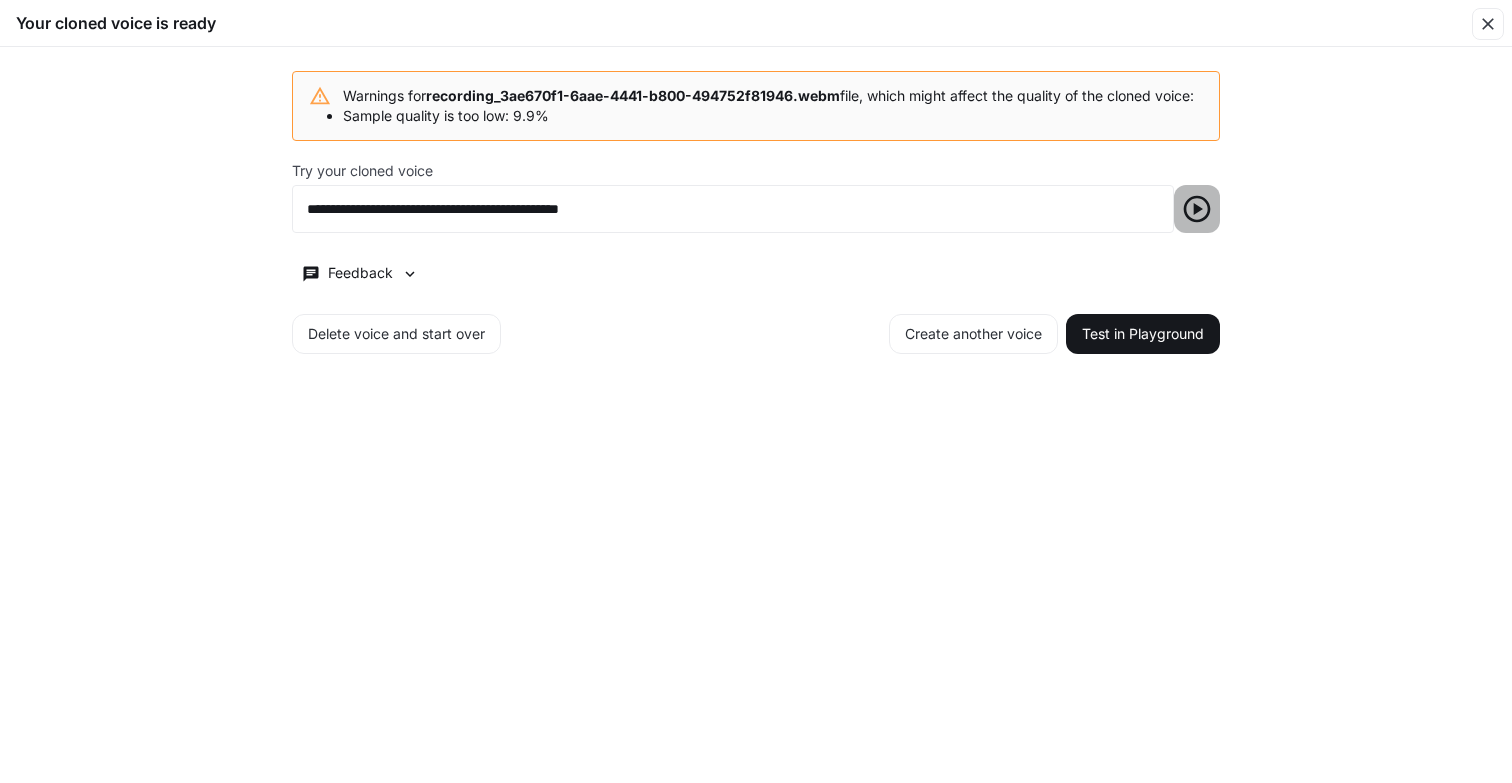 click 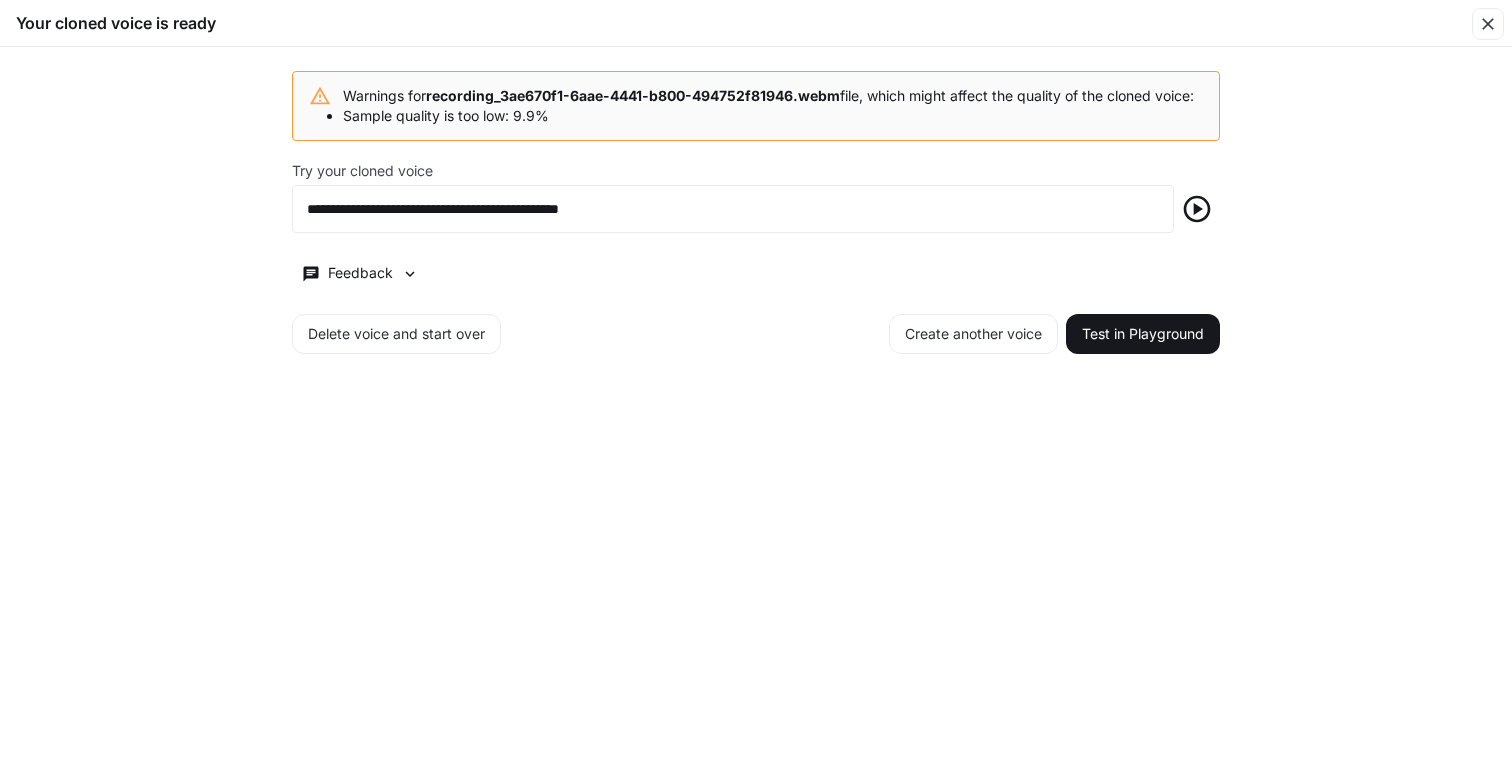 click 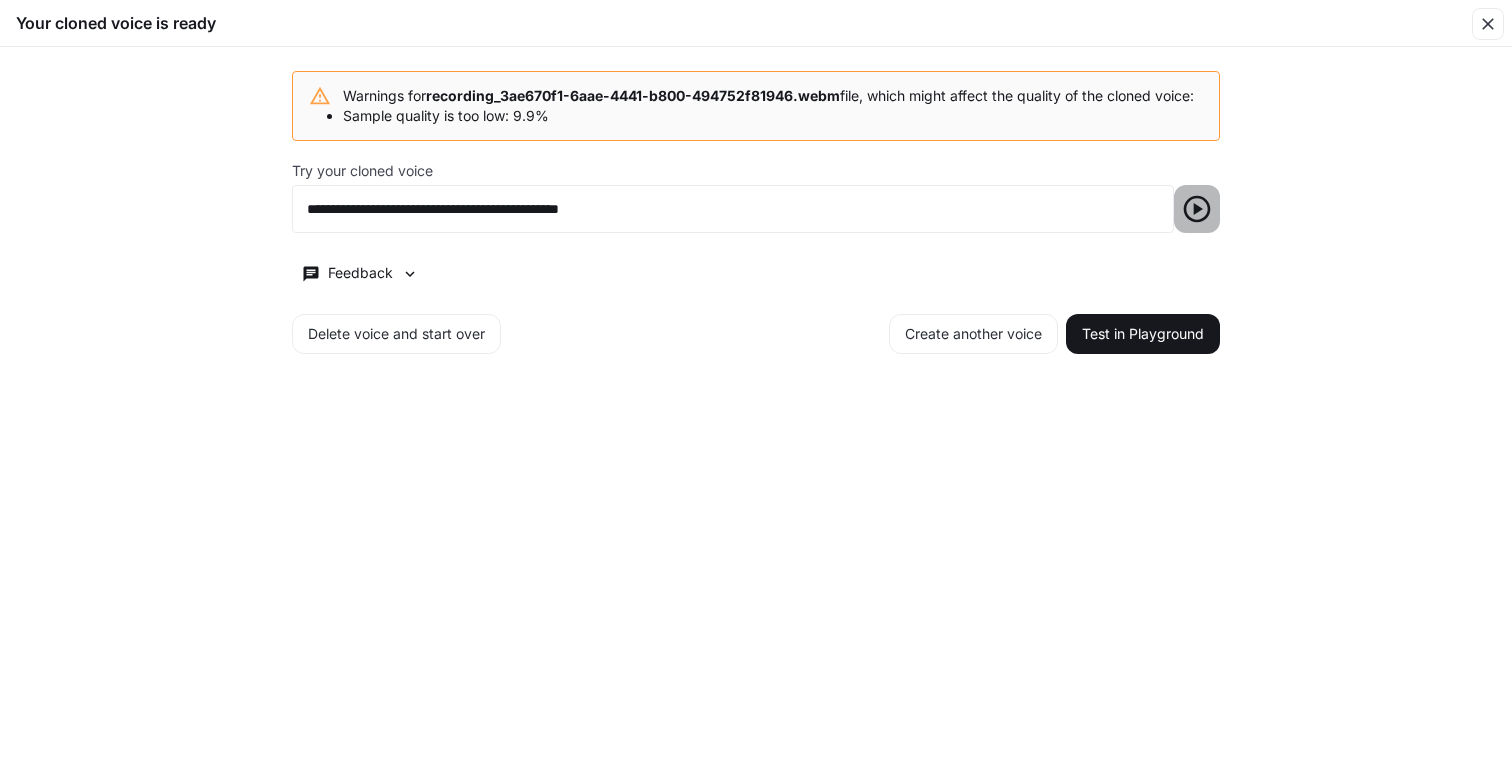 click 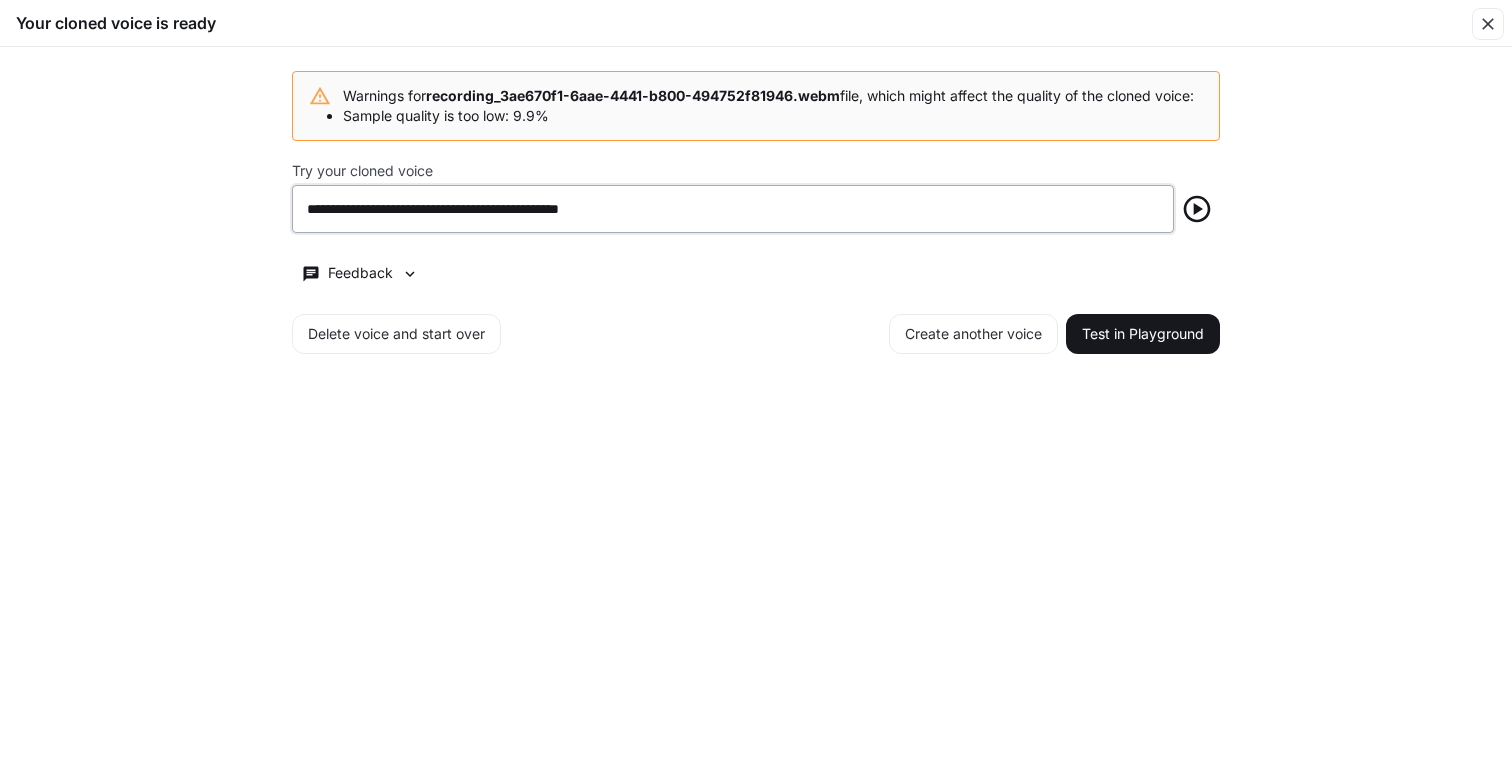 drag, startPoint x: 370, startPoint y: 221, endPoint x: 201, endPoint y: 212, distance: 169.23947 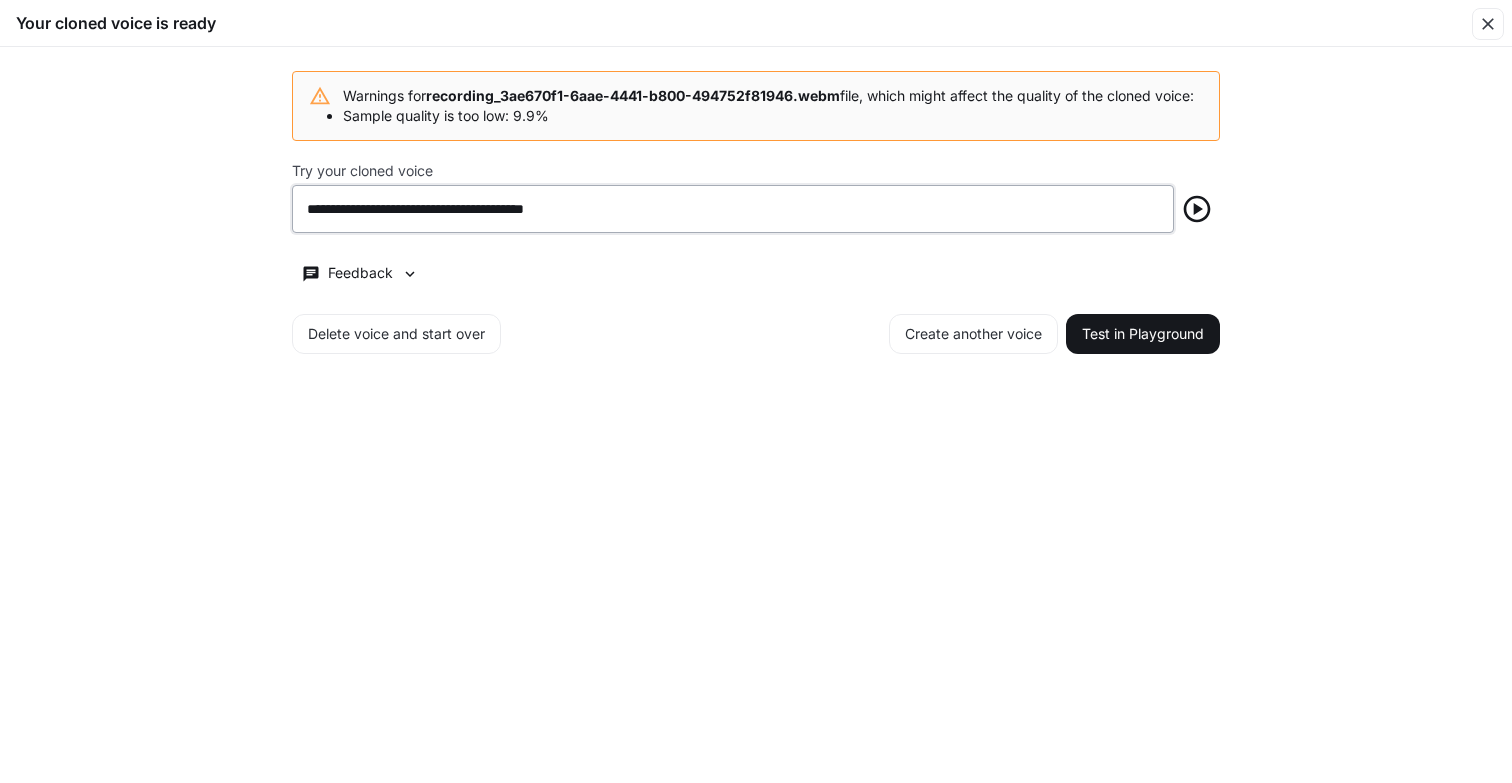 type on "**********" 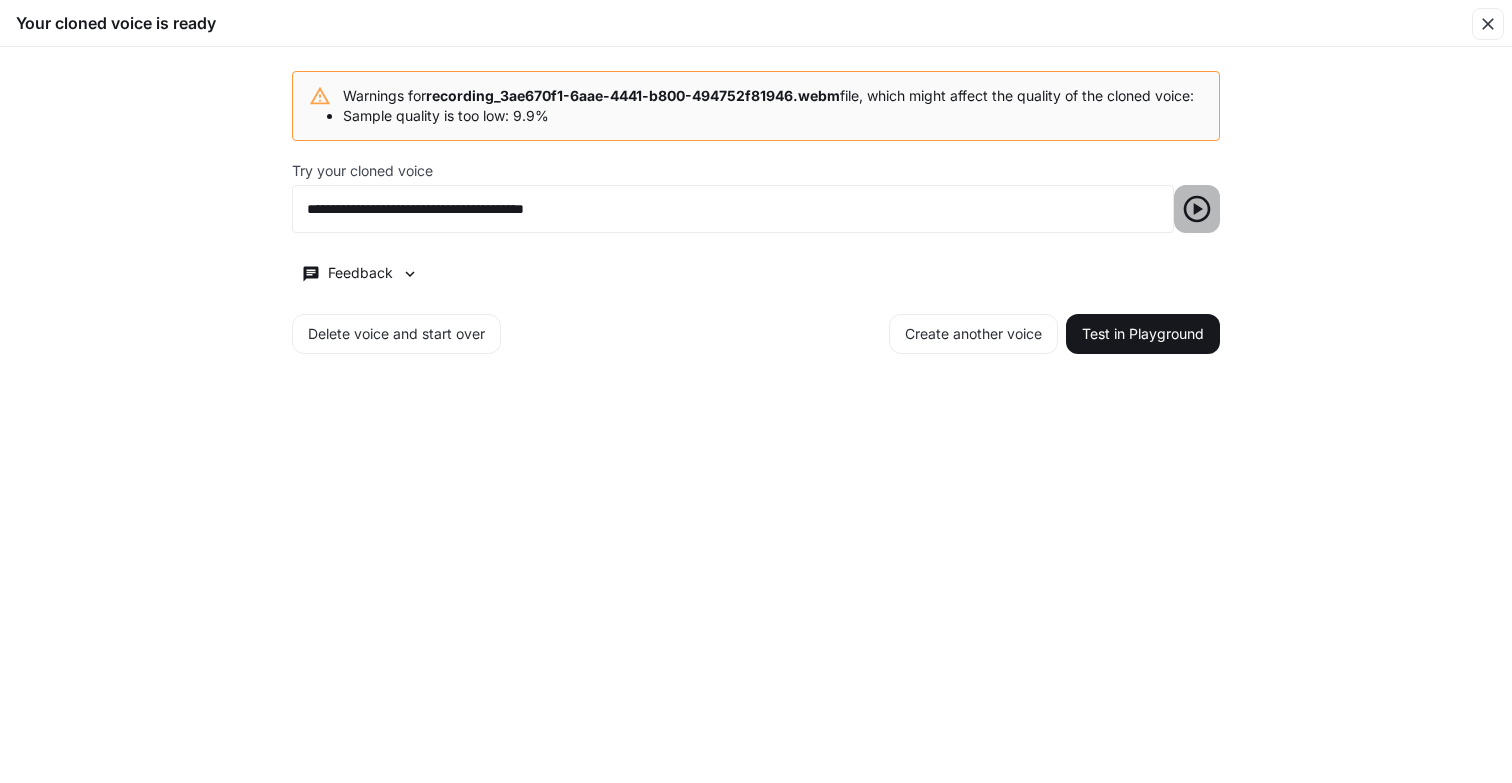 click 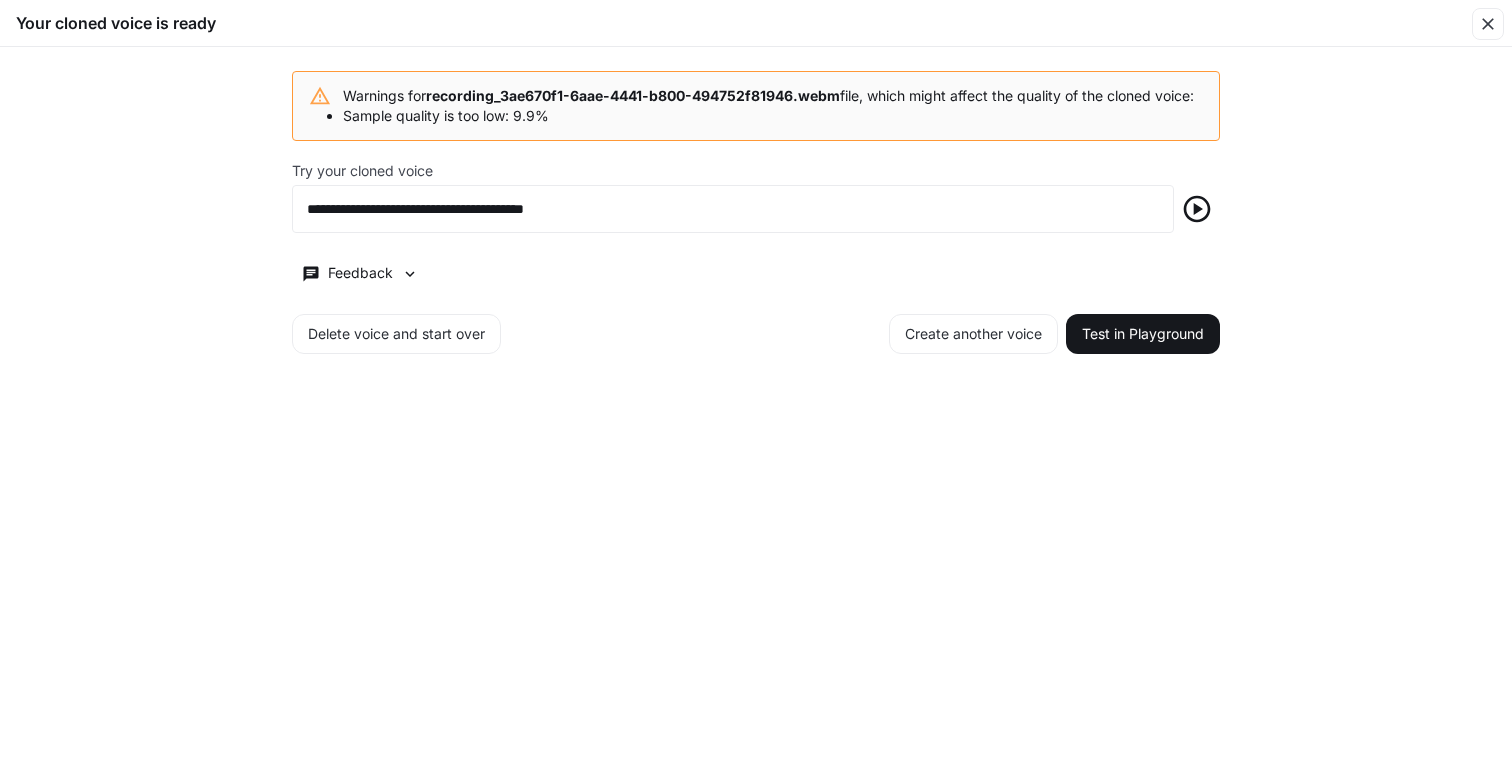 click 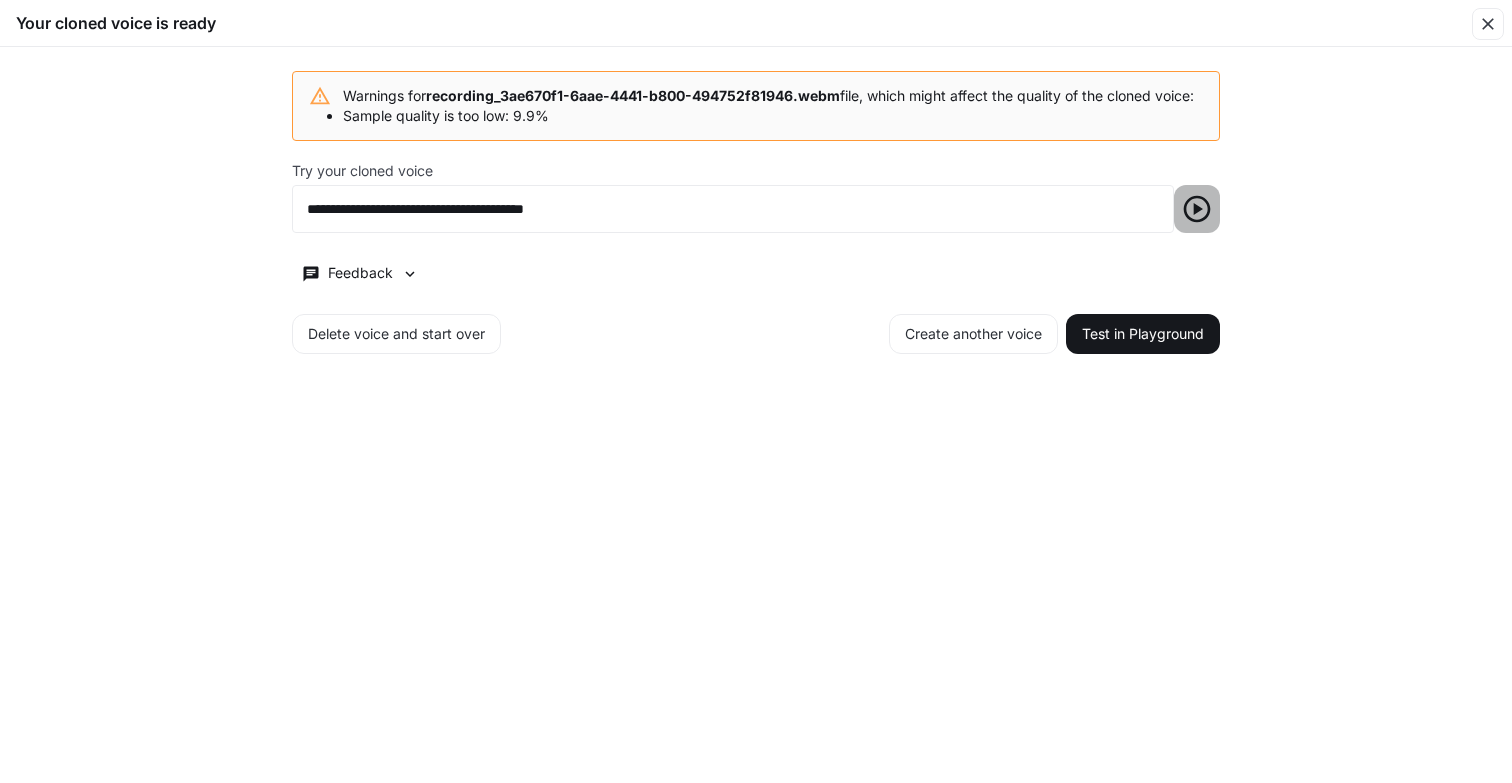 click 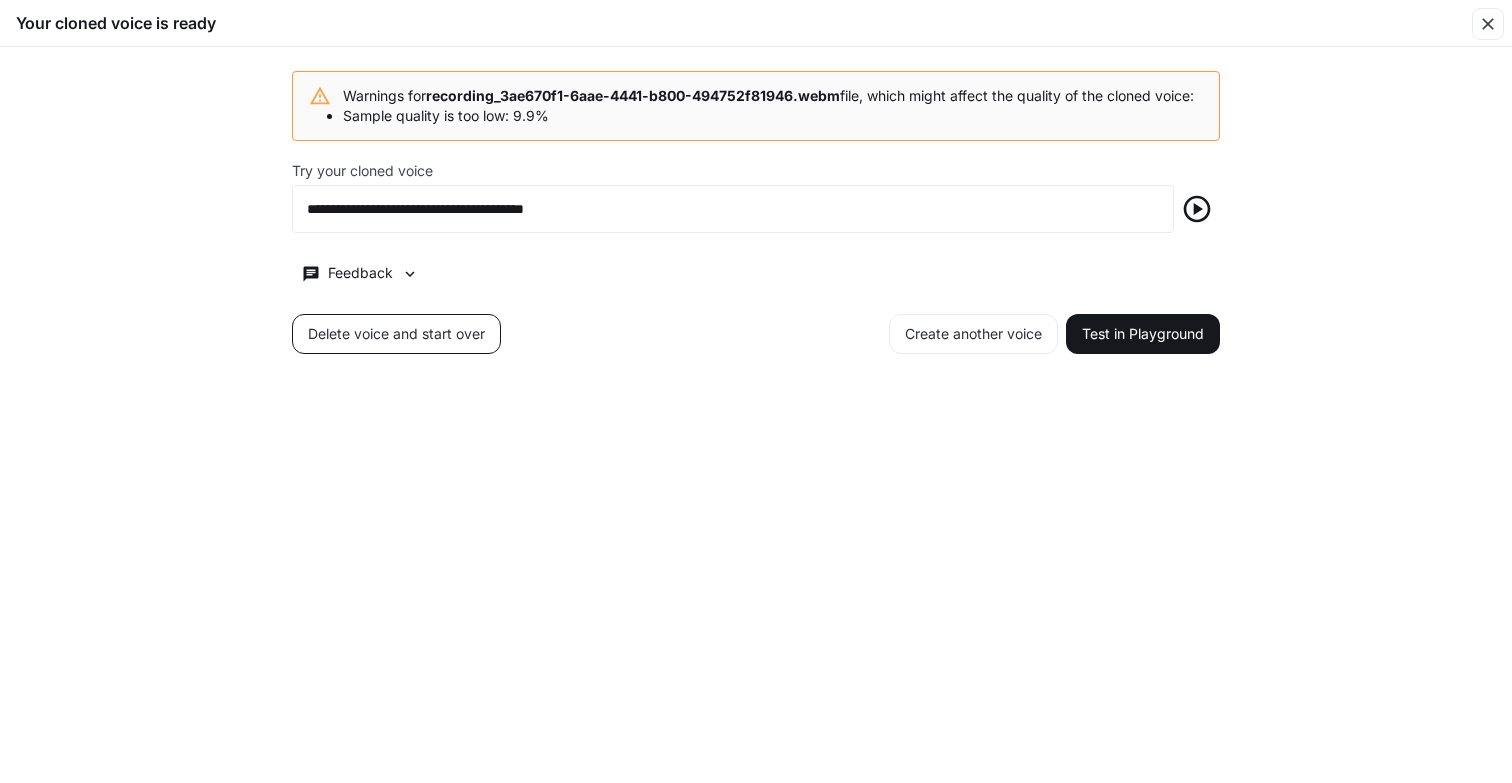 click on "Delete voice and start over" at bounding box center [396, 334] 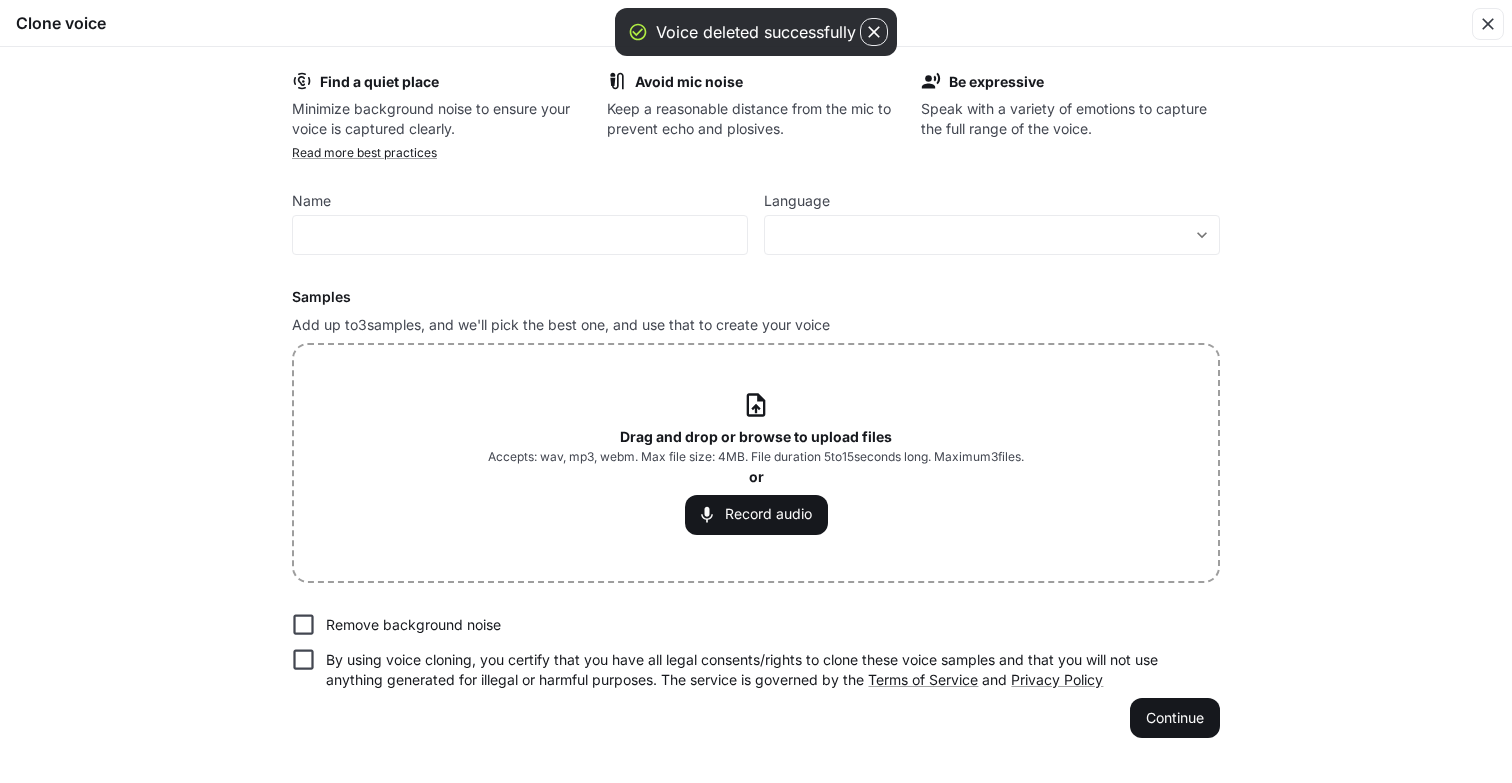 click 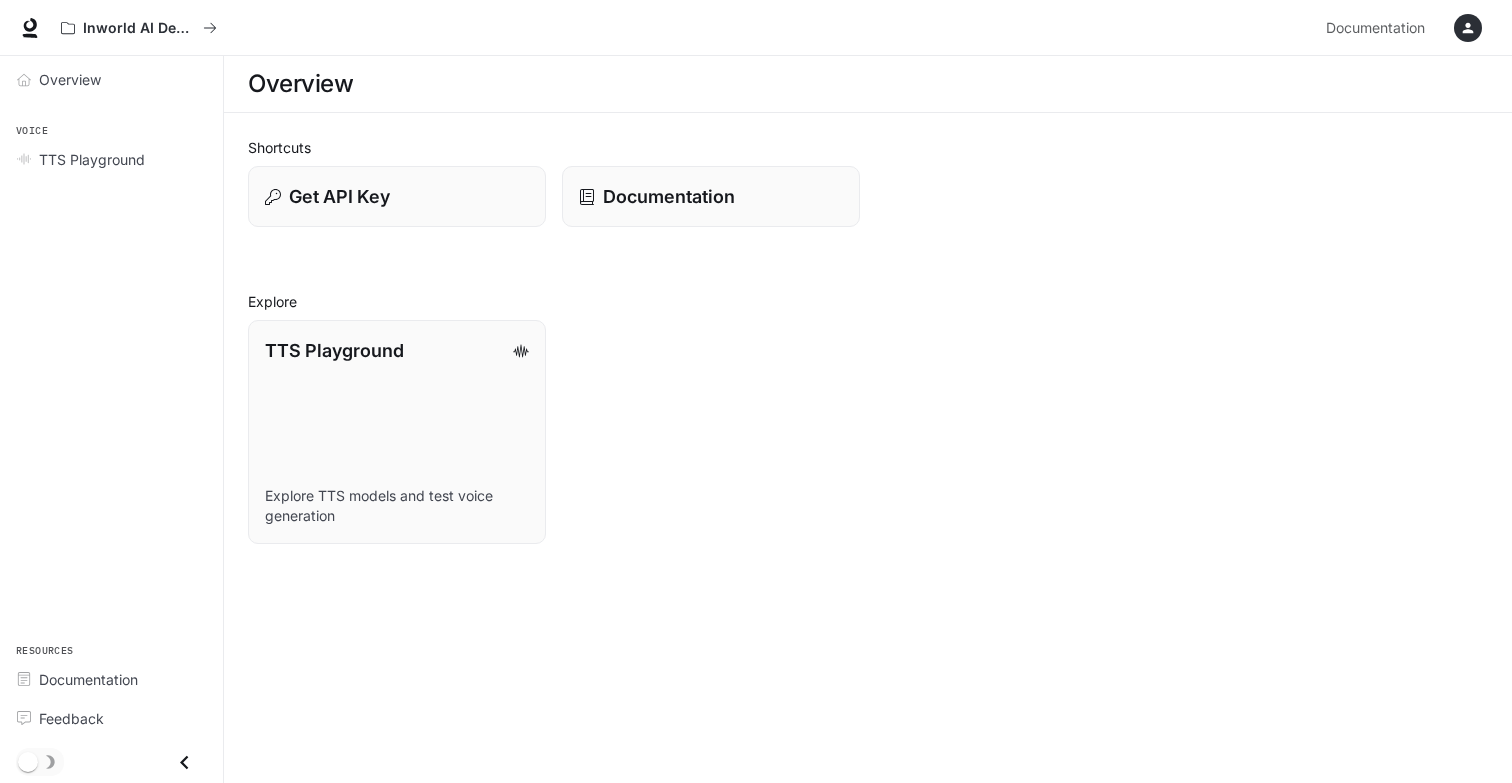 scroll, scrollTop: 0, scrollLeft: 0, axis: both 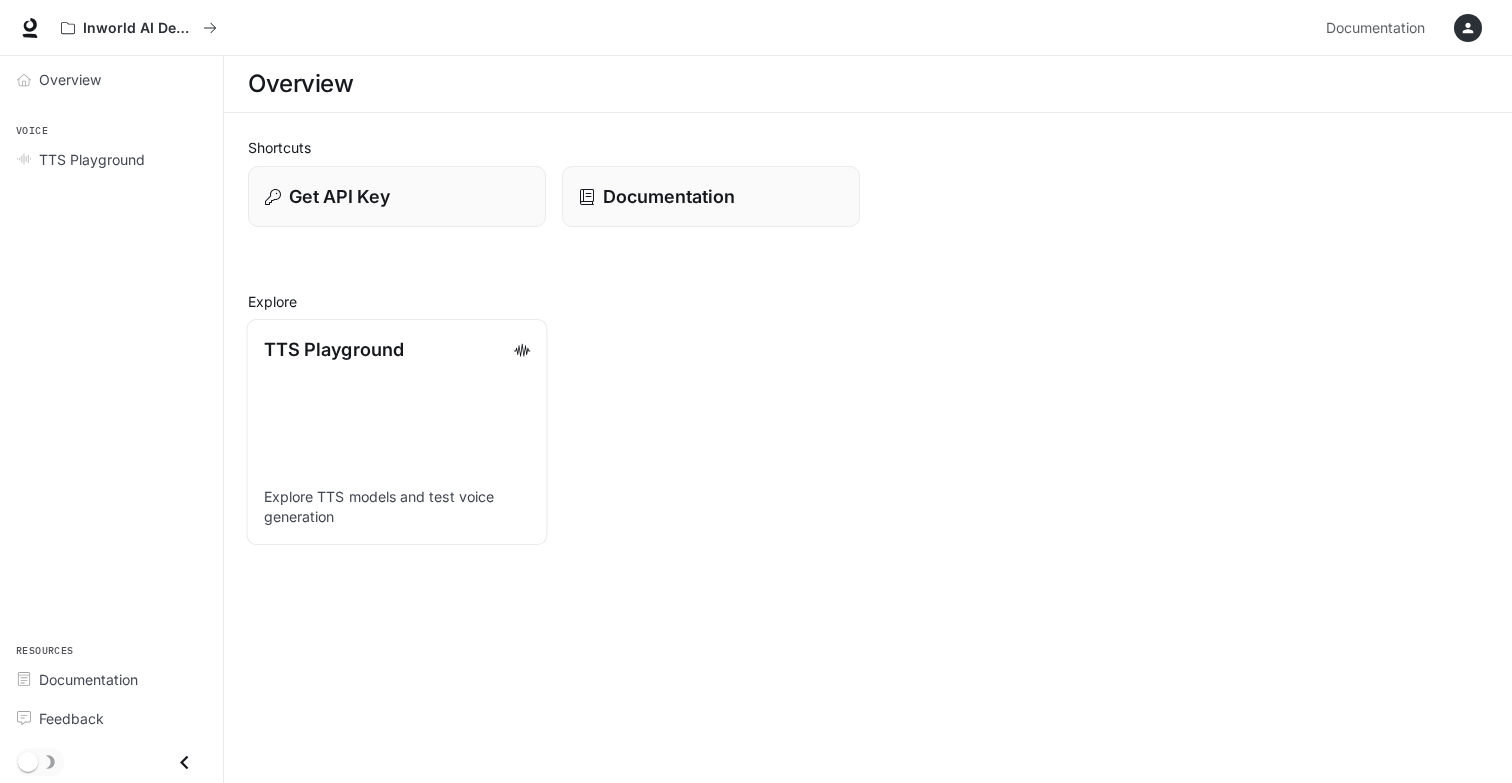 click on "TTS Playground Explore TTS models and test voice generation" at bounding box center (397, 432) 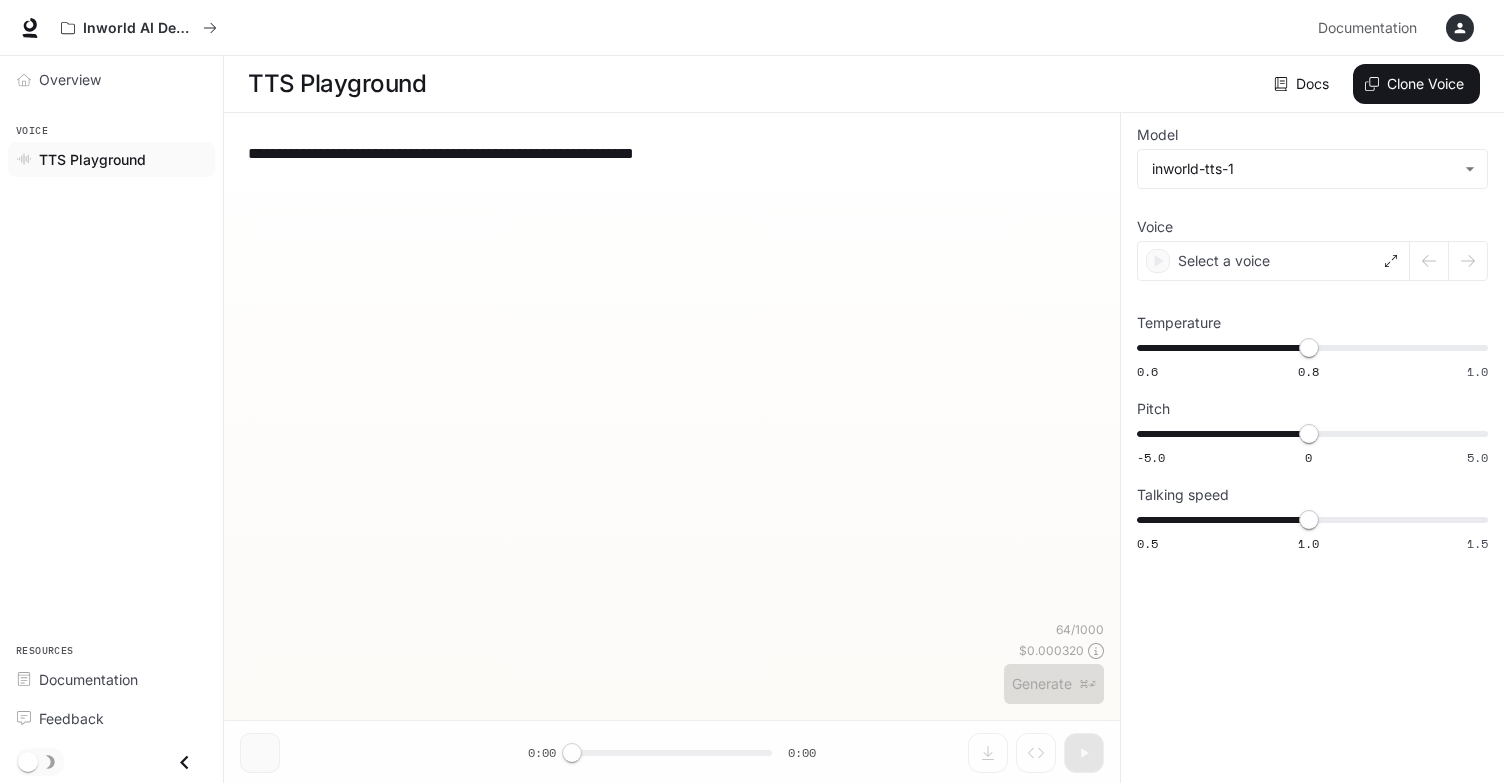 type on "**********" 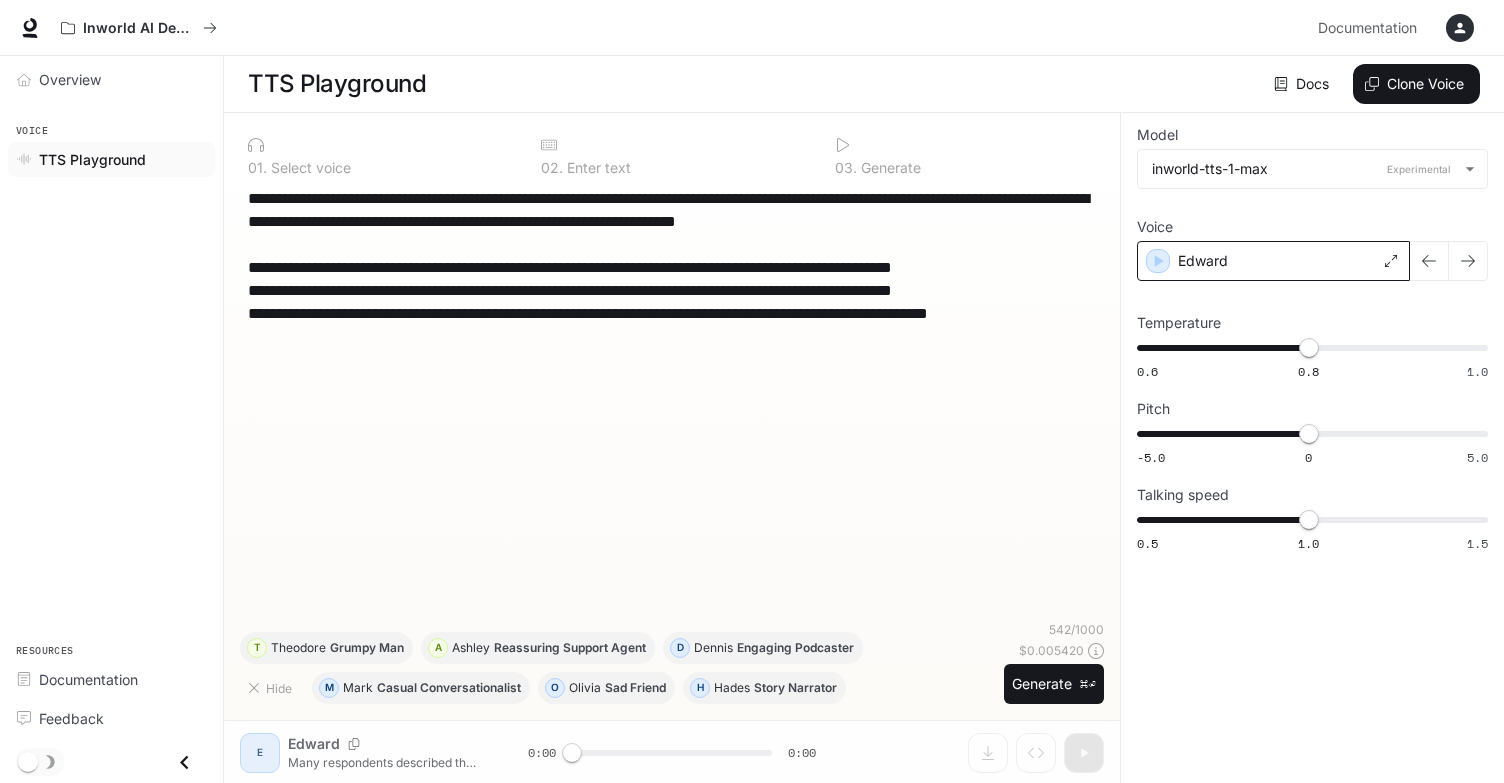 click on "Edward" at bounding box center (1273, 261) 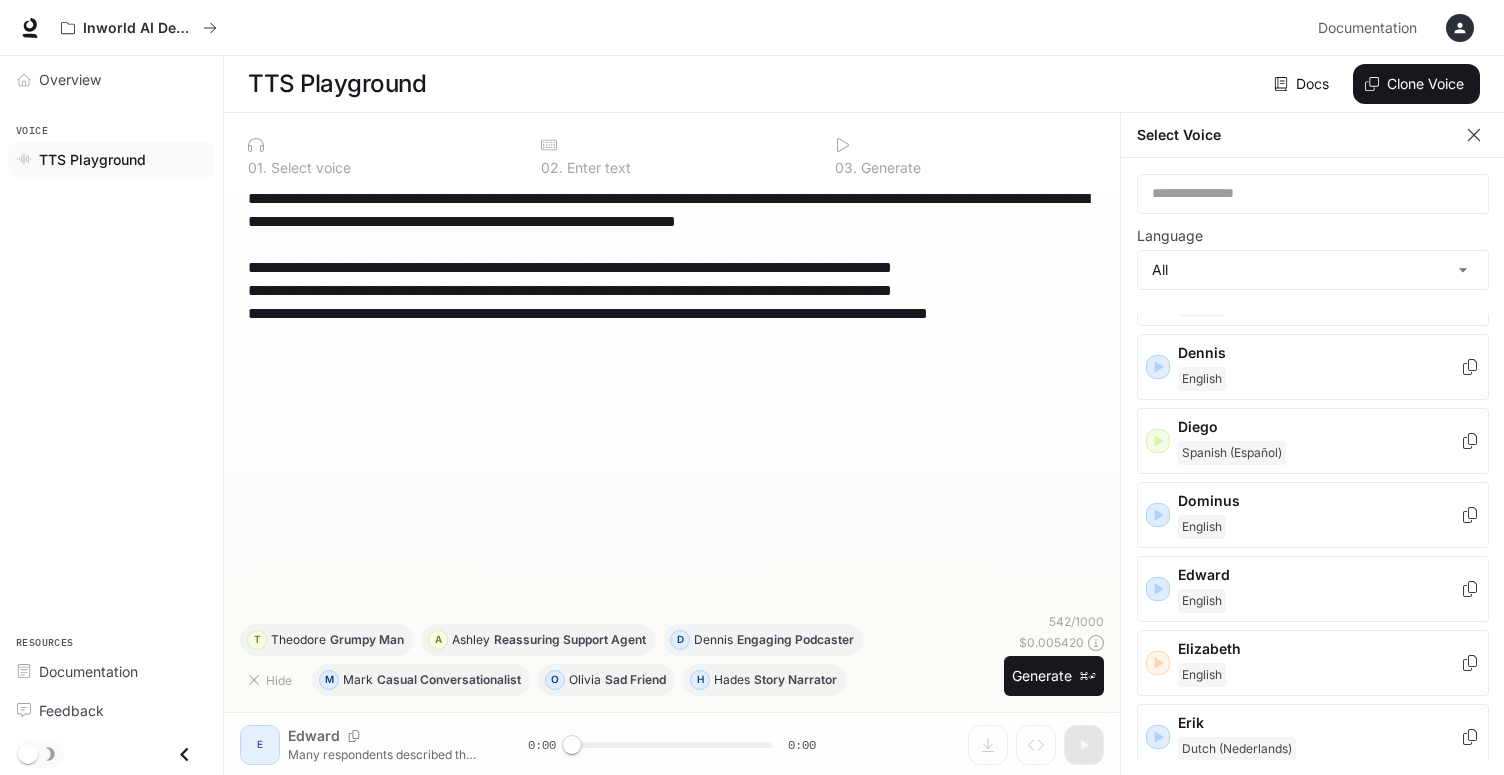 scroll, scrollTop: 462, scrollLeft: 0, axis: vertical 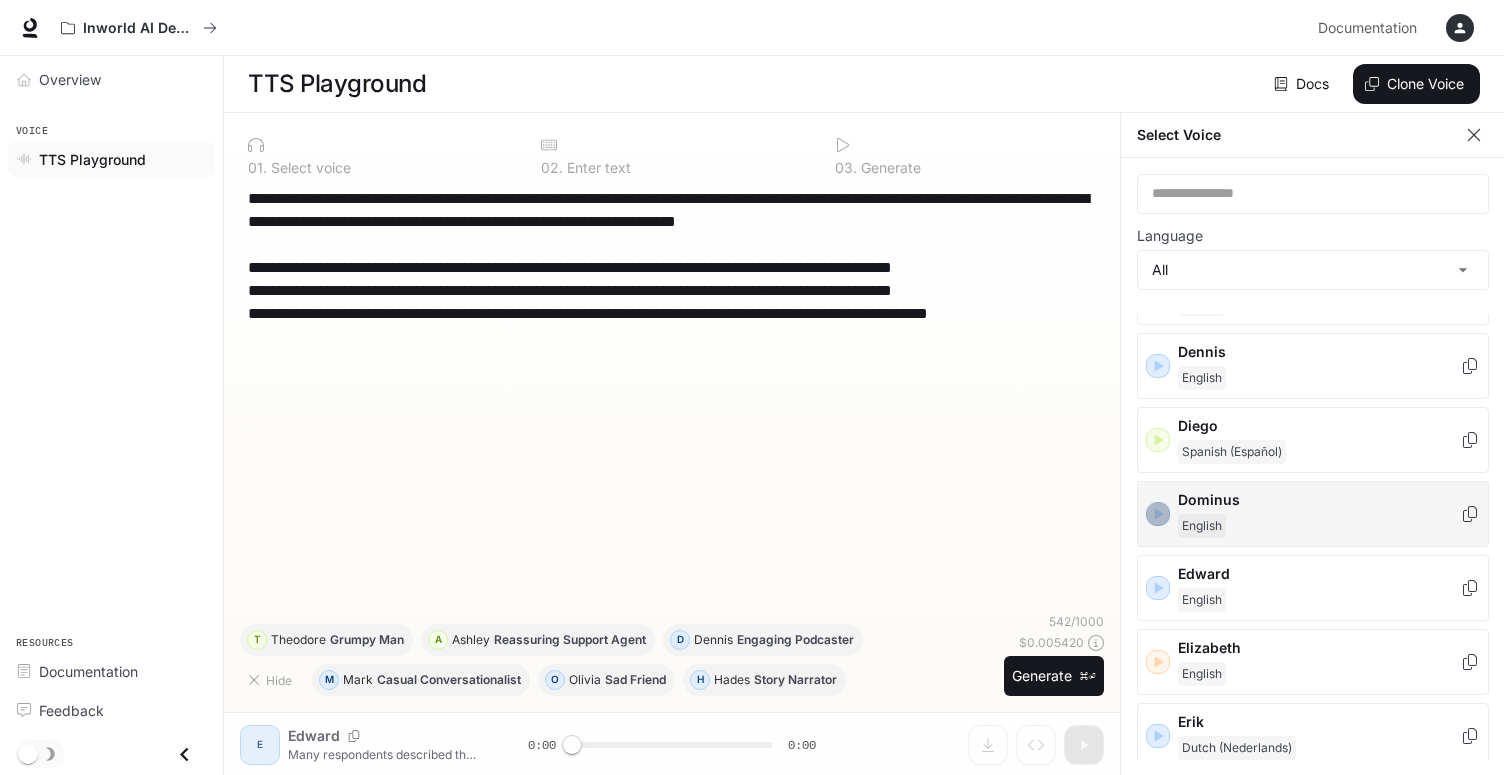 click at bounding box center [1158, 514] 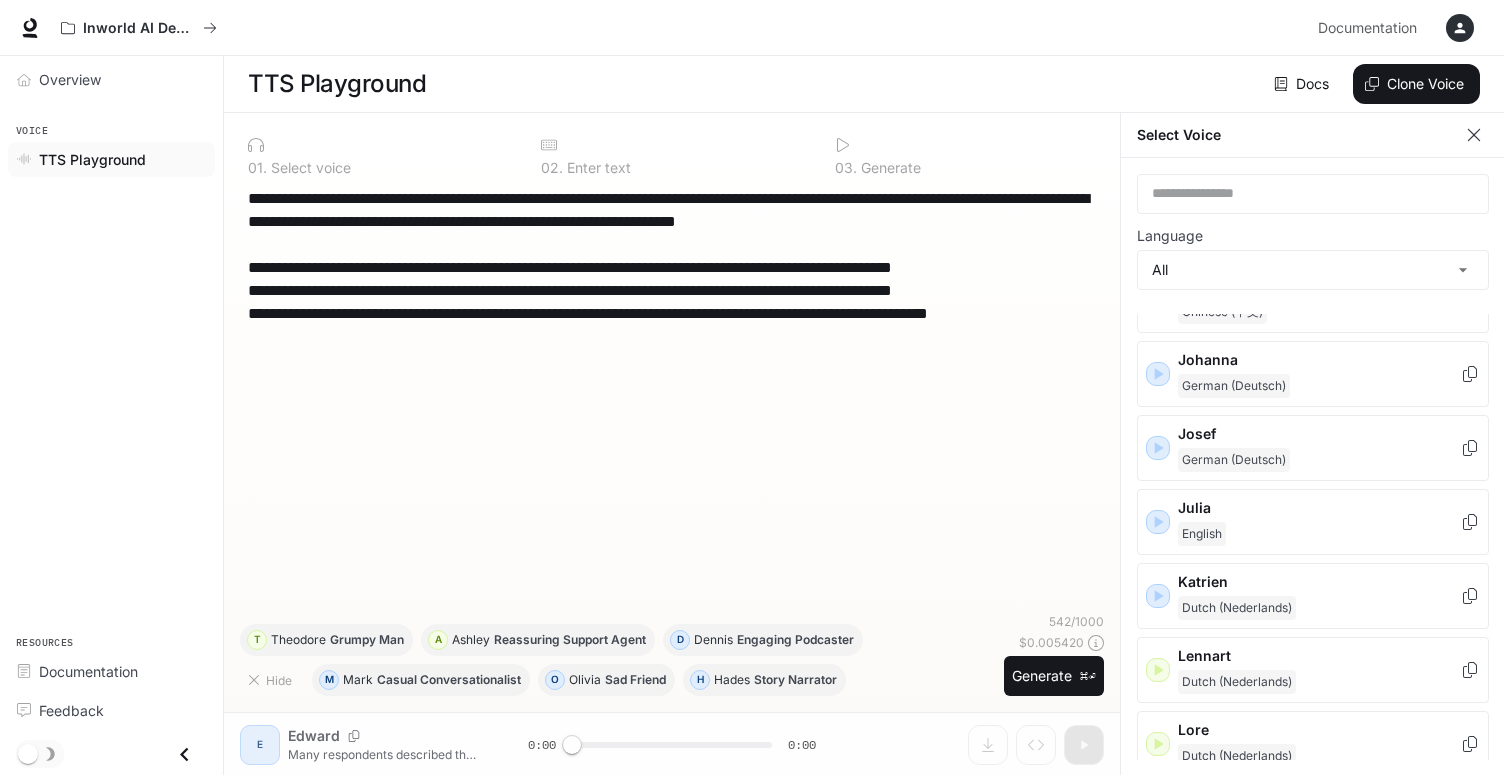 scroll, scrollTop: 1417, scrollLeft: 0, axis: vertical 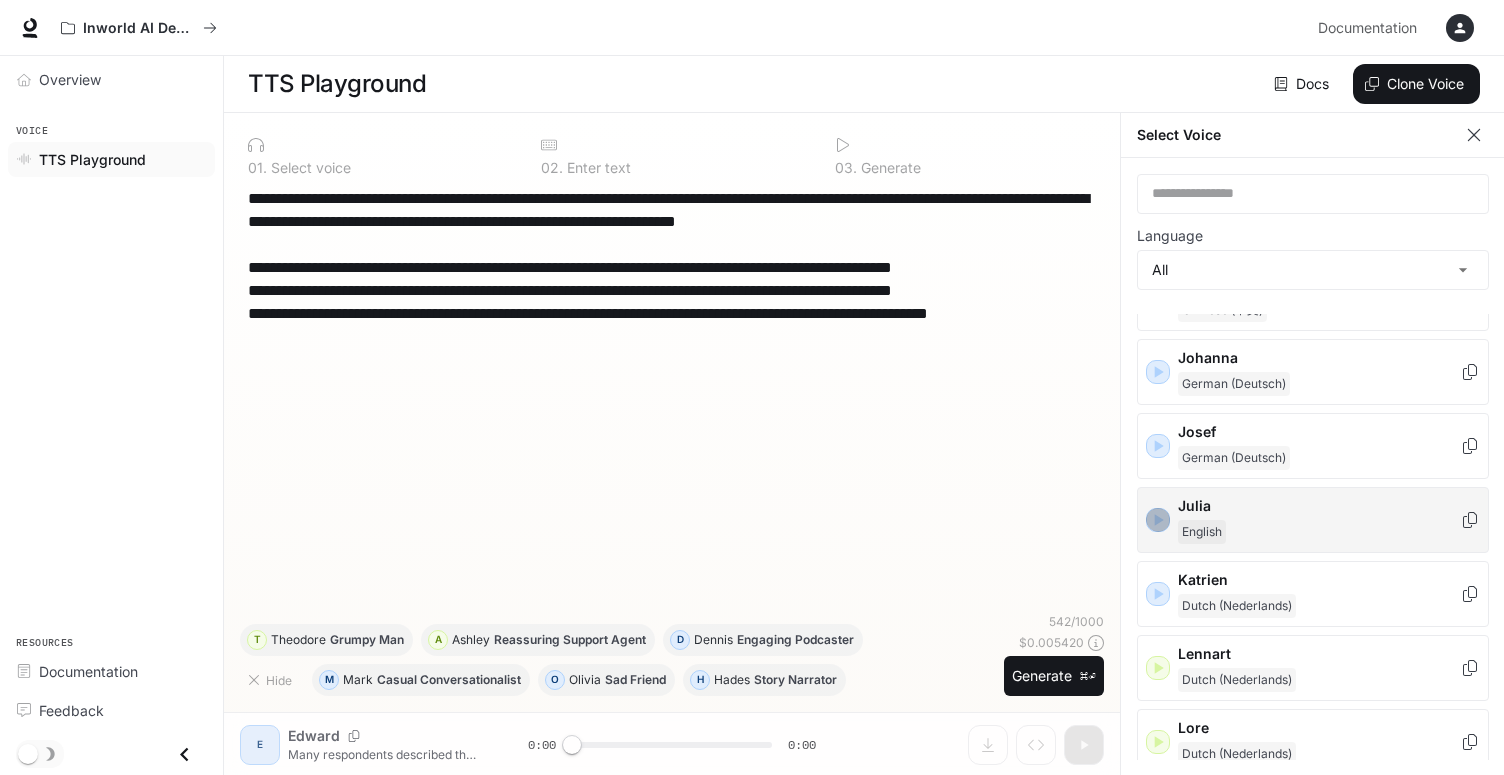 click 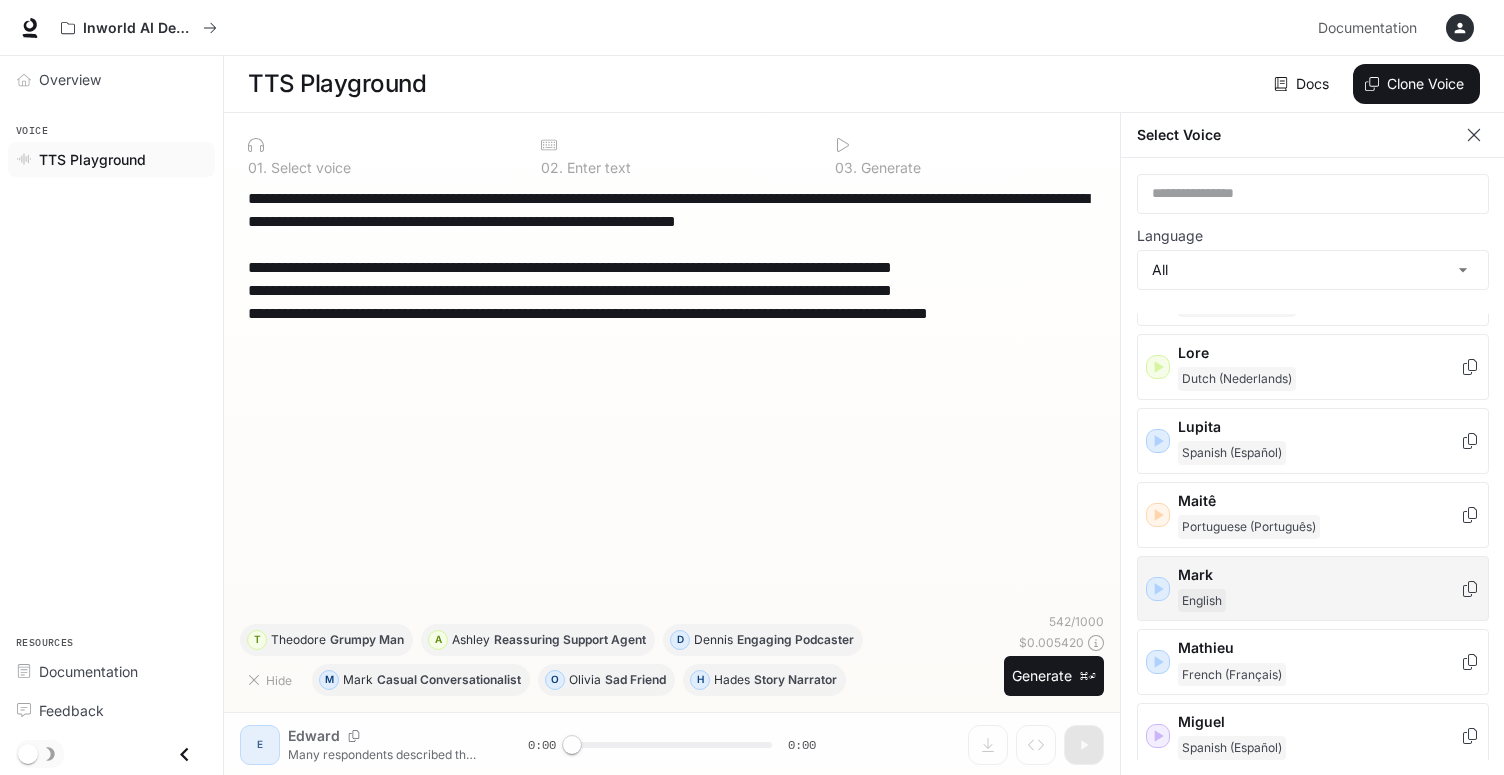 scroll, scrollTop: 1805, scrollLeft: 0, axis: vertical 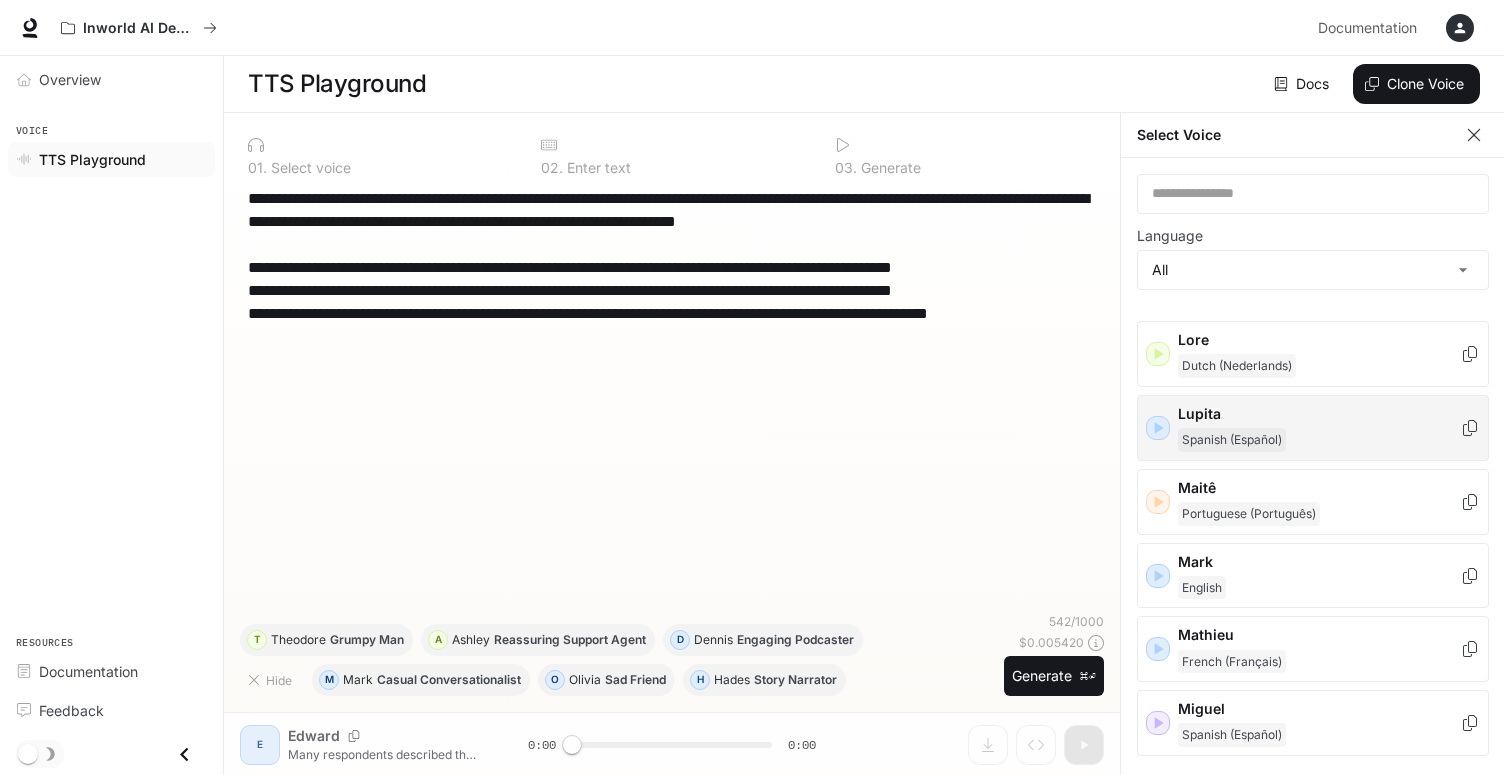 click 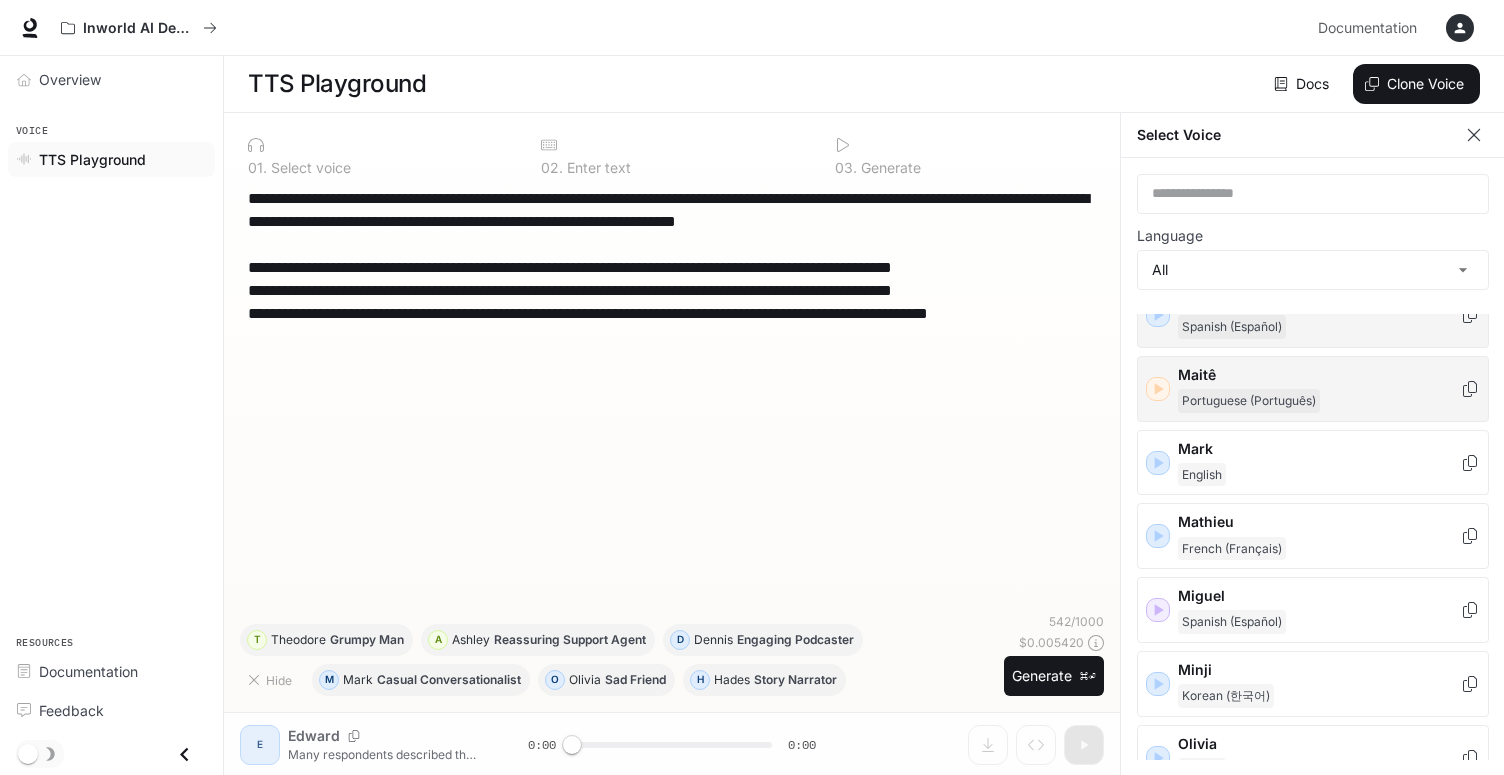 scroll, scrollTop: 1938, scrollLeft: 0, axis: vertical 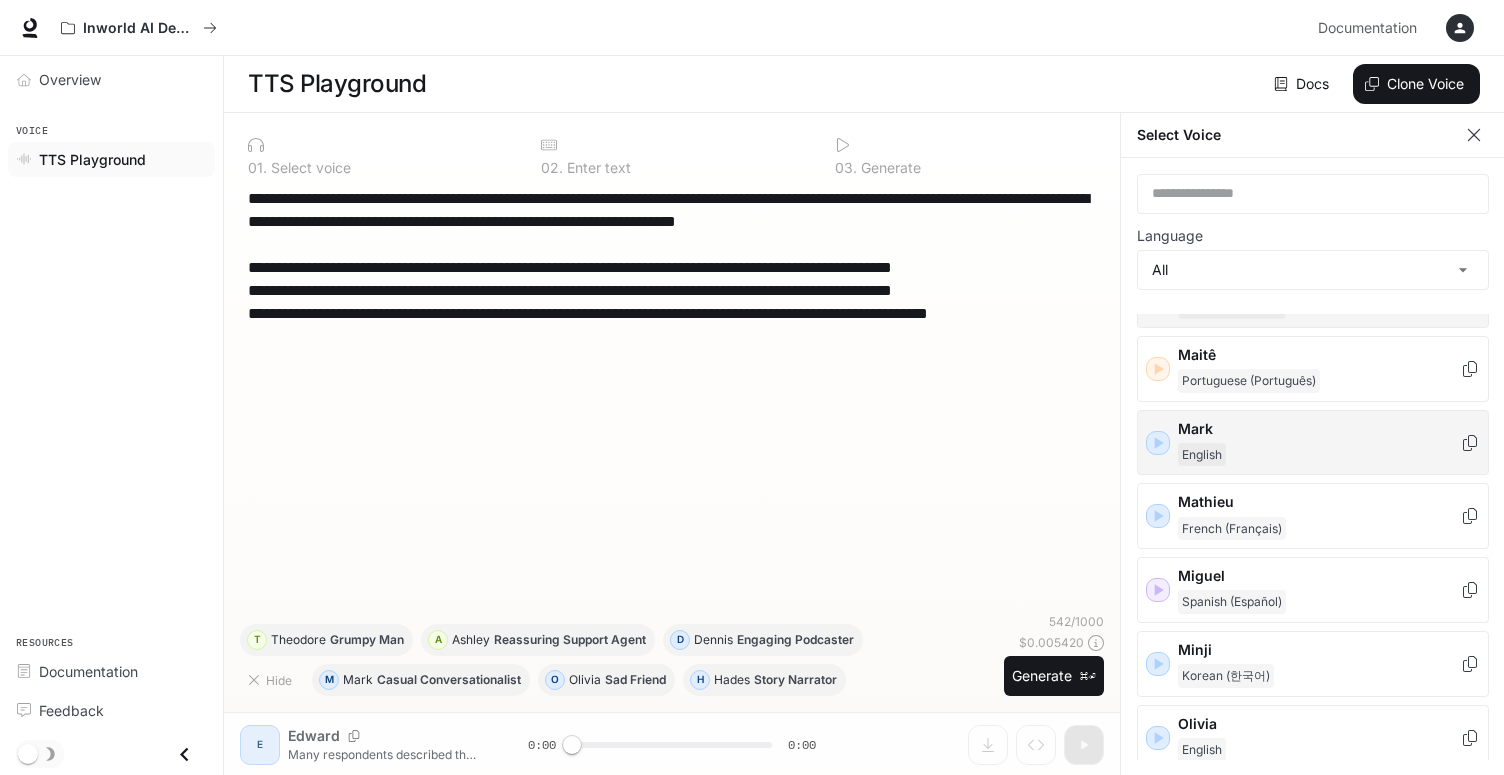 click at bounding box center [1158, 443] 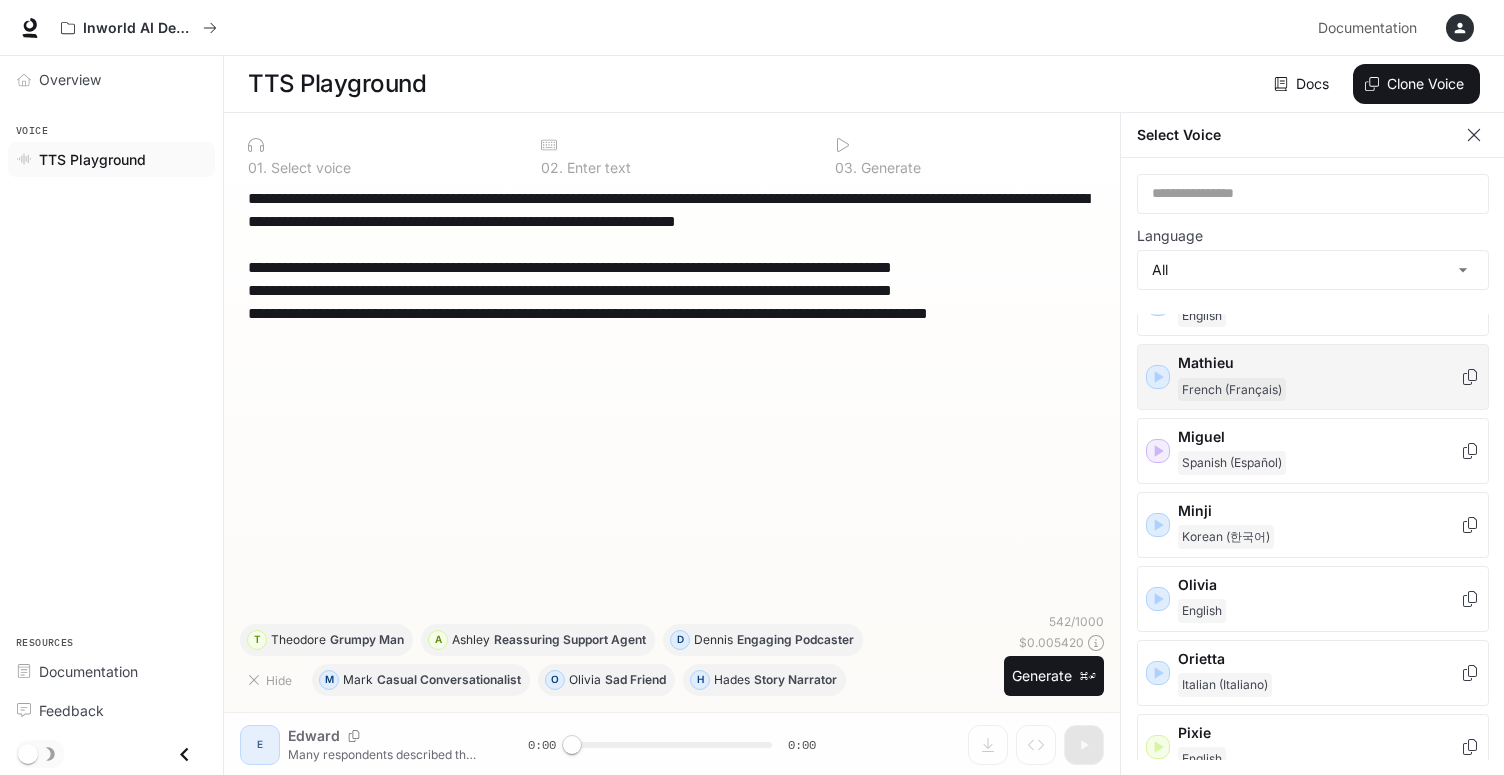 scroll, scrollTop: 2107, scrollLeft: 0, axis: vertical 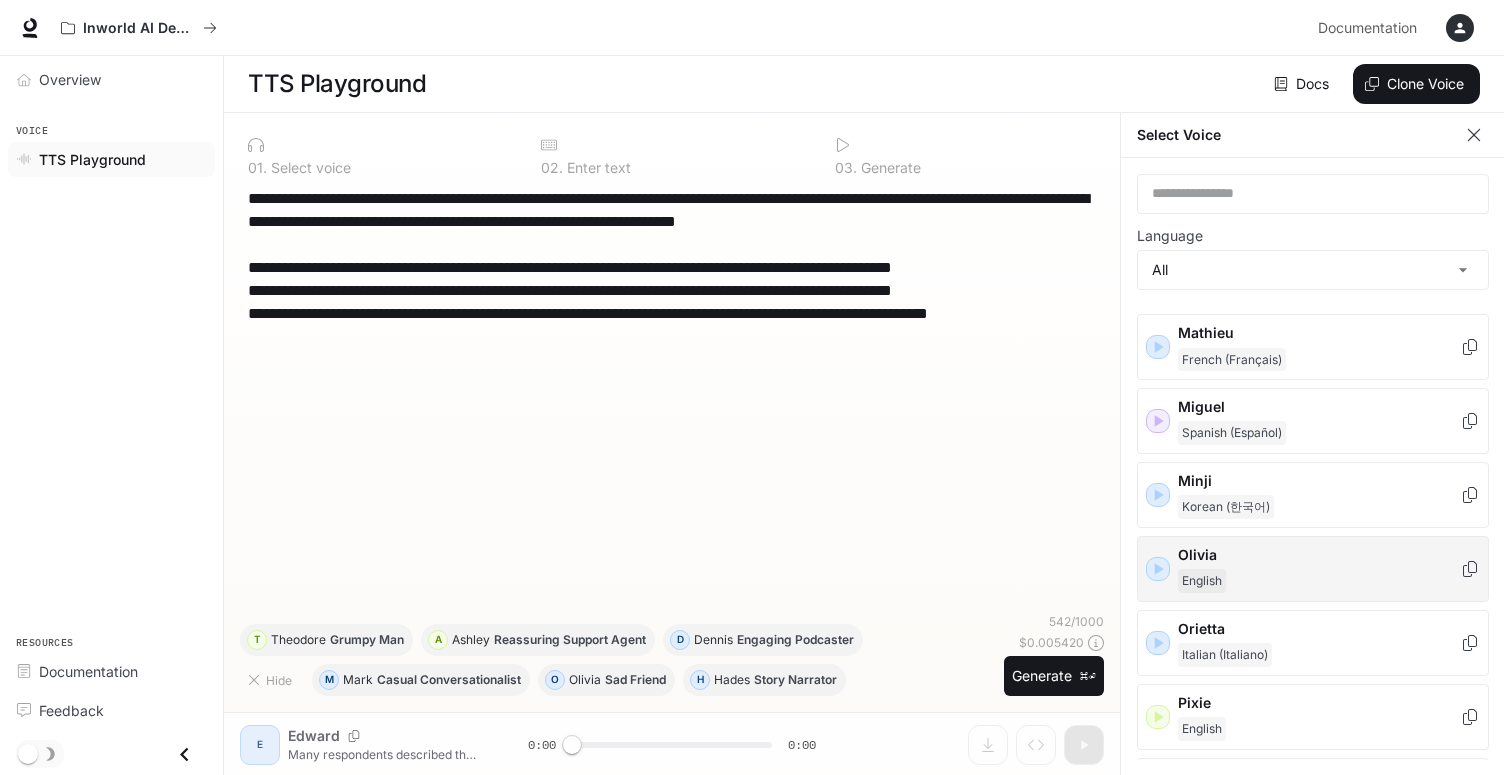 click 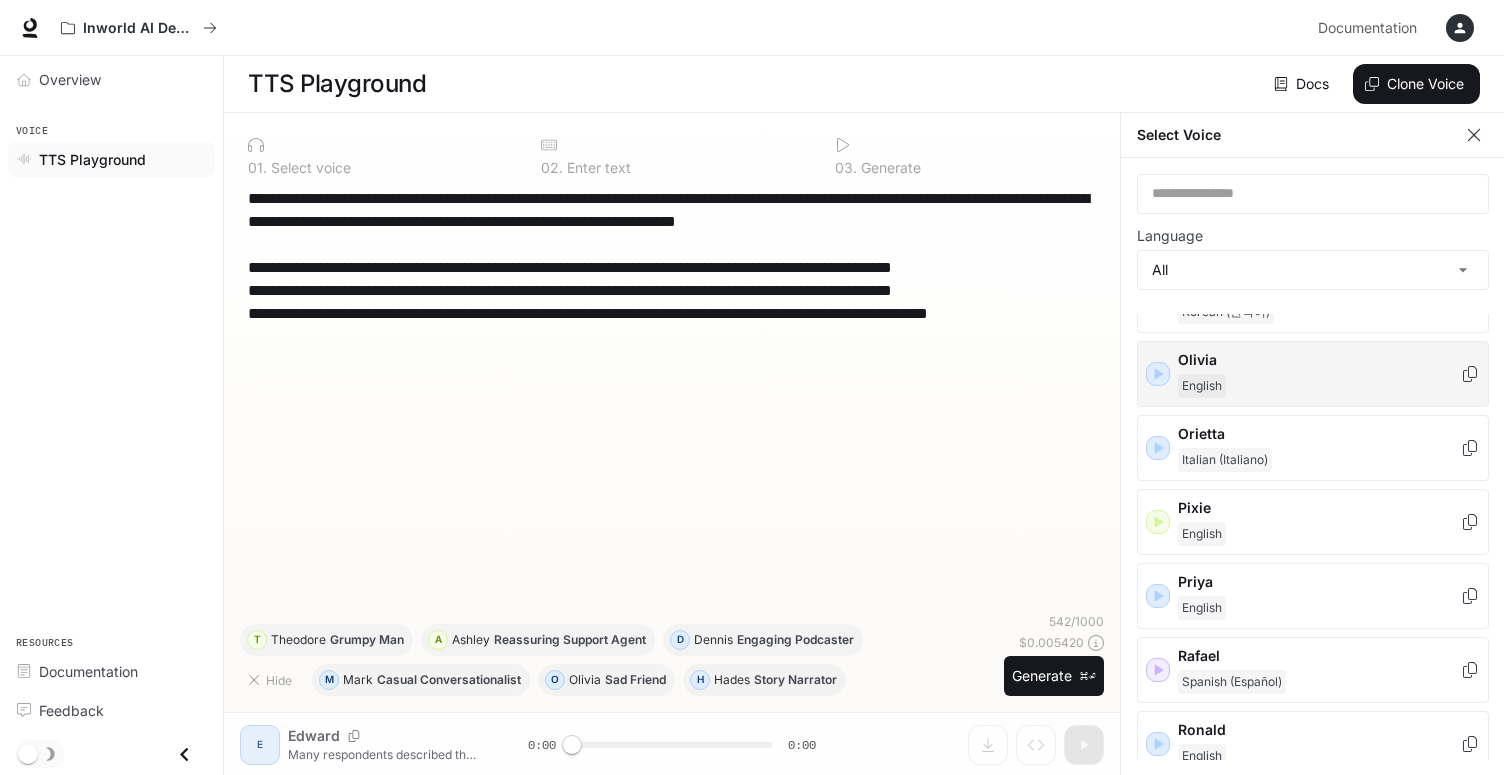scroll, scrollTop: 2321, scrollLeft: 0, axis: vertical 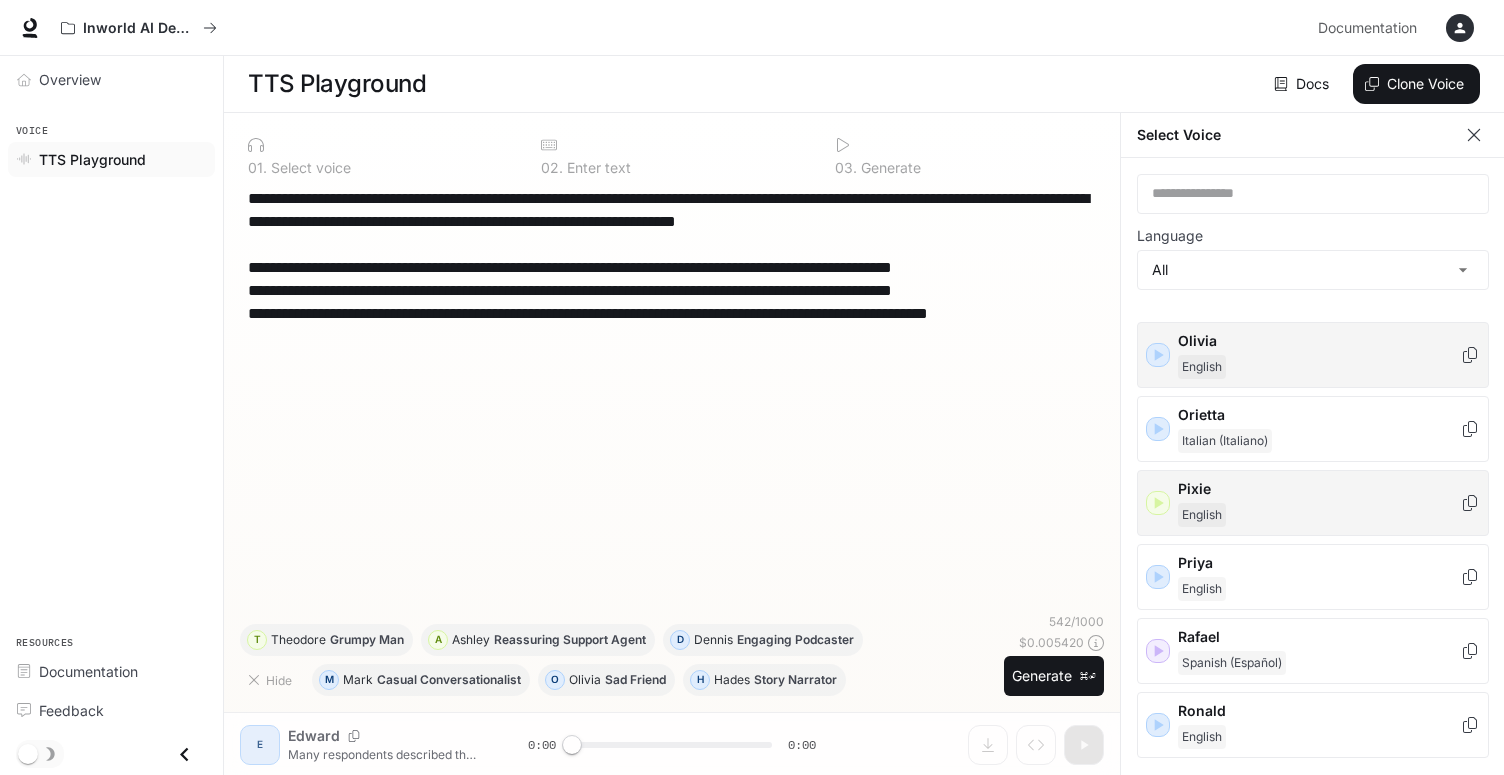 click 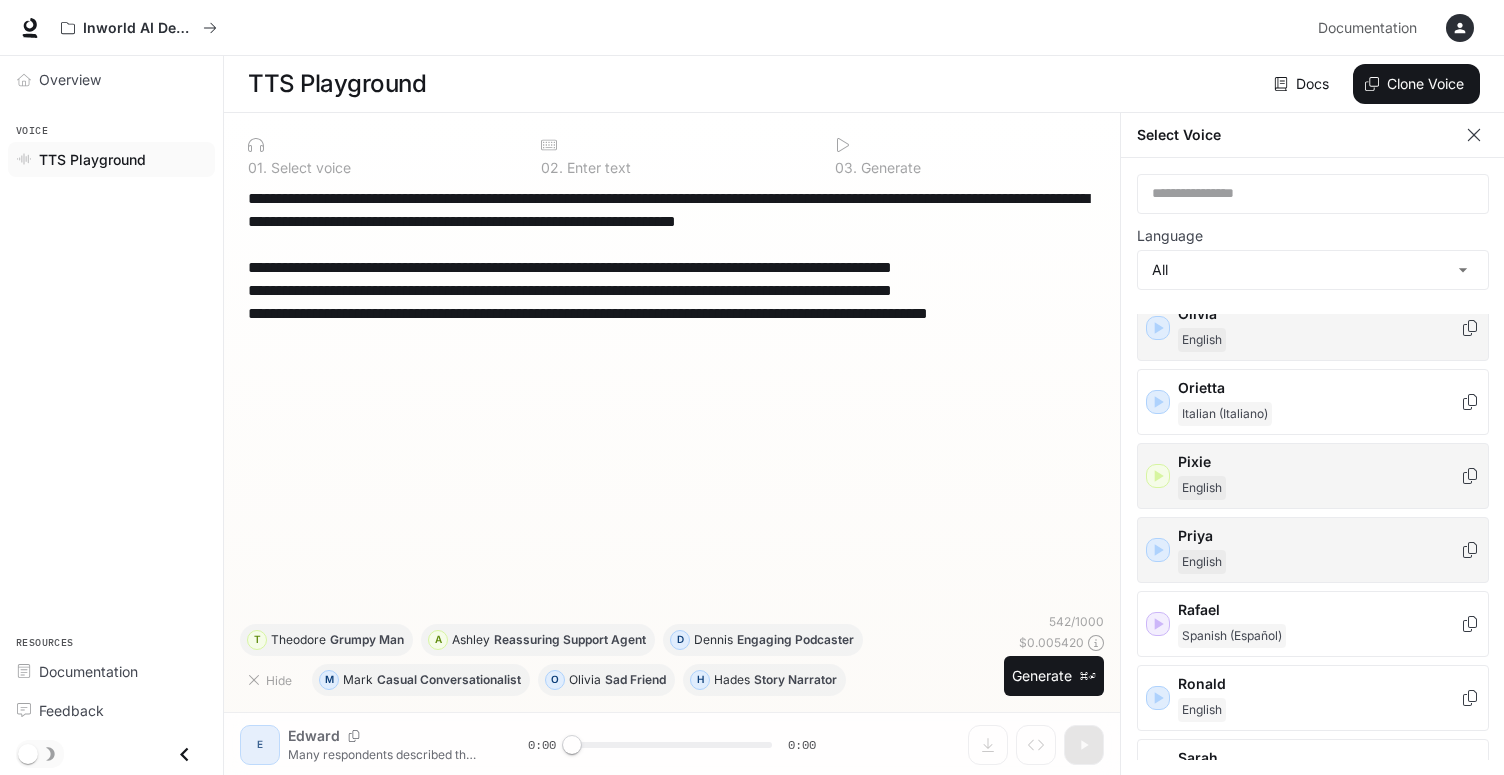 click 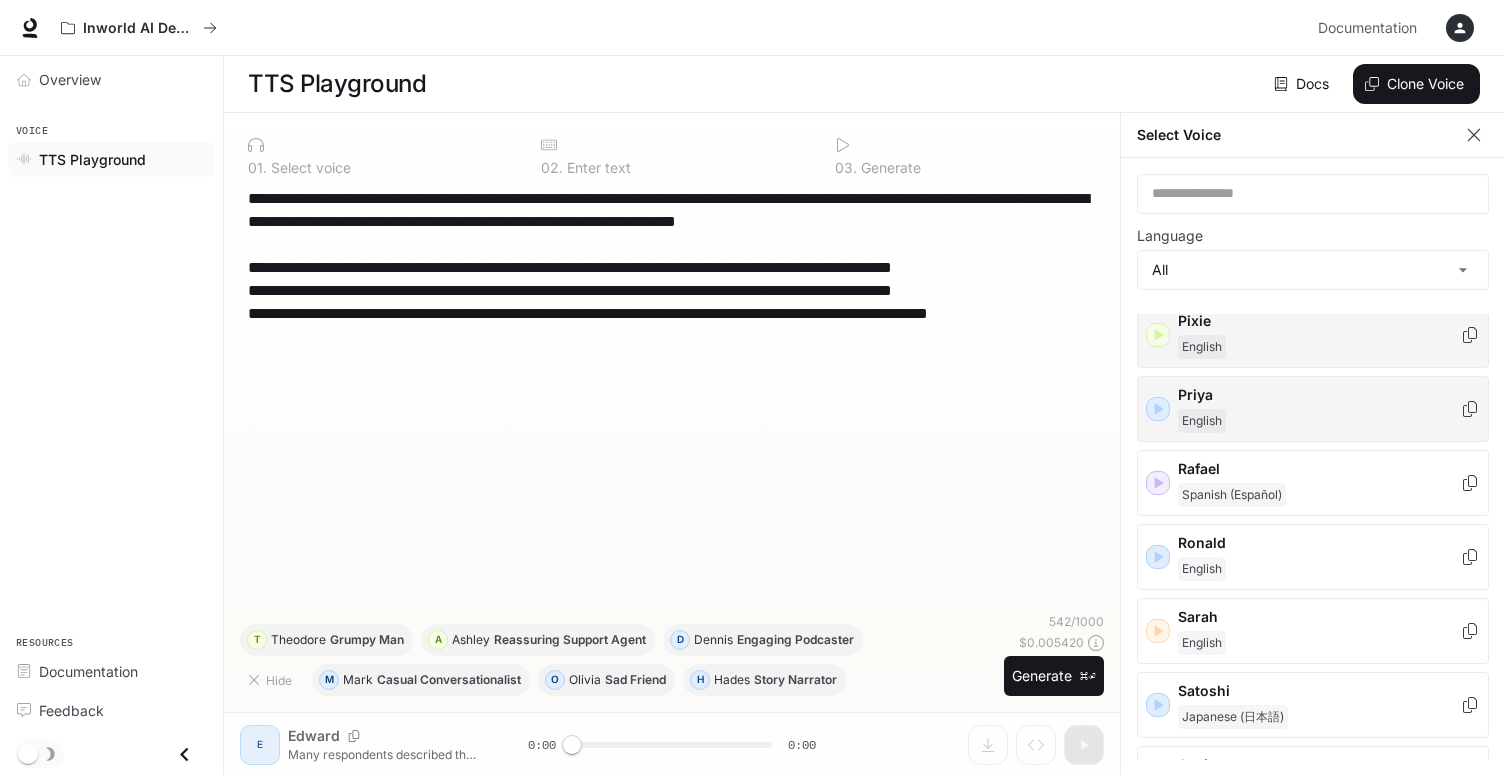 scroll, scrollTop: 2511, scrollLeft: 0, axis: vertical 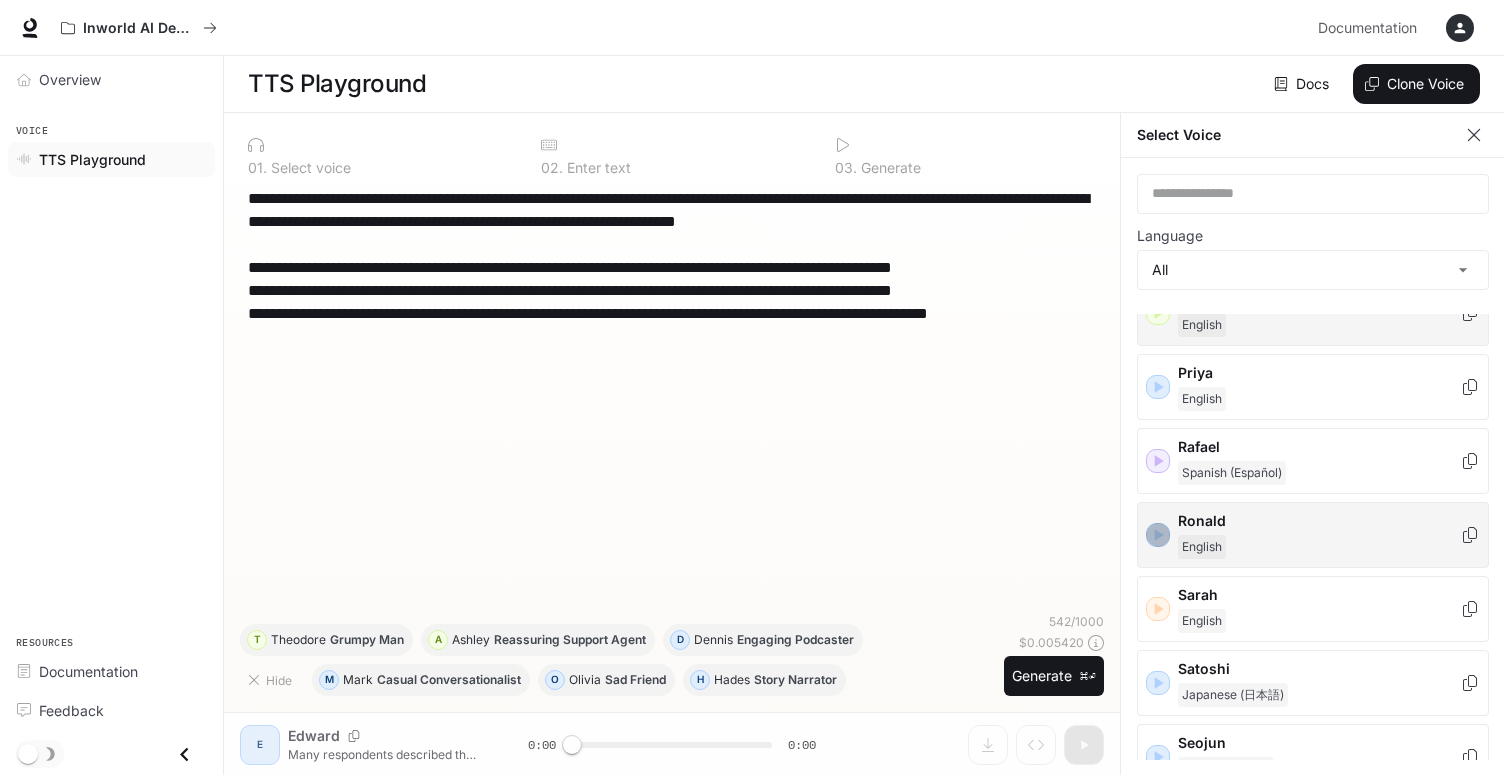 click 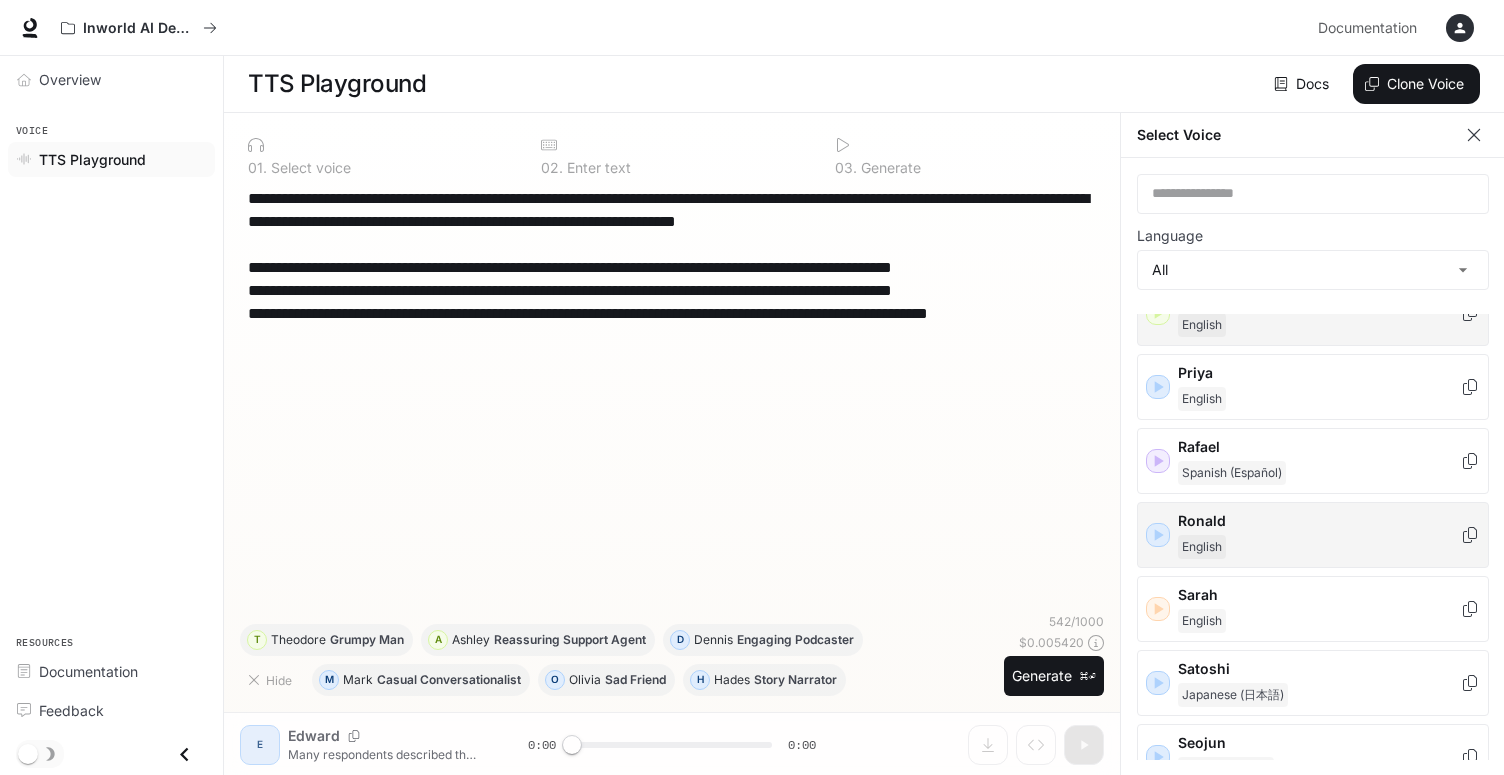 click on "**********" at bounding box center (672, 400) 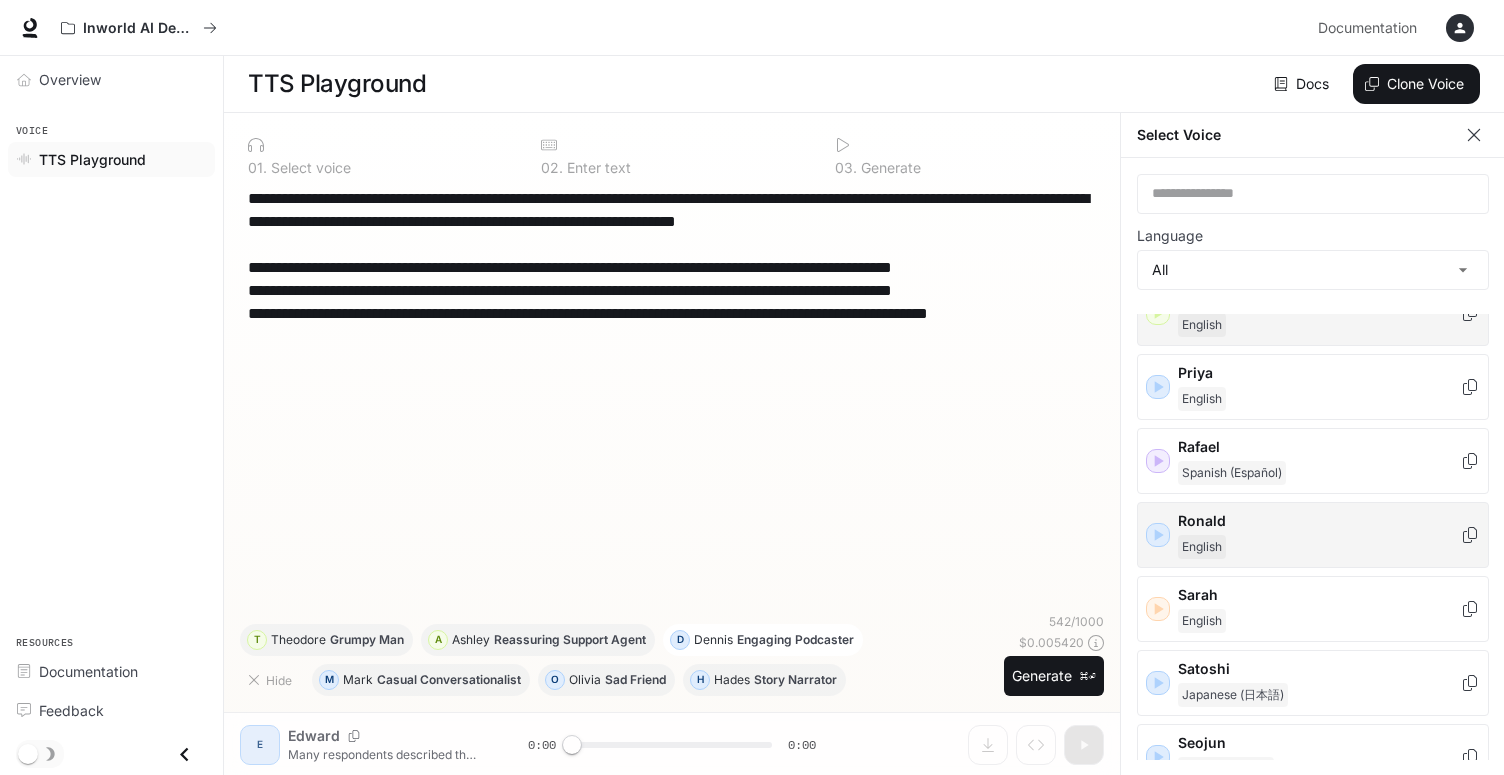 scroll, scrollTop: 0, scrollLeft: 1, axis: horizontal 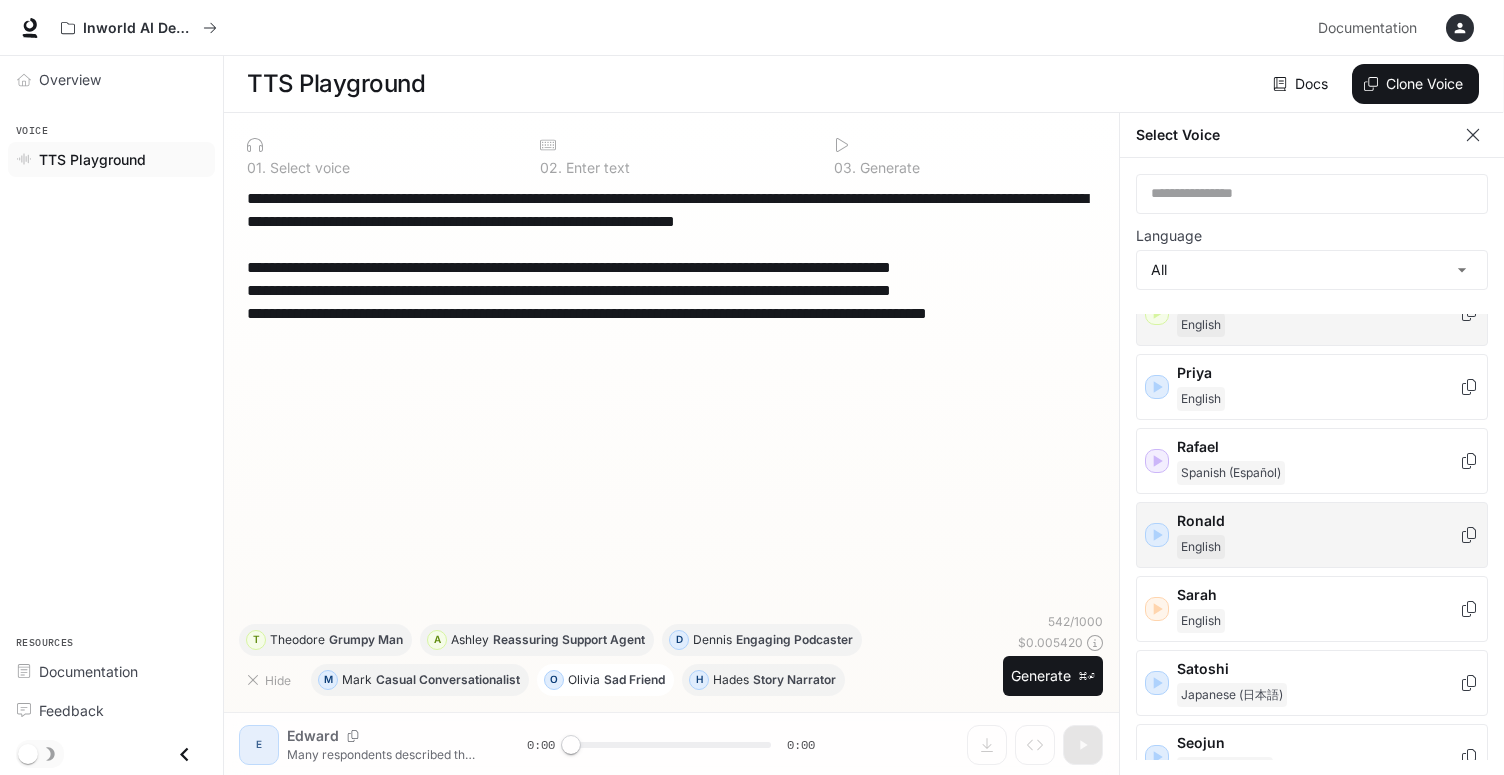 click on "Sad Friend" at bounding box center (634, 680) 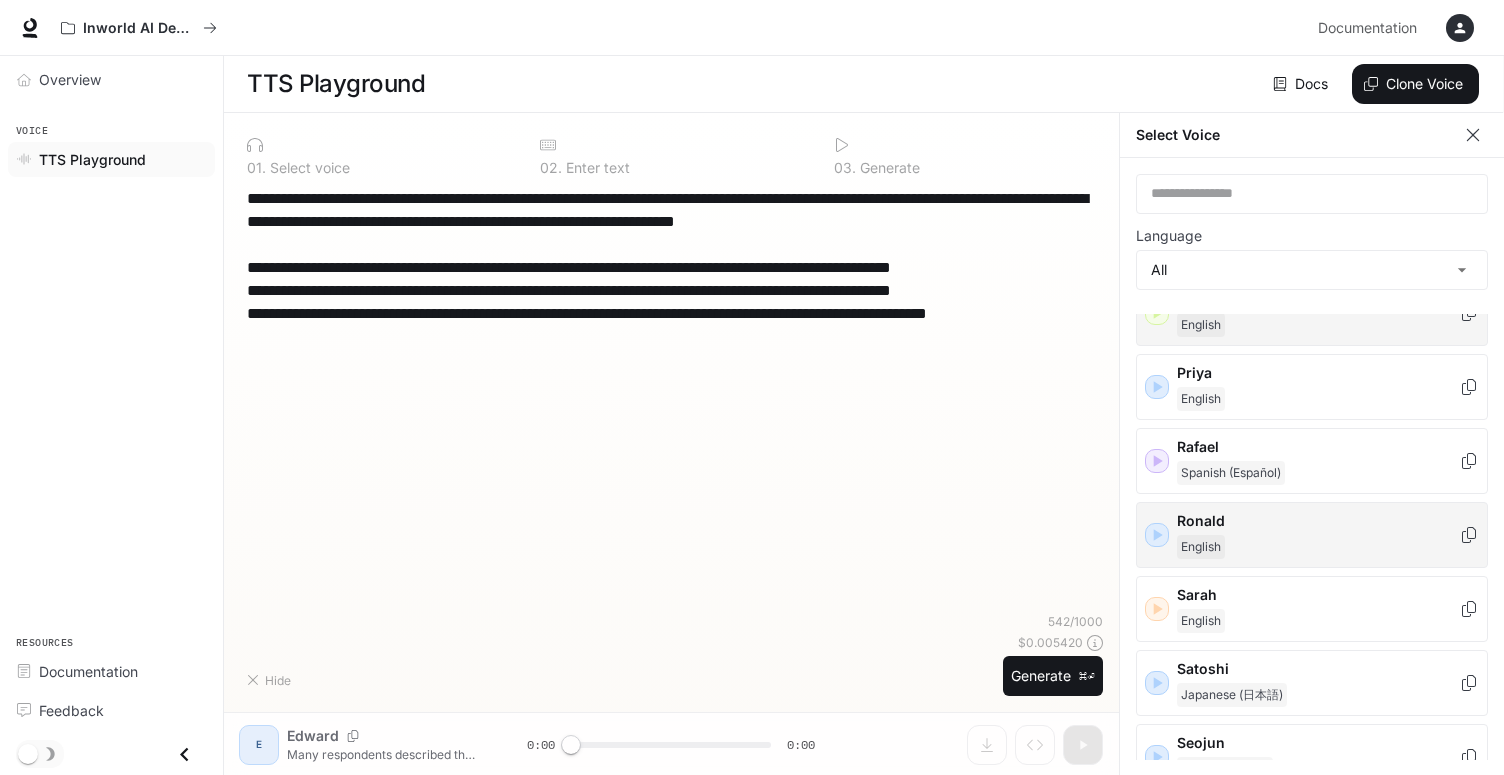 type on "**********" 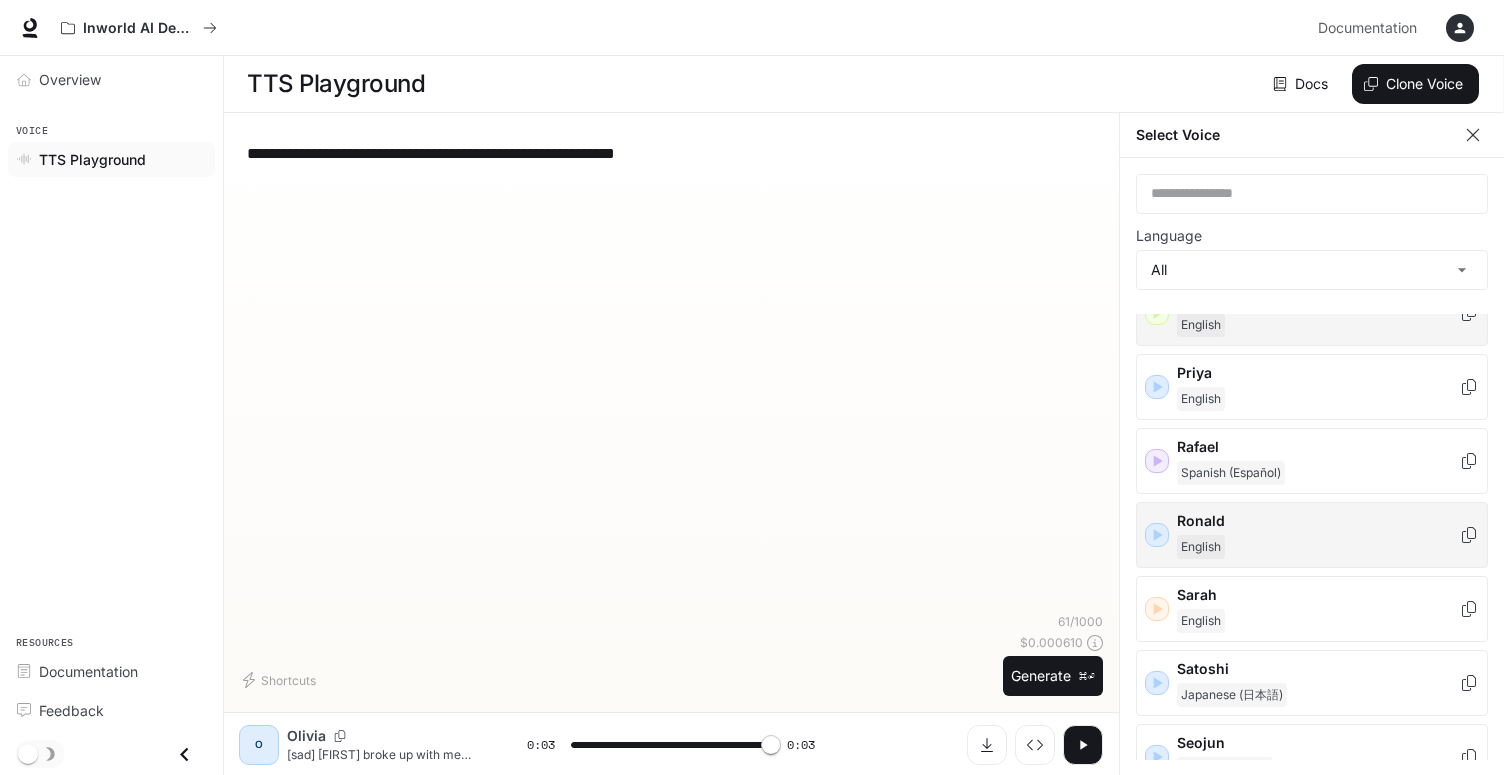 type on "*" 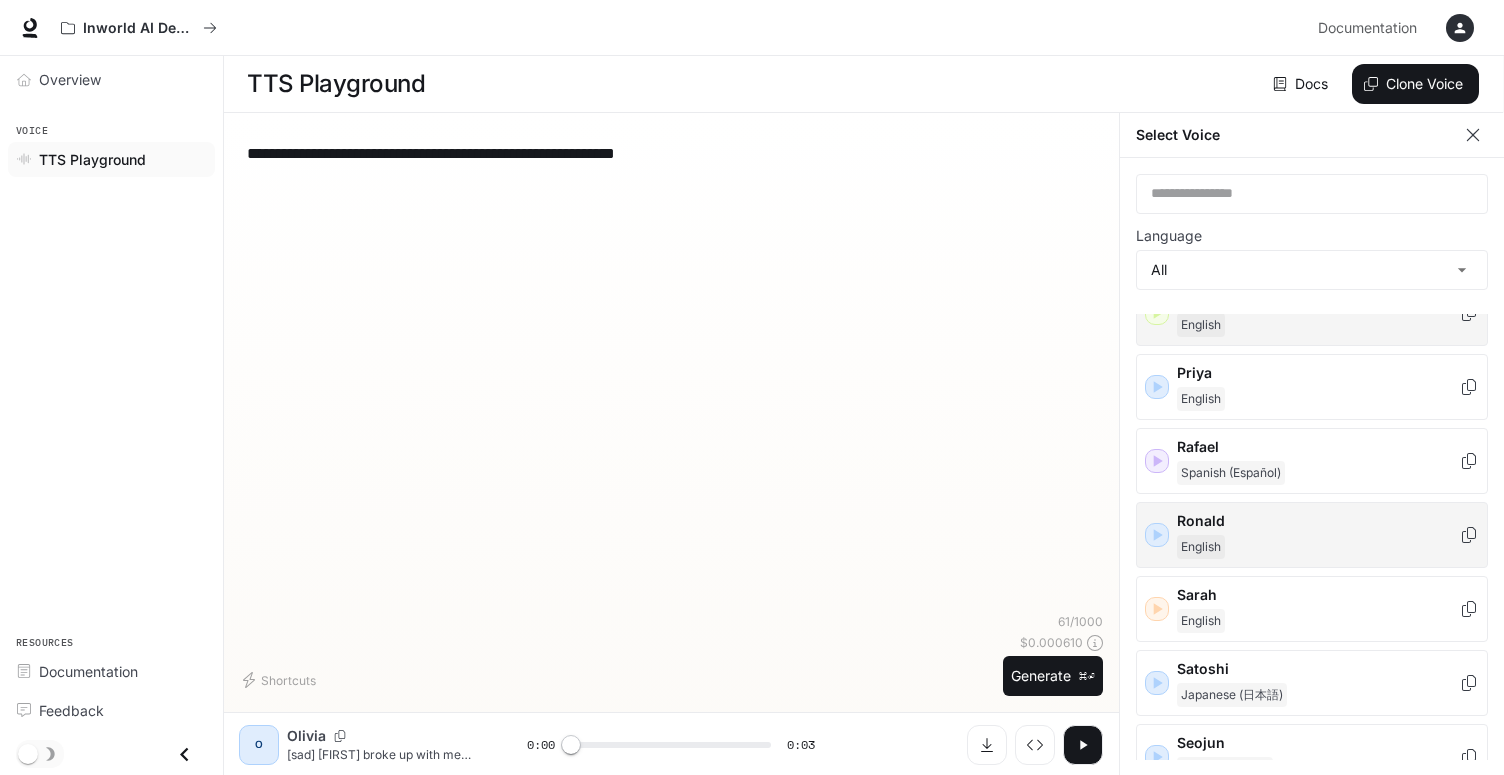 scroll, scrollTop: 9, scrollLeft: 1, axis: both 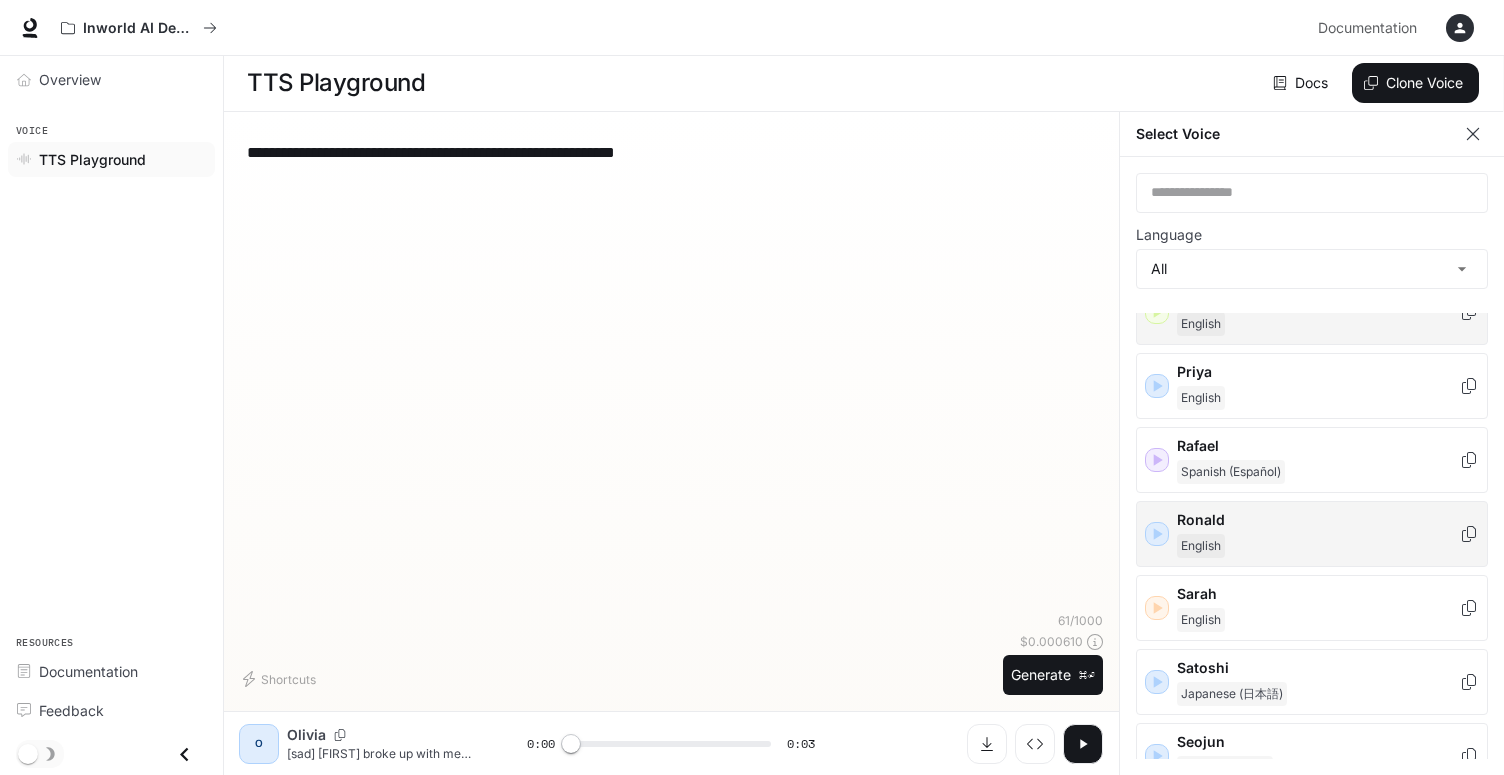 click on "**********" at bounding box center [671, 152] 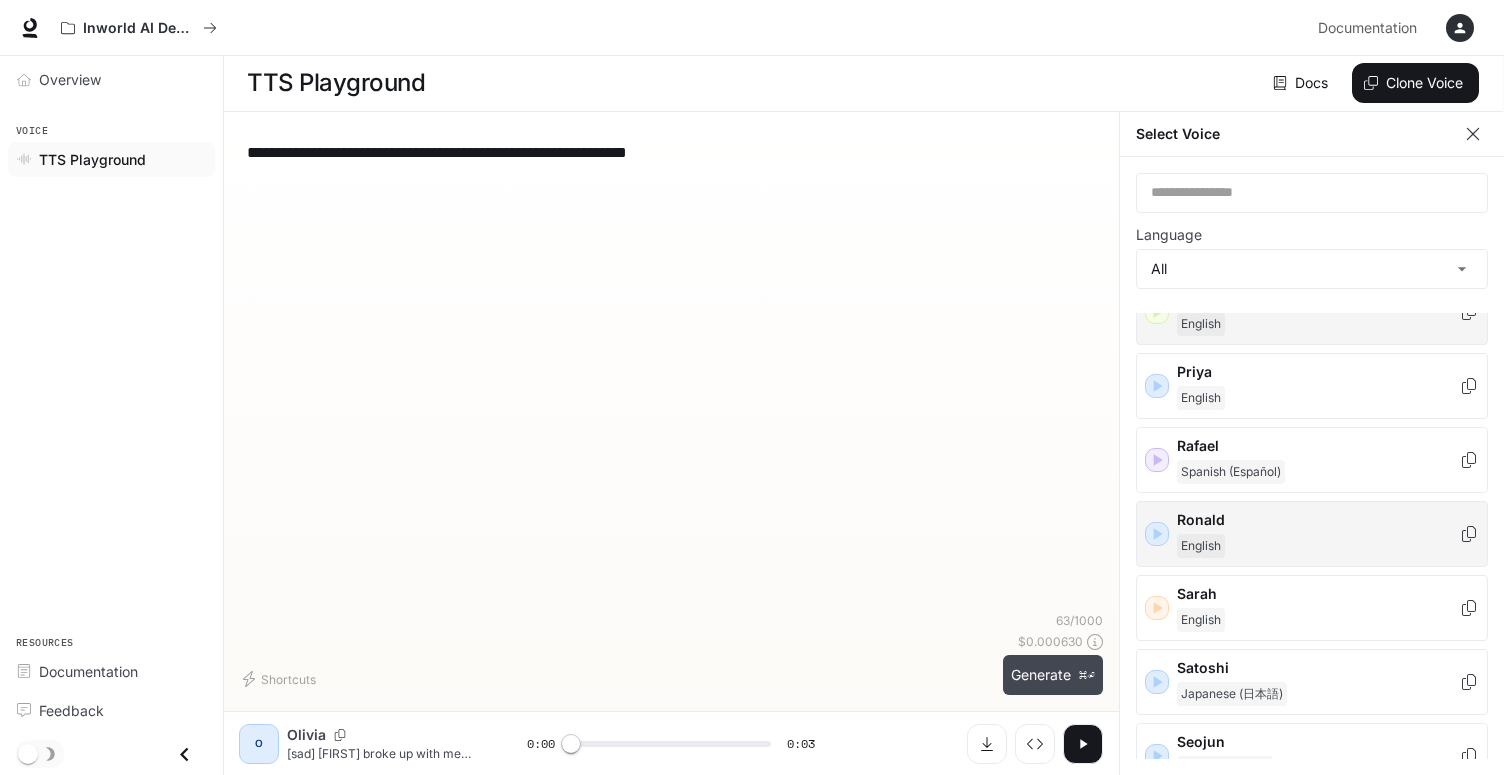 type on "**********" 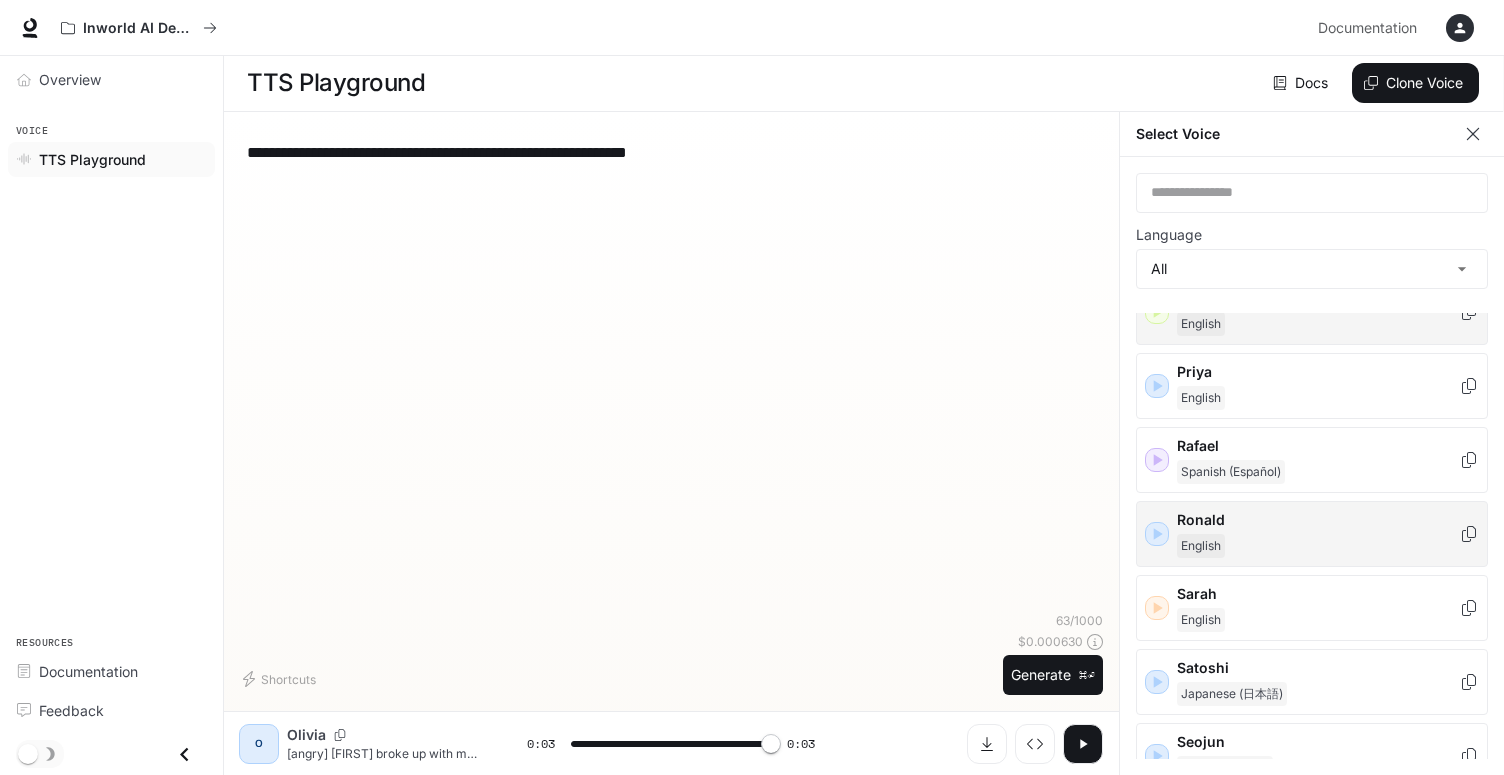 type on "*" 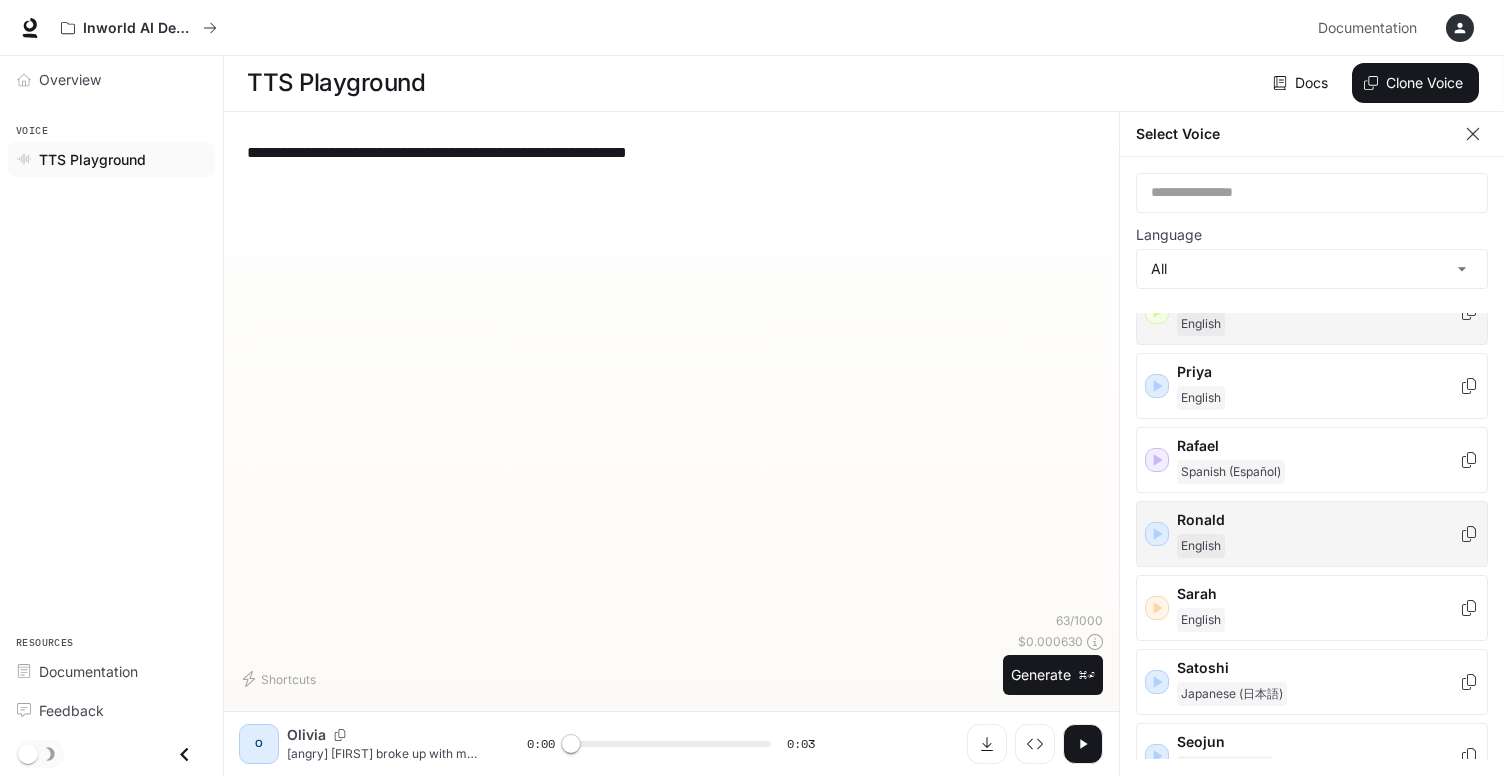 click on "**********" at bounding box center (671, 152) 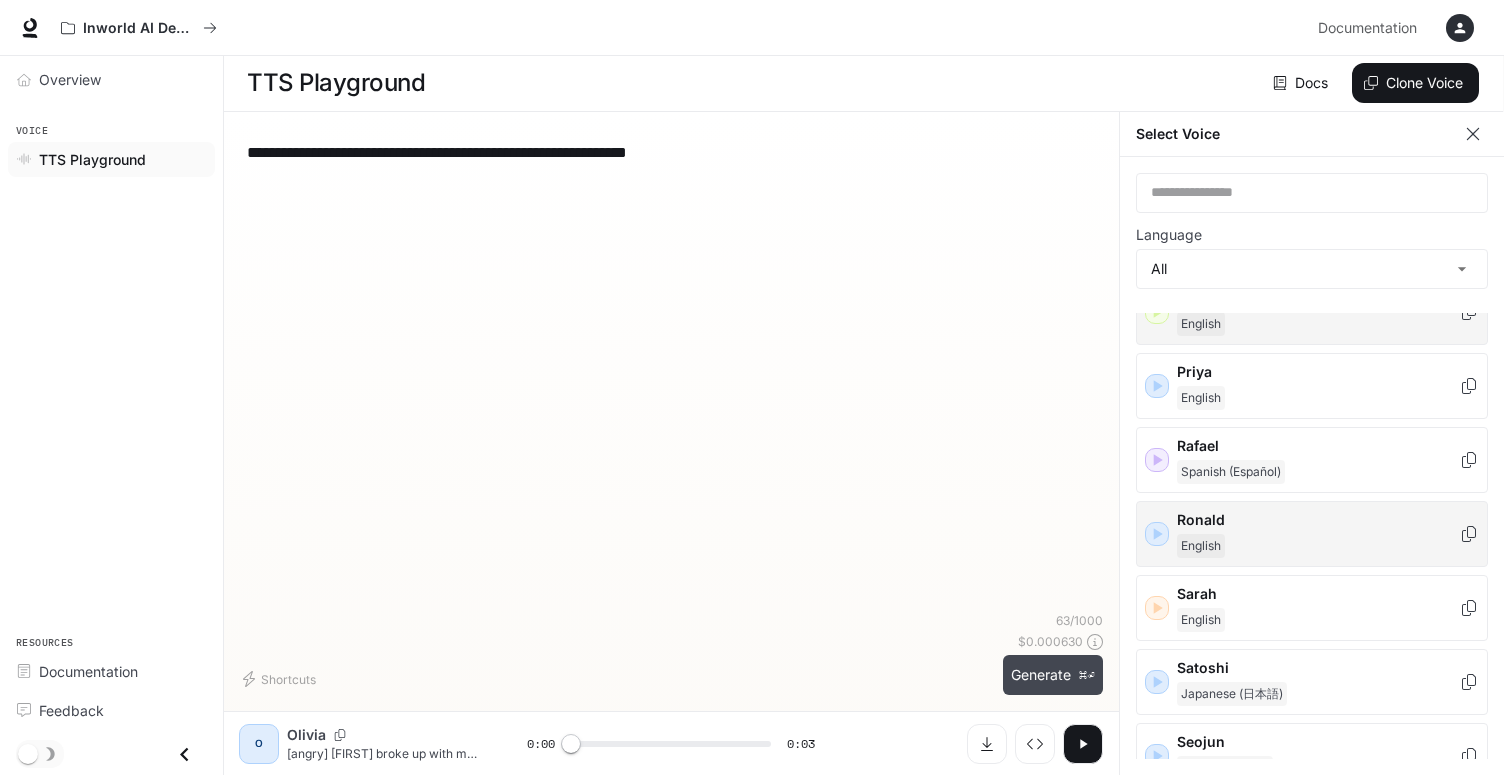type on "**********" 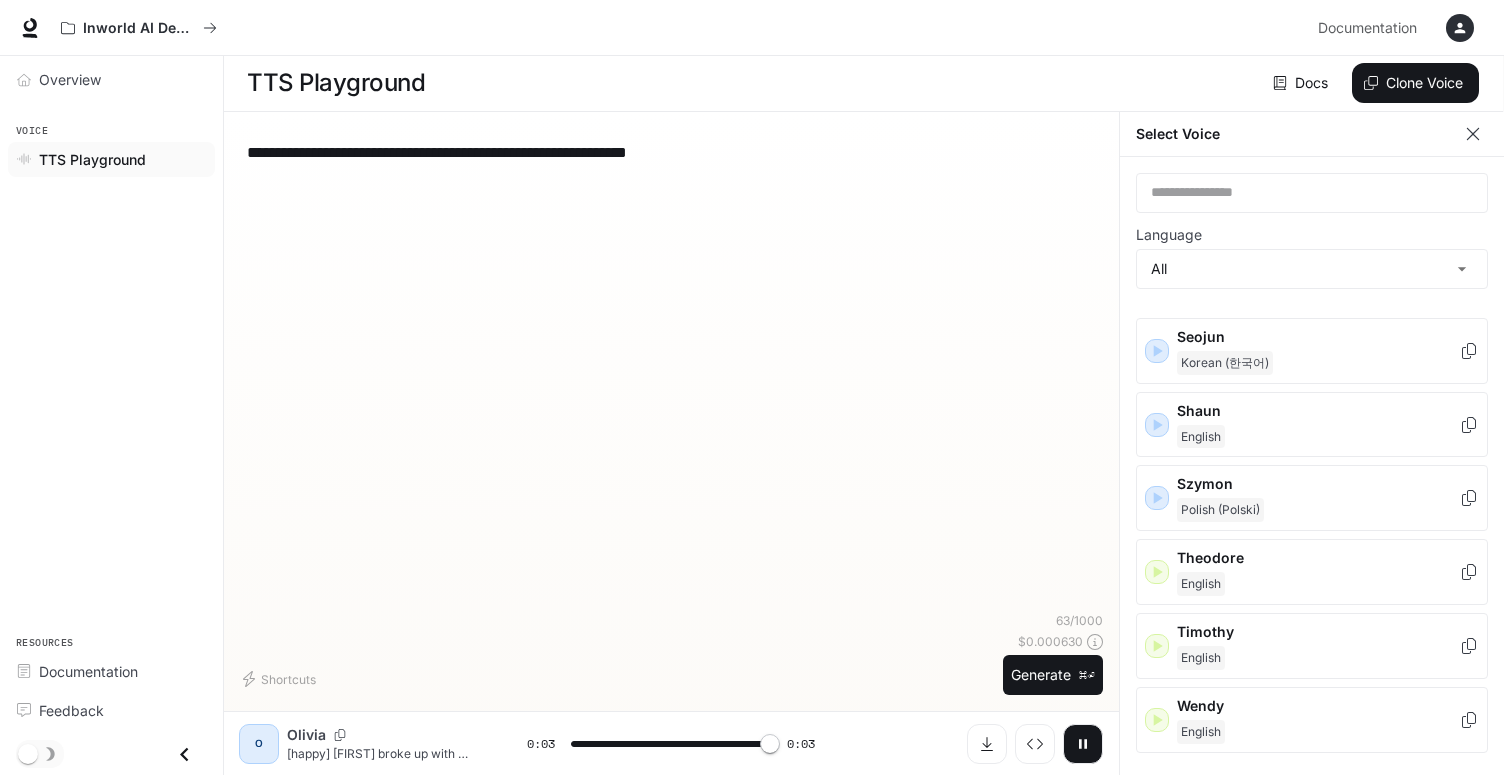 type on "*" 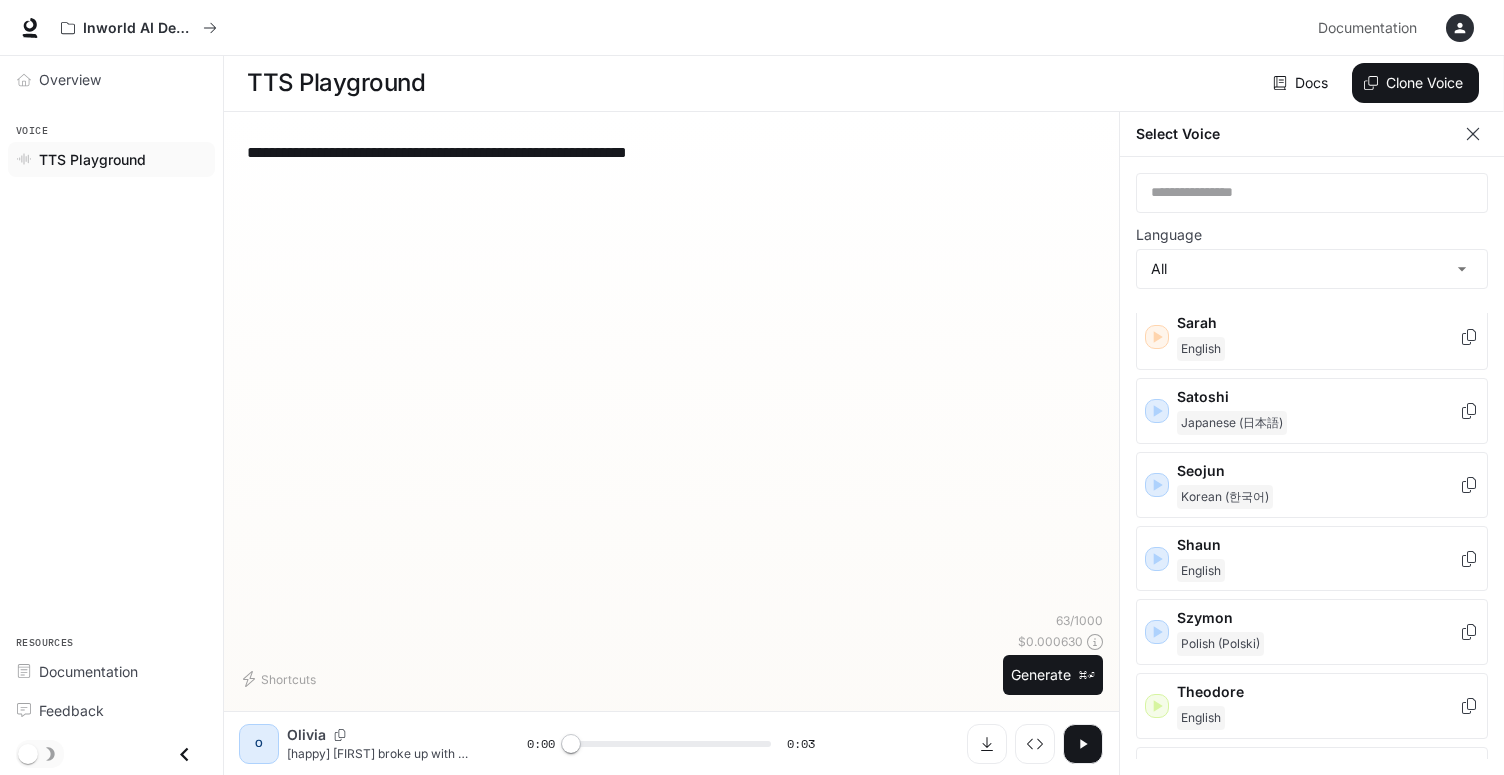 scroll, scrollTop: 2762, scrollLeft: 0, axis: vertical 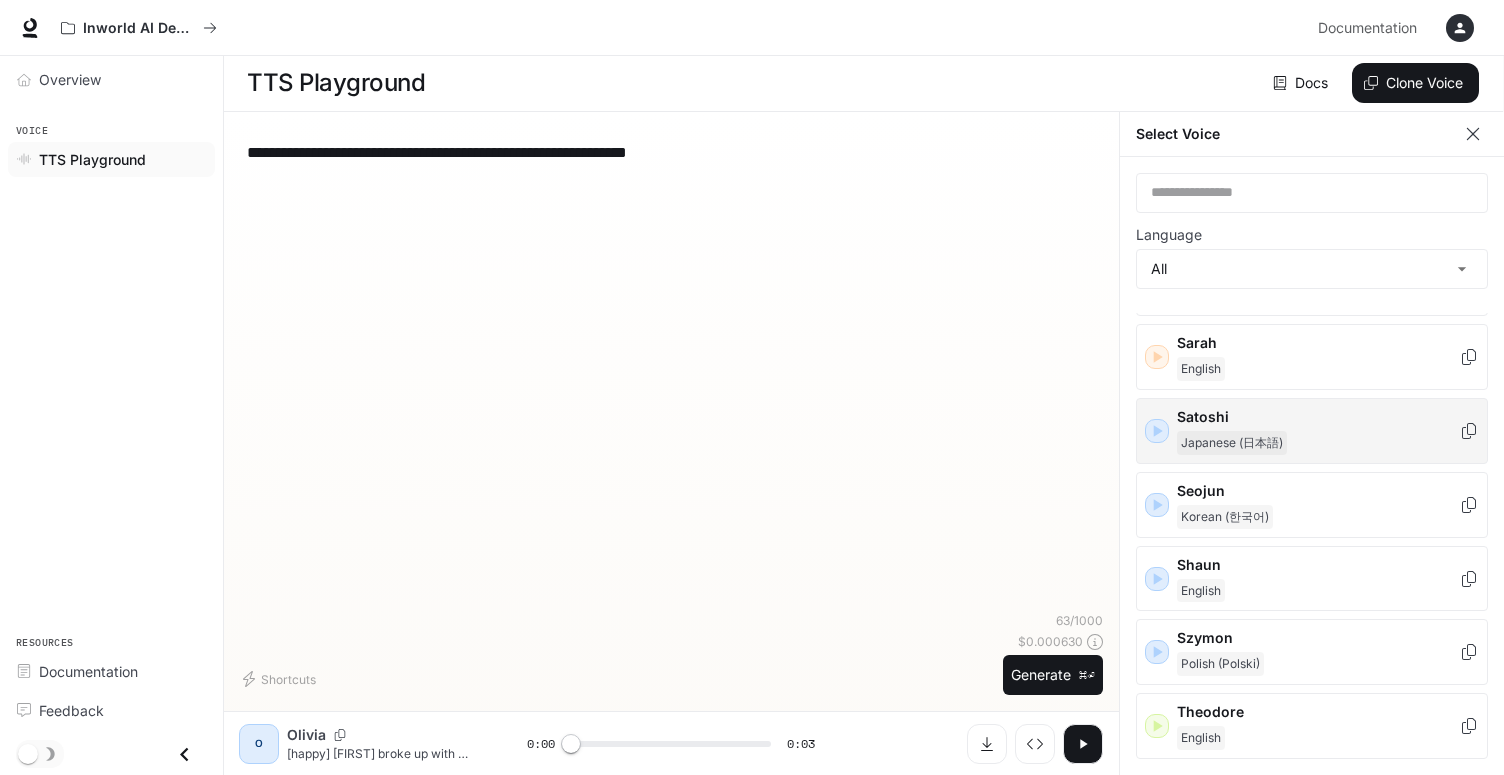 click 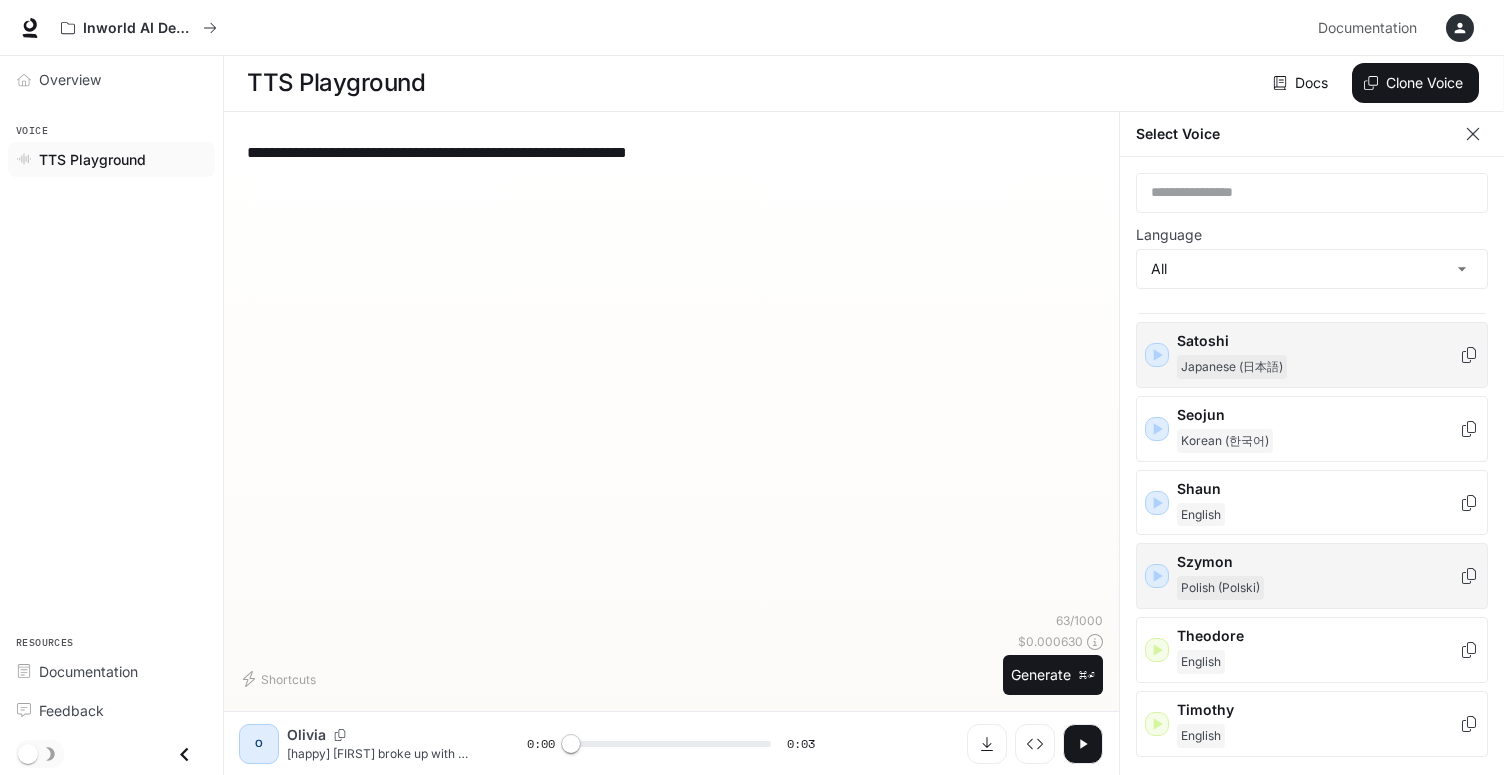 scroll, scrollTop: 2840, scrollLeft: 0, axis: vertical 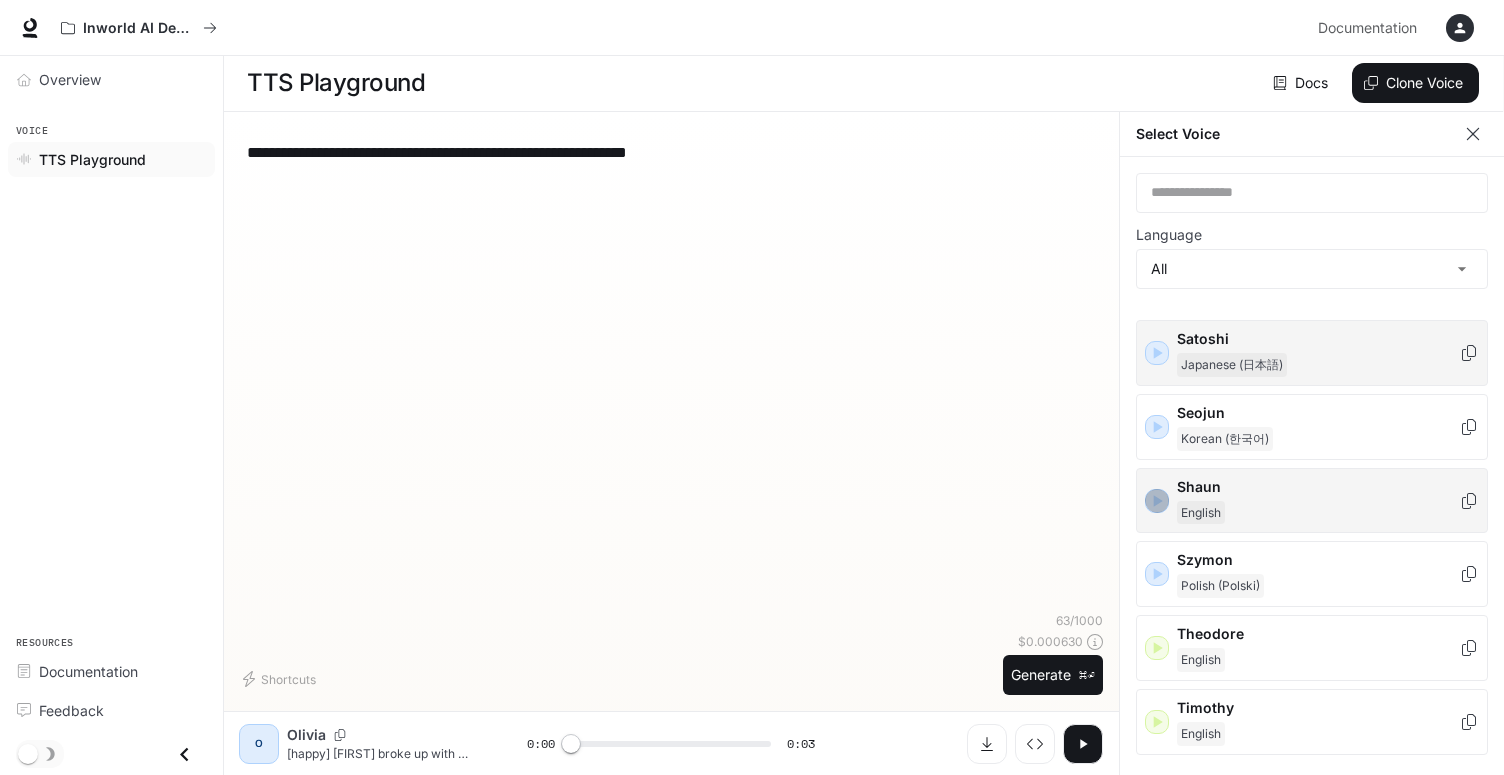click 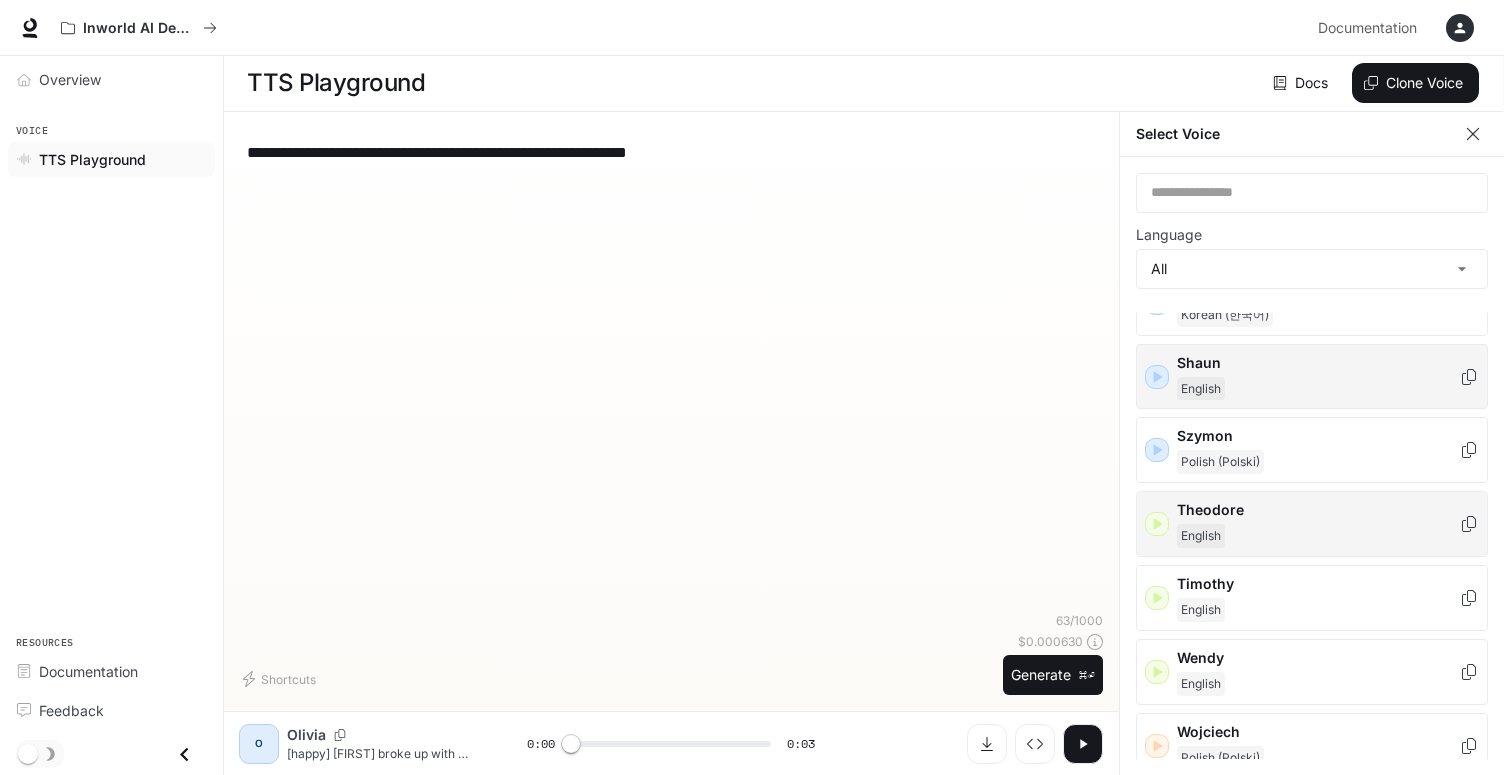 scroll, scrollTop: 2969, scrollLeft: 0, axis: vertical 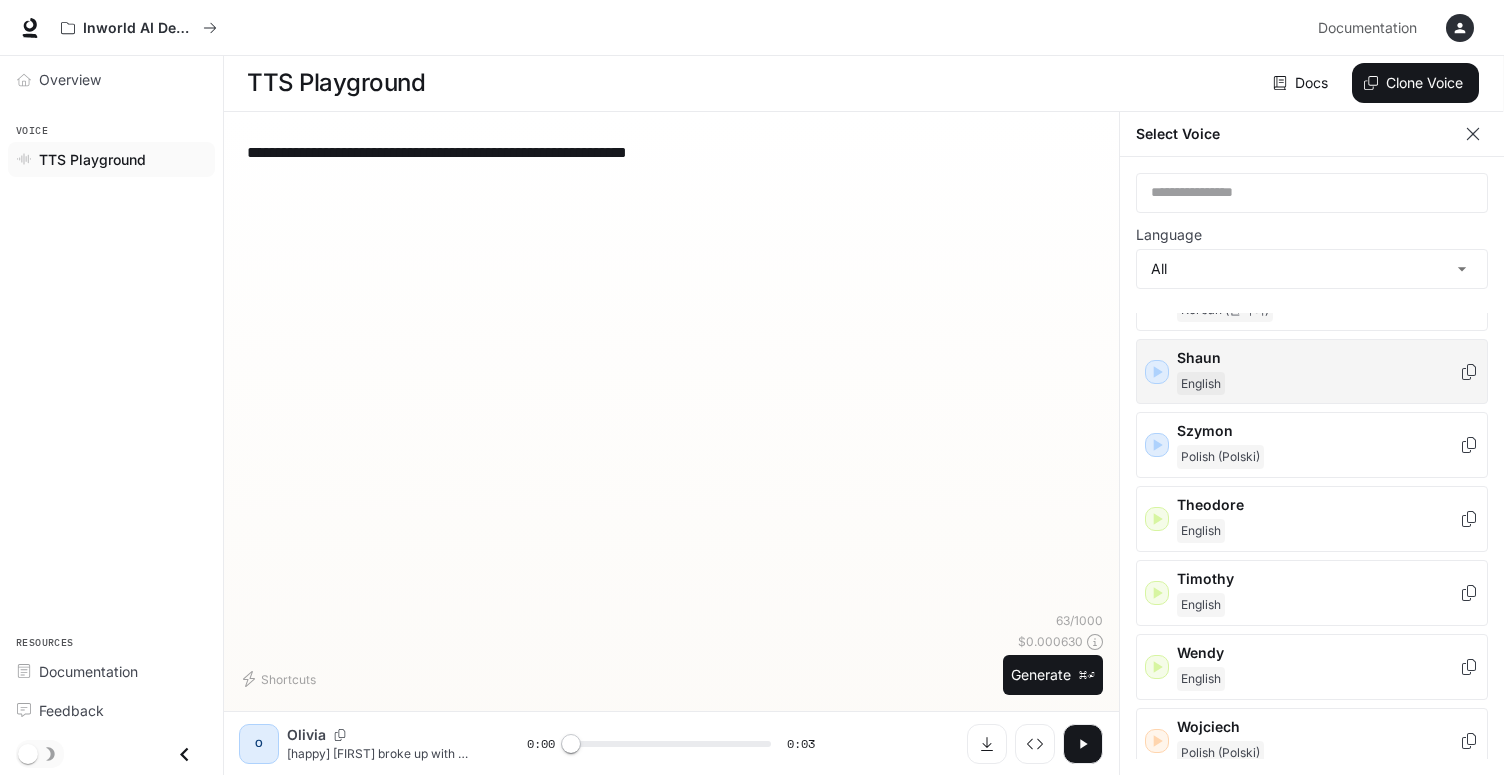 click on "English" at bounding box center [1318, 384] 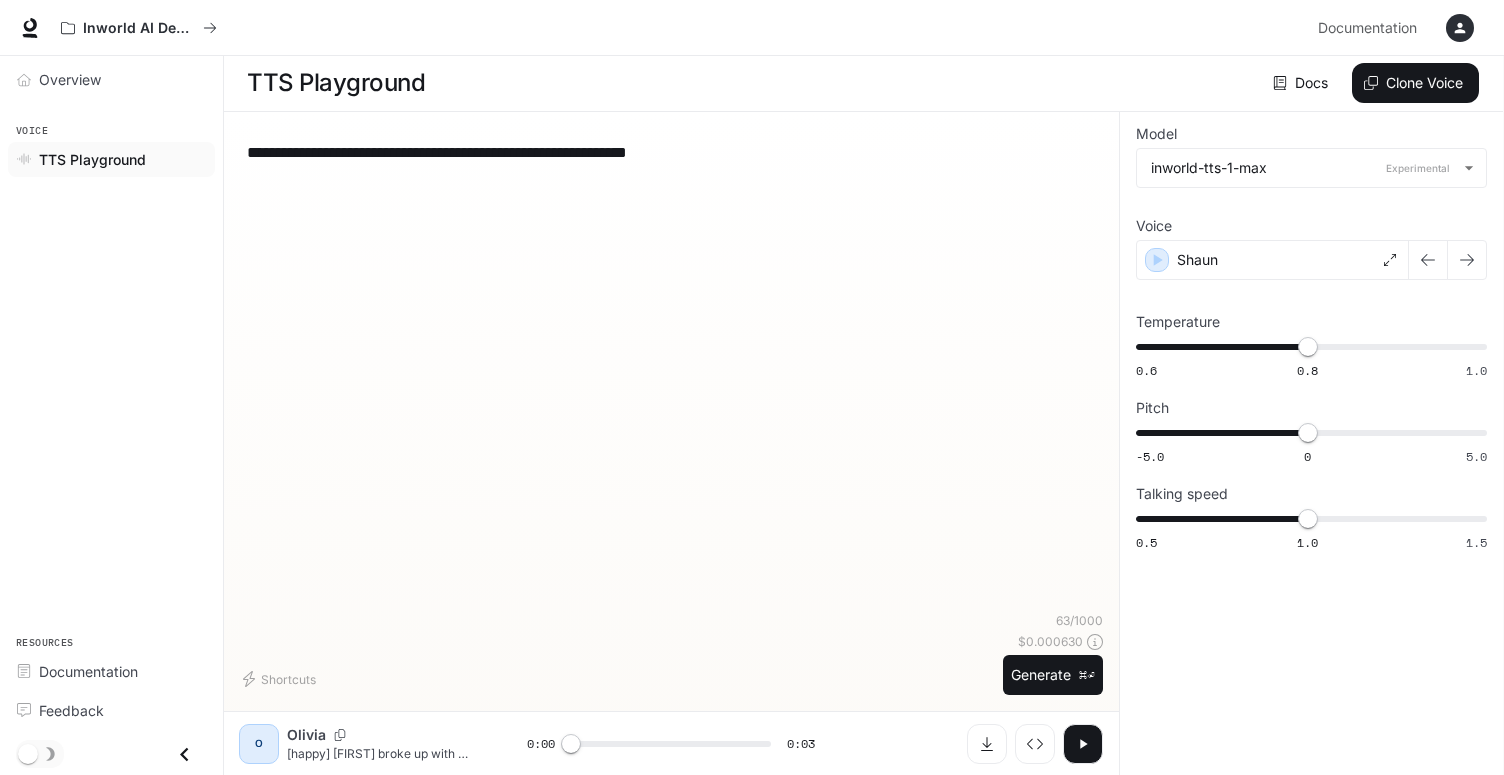 scroll, scrollTop: 1, scrollLeft: 0, axis: vertical 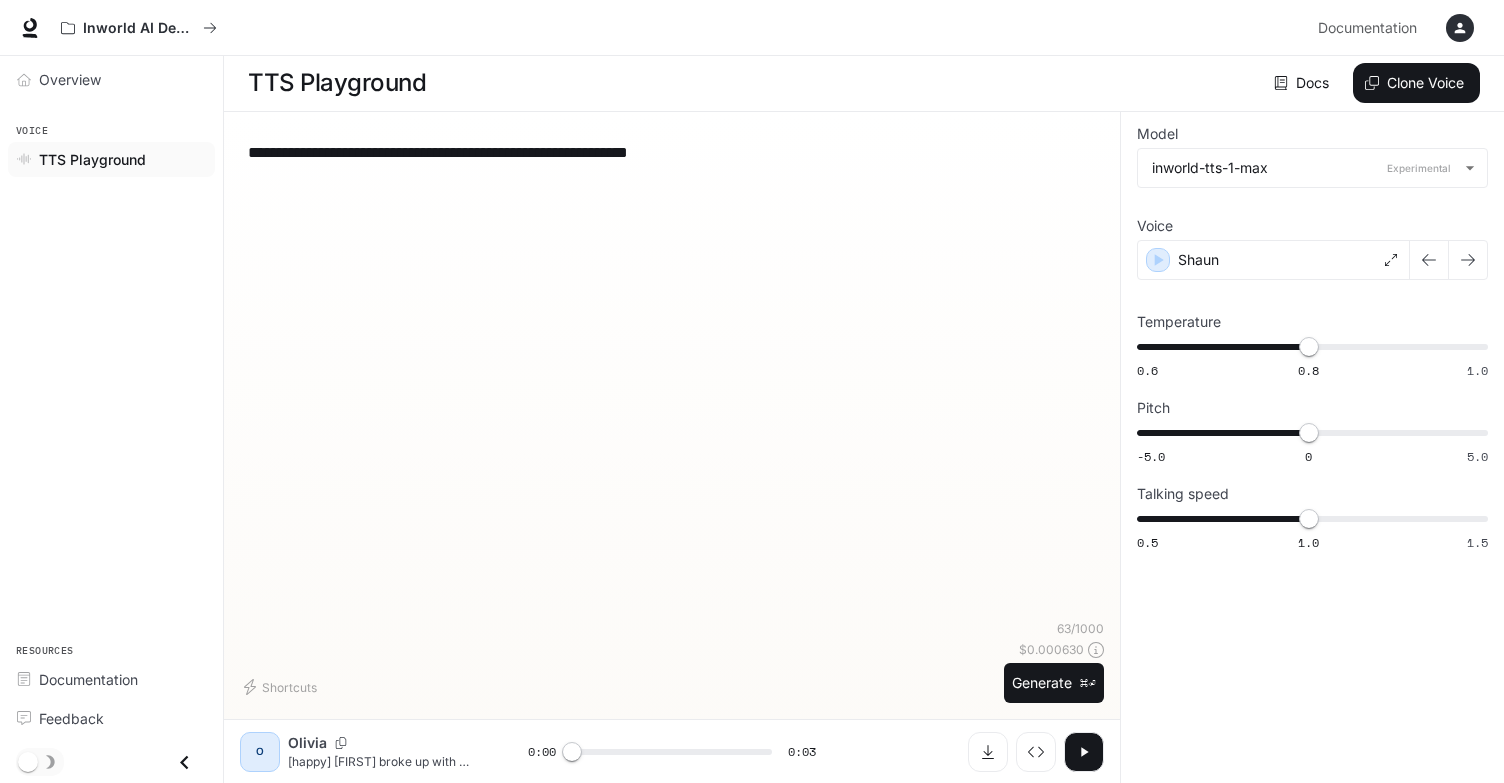 click on "**********" at bounding box center [672, 374] 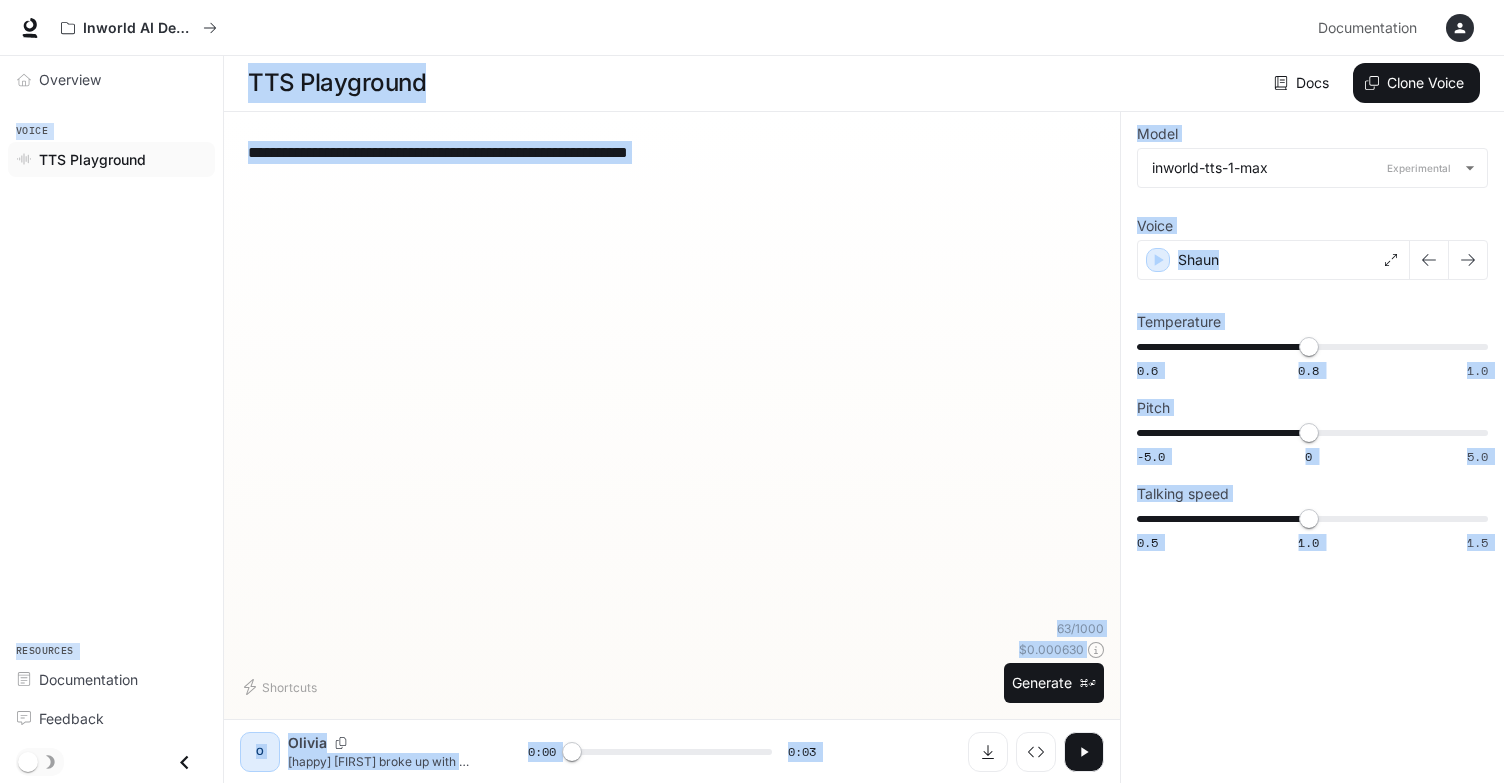 click on "**********" at bounding box center [672, 374] 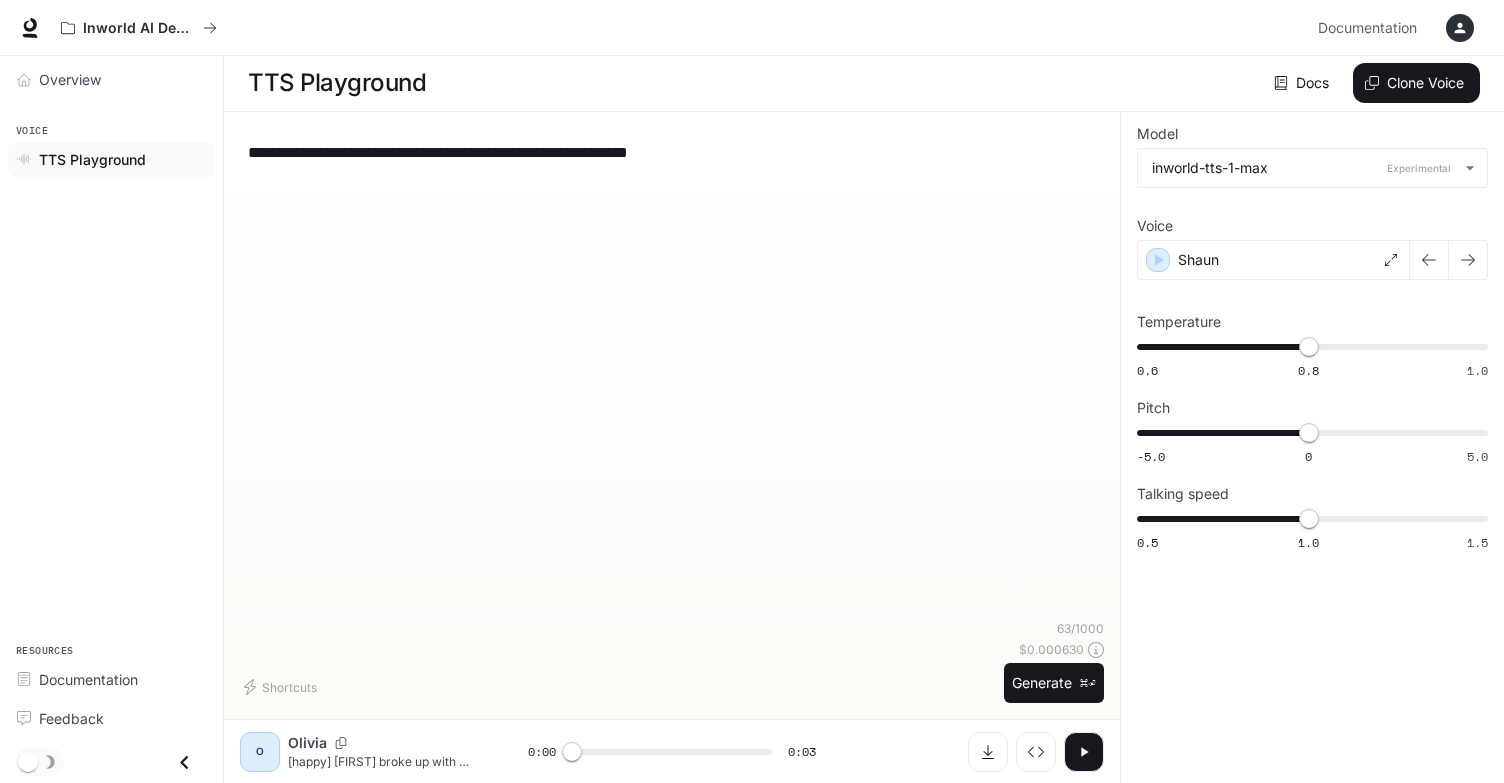 click on "**********" at bounding box center [672, 152] 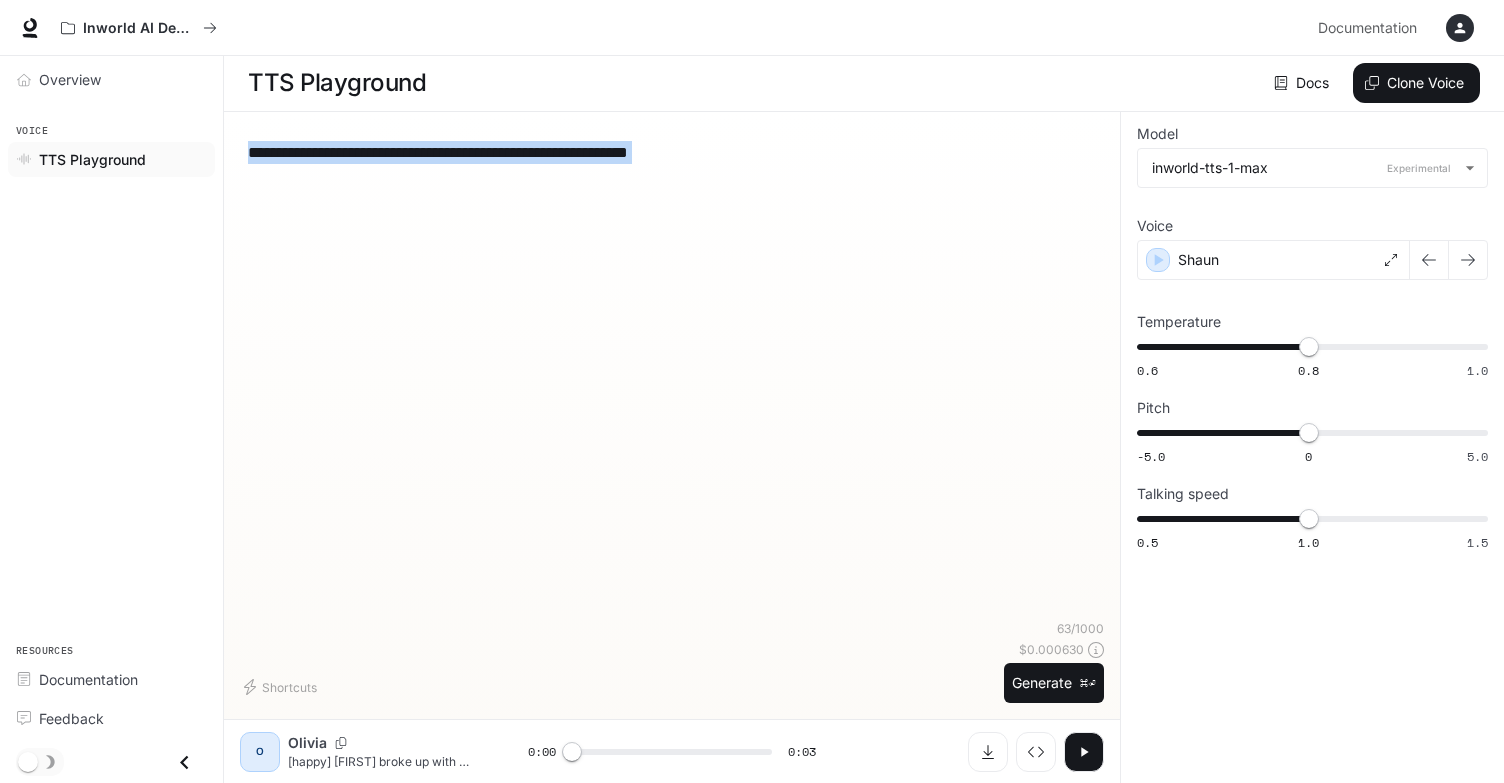 click on "**********" at bounding box center [672, 152] 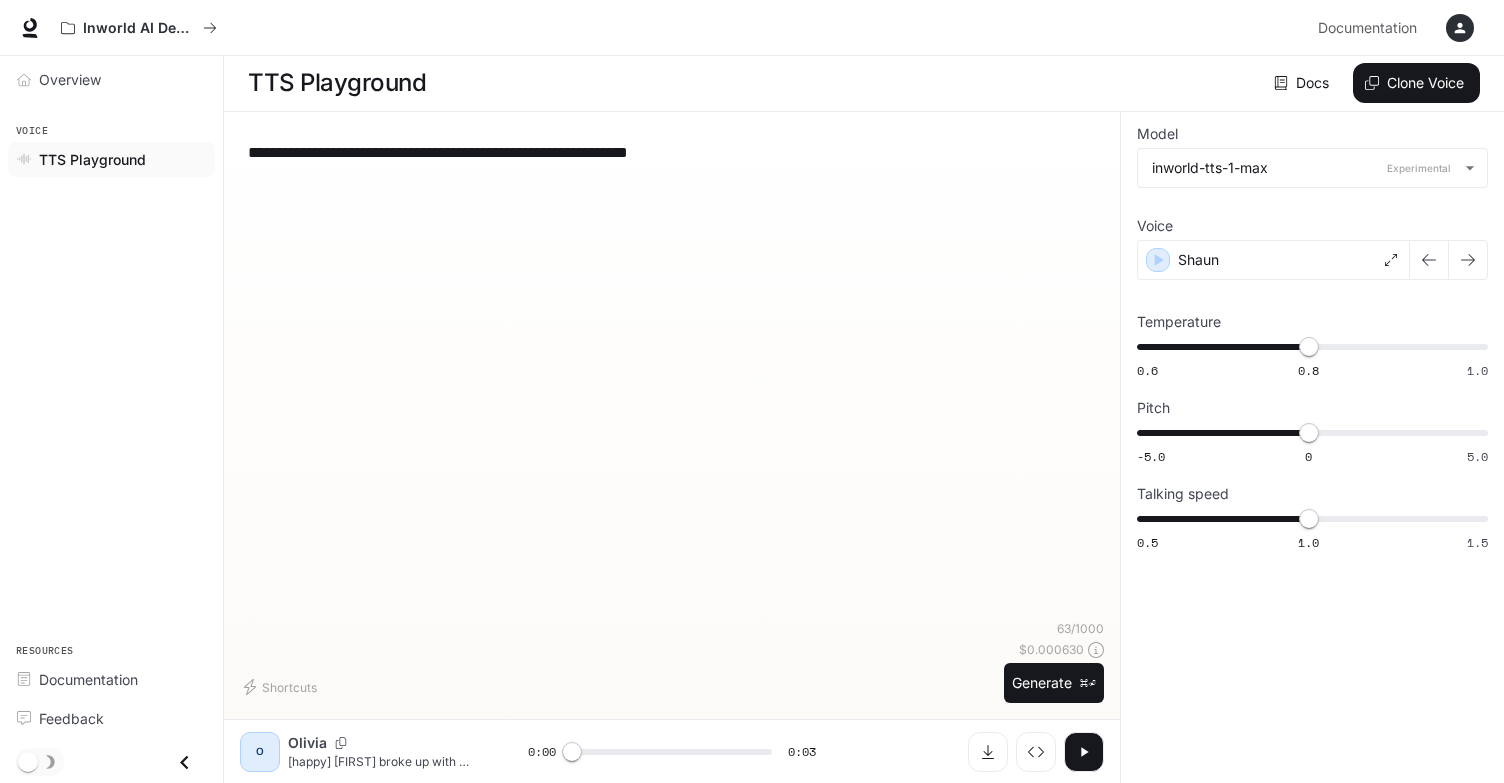 click on "**********" at bounding box center [672, 152] 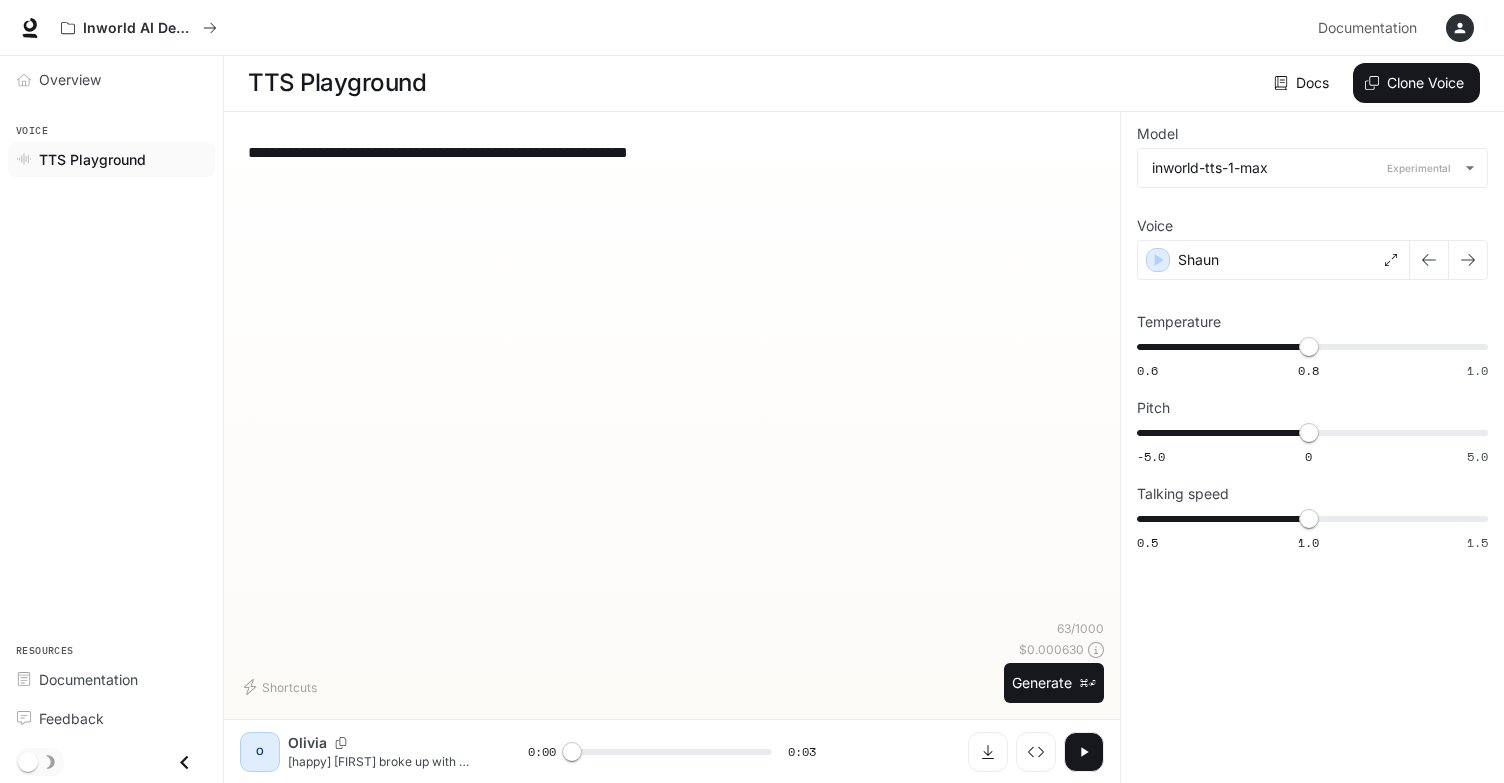 drag, startPoint x: 720, startPoint y: 148, endPoint x: 243, endPoint y: 150, distance: 477.00418 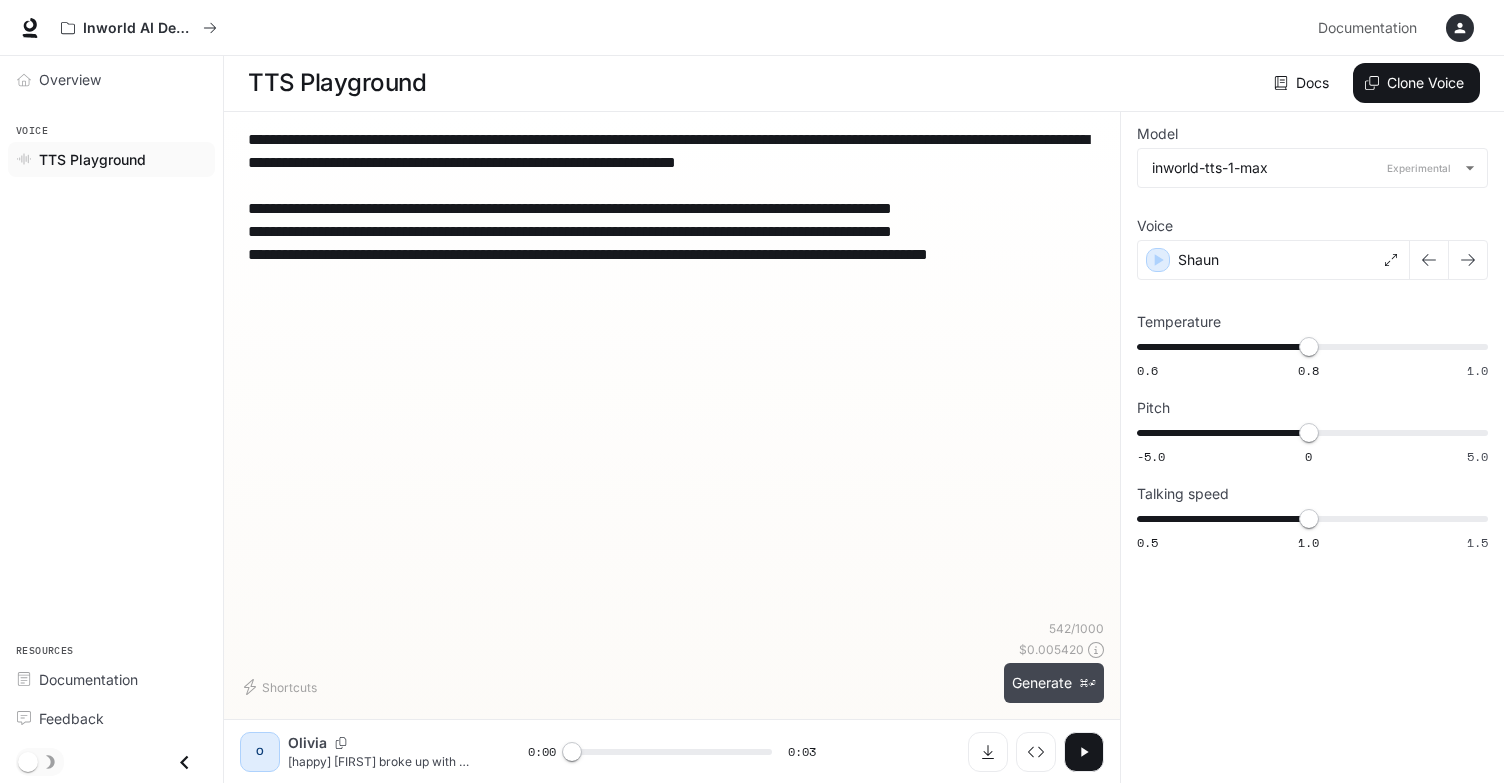 type on "**********" 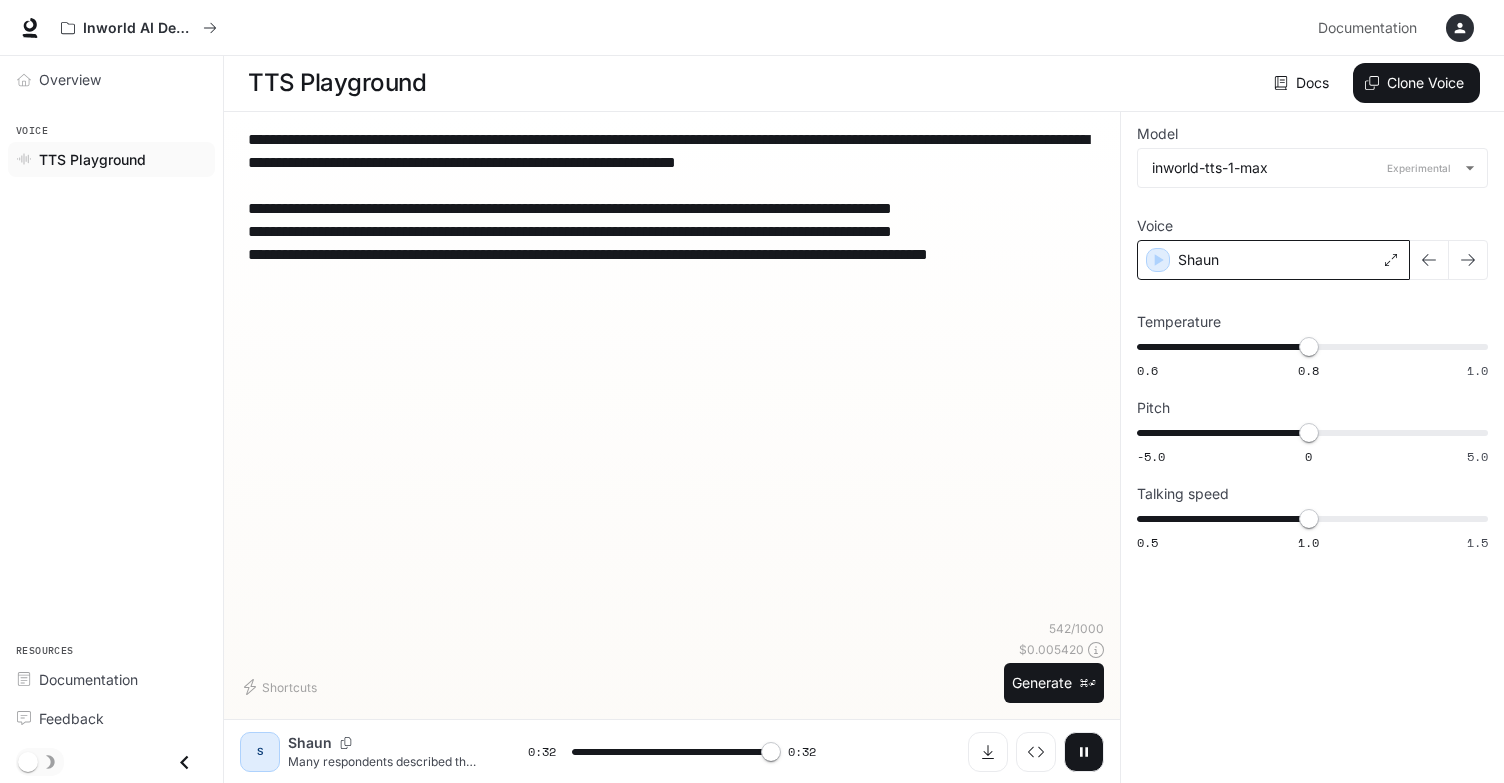 type on "*" 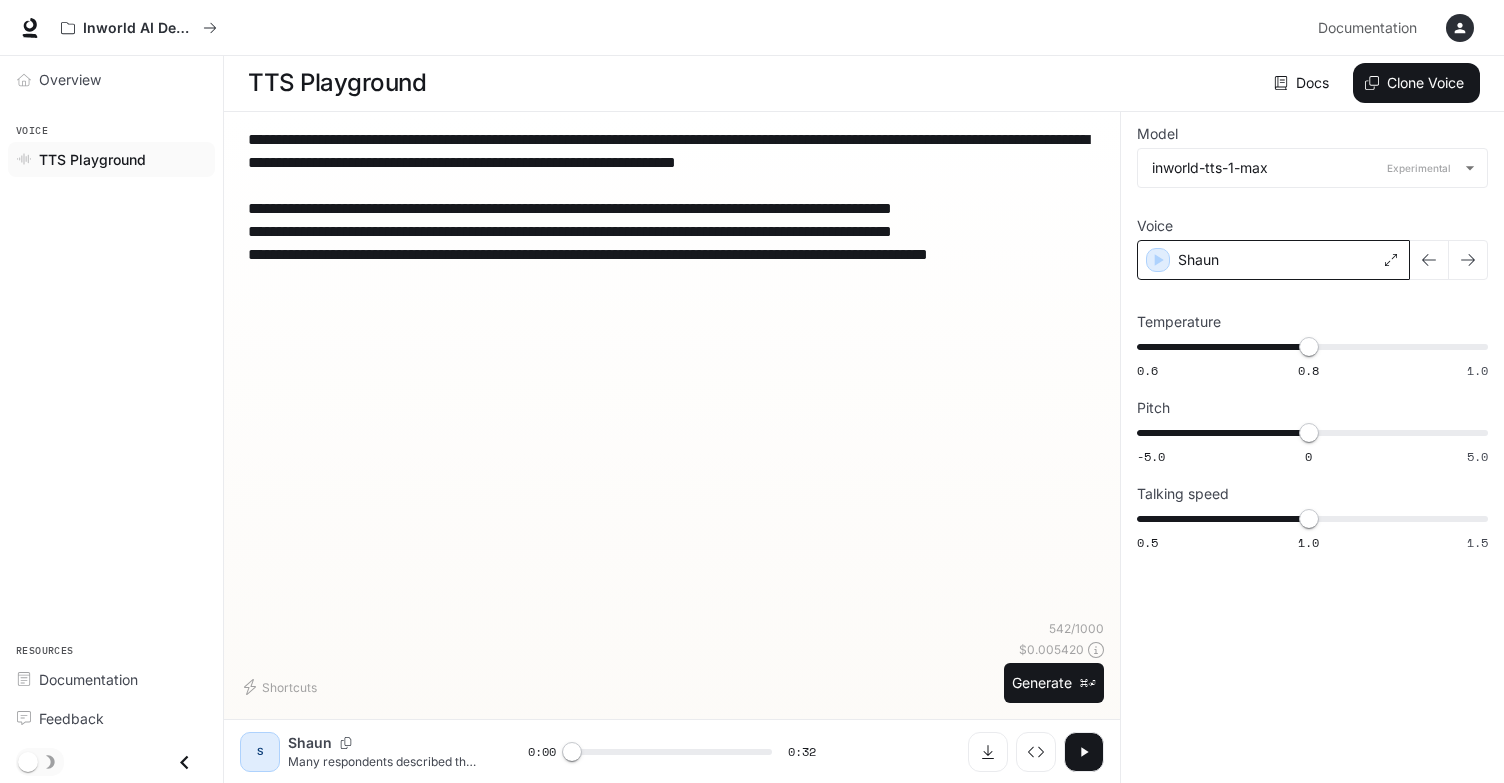 click on "Shaun" at bounding box center (1273, 260) 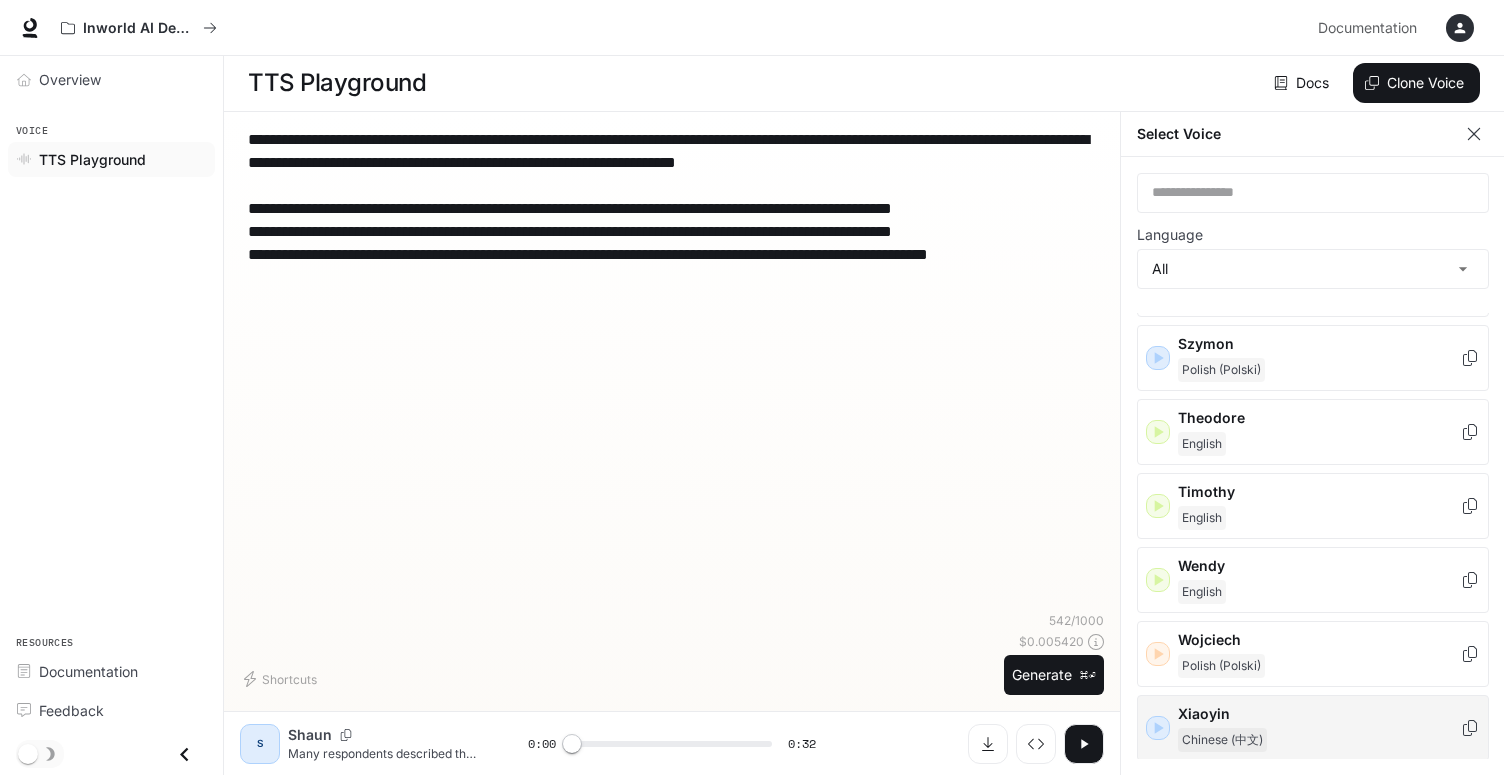 scroll, scrollTop: 3053, scrollLeft: 0, axis: vertical 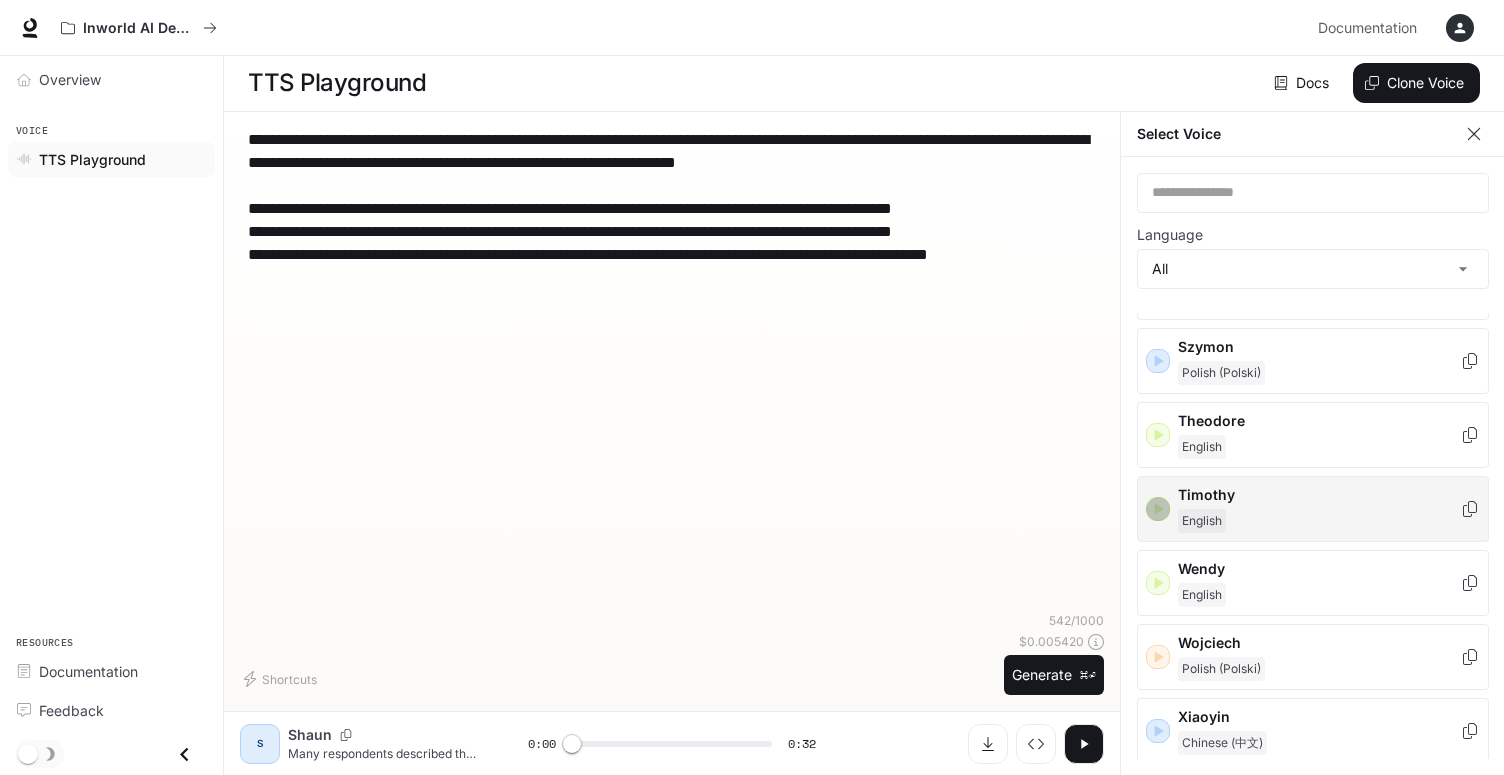 click 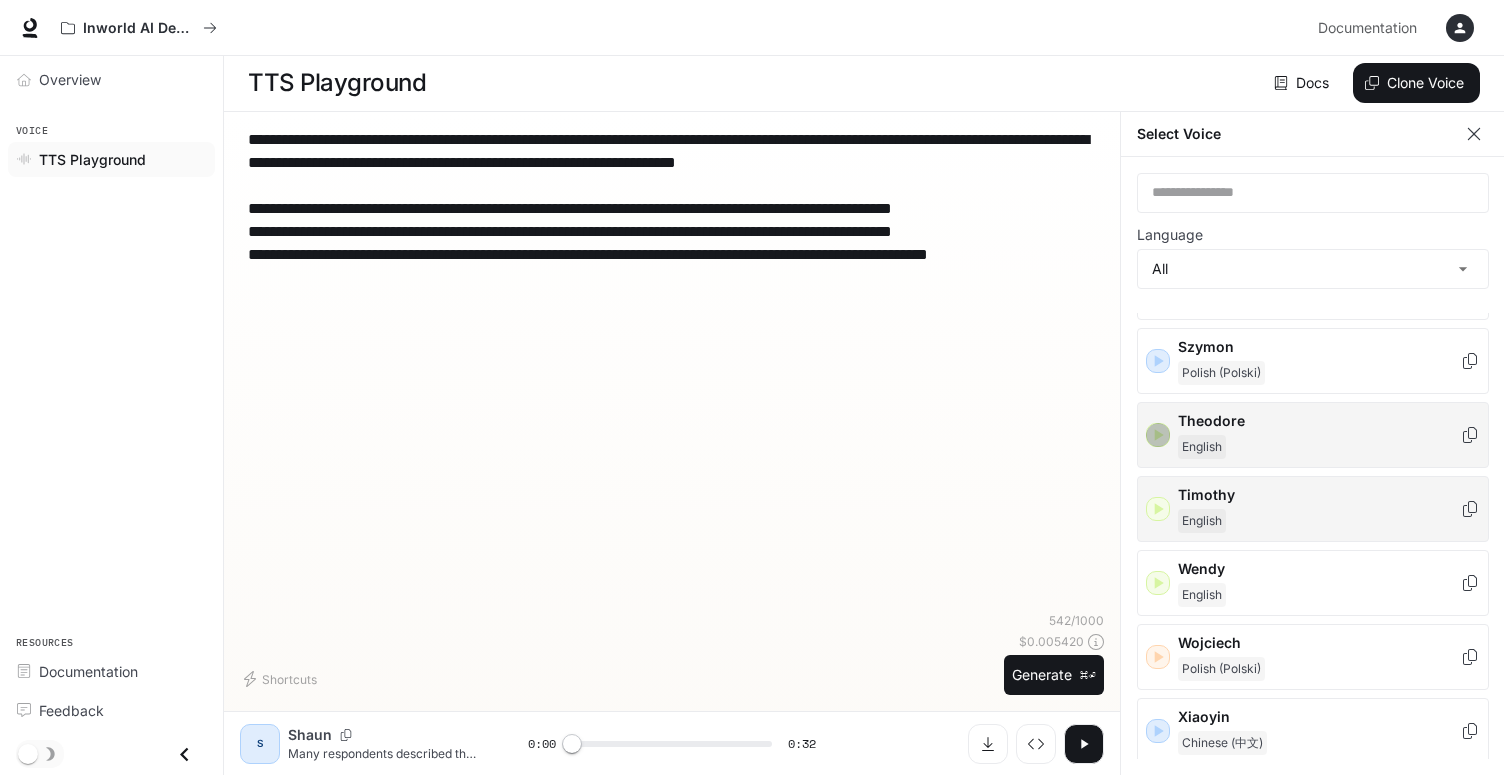 click 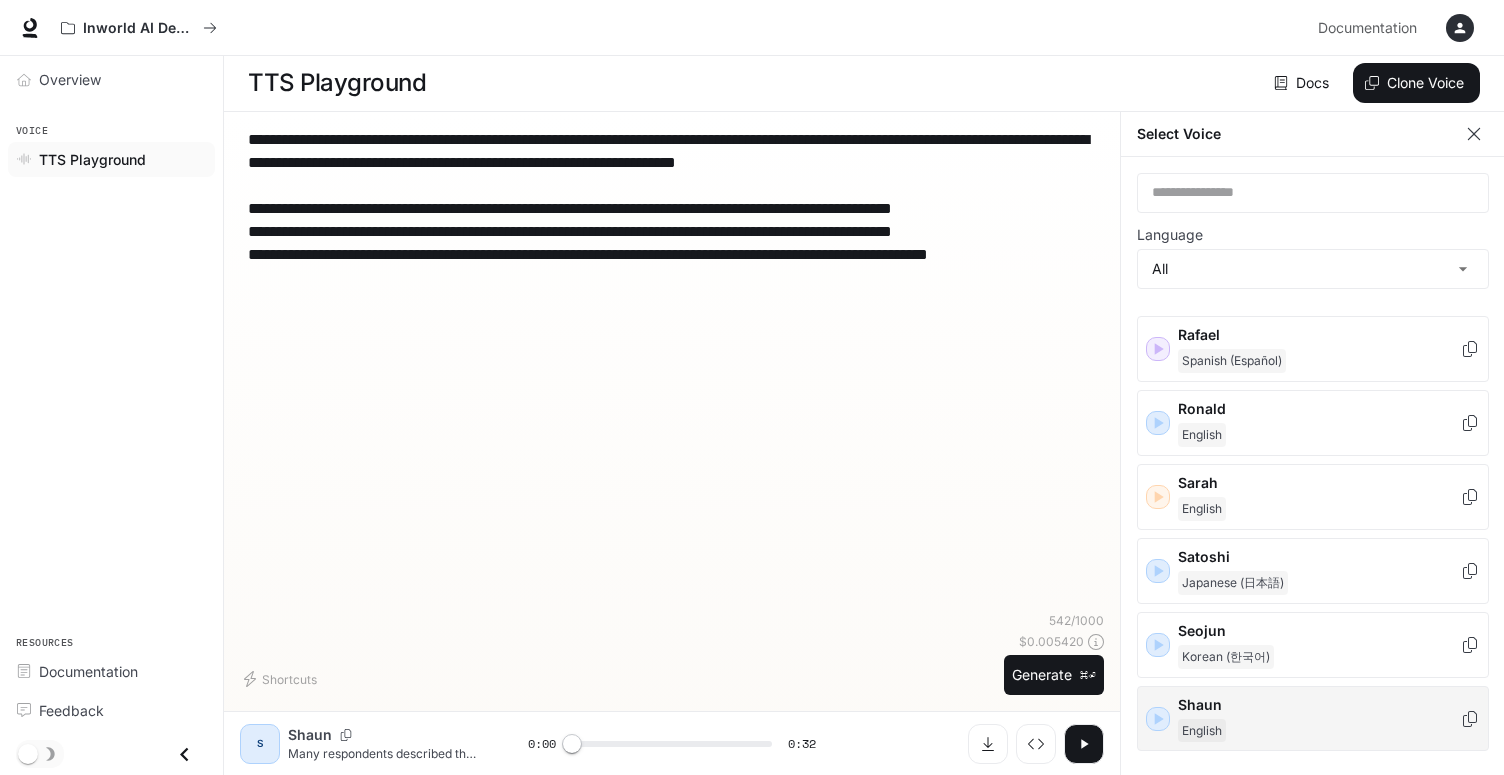scroll, scrollTop: 2614, scrollLeft: 0, axis: vertical 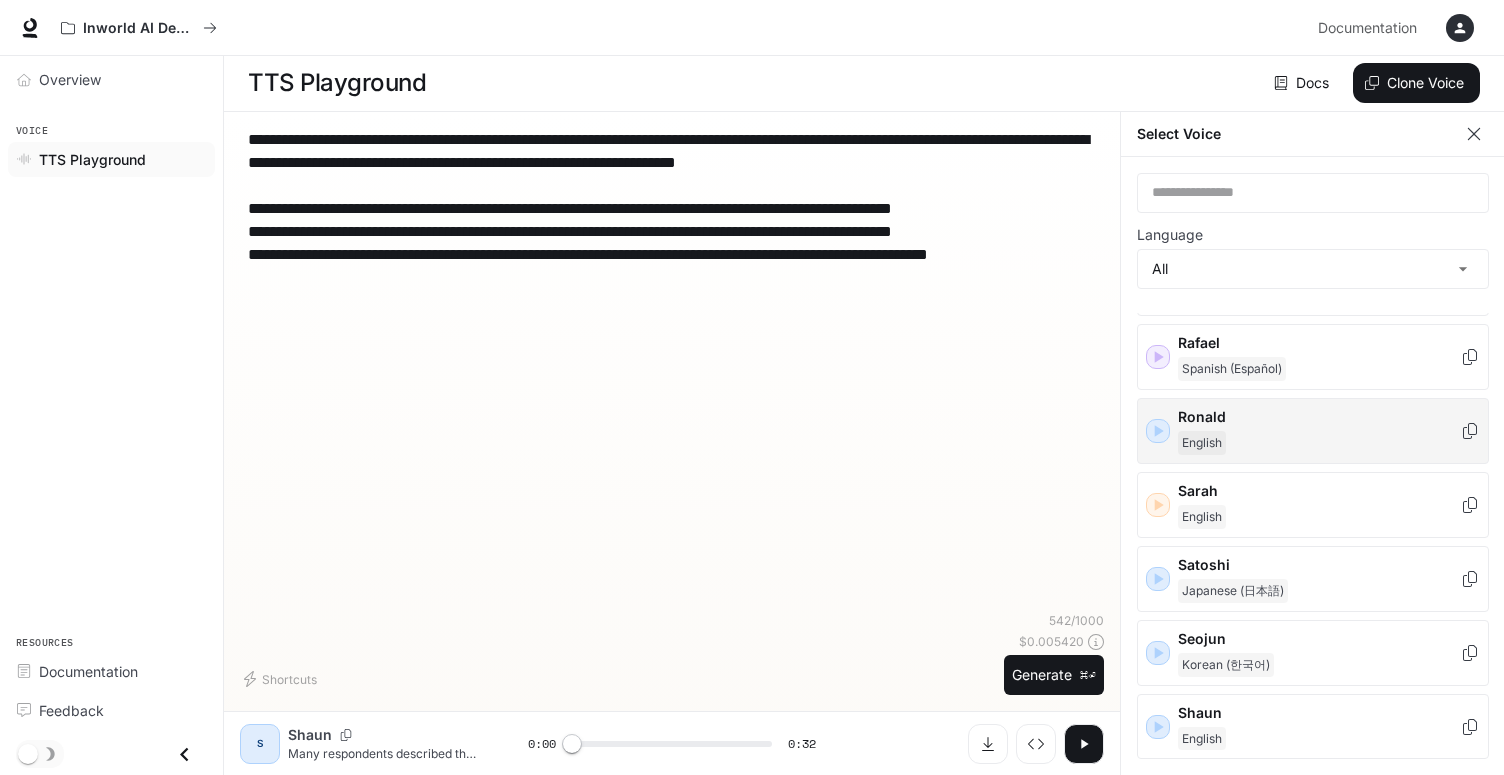 click 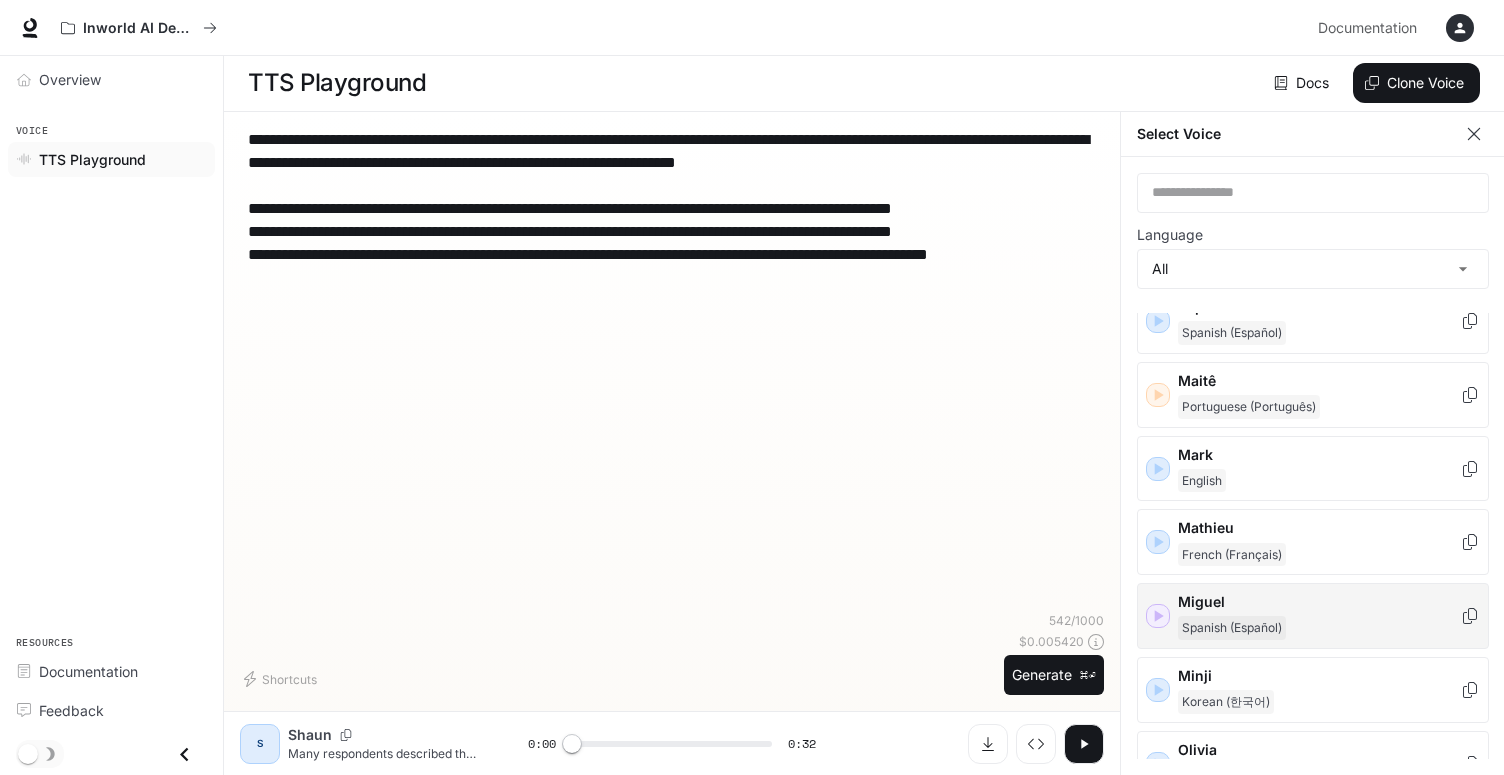 scroll, scrollTop: 1902, scrollLeft: 0, axis: vertical 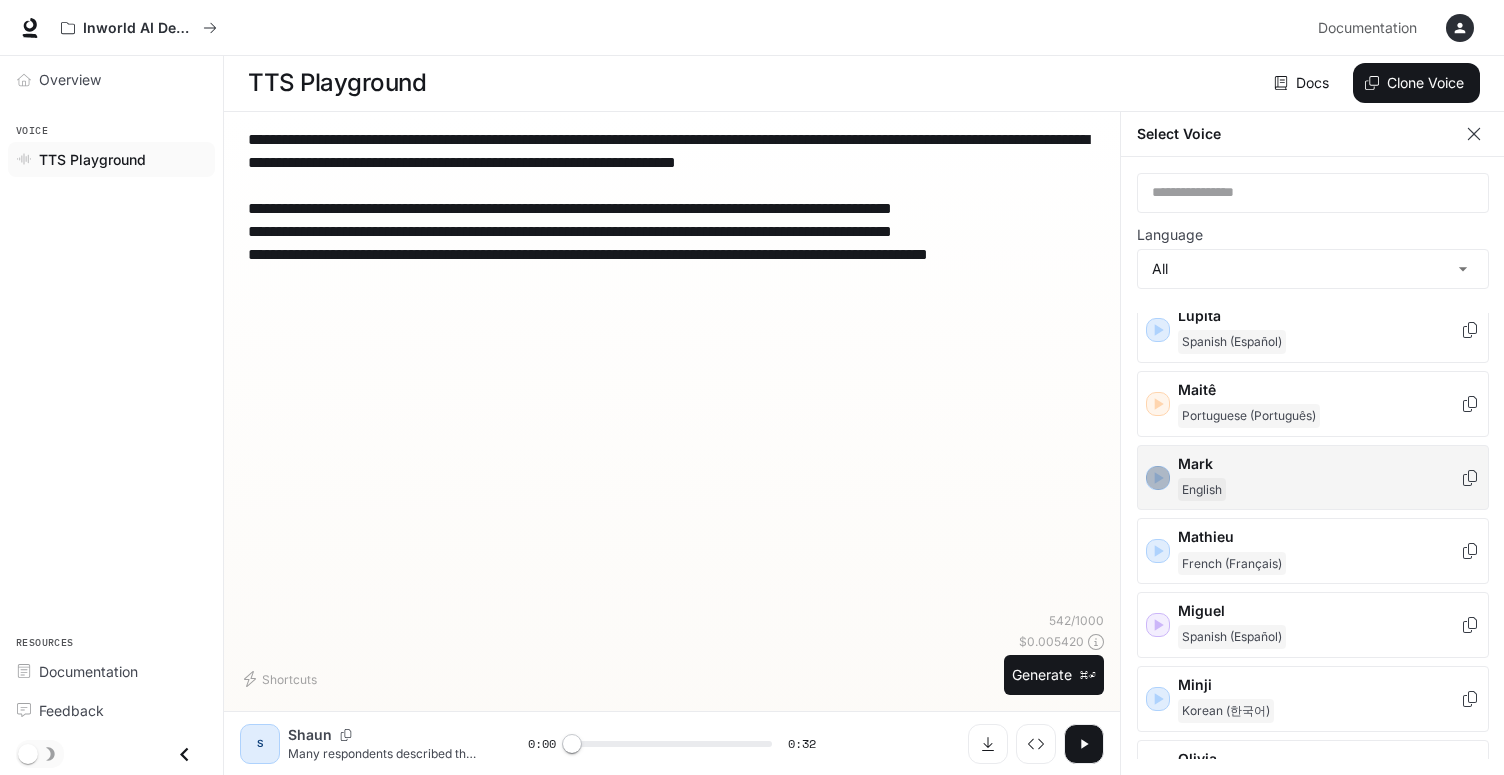 click 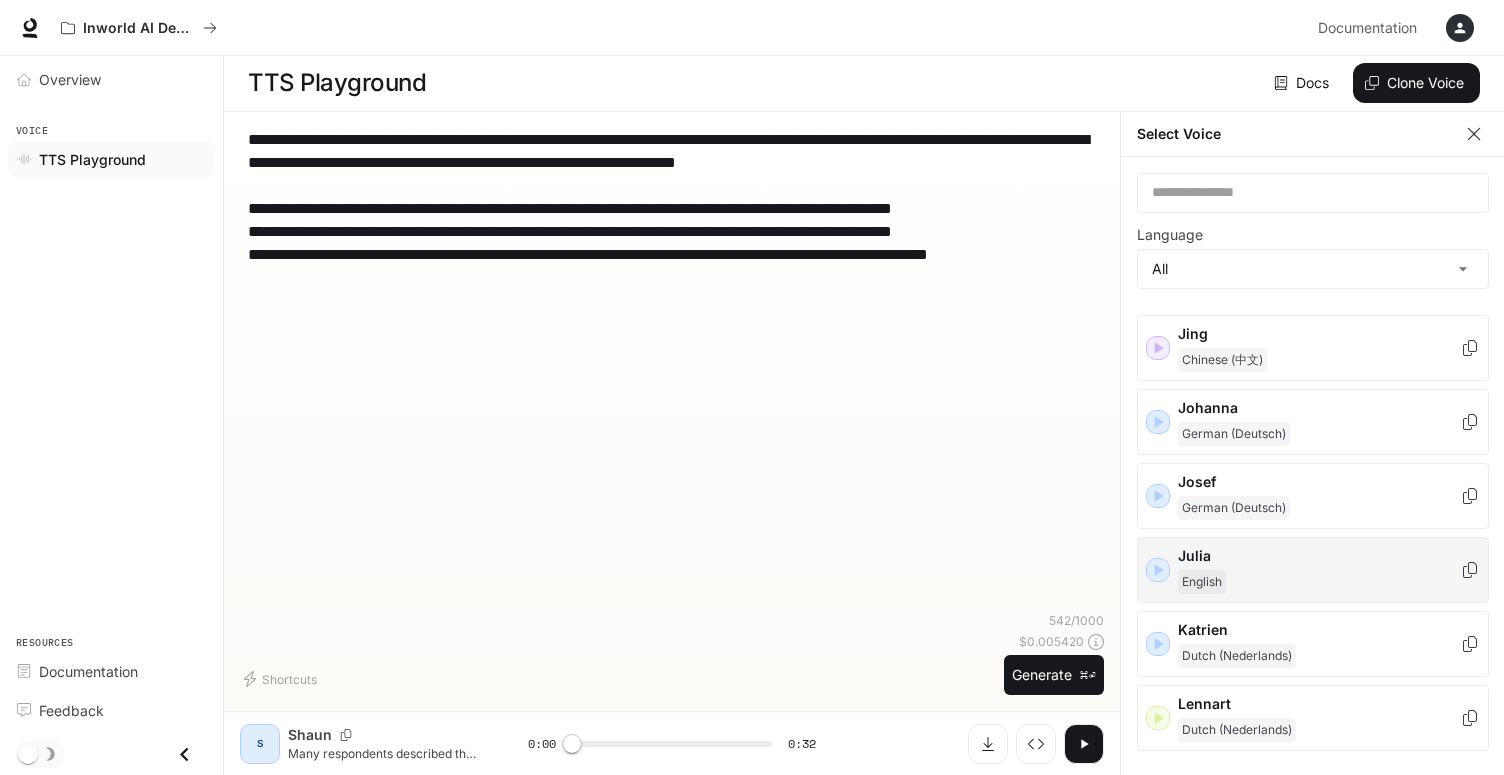scroll, scrollTop: 1358, scrollLeft: 0, axis: vertical 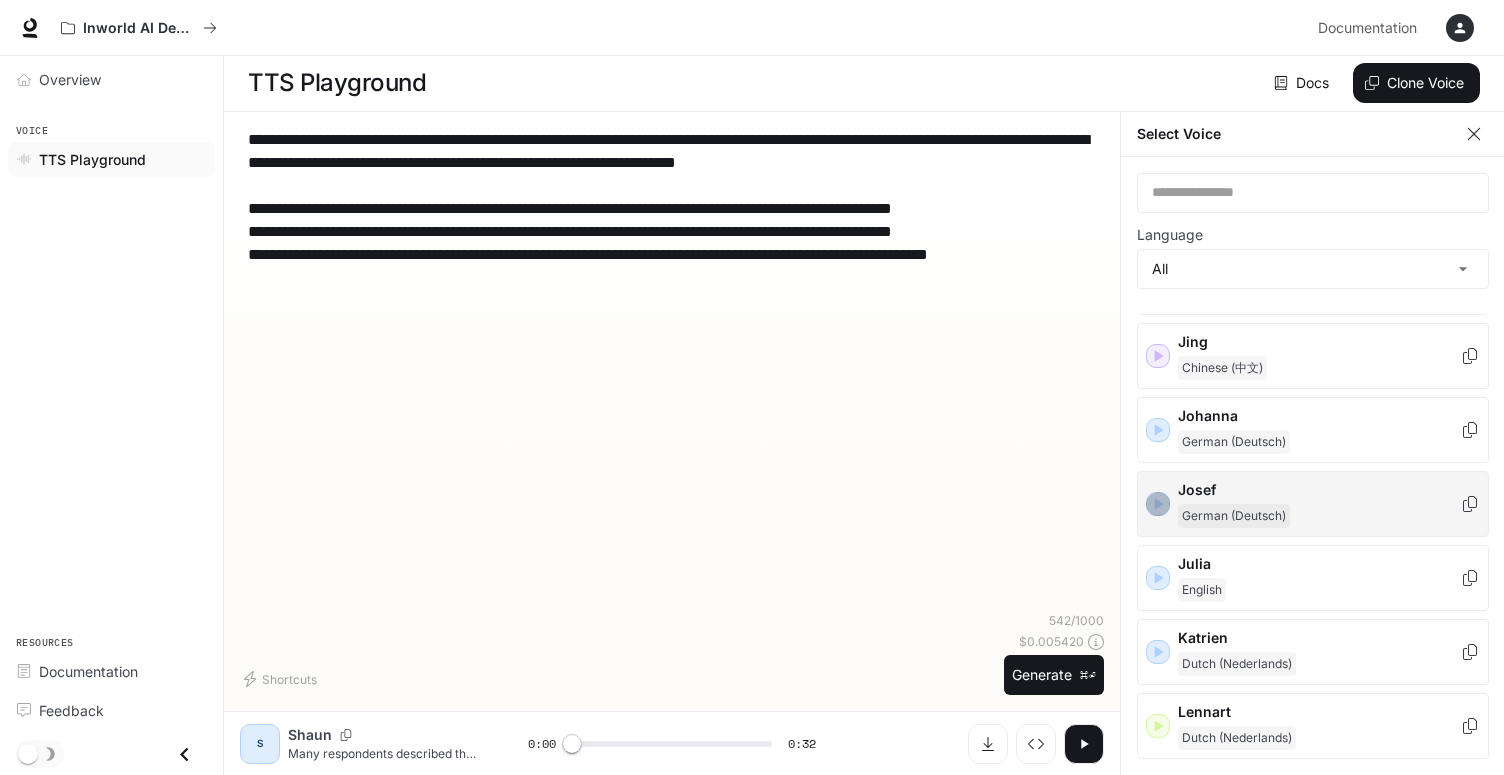 click 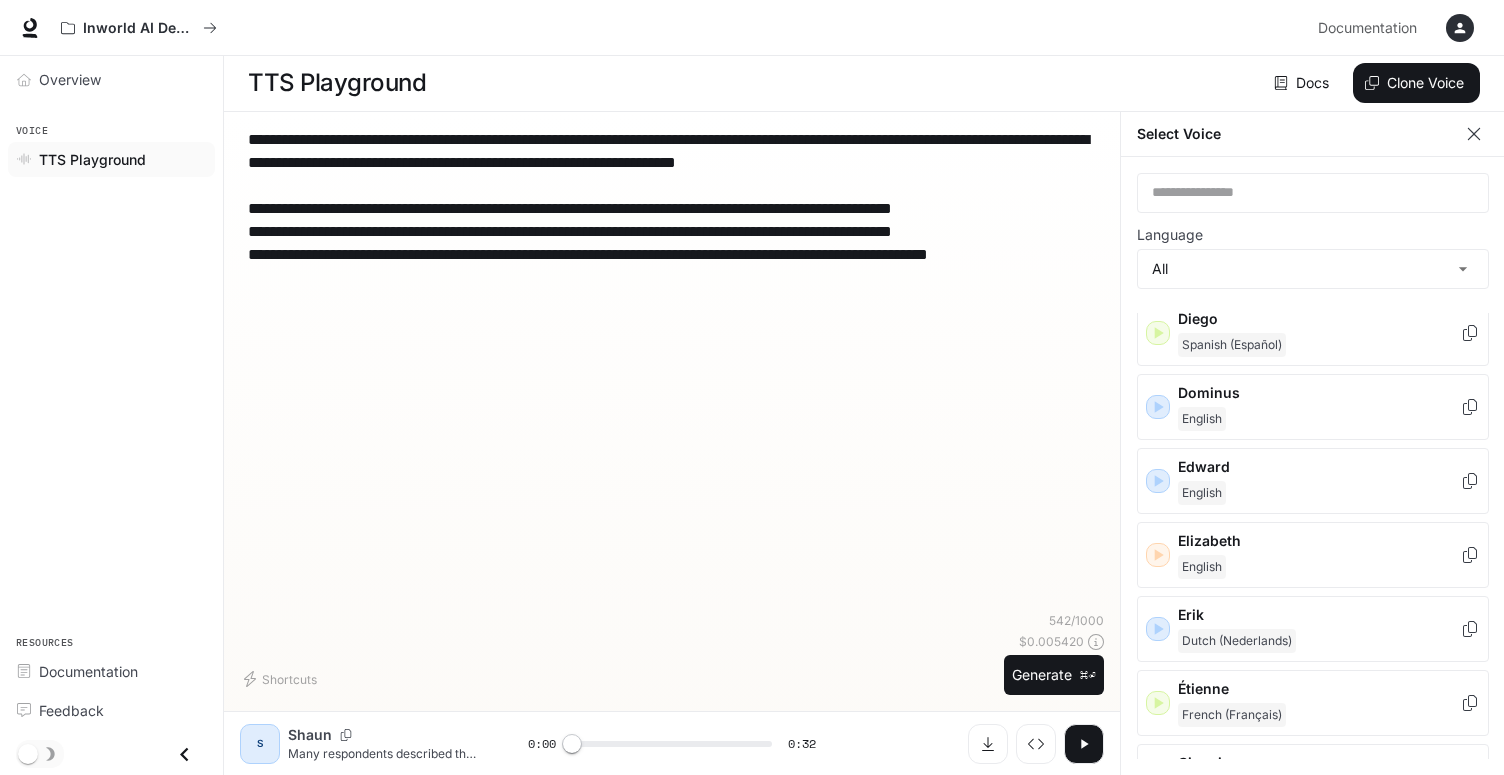 scroll, scrollTop: 563, scrollLeft: 0, axis: vertical 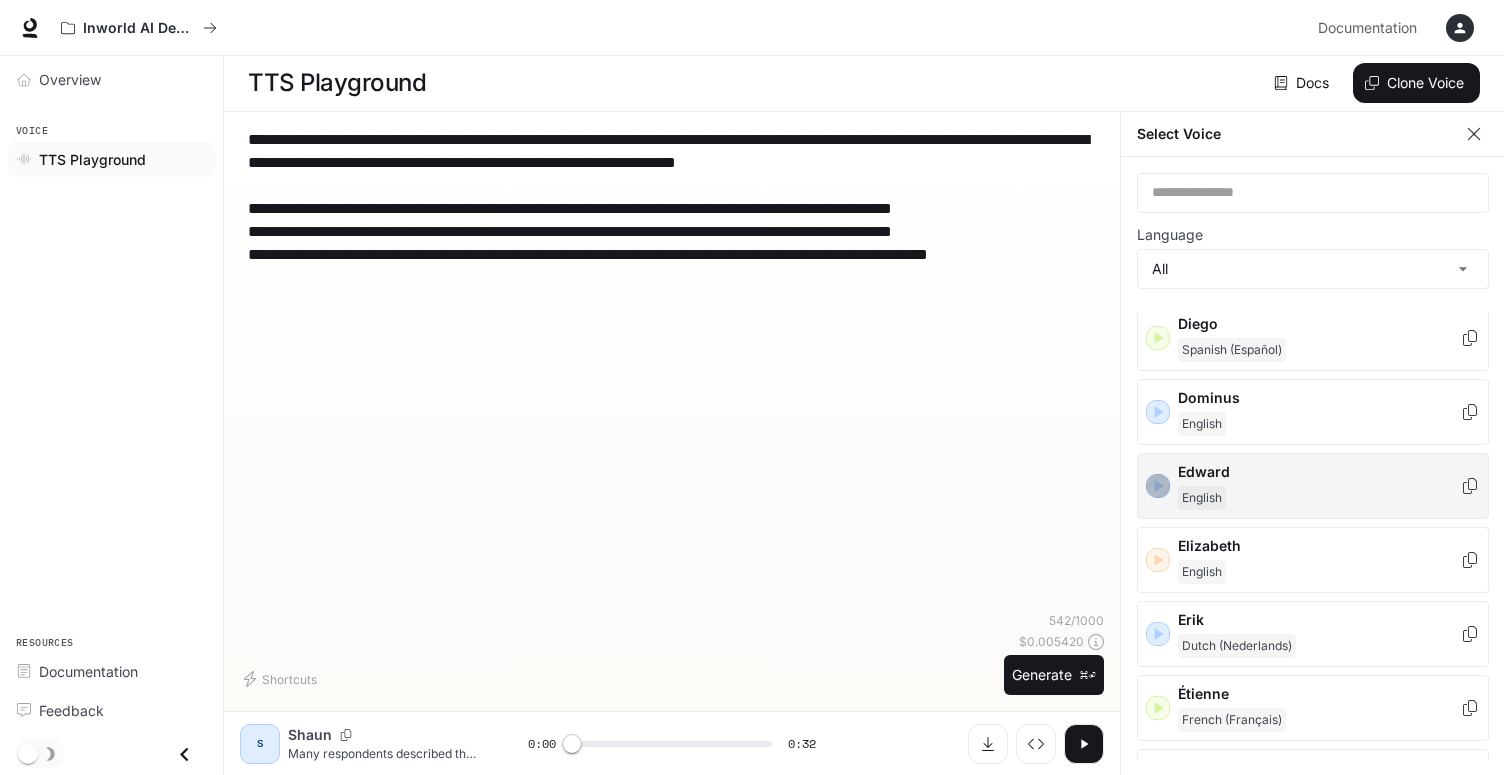 click 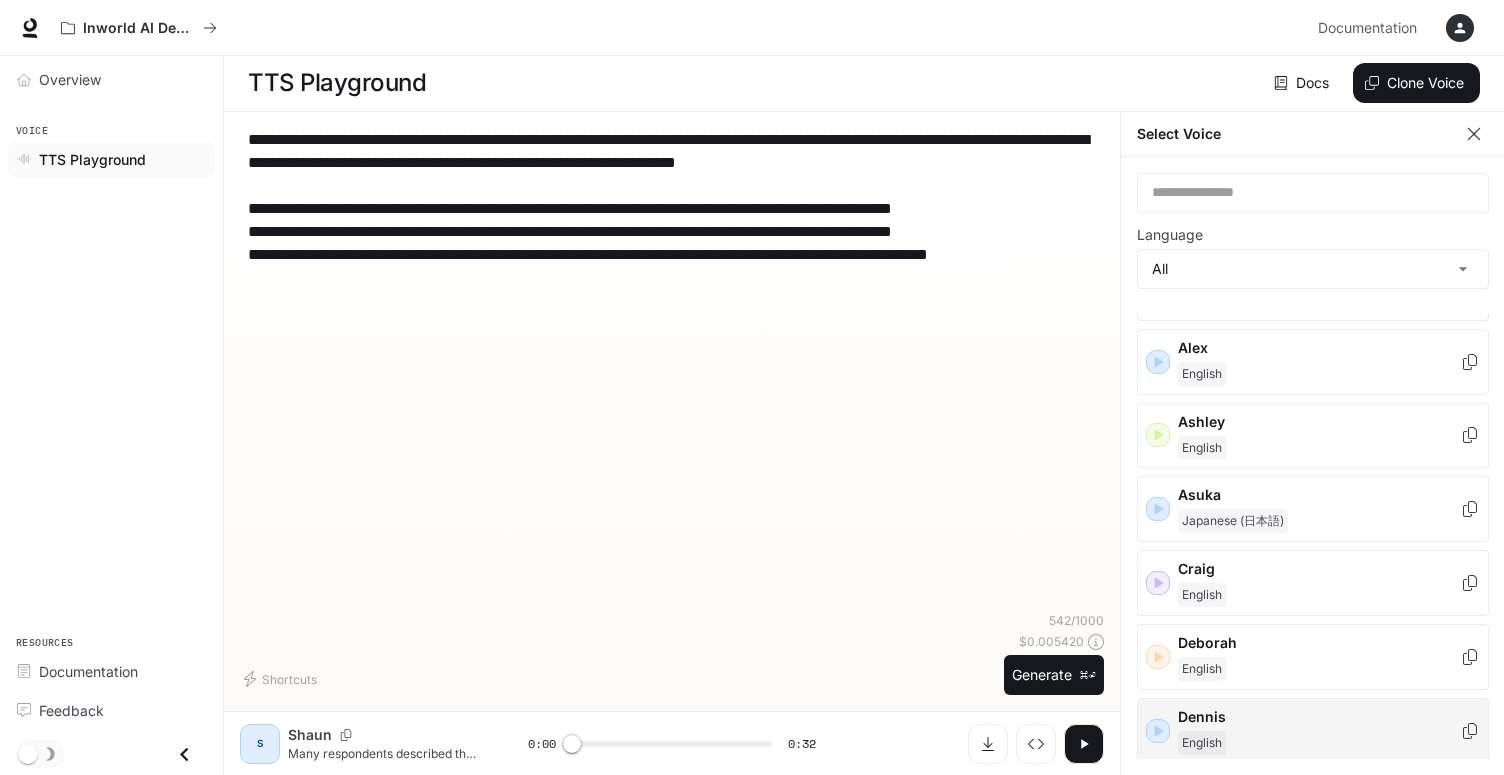 scroll, scrollTop: 0, scrollLeft: 0, axis: both 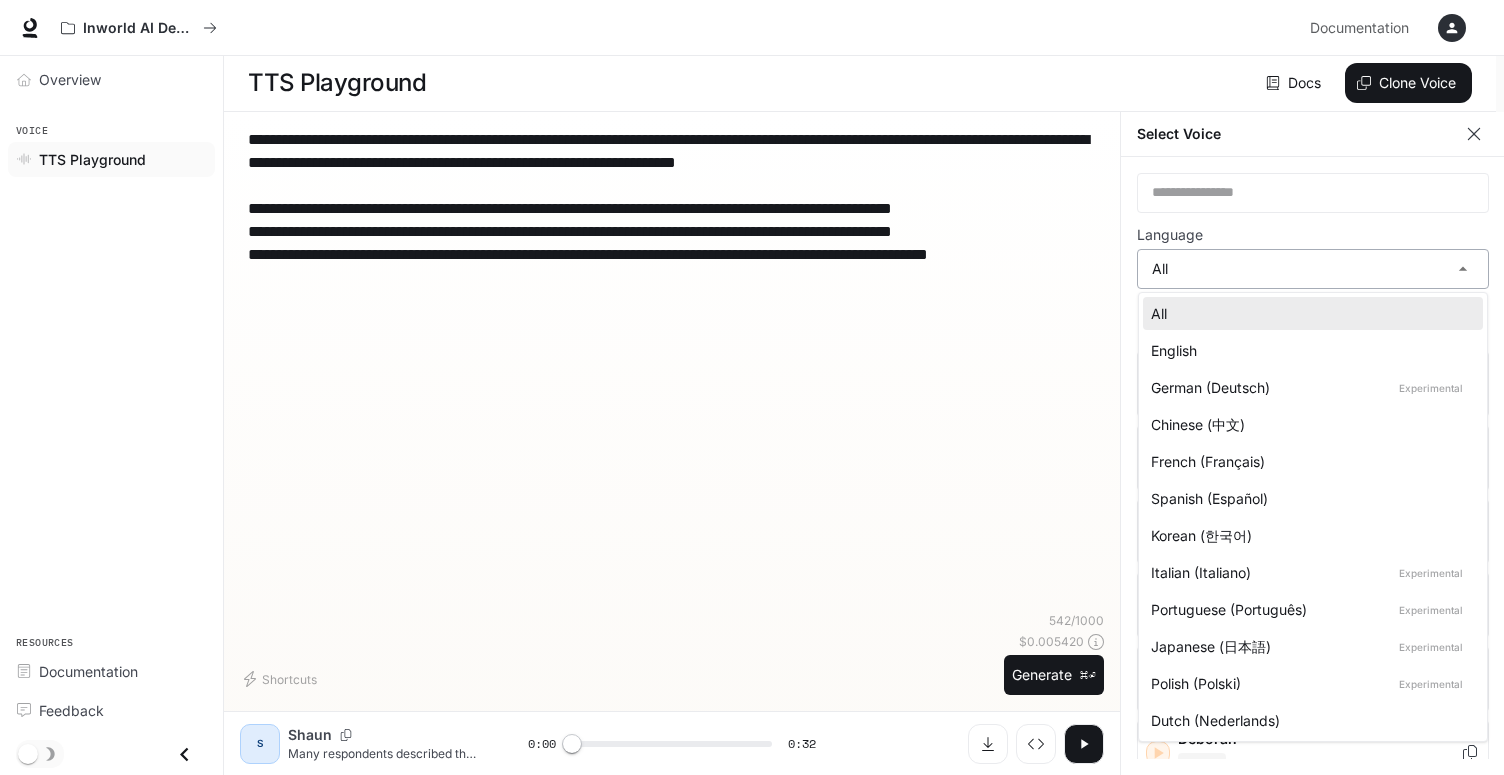click on "**********" at bounding box center [752, 387] 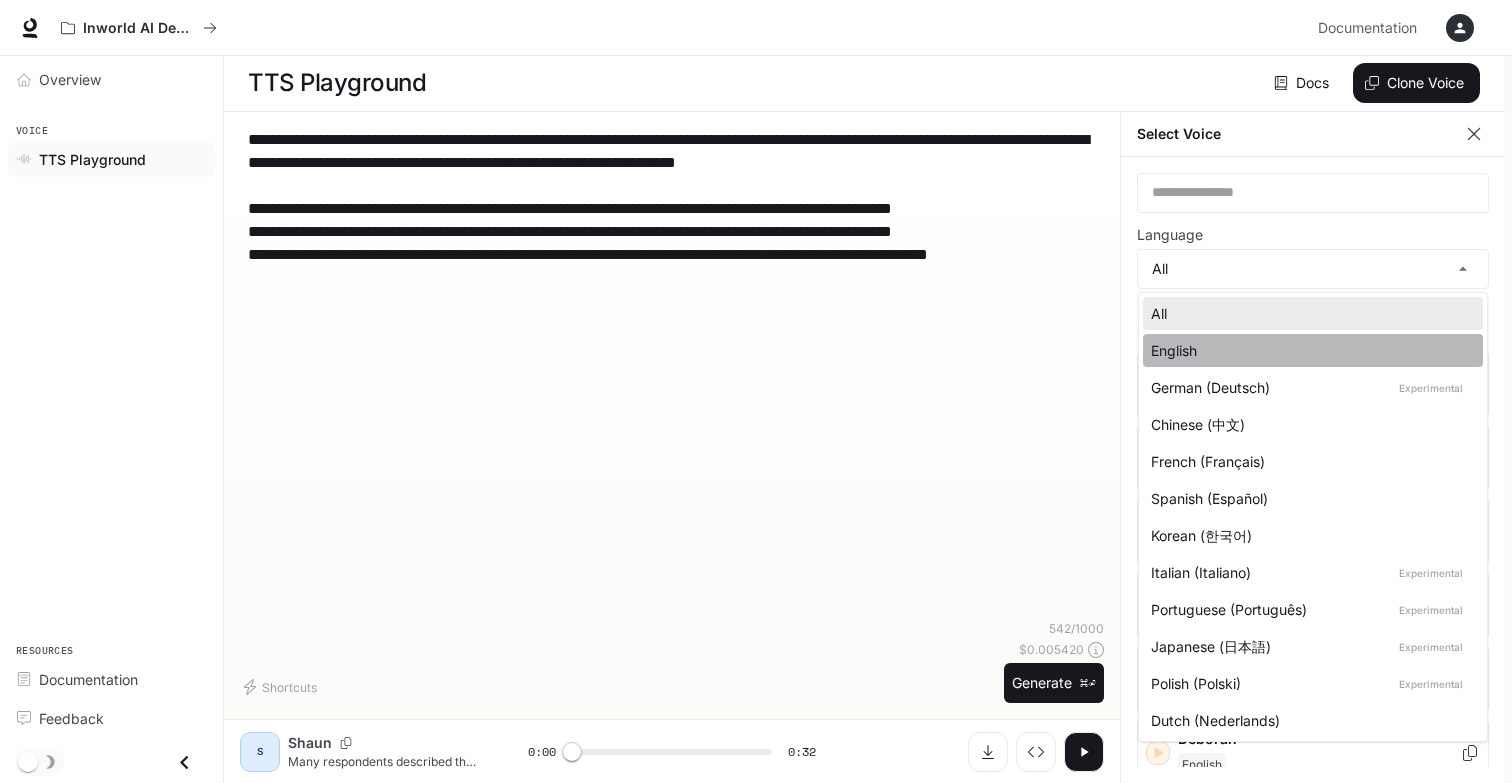 click on "English" at bounding box center (1309, 350) 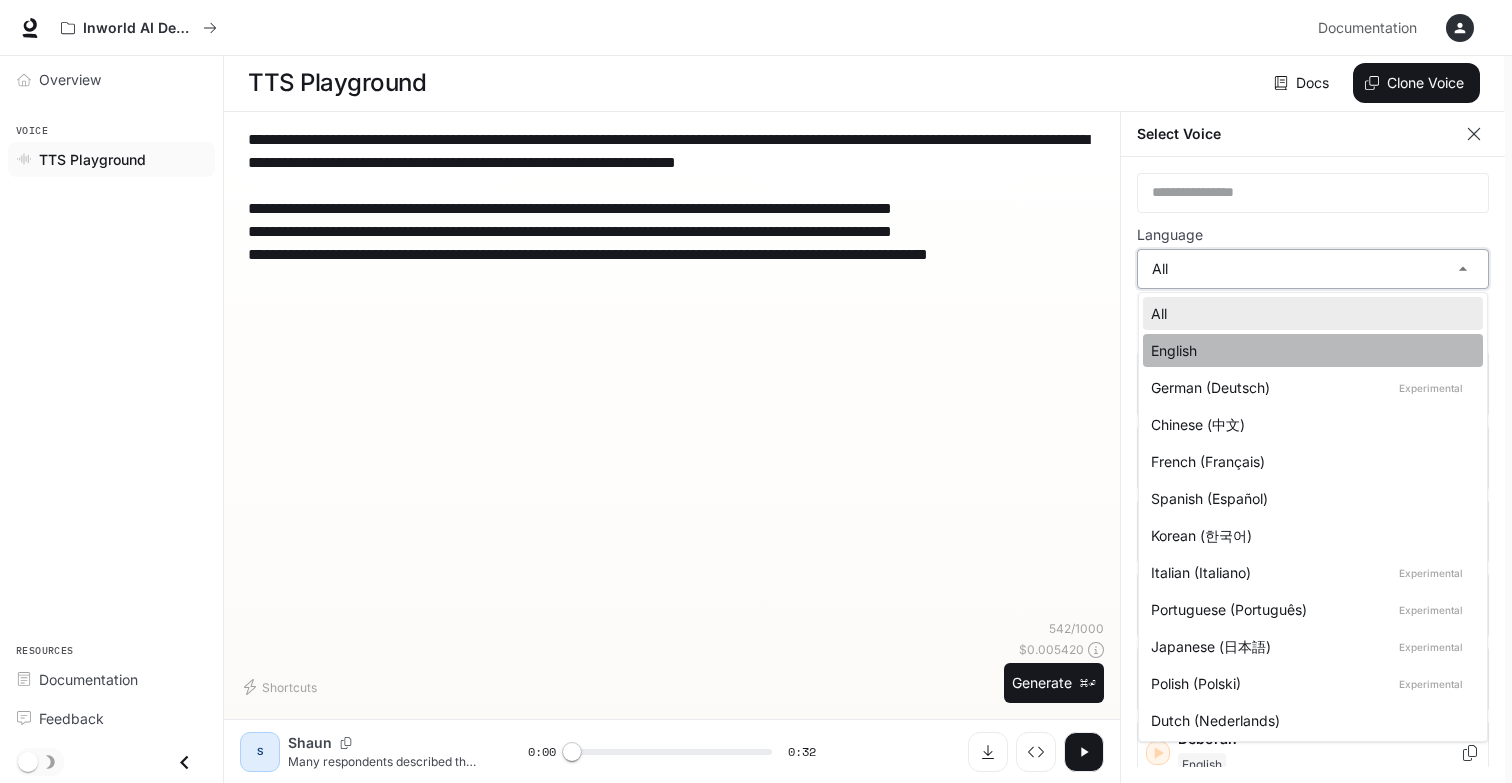 type on "*****" 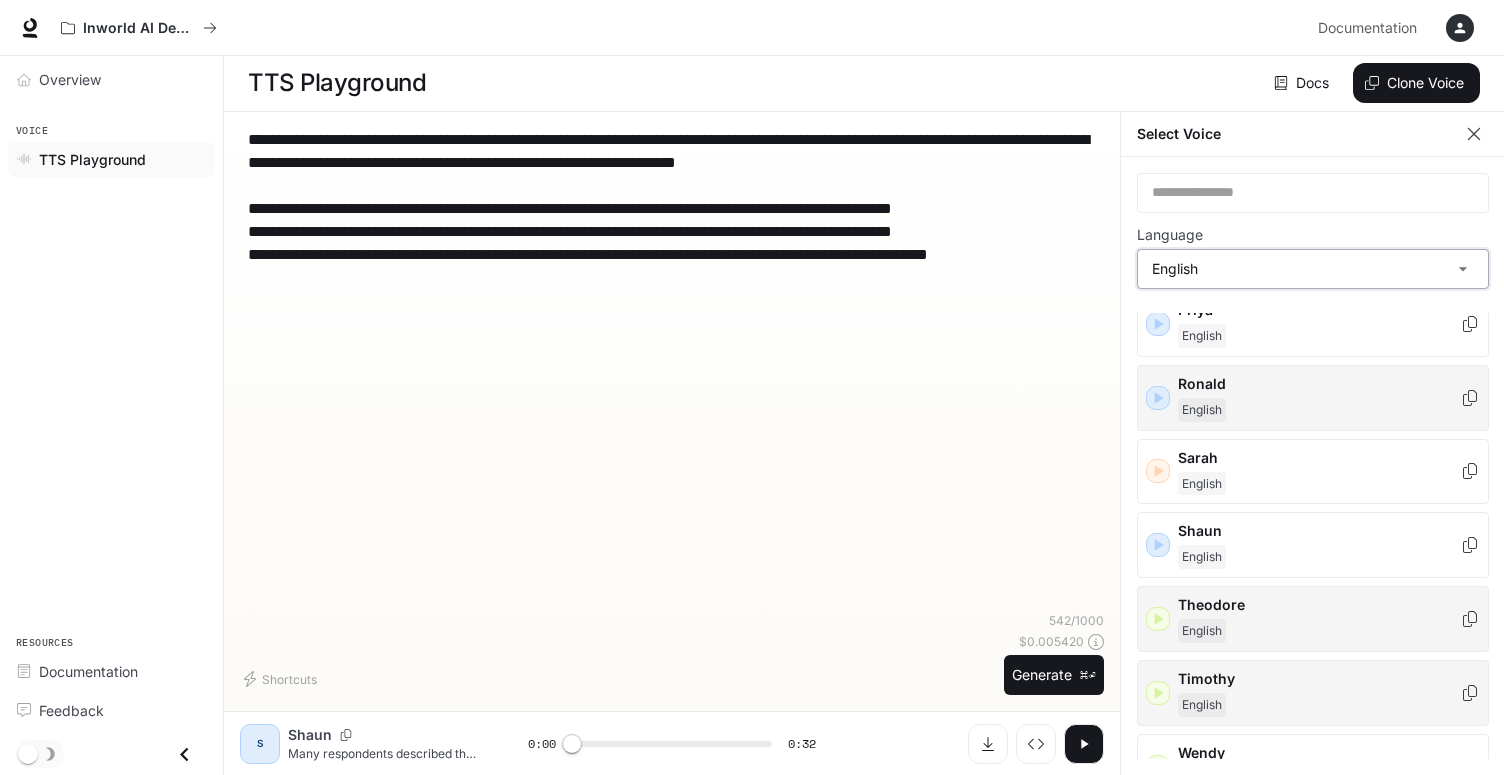 scroll, scrollTop: 1054, scrollLeft: 0, axis: vertical 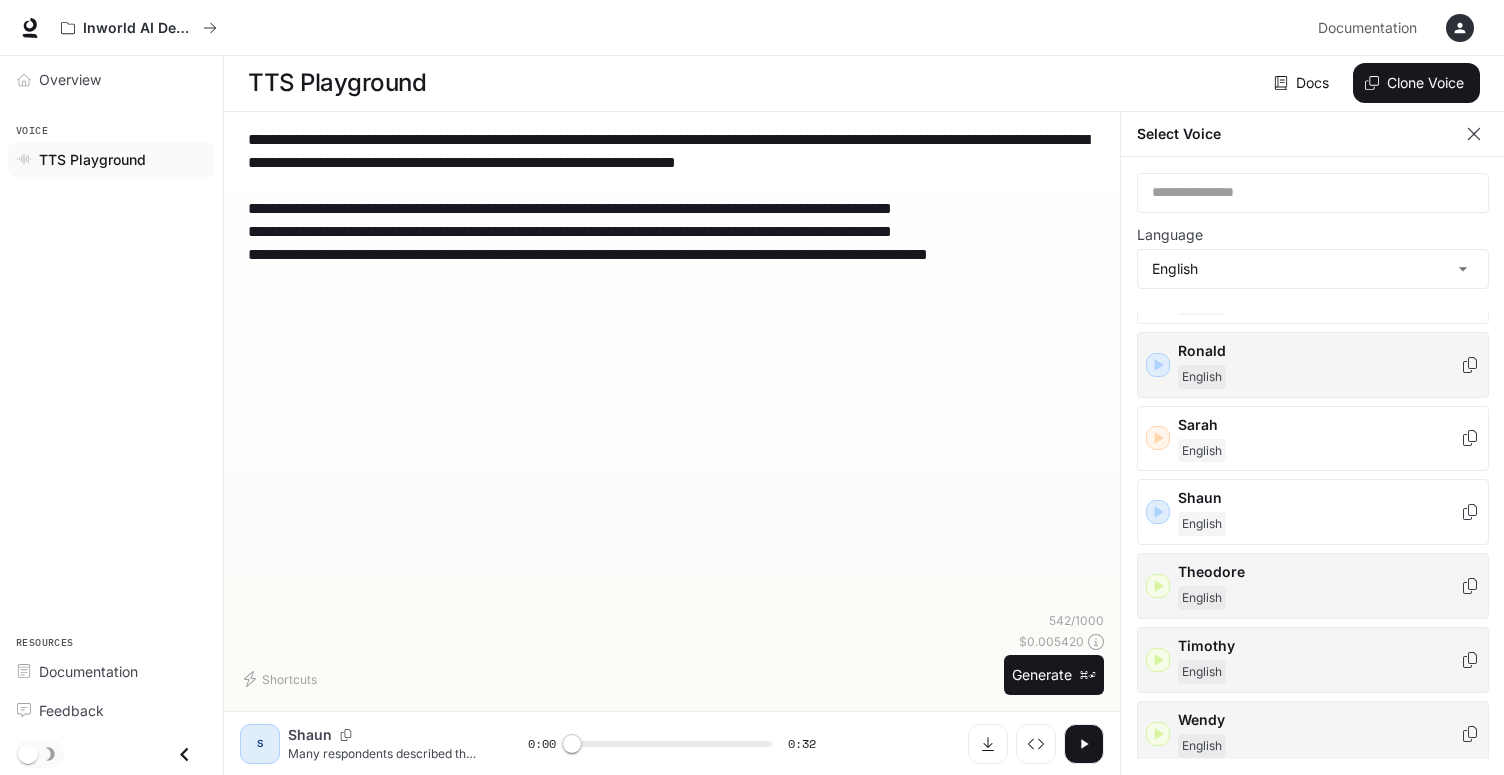 click on "Wendy English" at bounding box center [1313, 734] 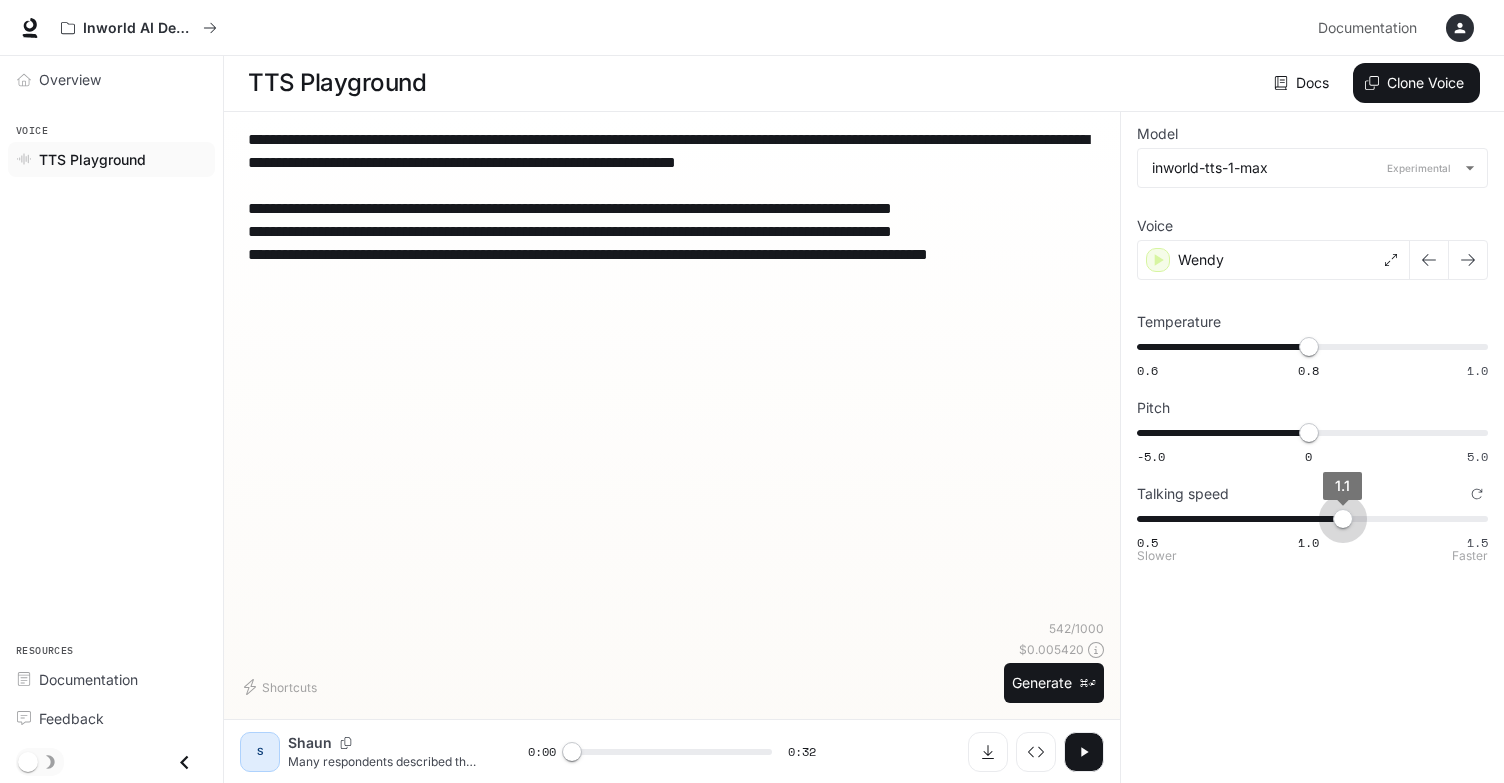 type on "***" 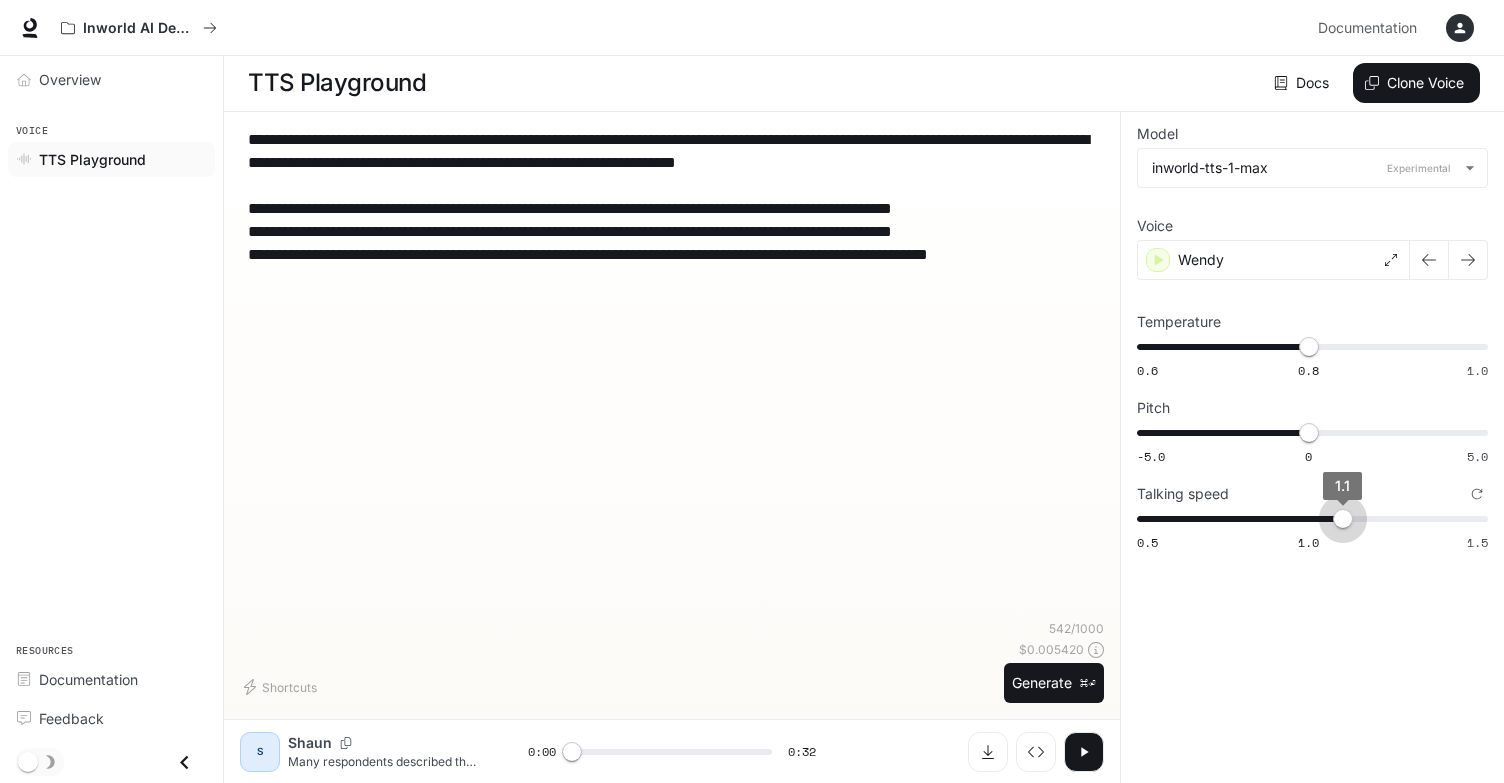 drag, startPoint x: 1314, startPoint y: 524, endPoint x: 1504, endPoint y: 524, distance: 190 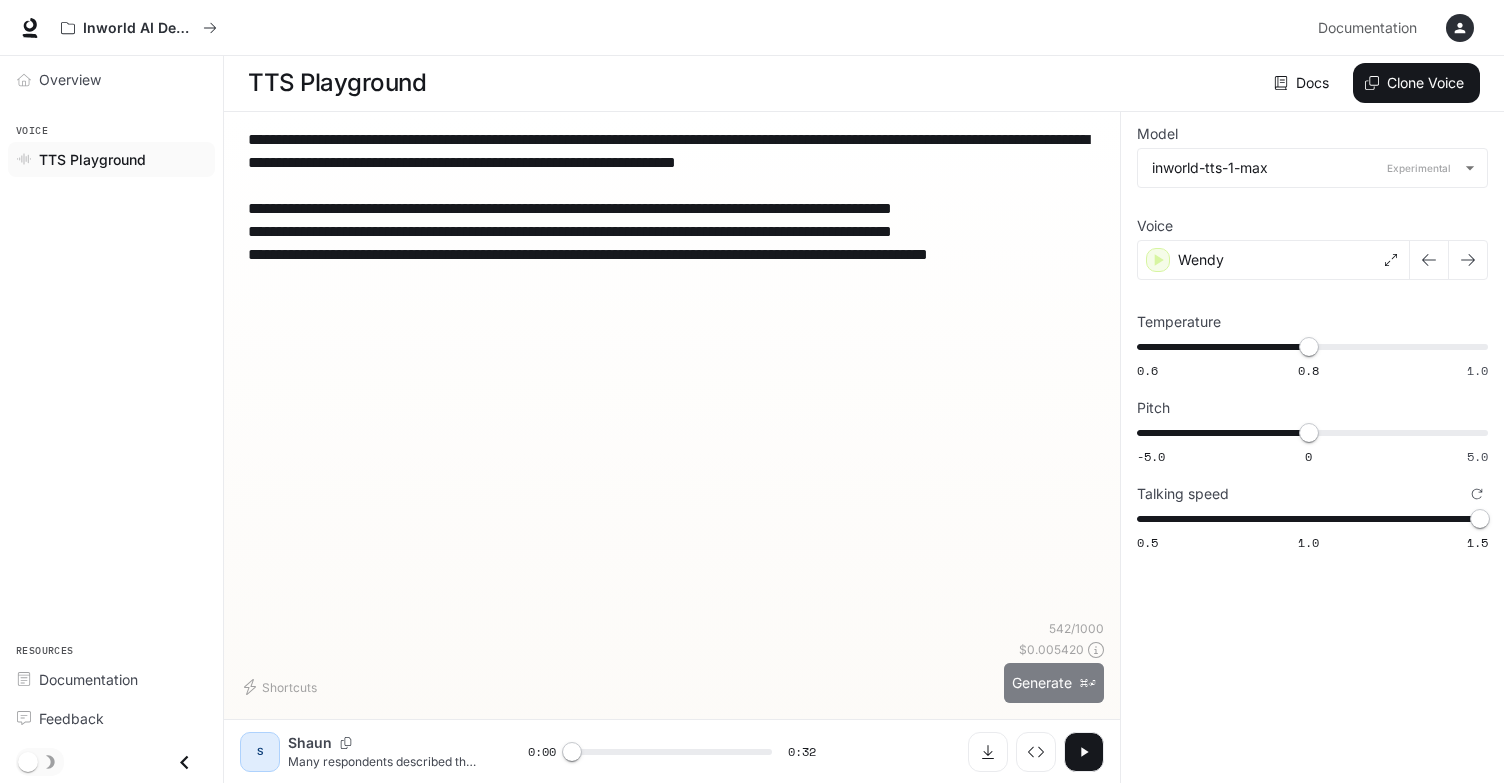 click on "Generate ⌘⏎" at bounding box center [1054, 683] 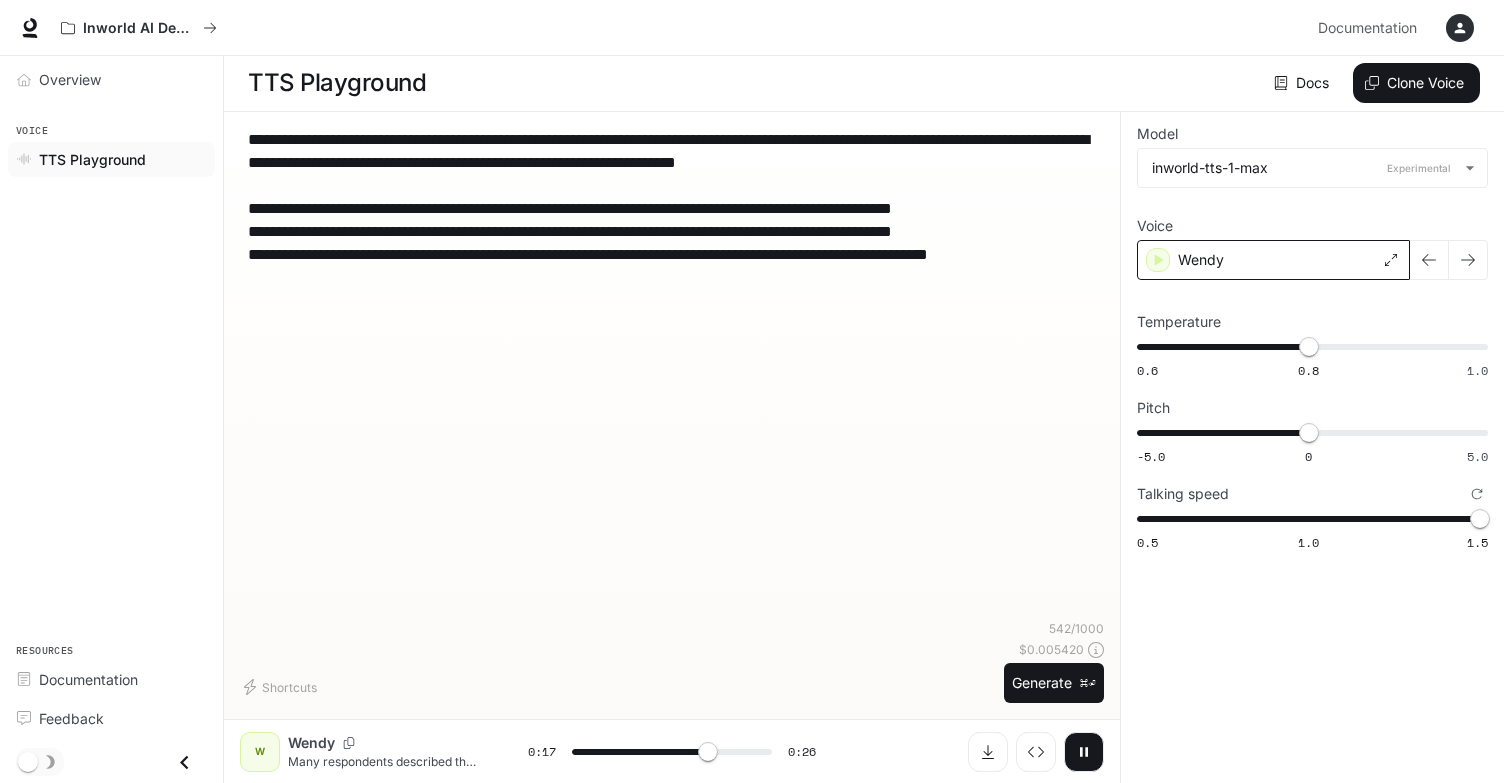 click on "Wendy" at bounding box center (1273, 260) 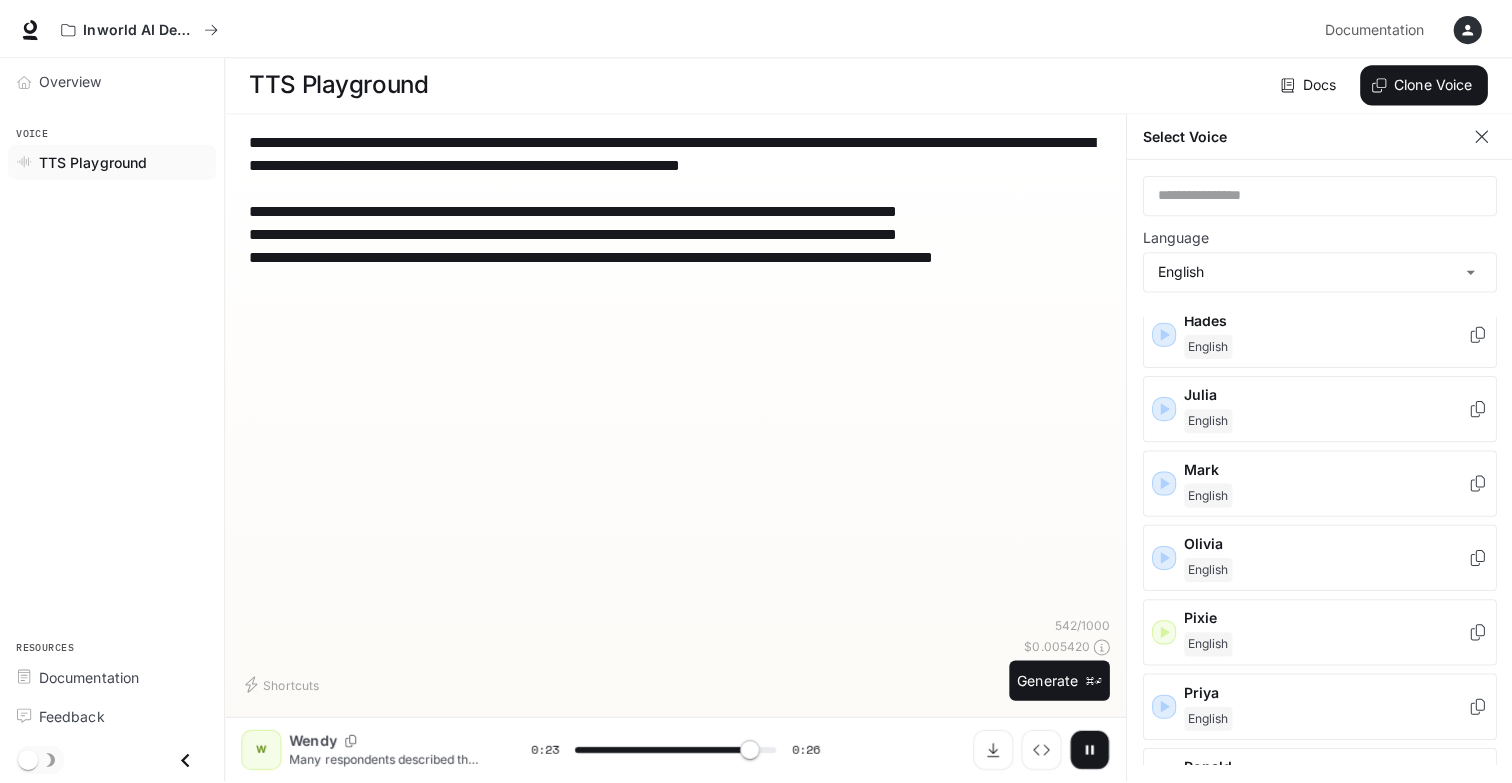 scroll, scrollTop: 645, scrollLeft: 0, axis: vertical 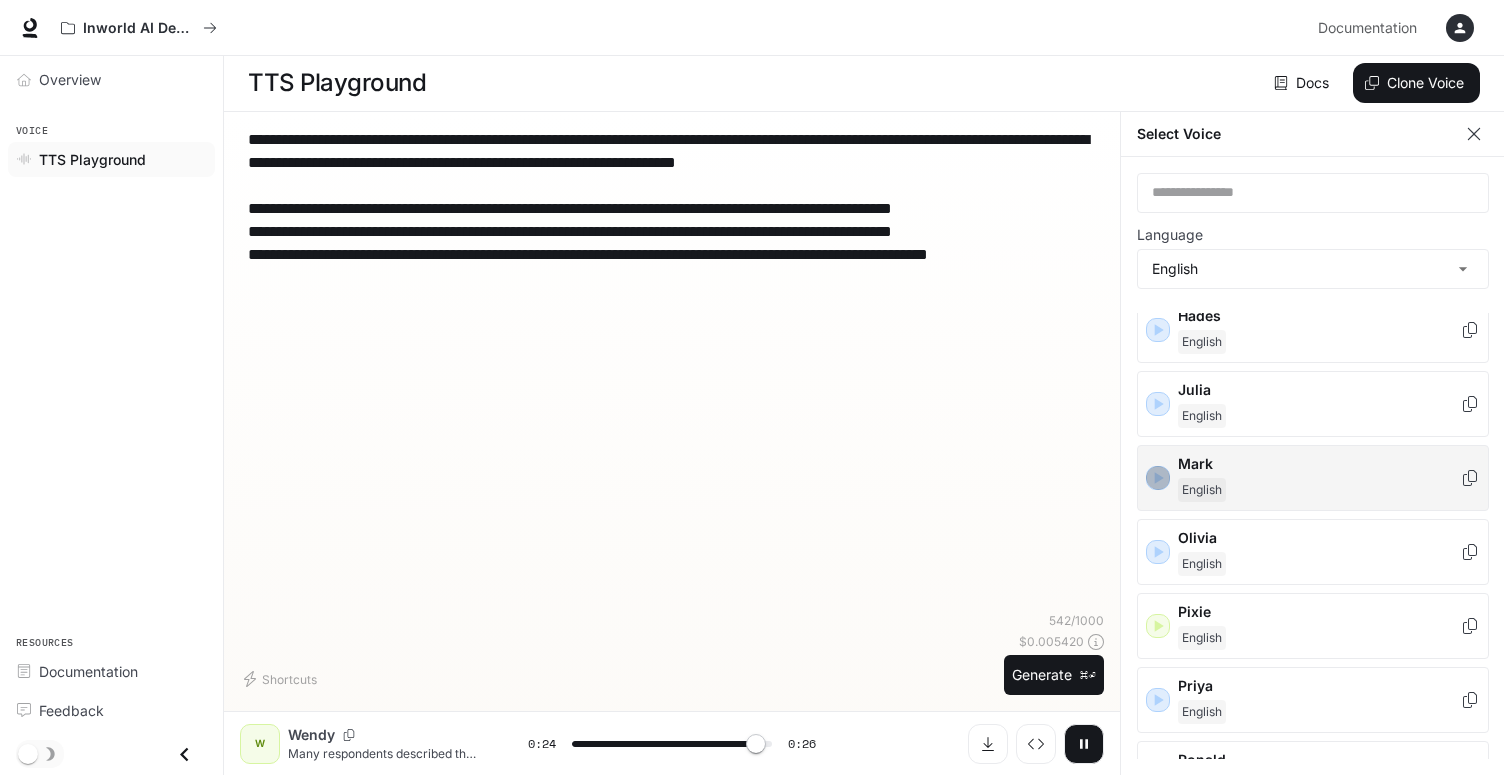 click at bounding box center (1158, 478) 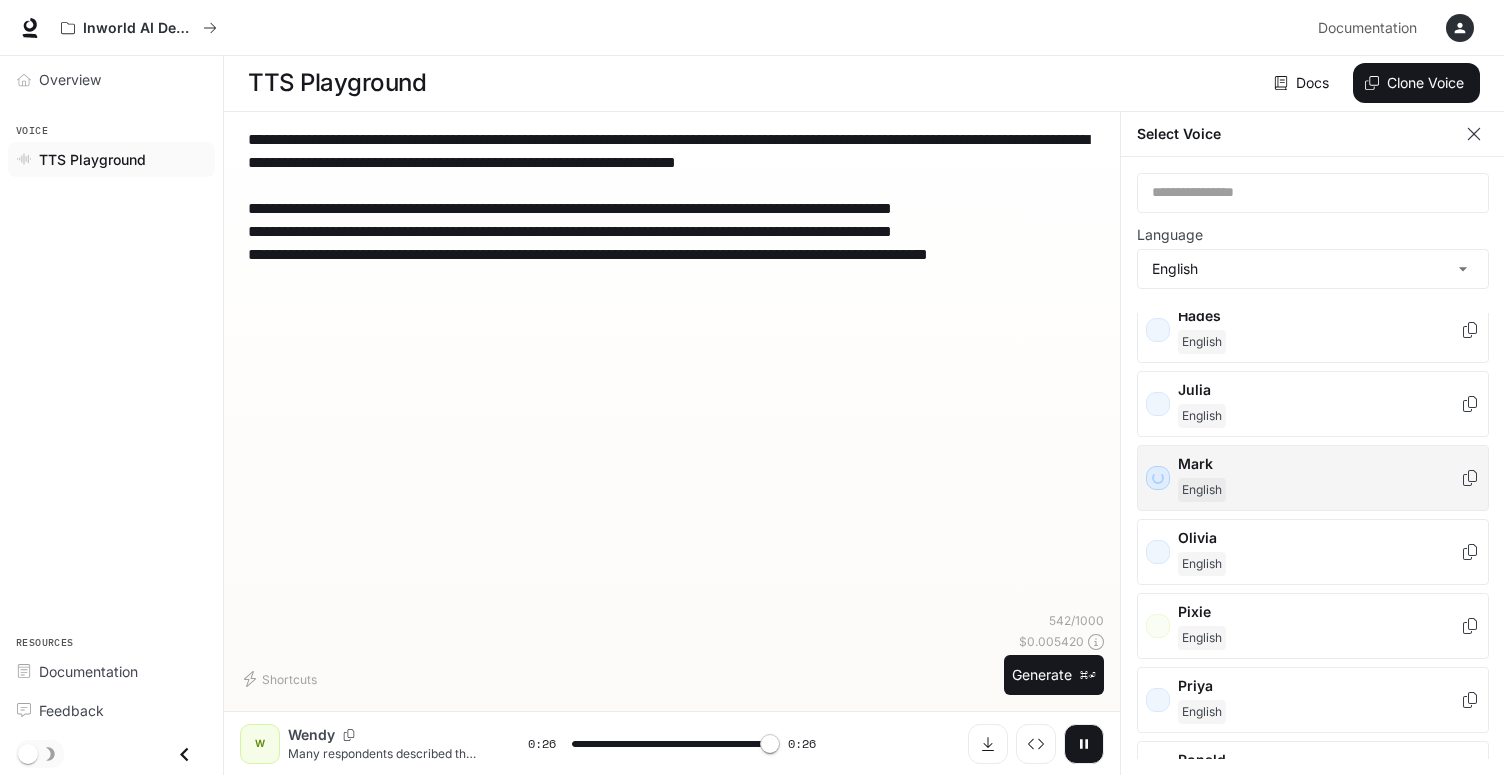 type on "*" 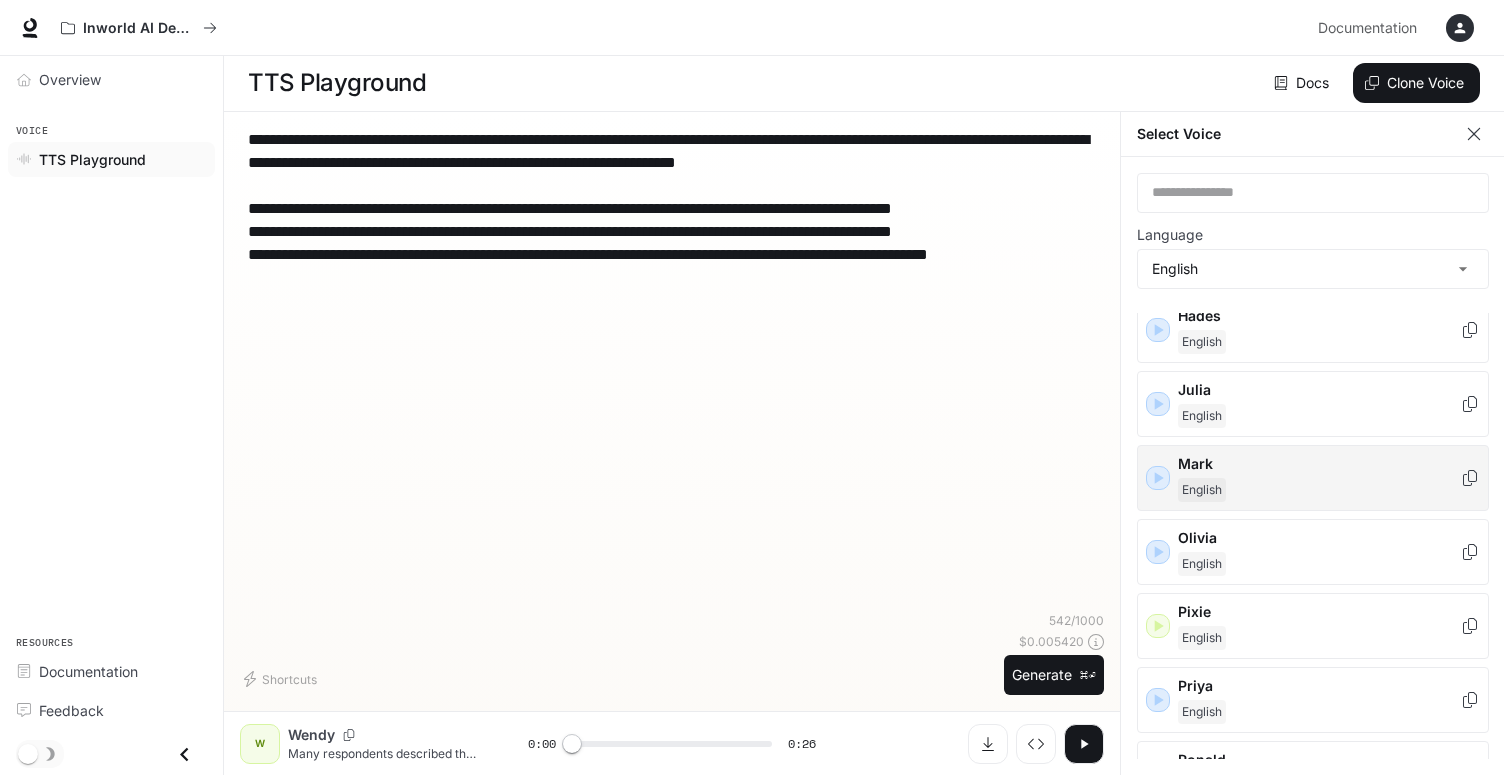 click on "Mark" at bounding box center [1319, 464] 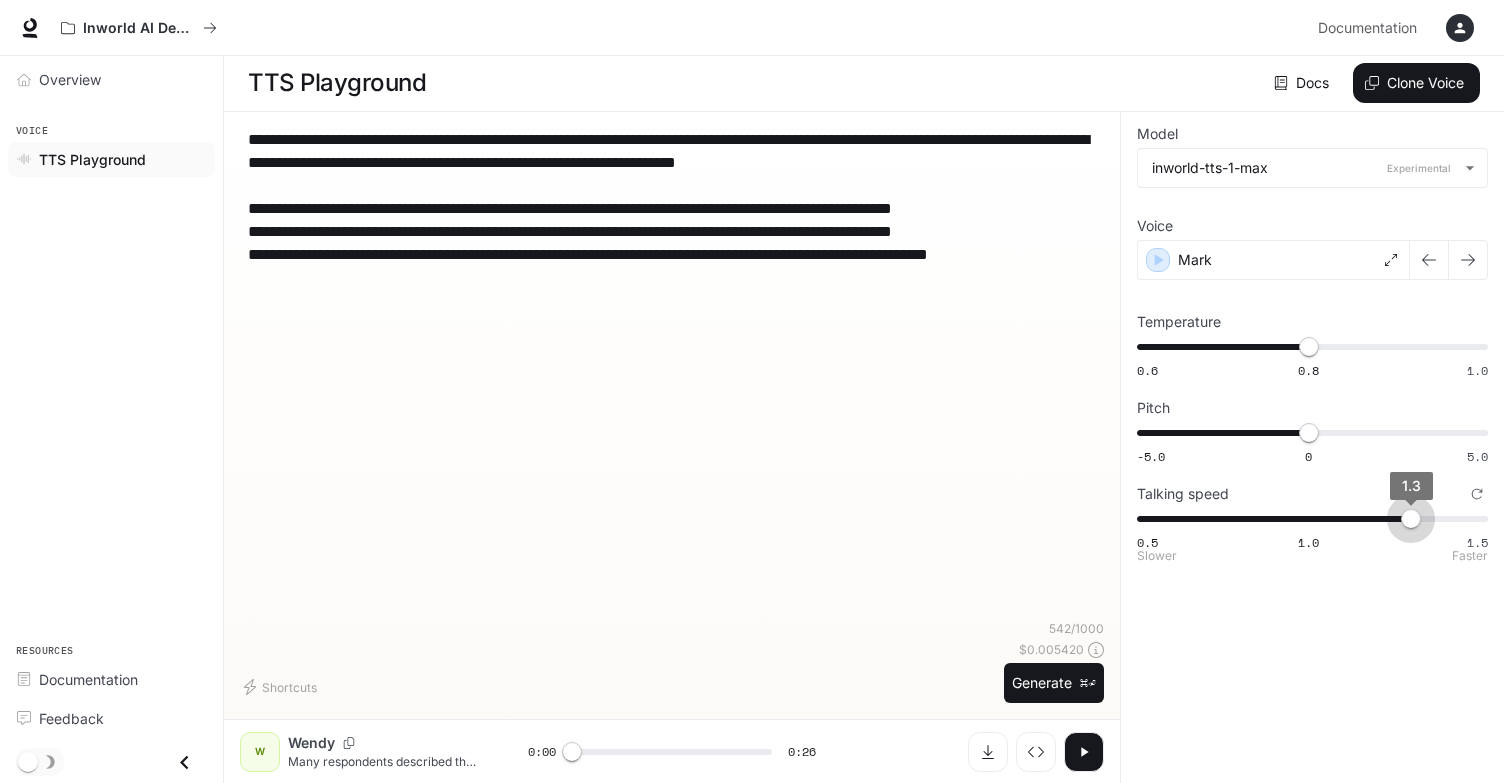 type on "***" 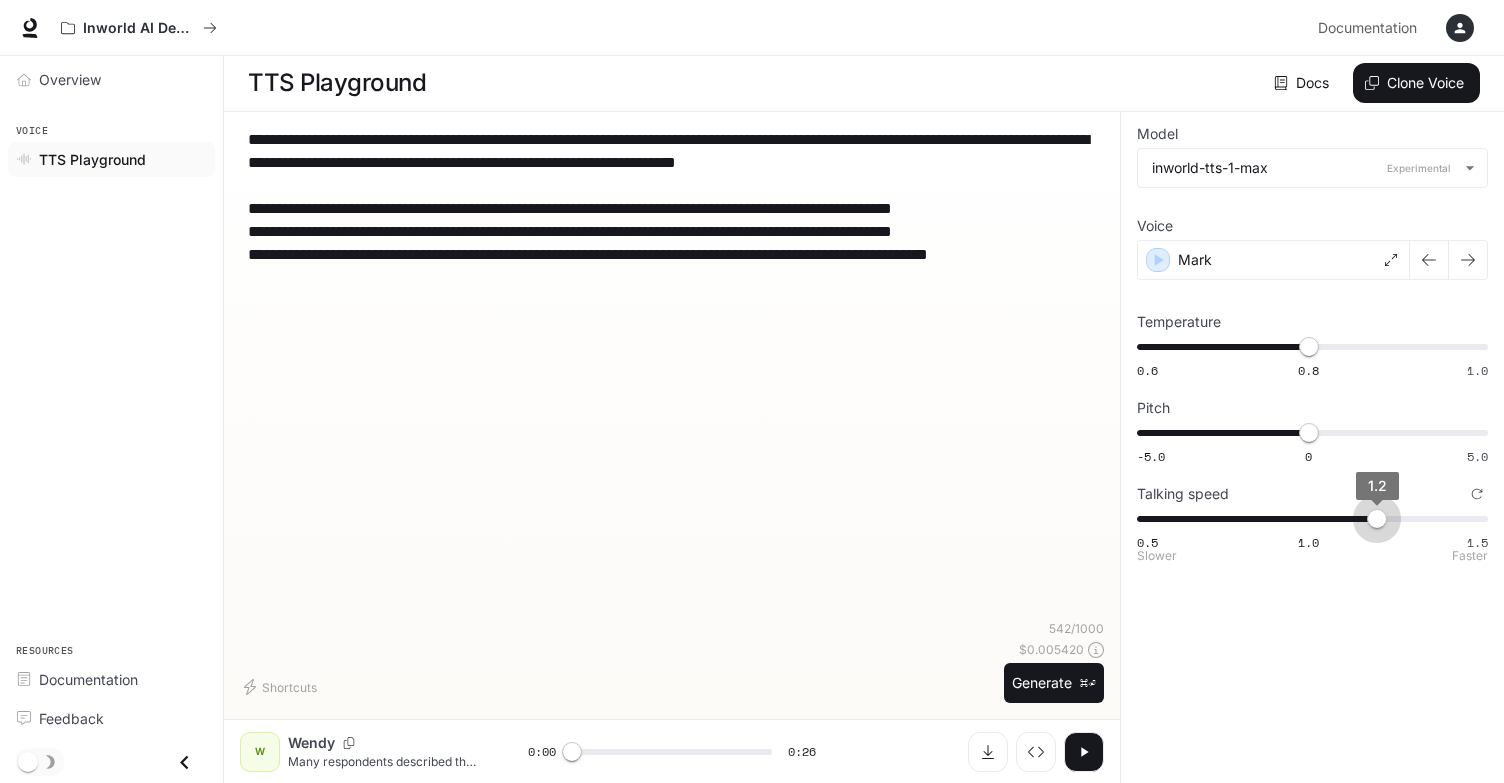 drag, startPoint x: 1478, startPoint y: 530, endPoint x: 1381, endPoint y: 532, distance: 97.020615 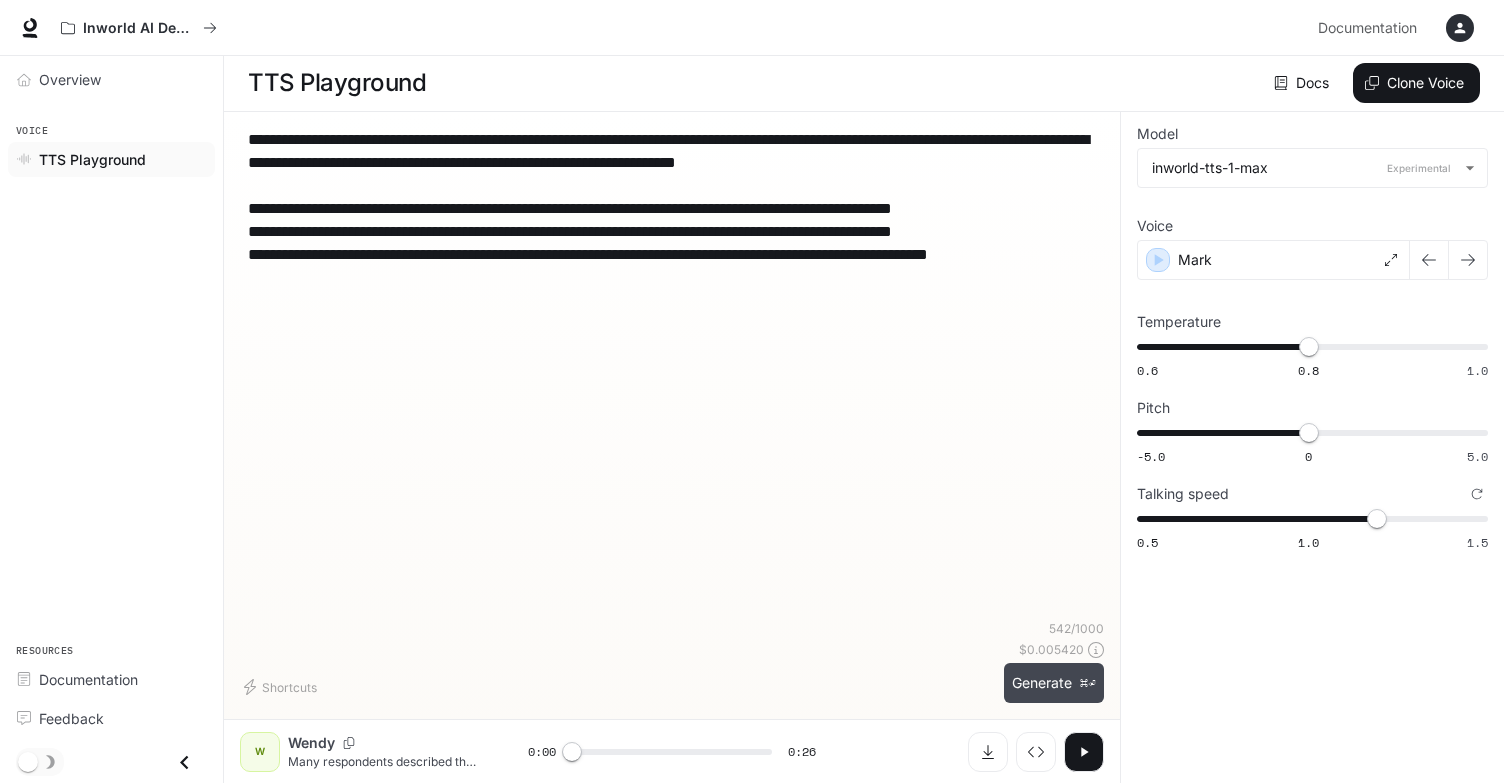click on "Generate ⌘⏎" at bounding box center [1054, 683] 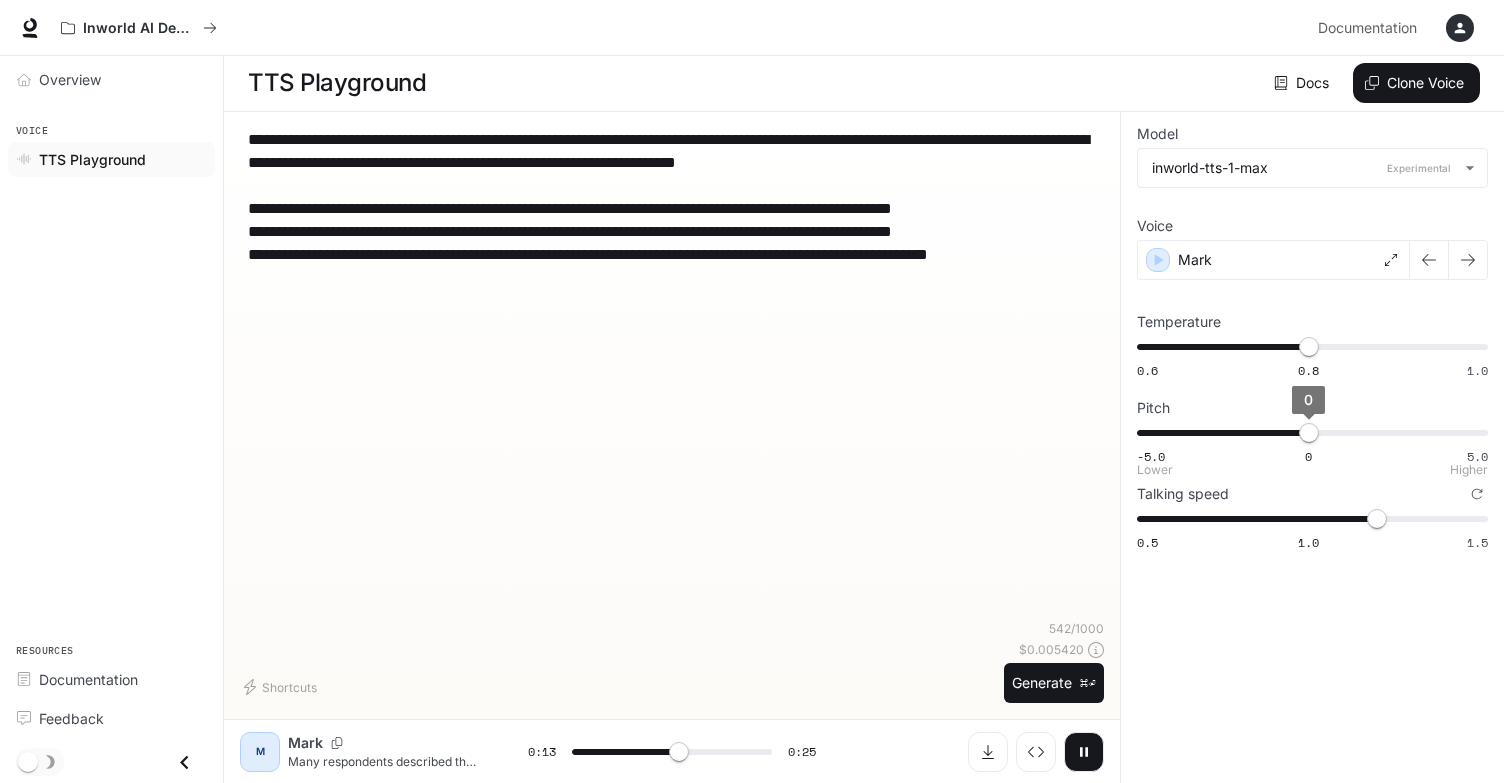 type on "****" 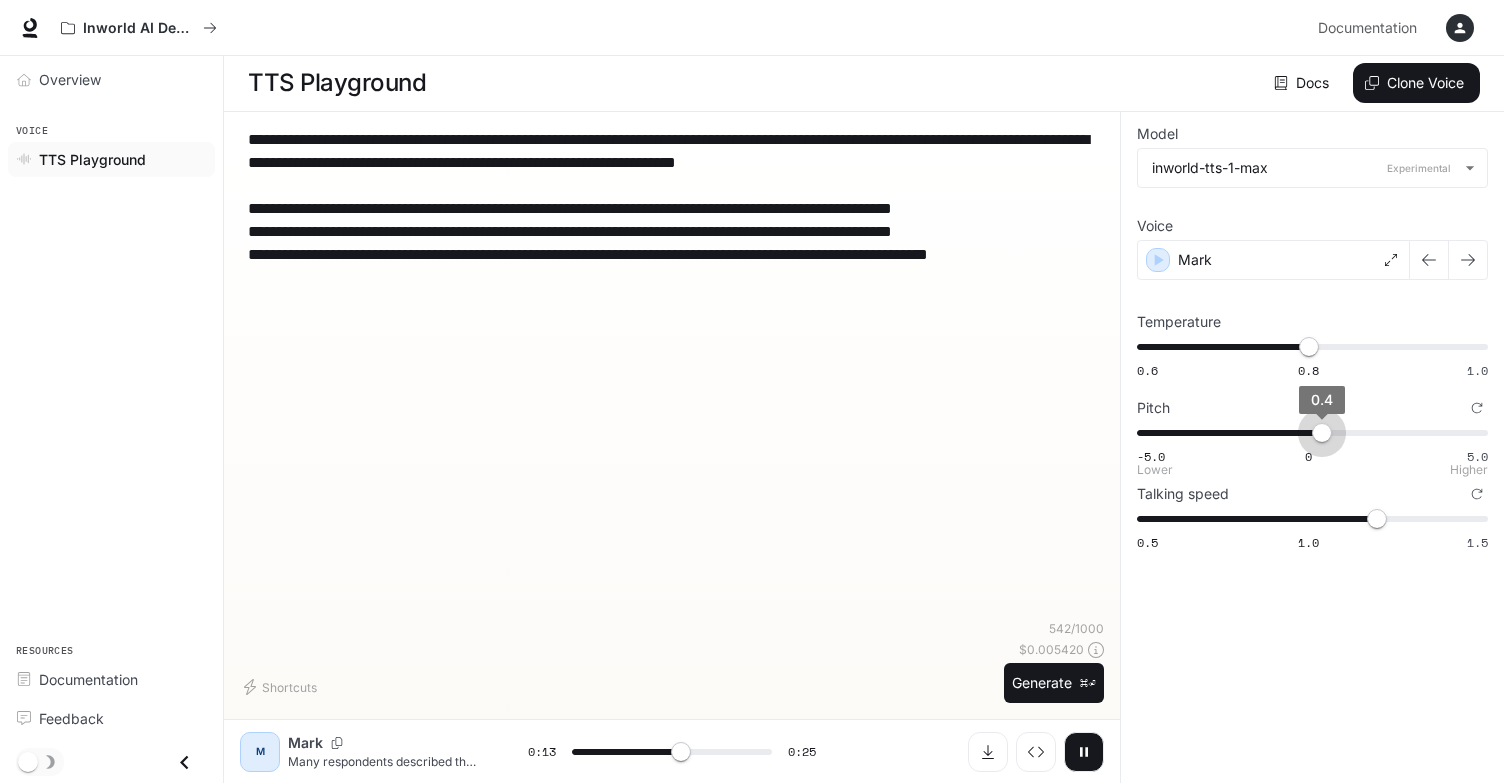 type on "****" 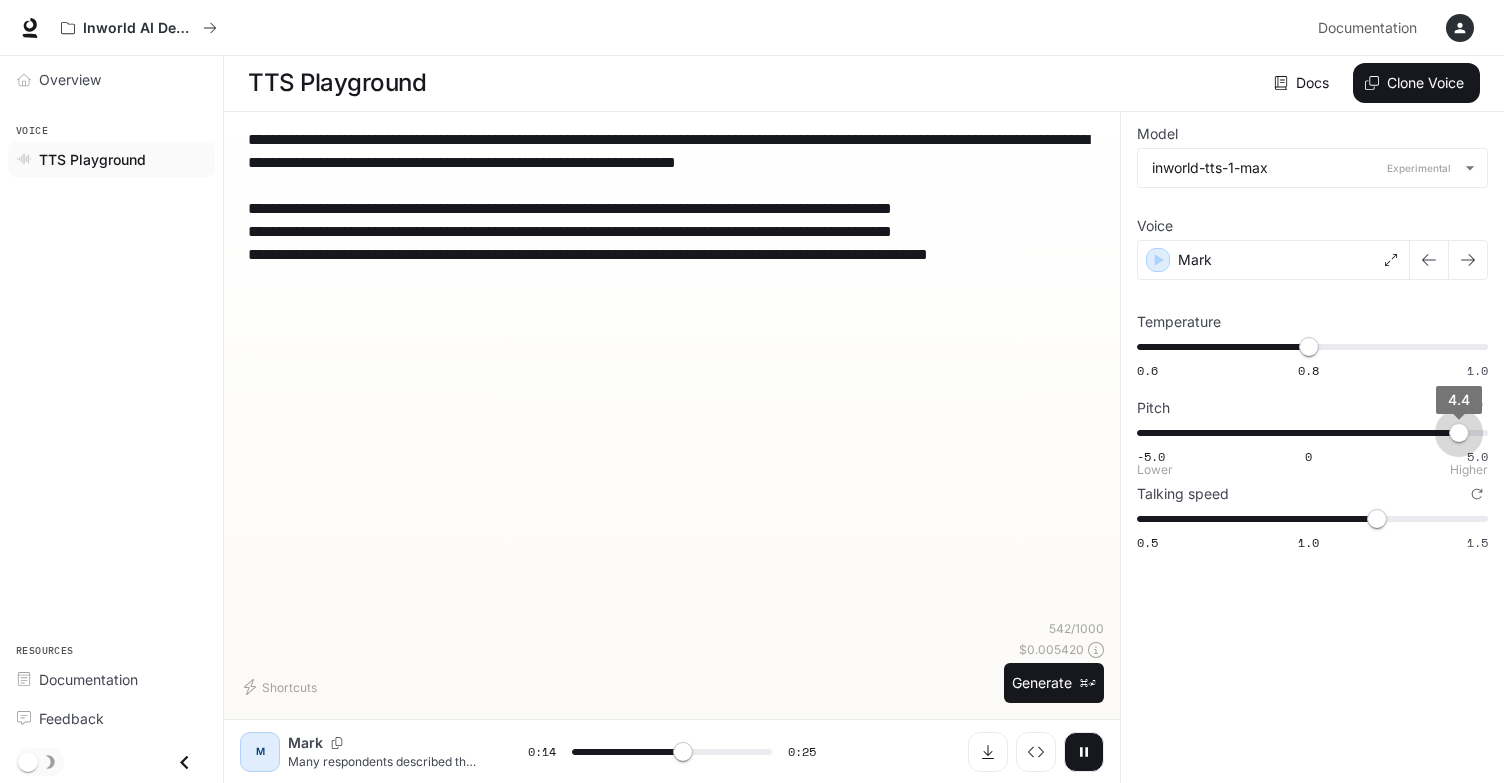 type on "**" 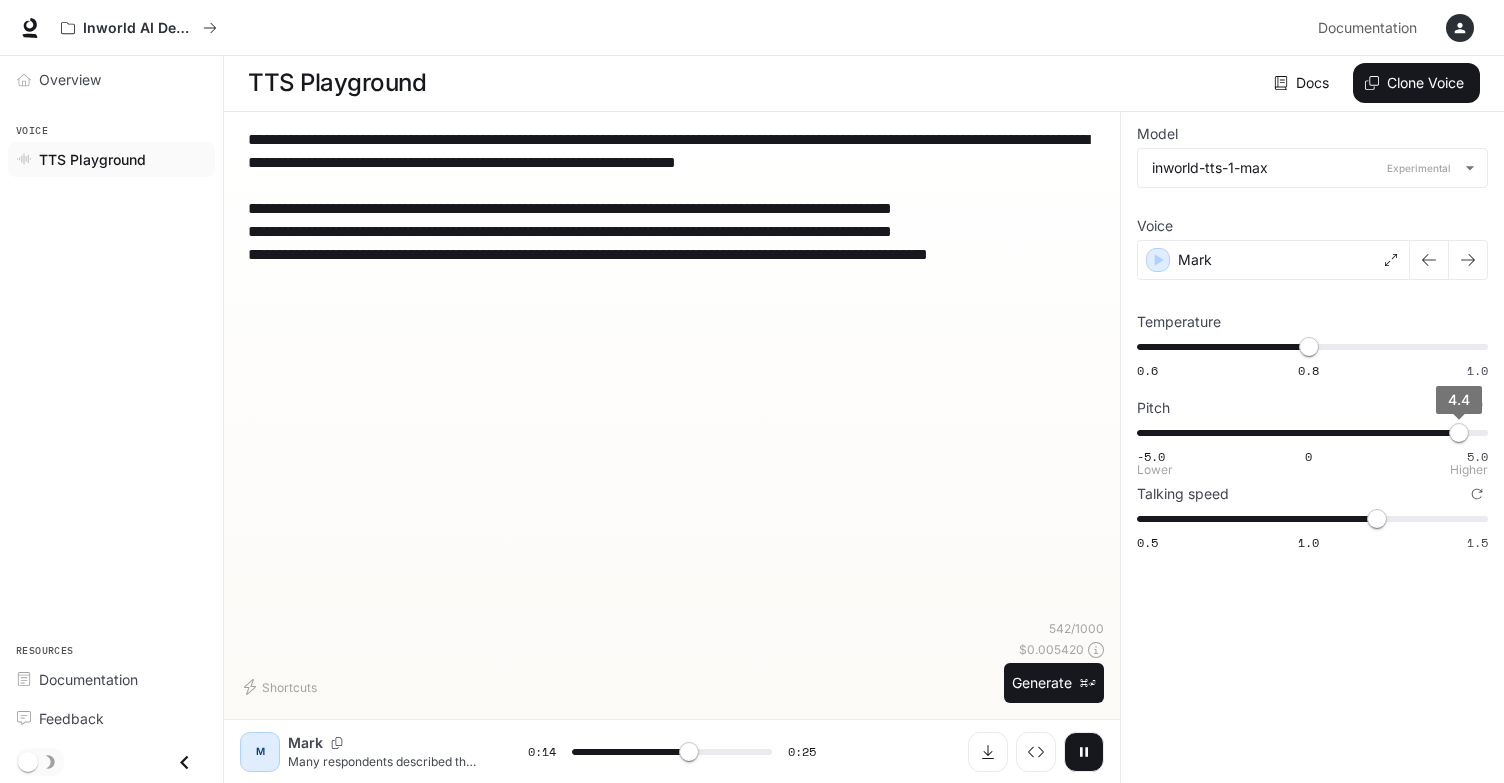 type on "****" 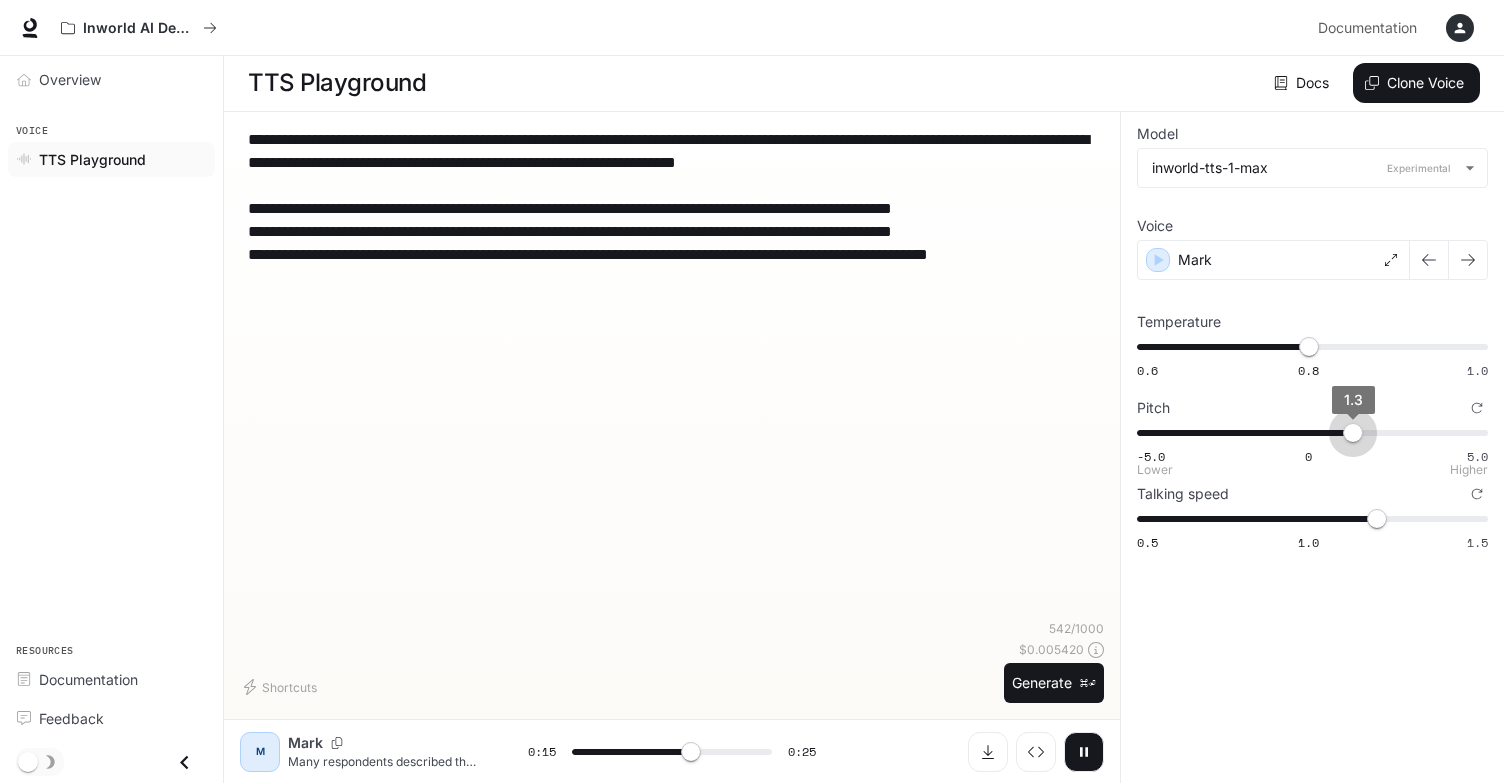 type on "****" 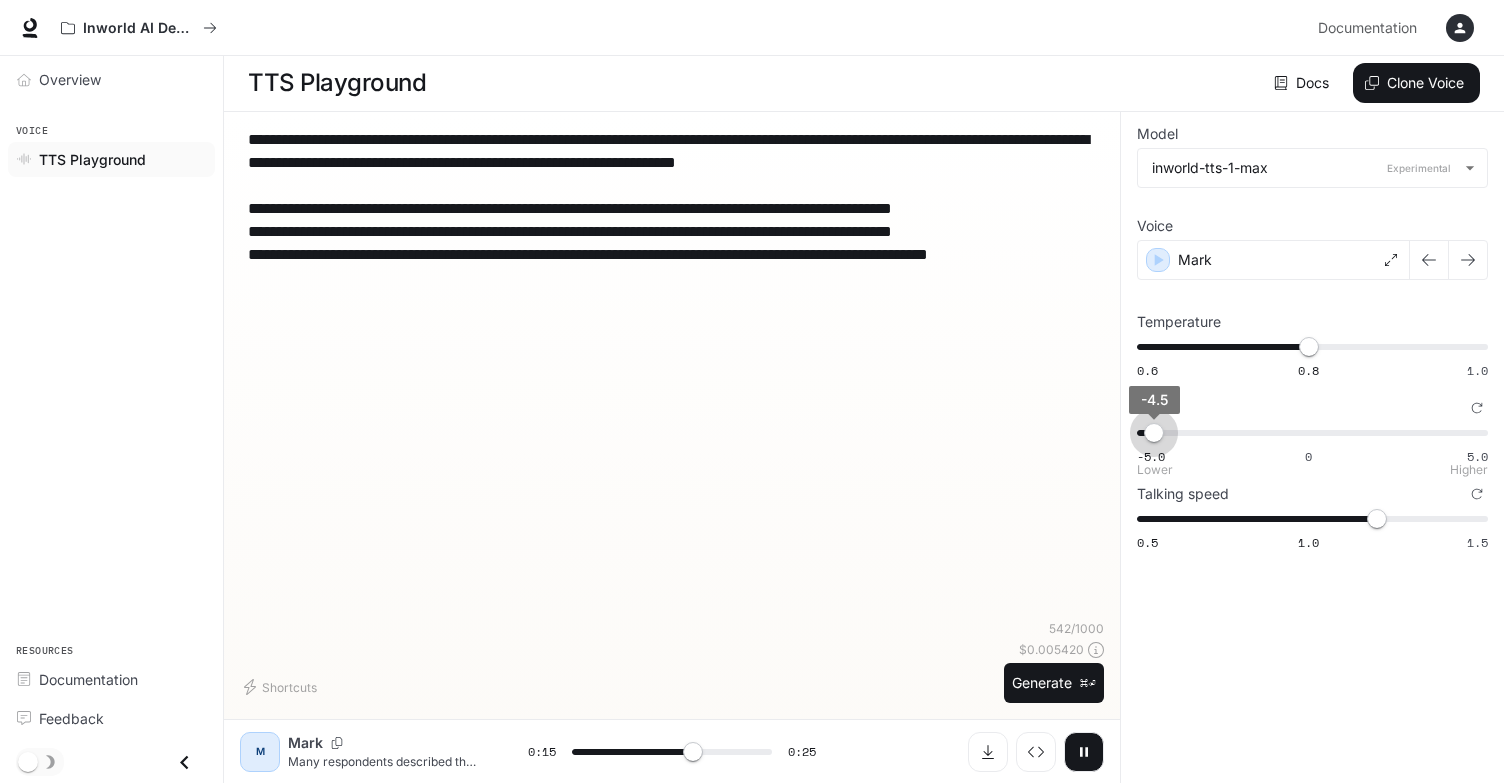 type on "****" 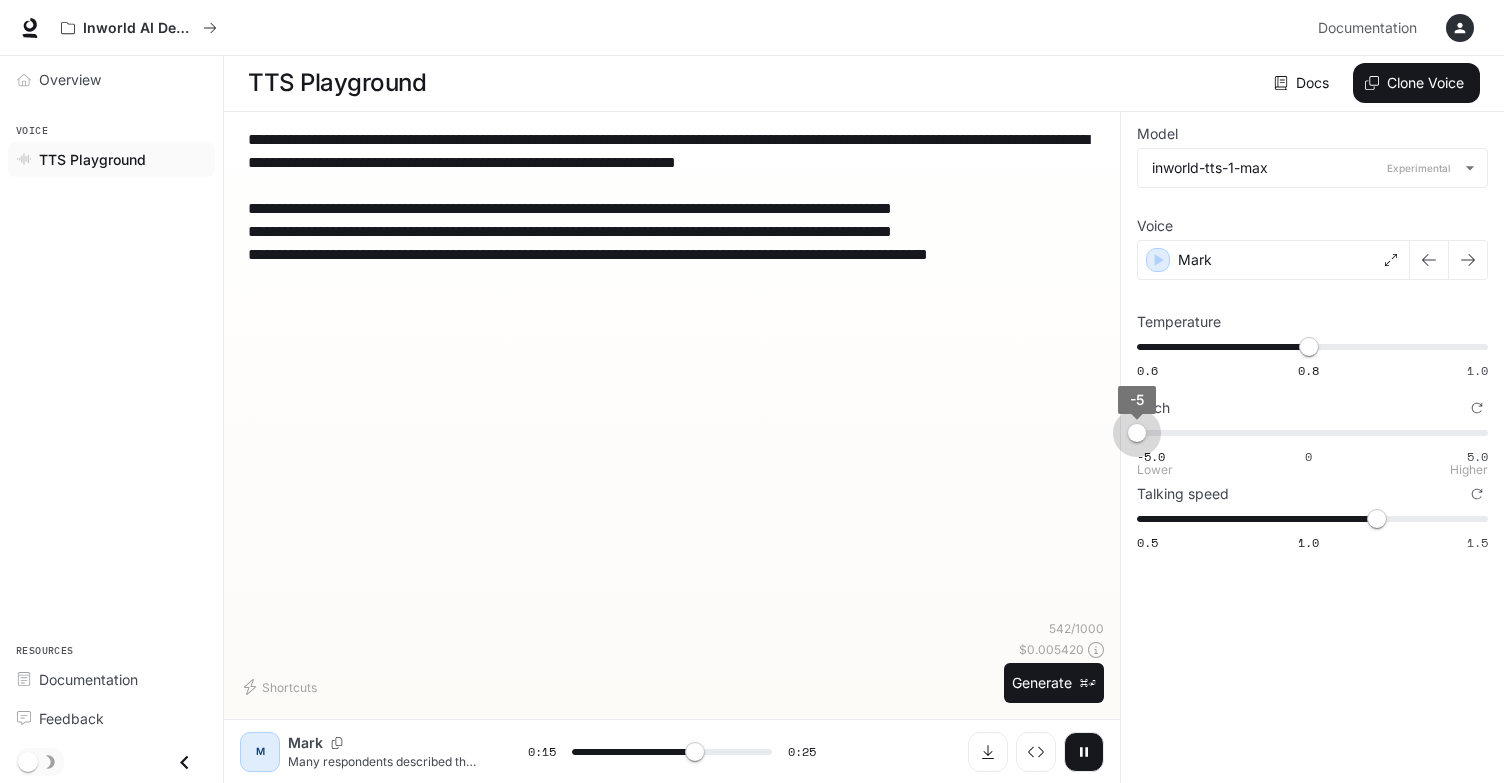 drag, startPoint x: 1466, startPoint y: 429, endPoint x: 1131, endPoint y: 427, distance: 335.00598 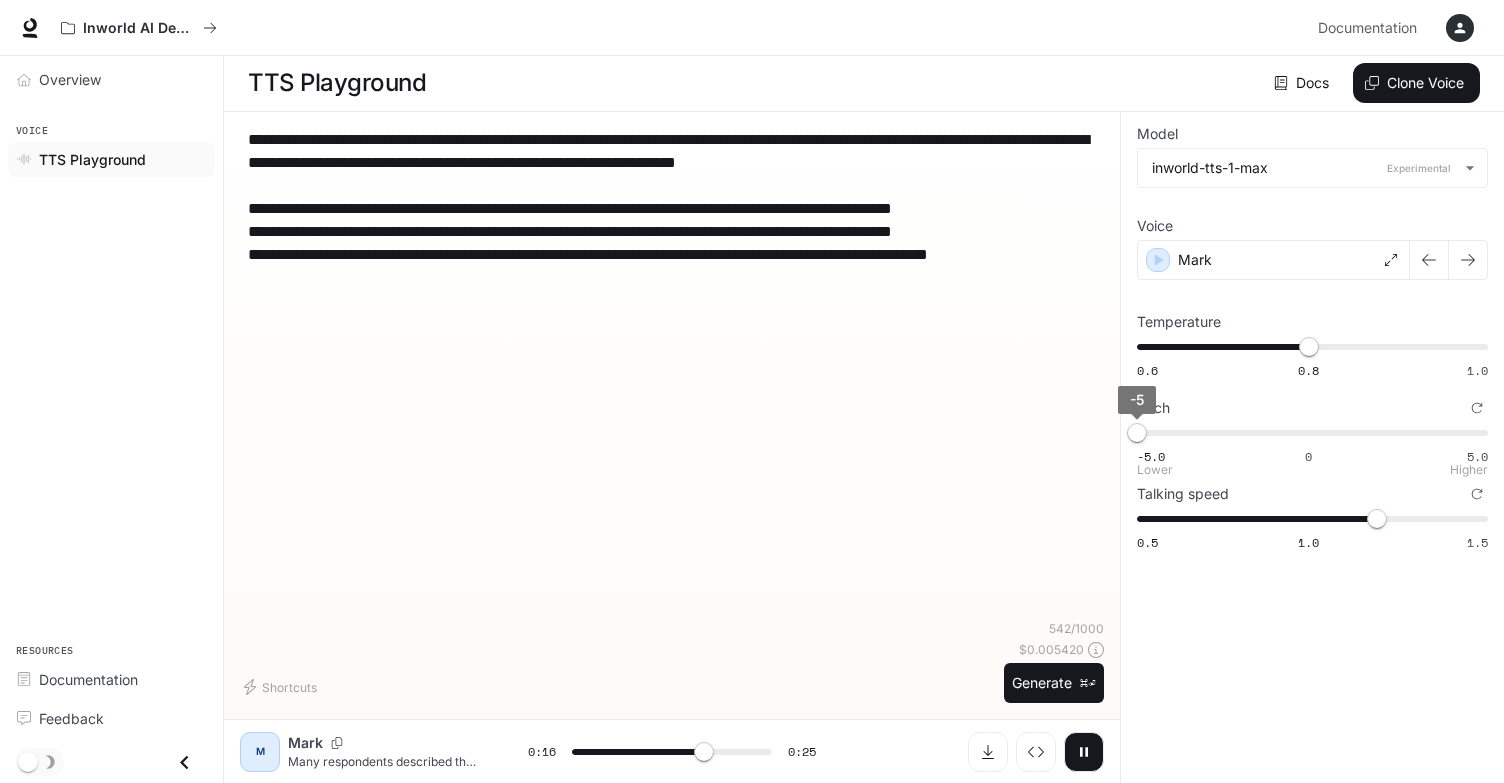 type on "****" 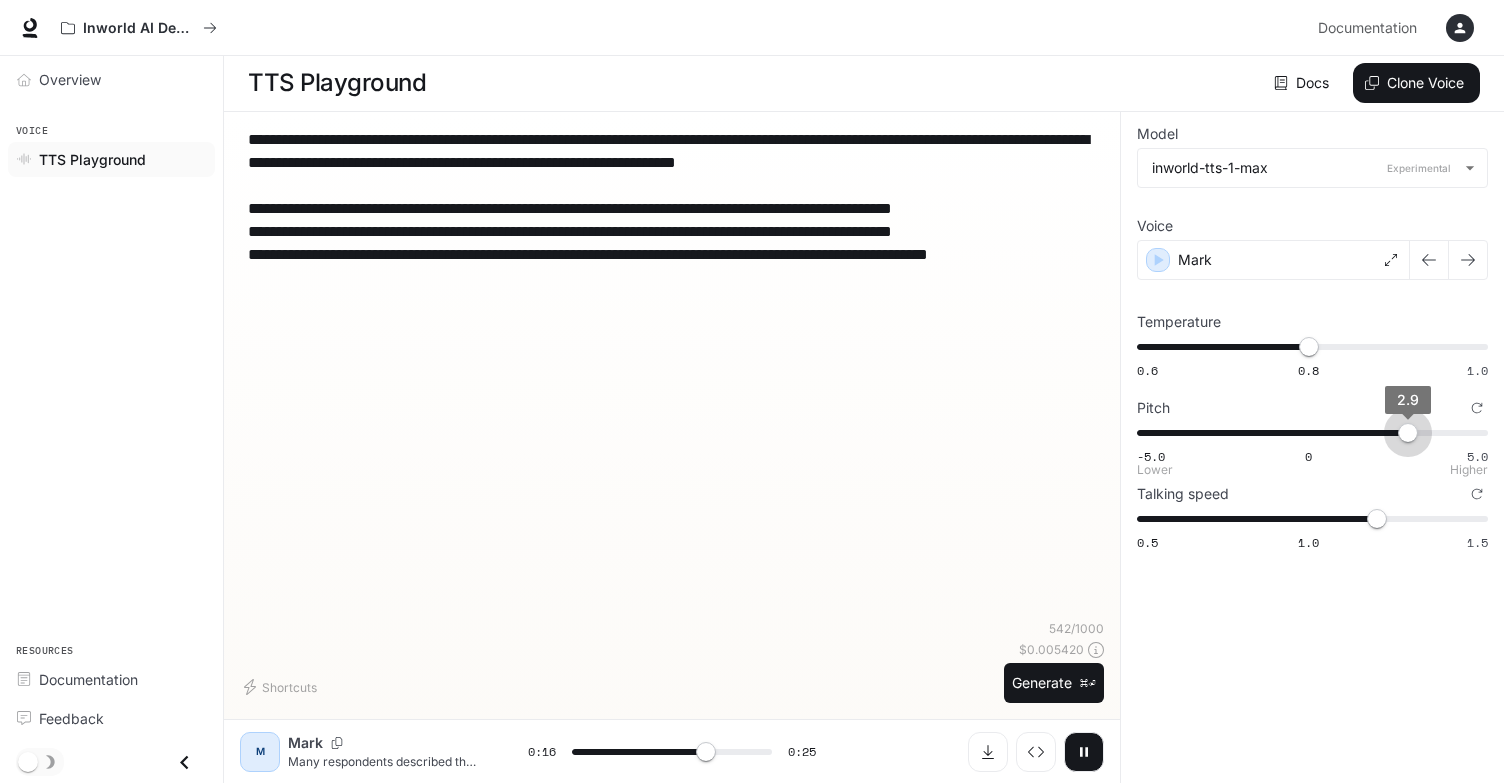 type on "****" 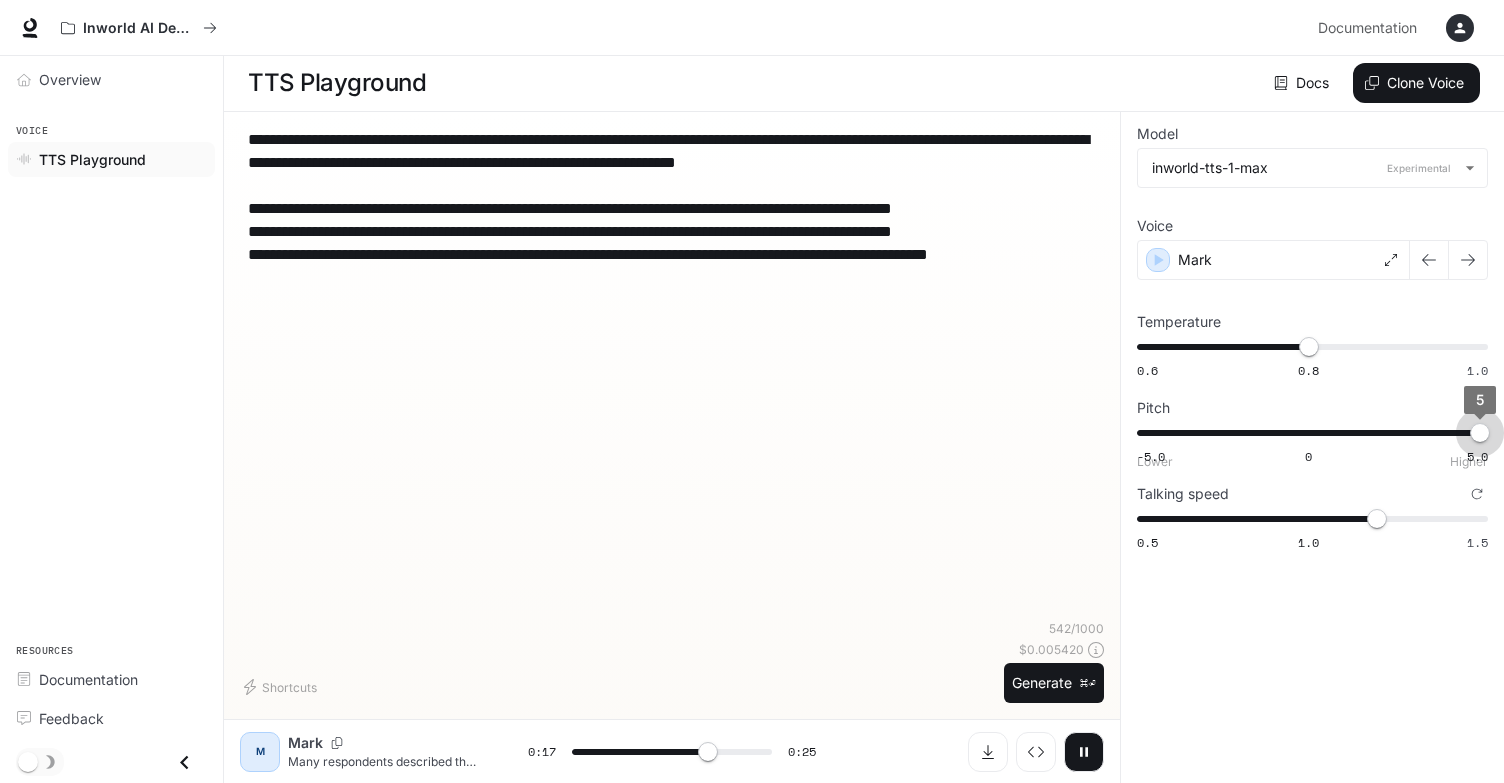 drag, startPoint x: 1140, startPoint y: 430, endPoint x: 1511, endPoint y: 427, distance: 371.01212 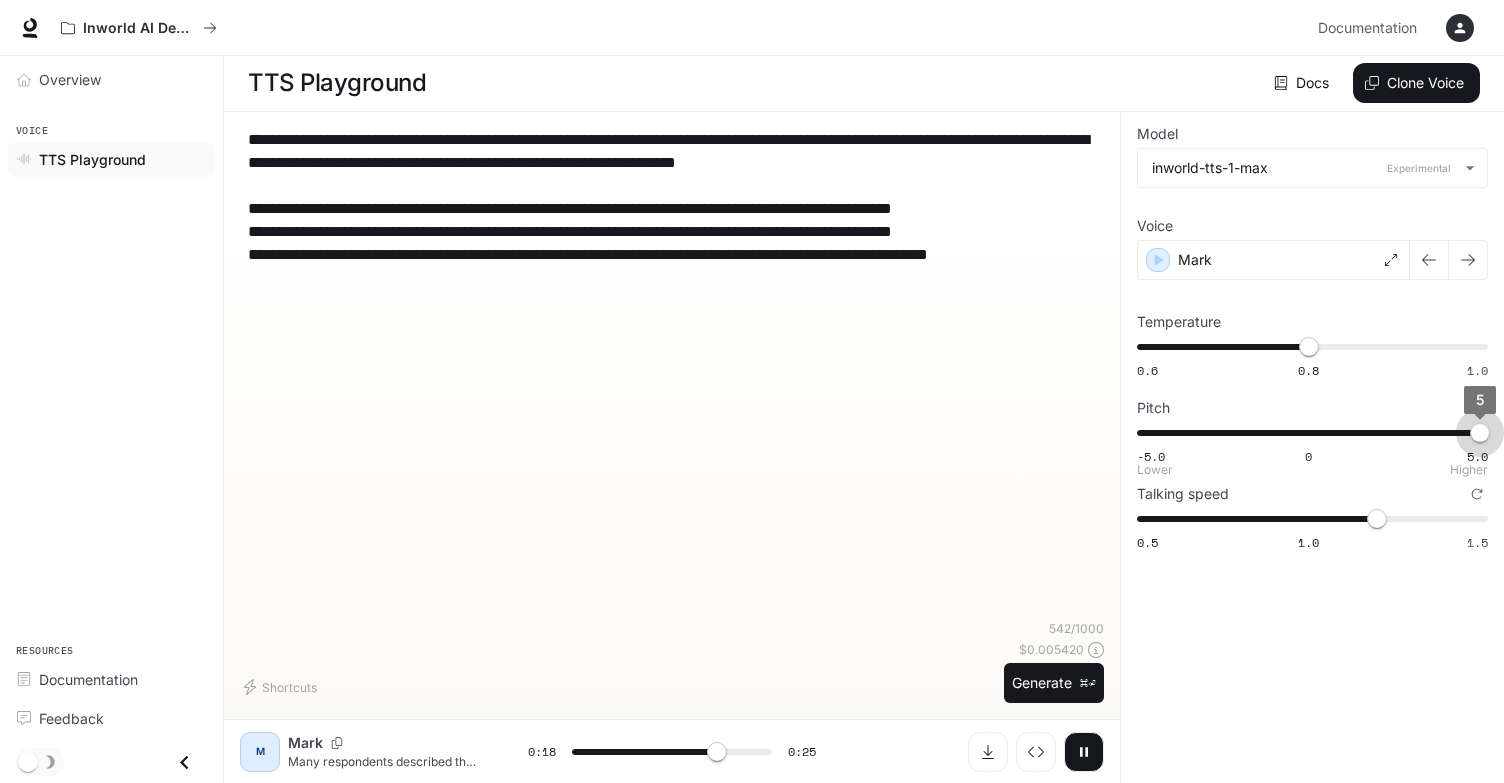 type on "****" 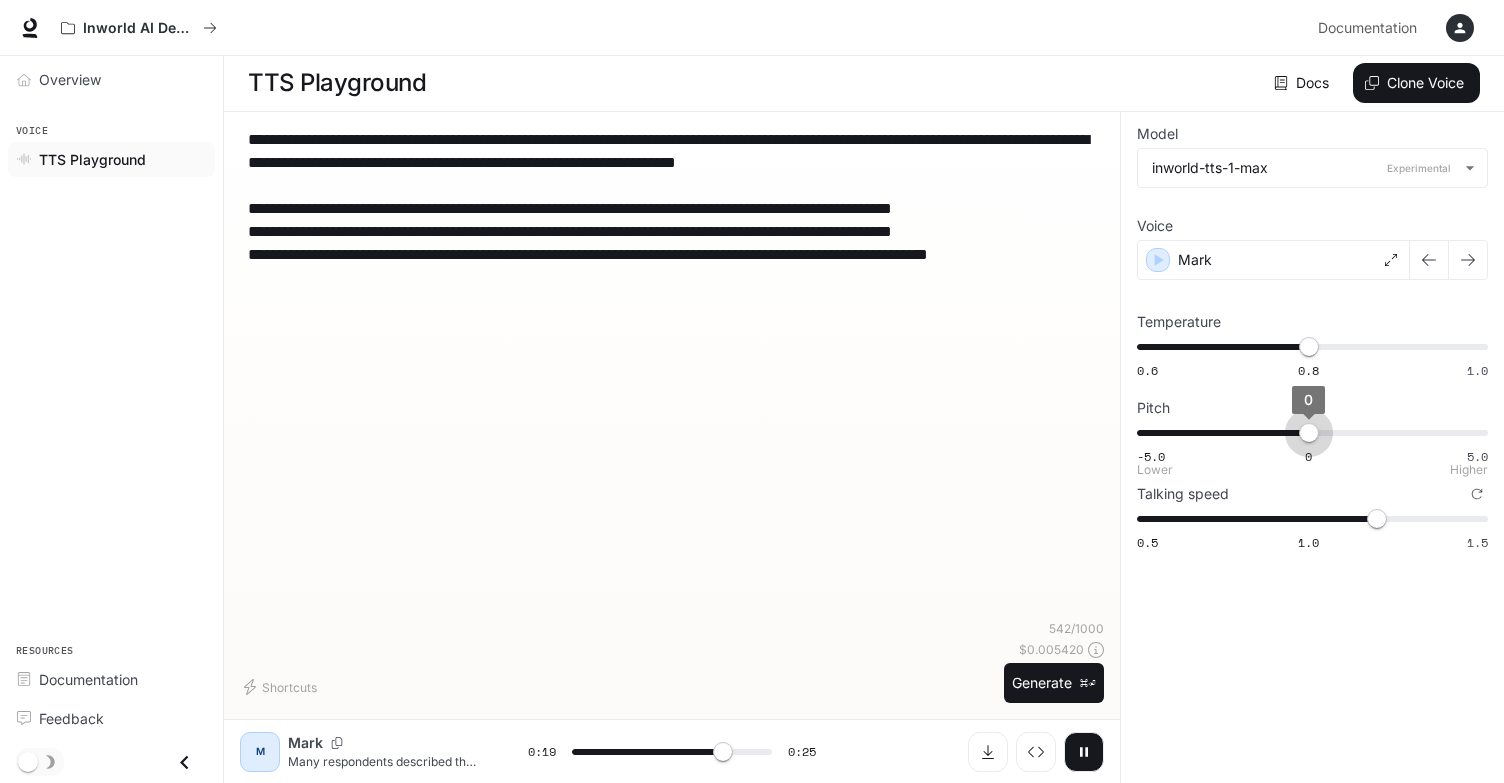 drag, startPoint x: 1480, startPoint y: 443, endPoint x: 1307, endPoint y: 436, distance: 173.14156 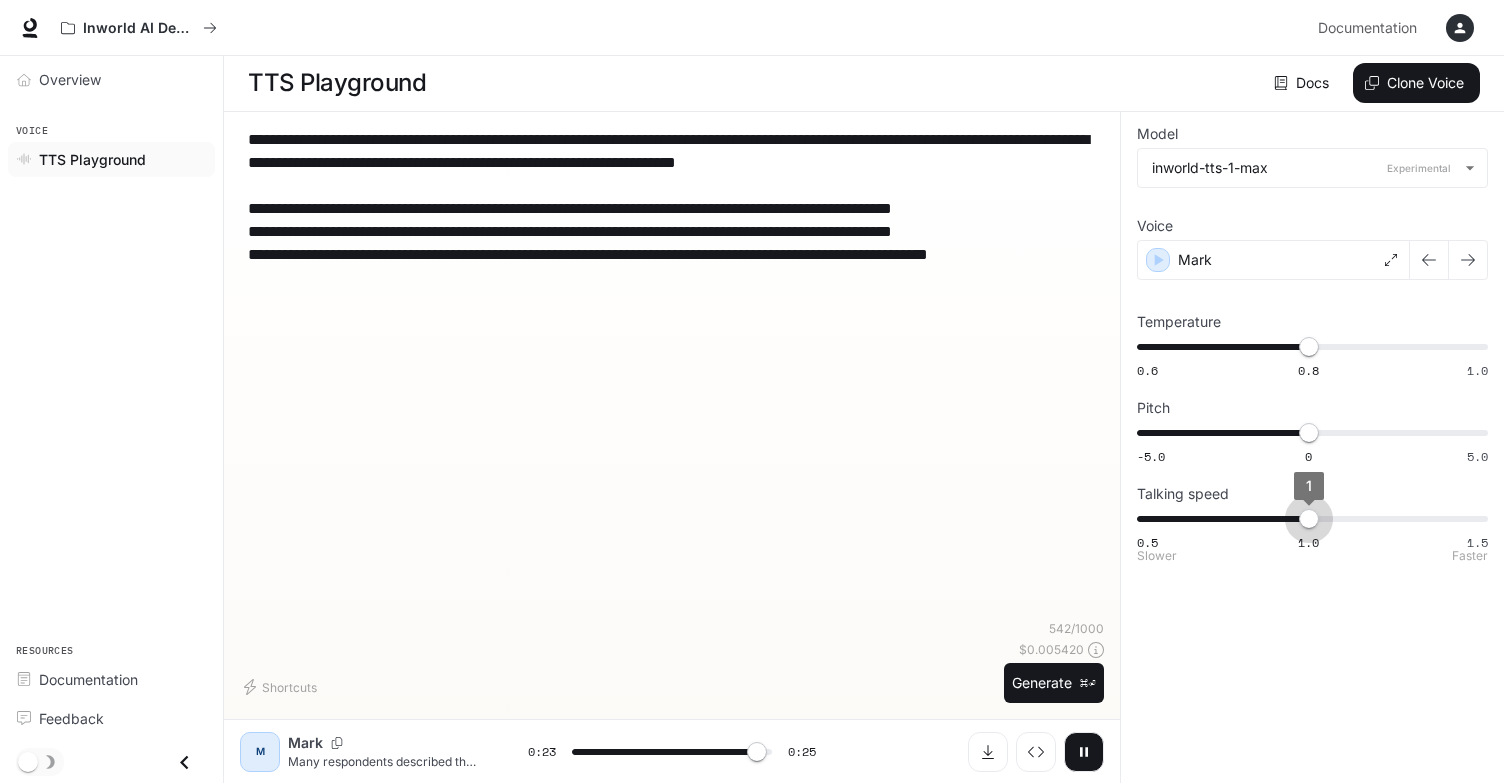 drag, startPoint x: 1385, startPoint y: 513, endPoint x: 1298, endPoint y: 514, distance: 87.005745 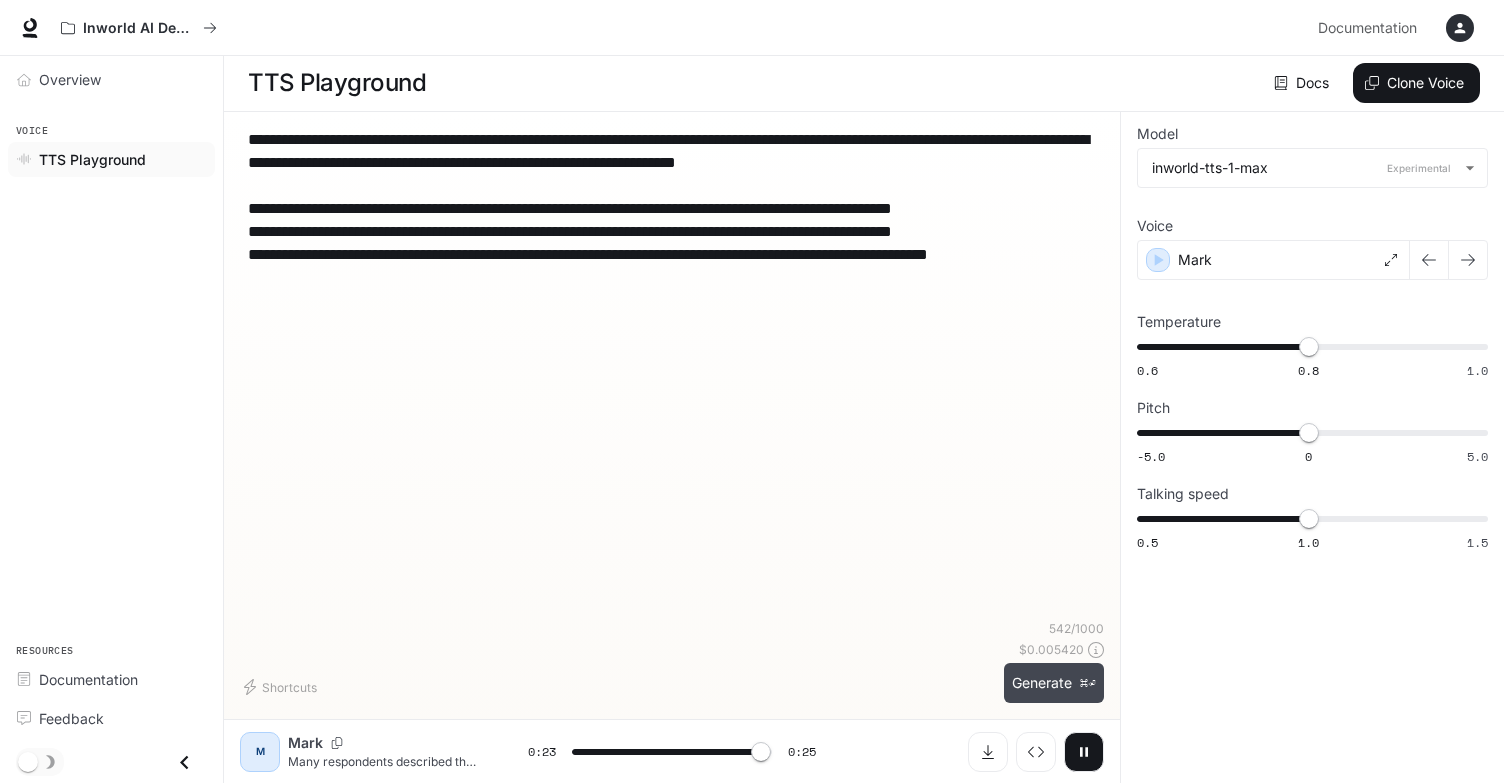 click on "⌘⏎" at bounding box center (1088, 683) 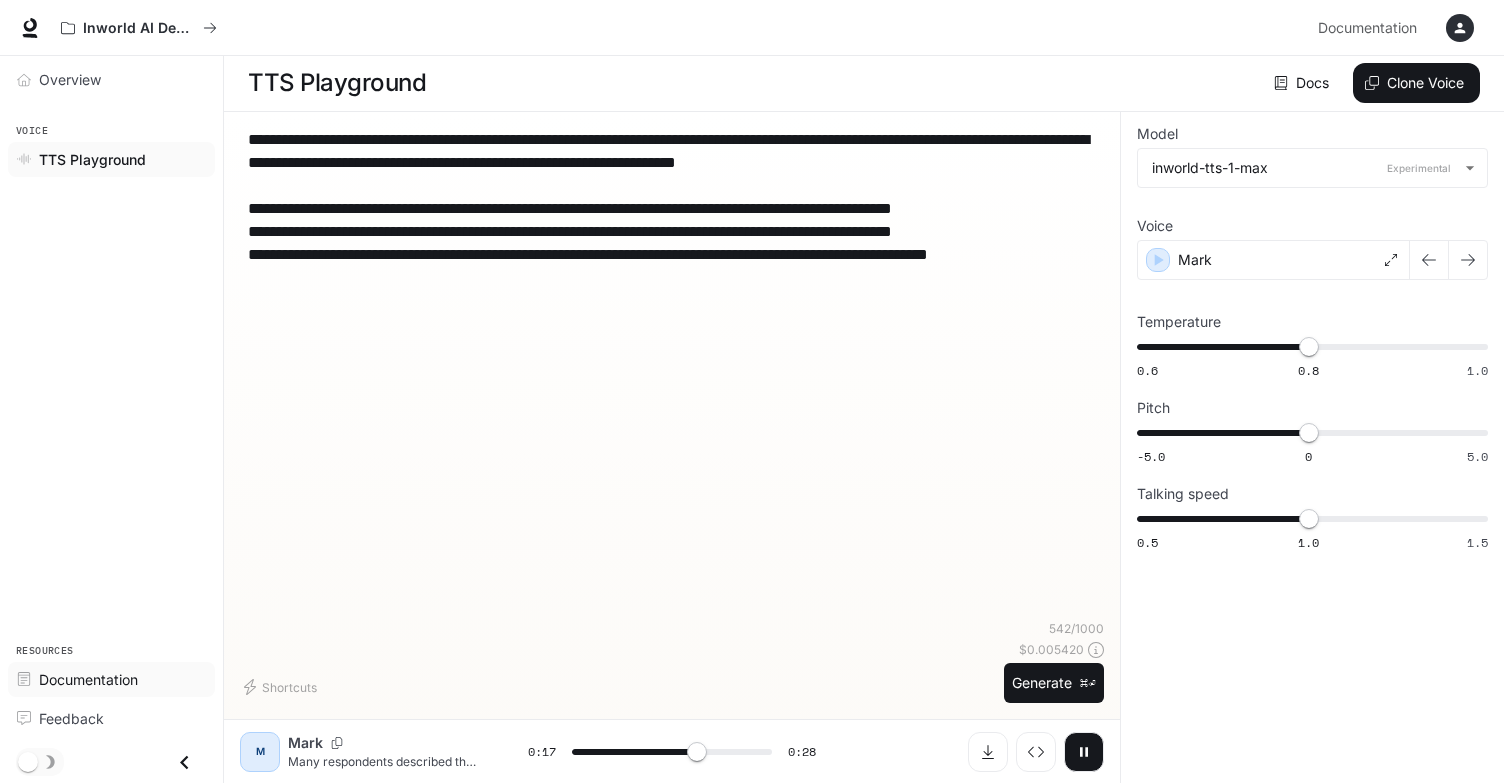 click on "Documentation" at bounding box center [88, 679] 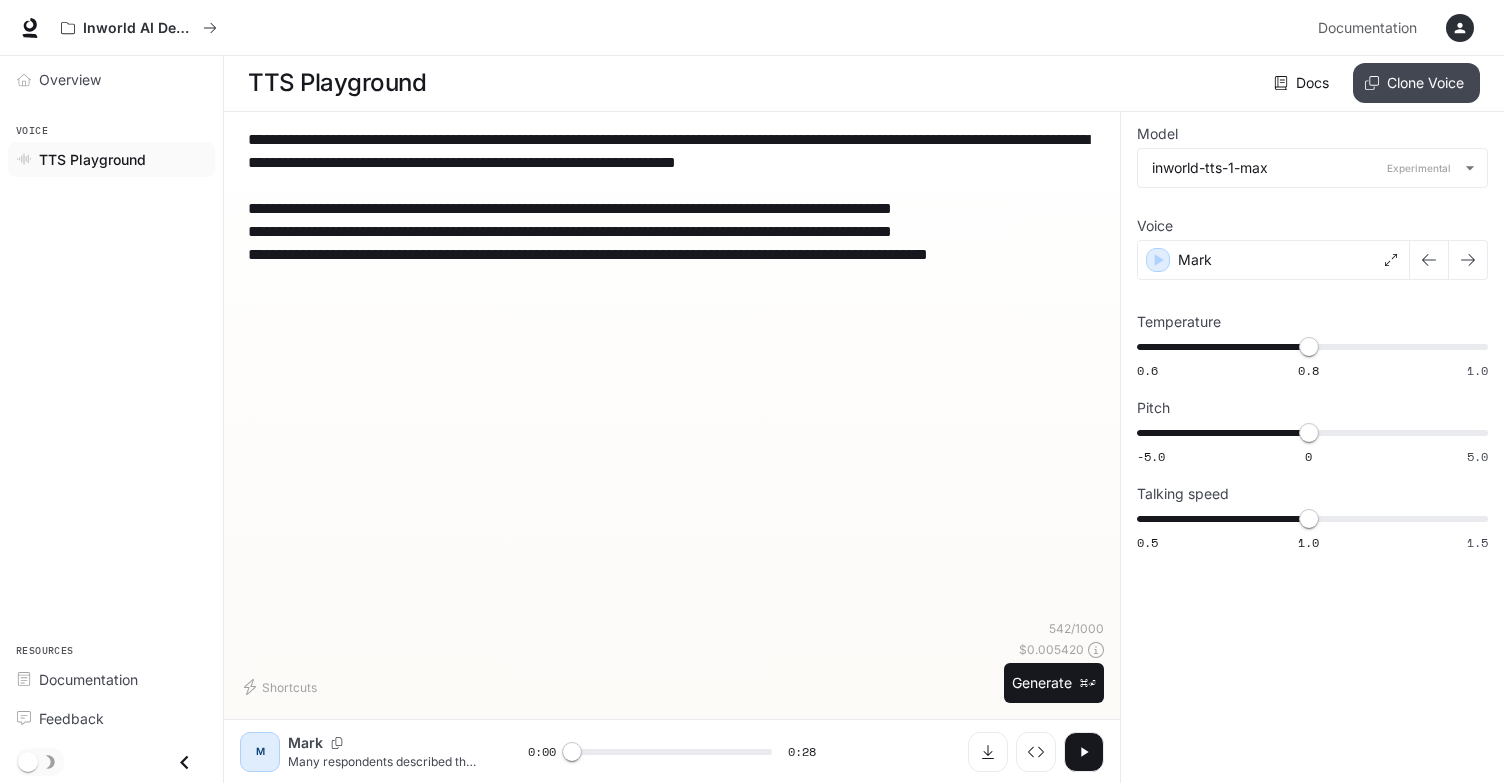click on "Clone Voice" at bounding box center (1416, 83) 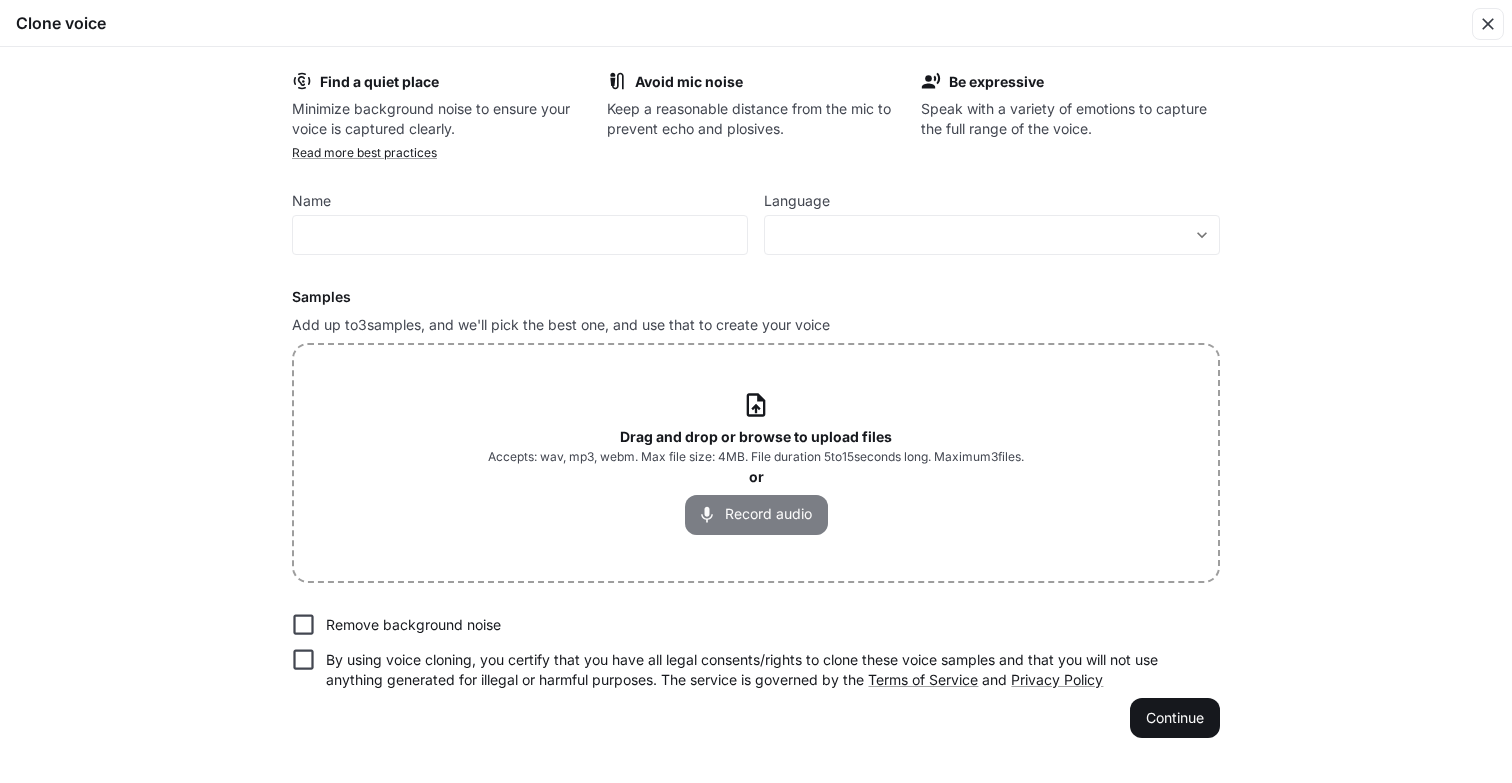 click on "Record audio" at bounding box center (756, 515) 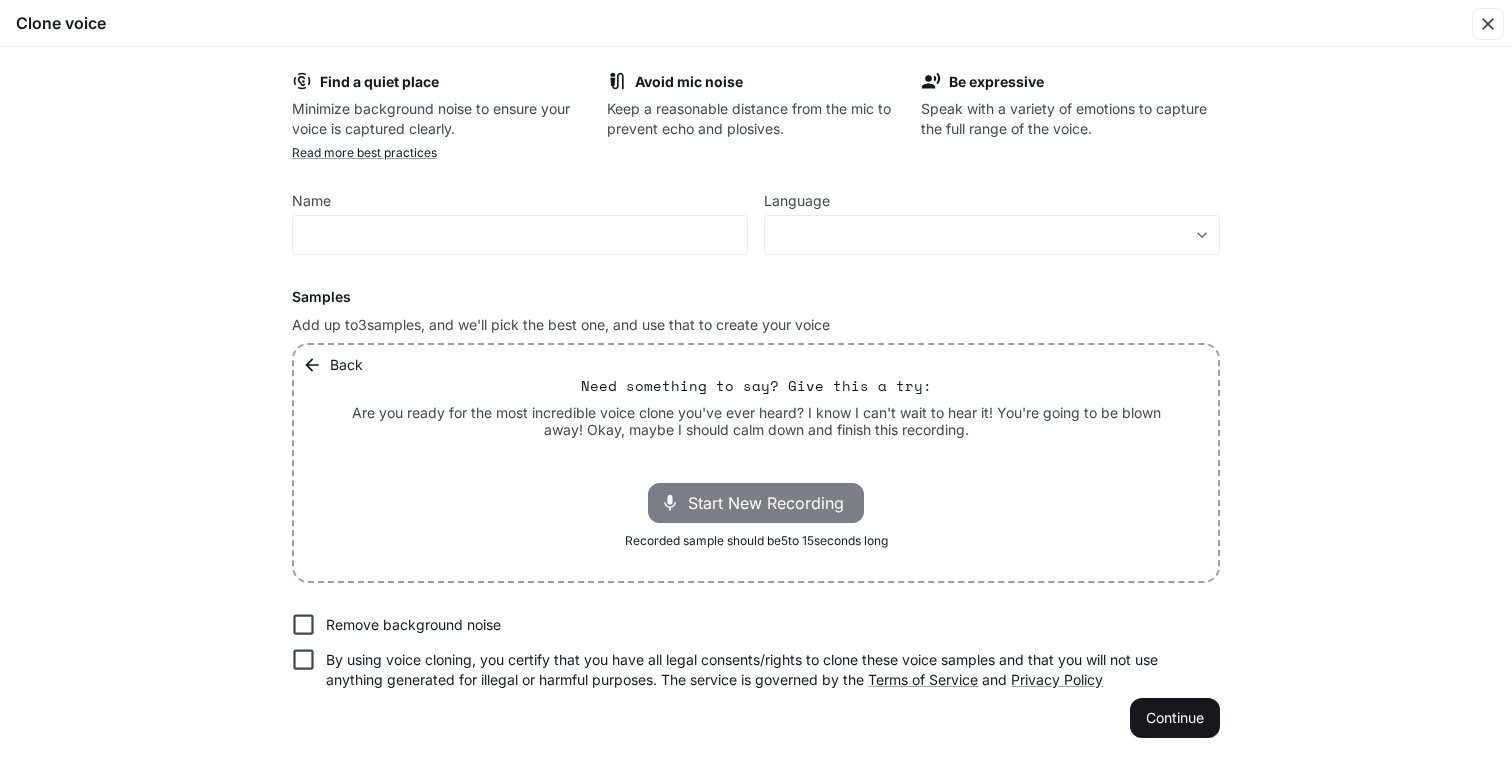 click on "Start New Recording" at bounding box center [772, 503] 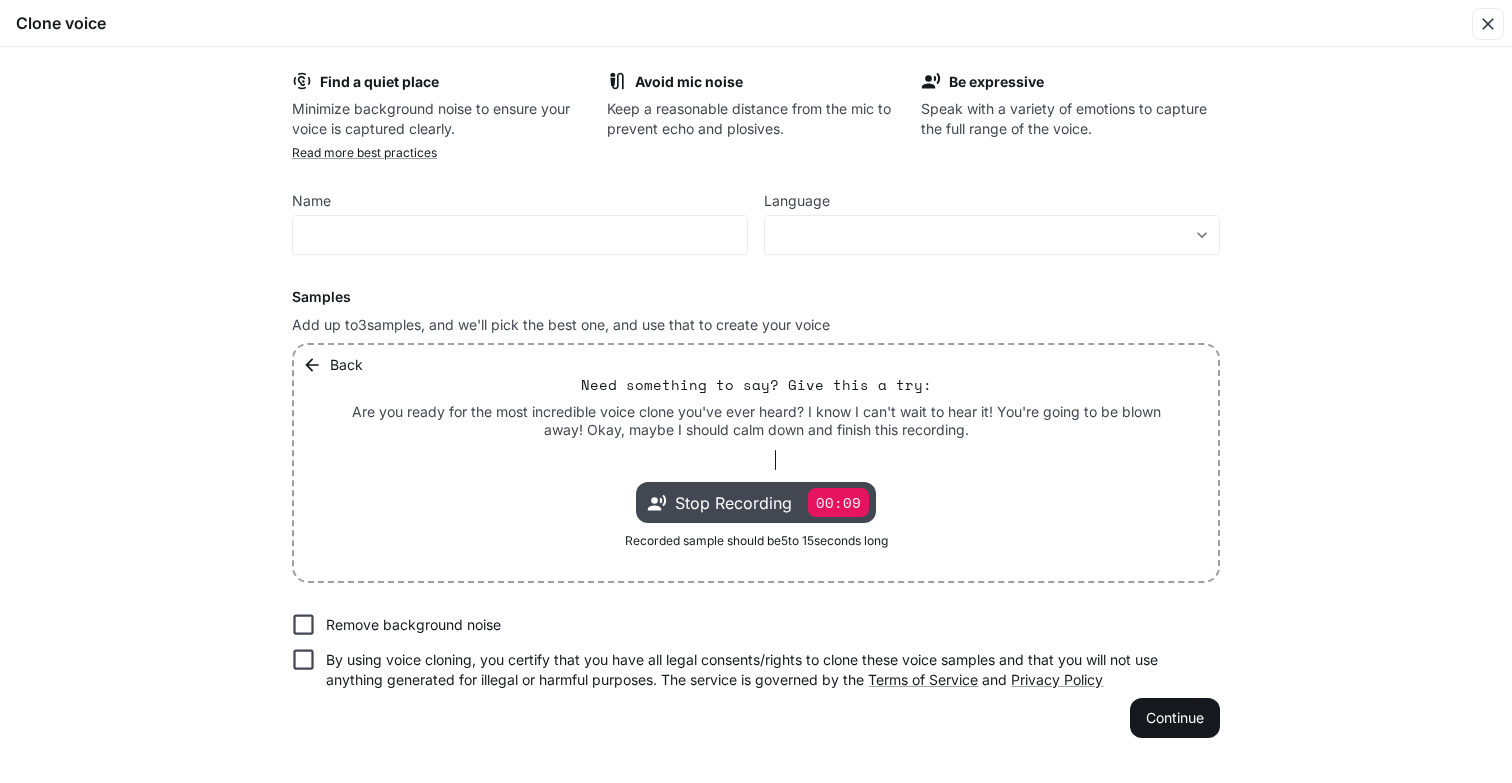 click on "Stop Recording" at bounding box center (733, 503) 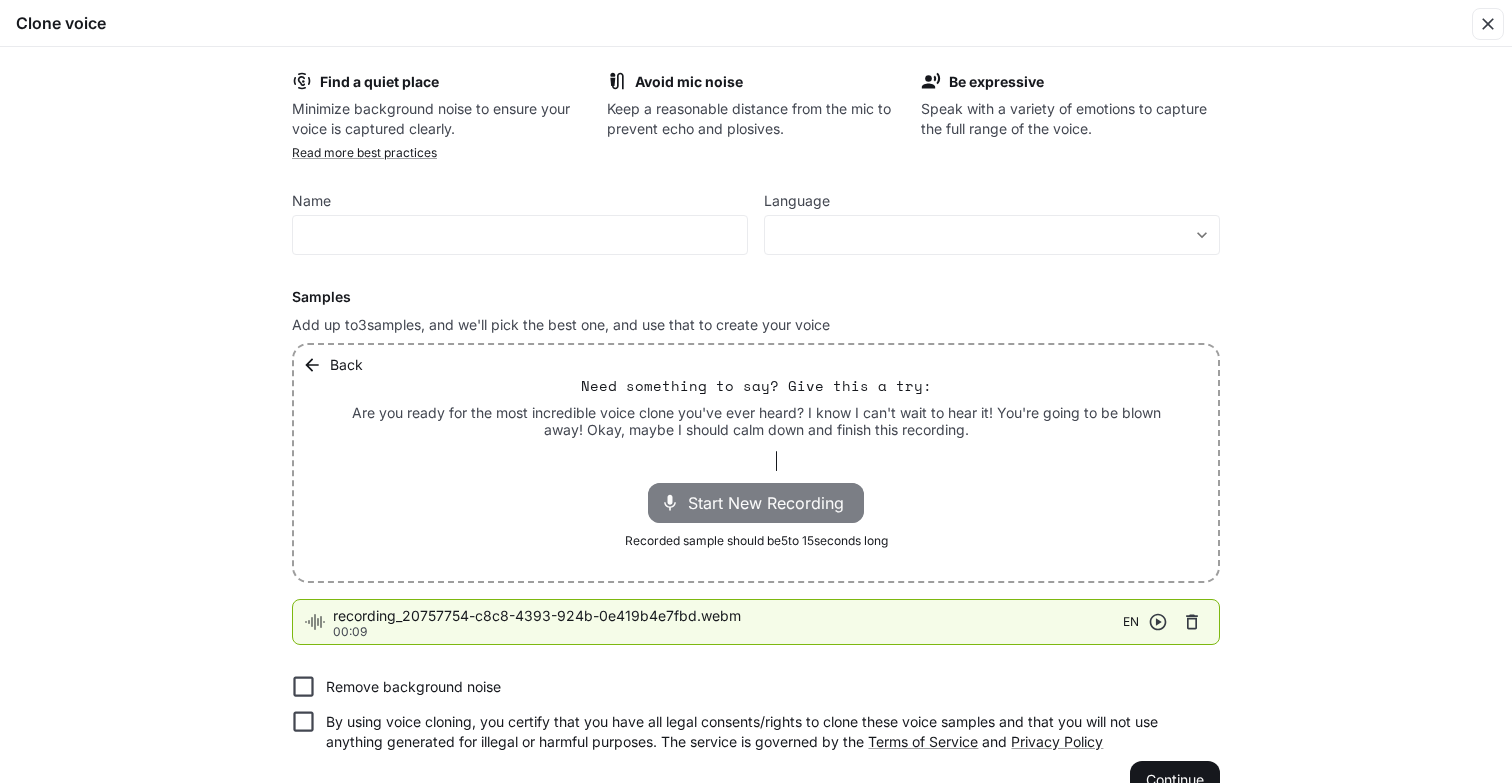 click on "Start New Recording" at bounding box center (772, 503) 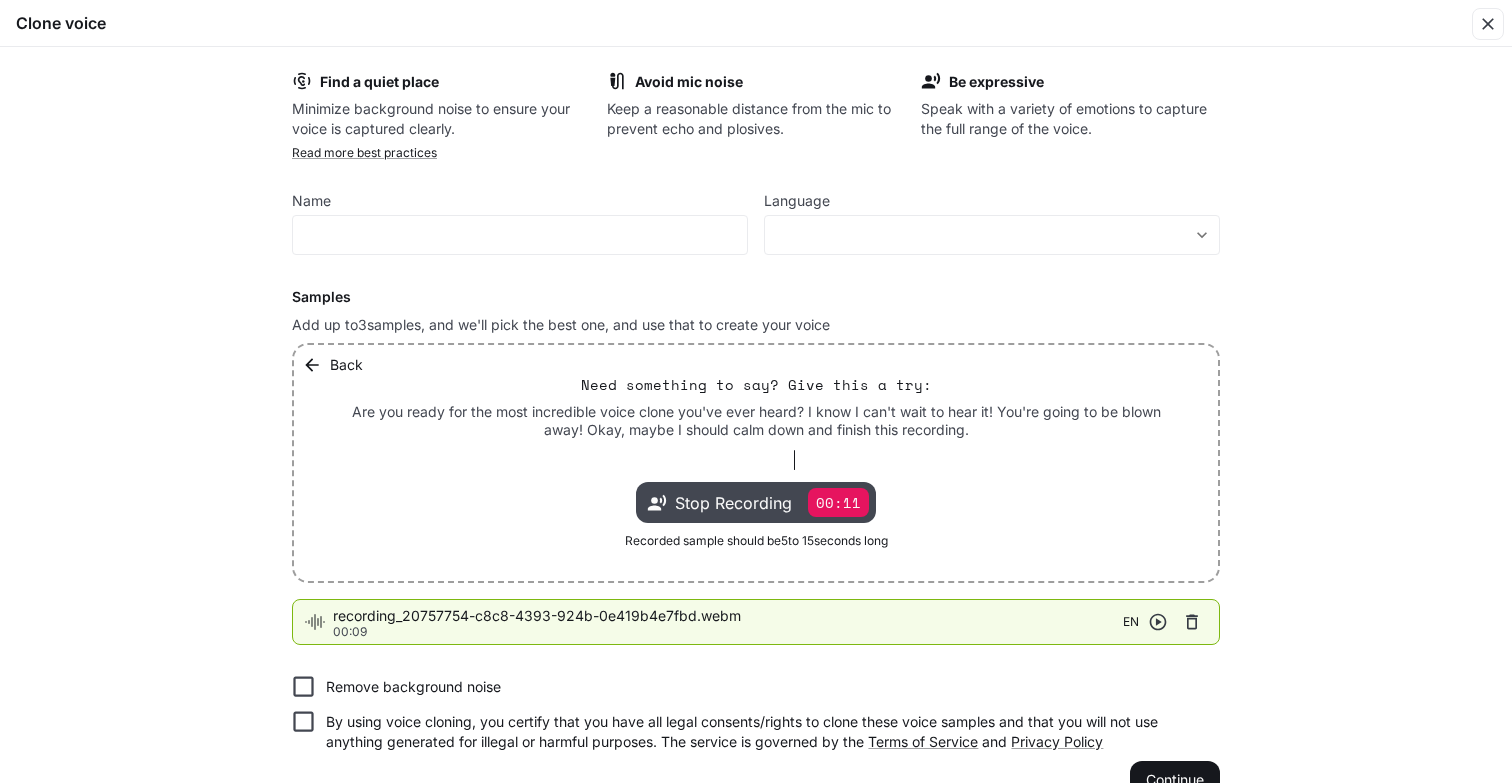 click on "Stop Recording" at bounding box center [733, 503] 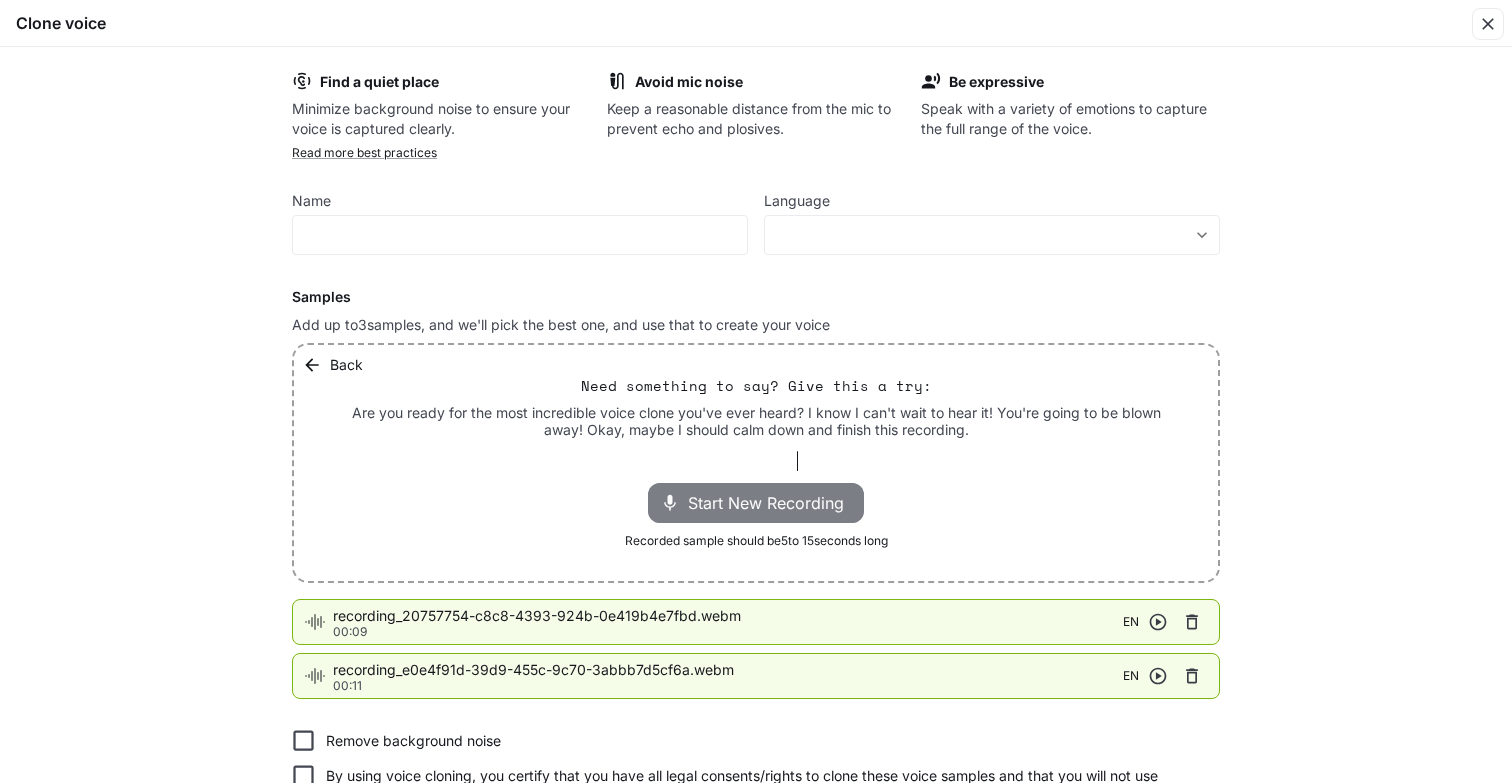 click on "Start New Recording" at bounding box center (772, 503) 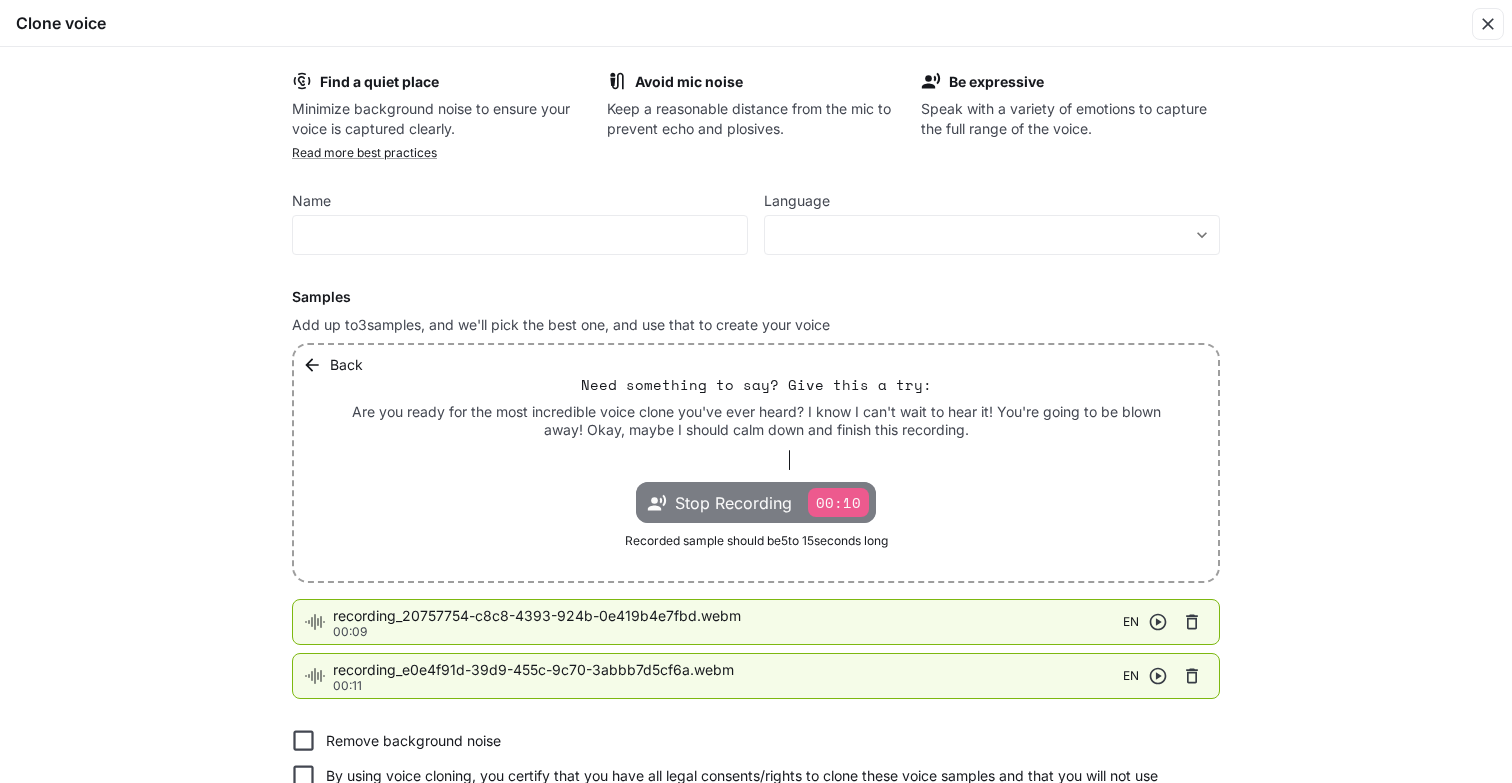 click on "Stop Recording" at bounding box center (733, 503) 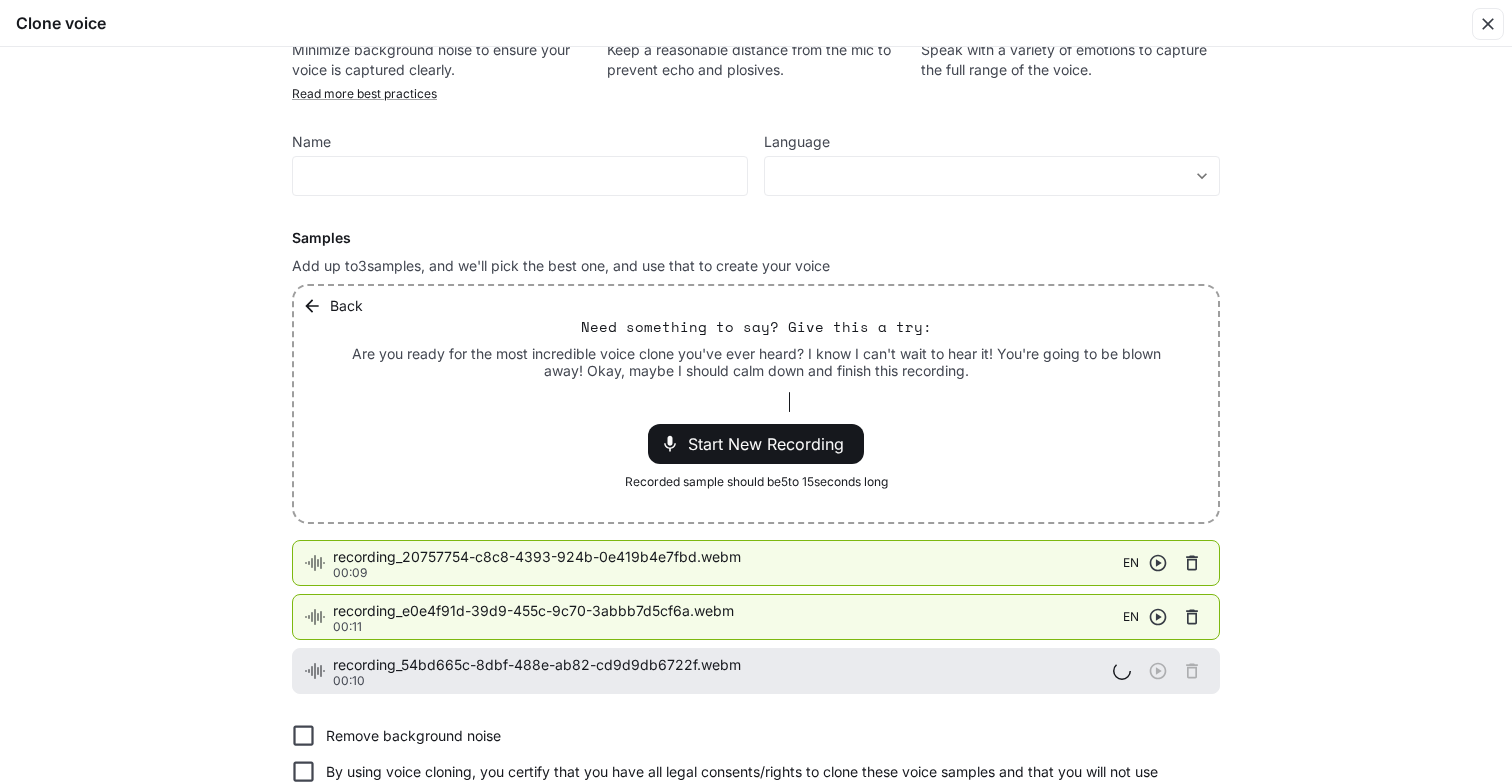 scroll, scrollTop: 149, scrollLeft: 0, axis: vertical 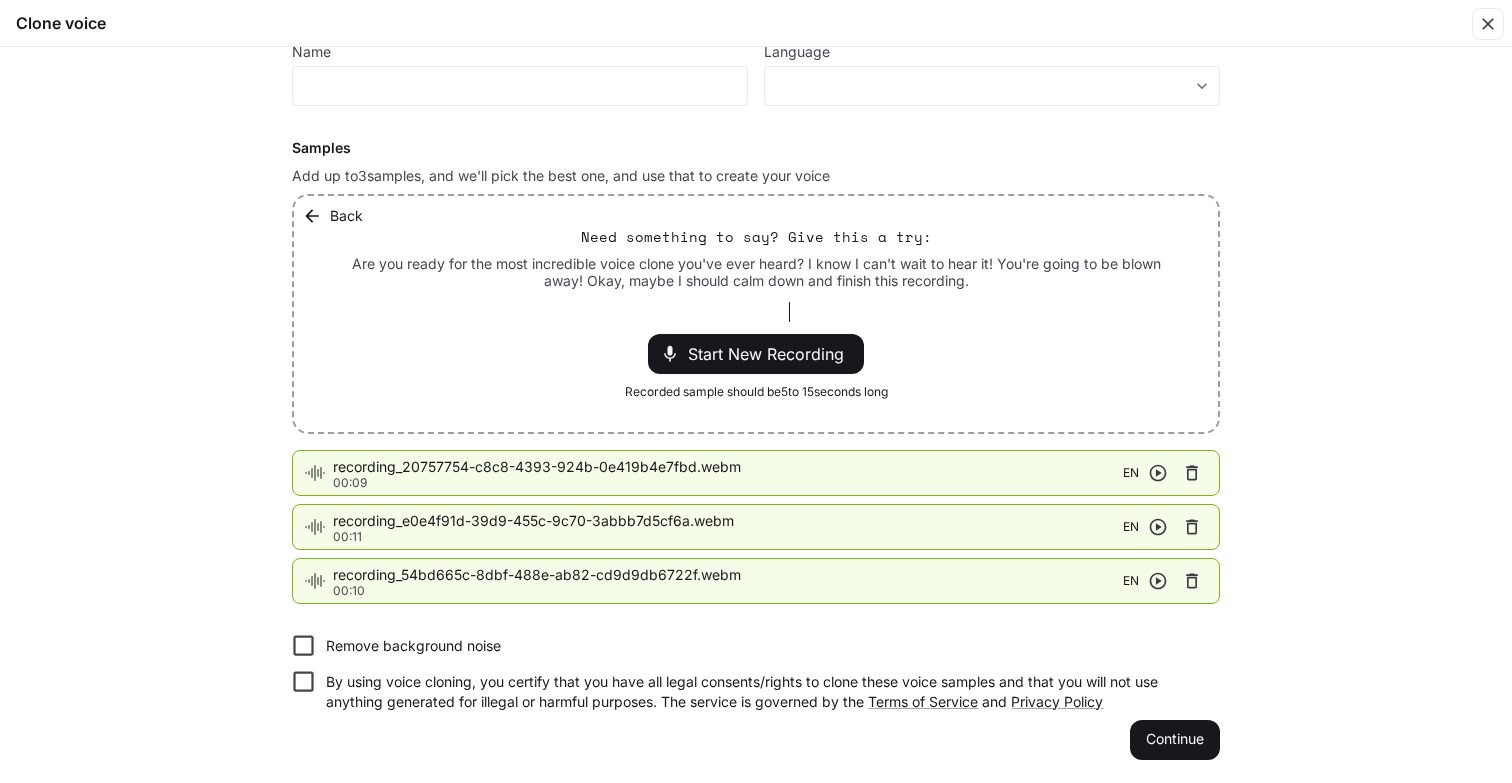click on "Remove background noise" at bounding box center (413, 646) 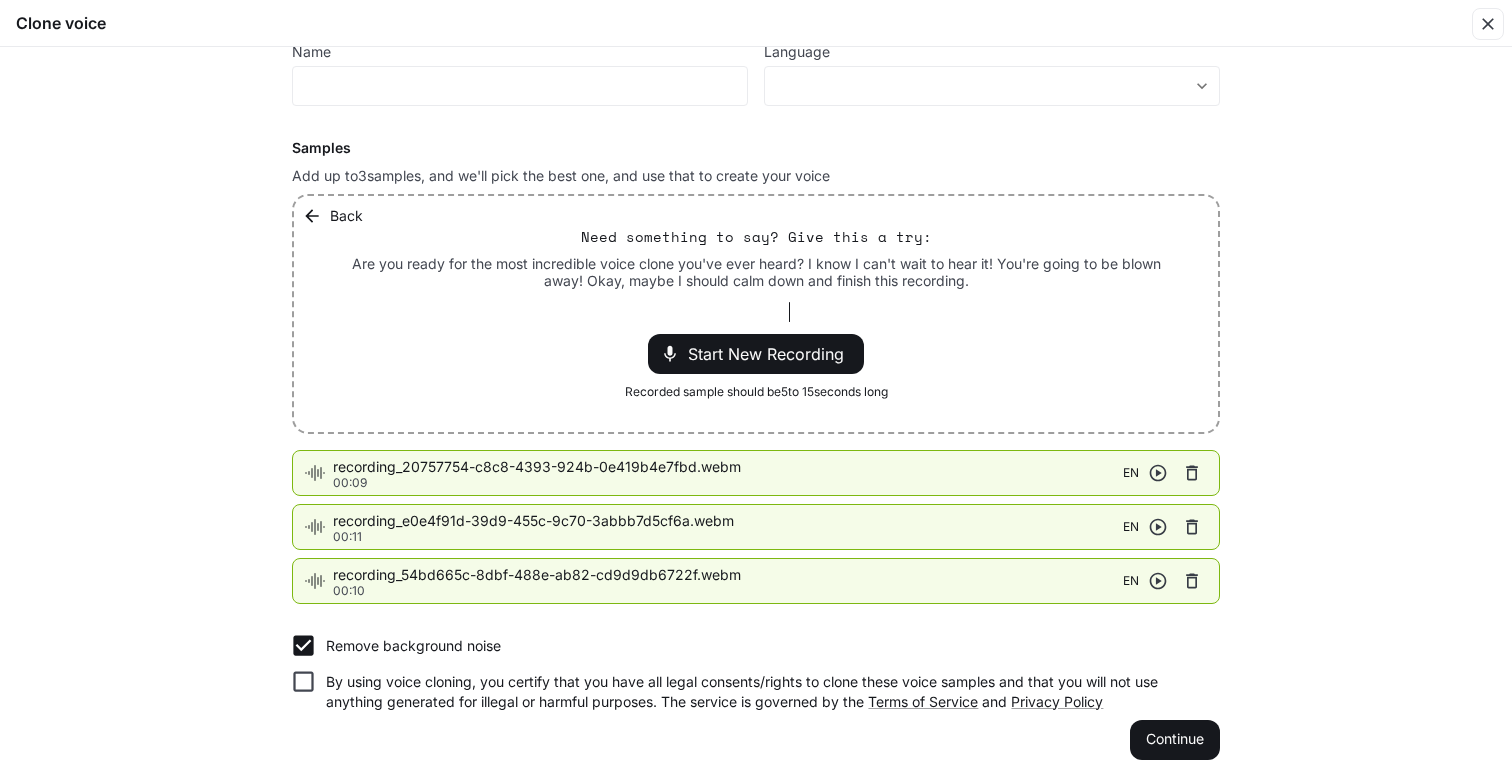 click on "By using voice cloning, you certify that you have all legal consents/rights to clone these voice samples and that you will not use anything generated for illegal or harmful purposes. The service is governed by the   Terms of Service   and   Privacy Policy" at bounding box center [765, 692] 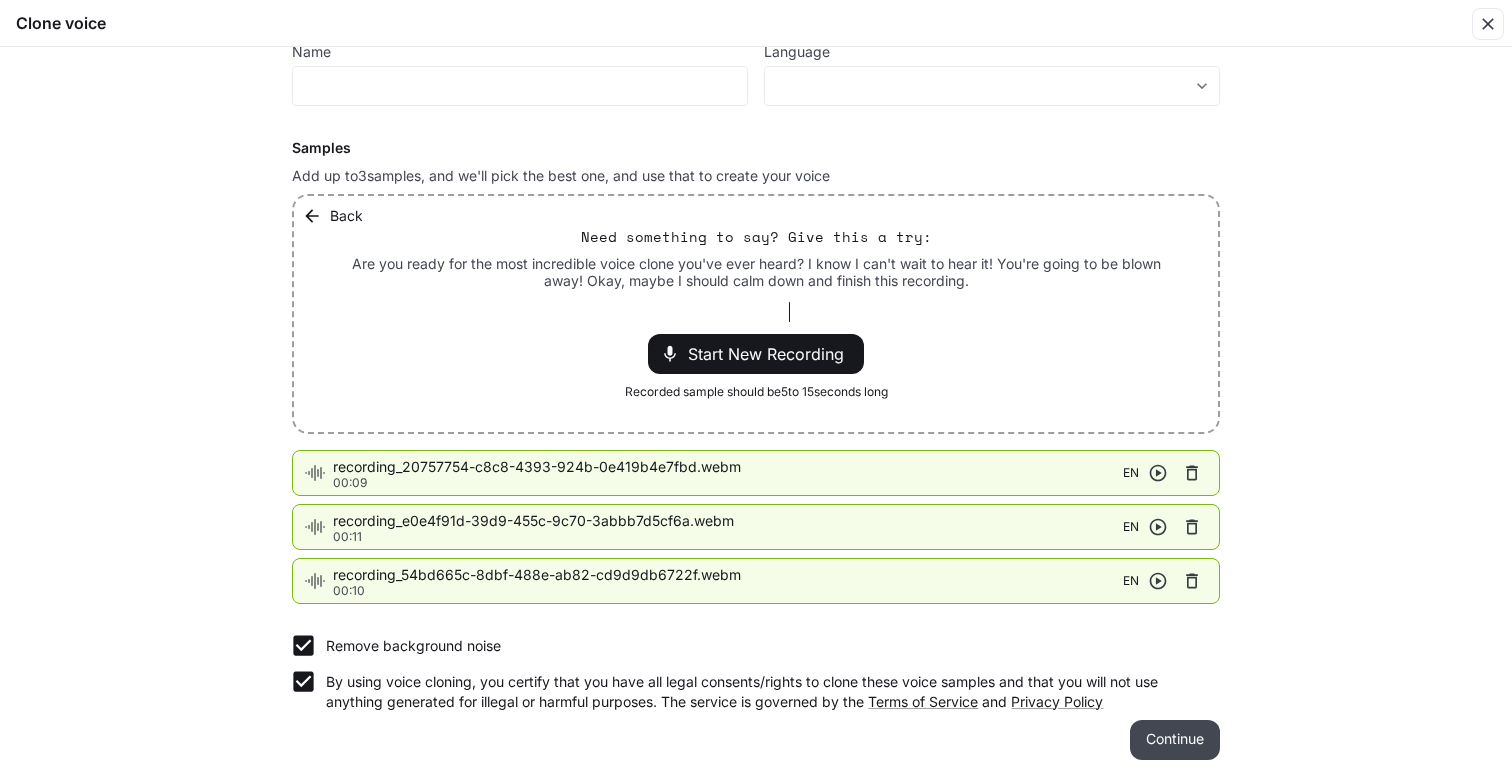 click on "Continue" at bounding box center [1175, 740] 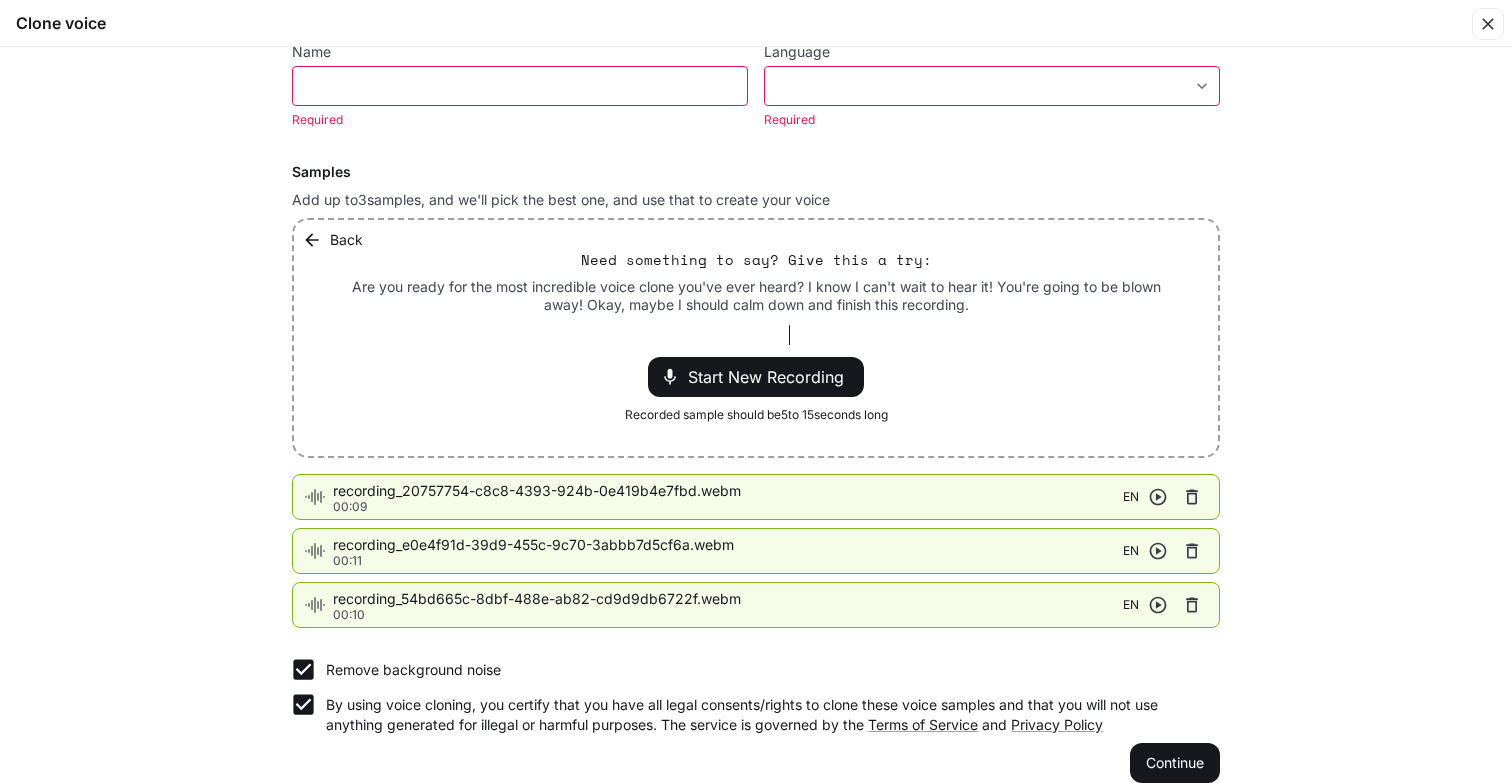 scroll, scrollTop: 0, scrollLeft: 0, axis: both 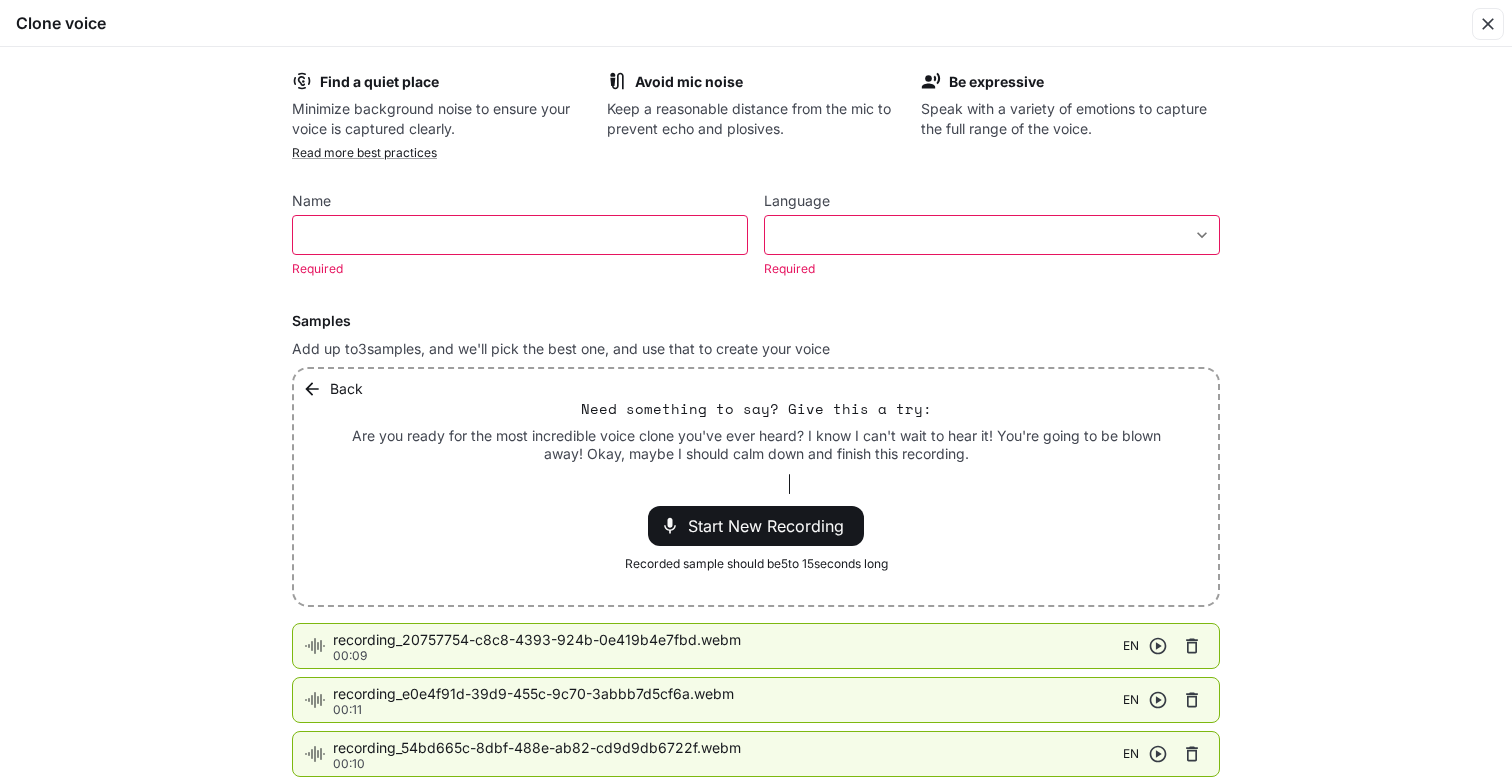click on "​ Required" at bounding box center [520, 247] 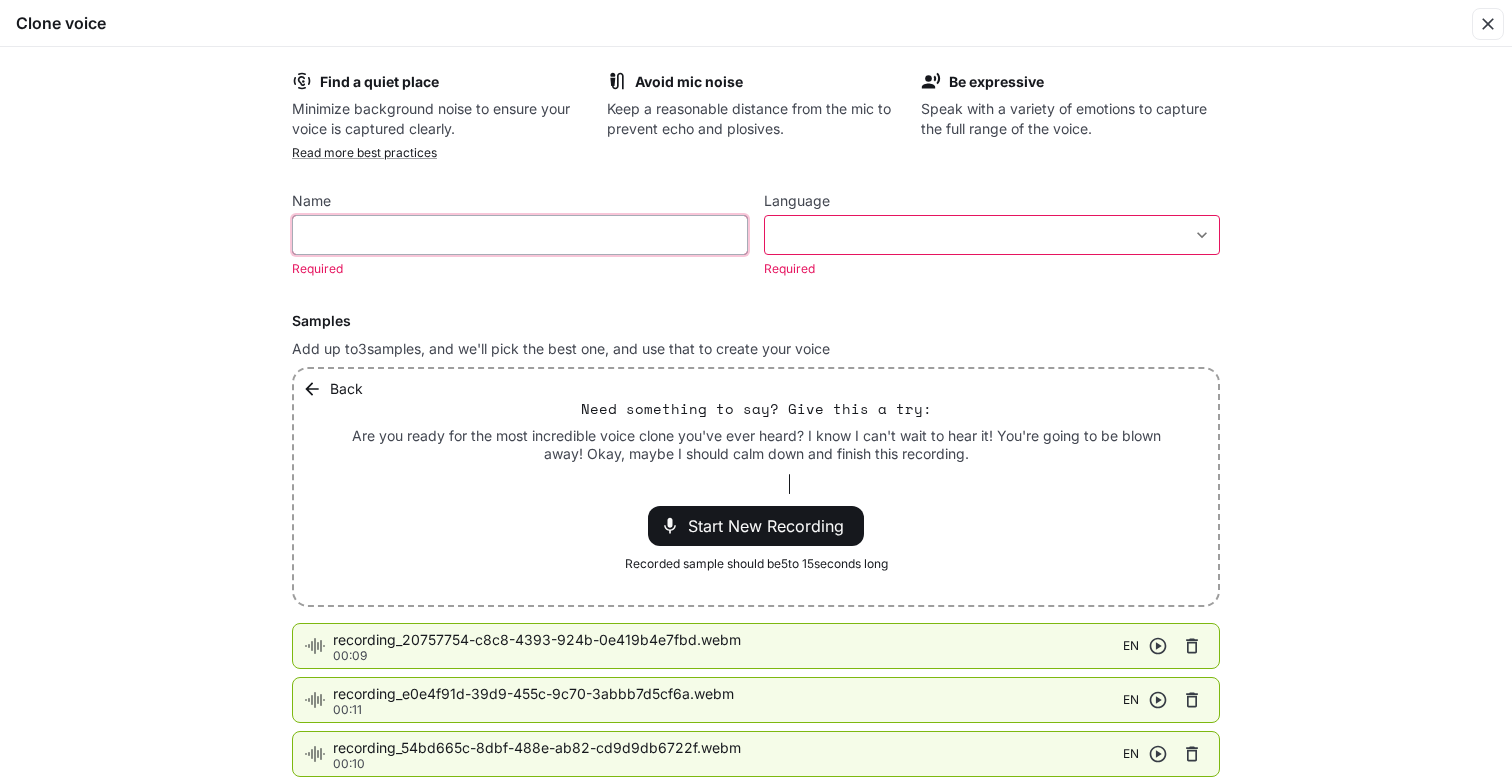 click at bounding box center (520, 235) 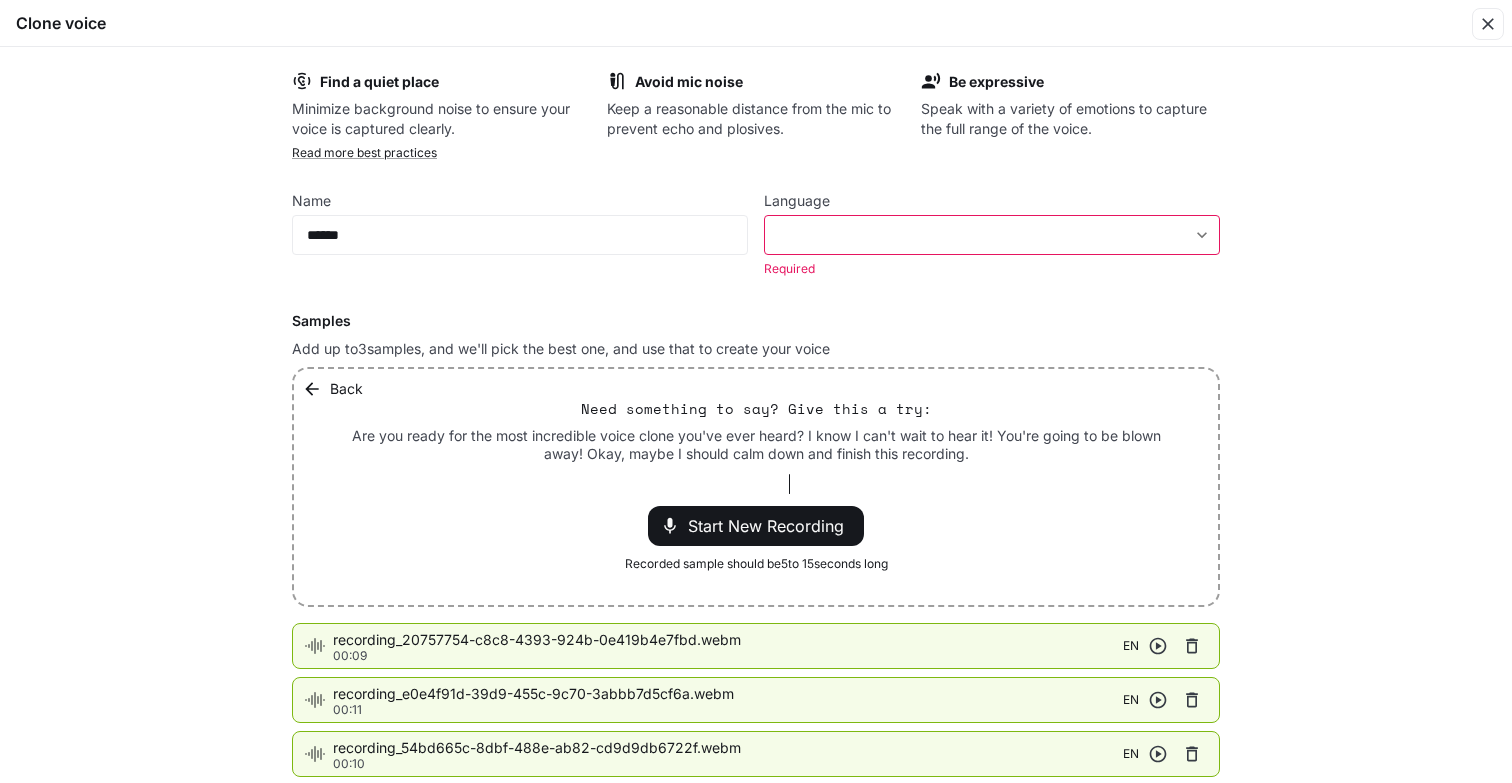 click on "​ ​" at bounding box center (992, 235) 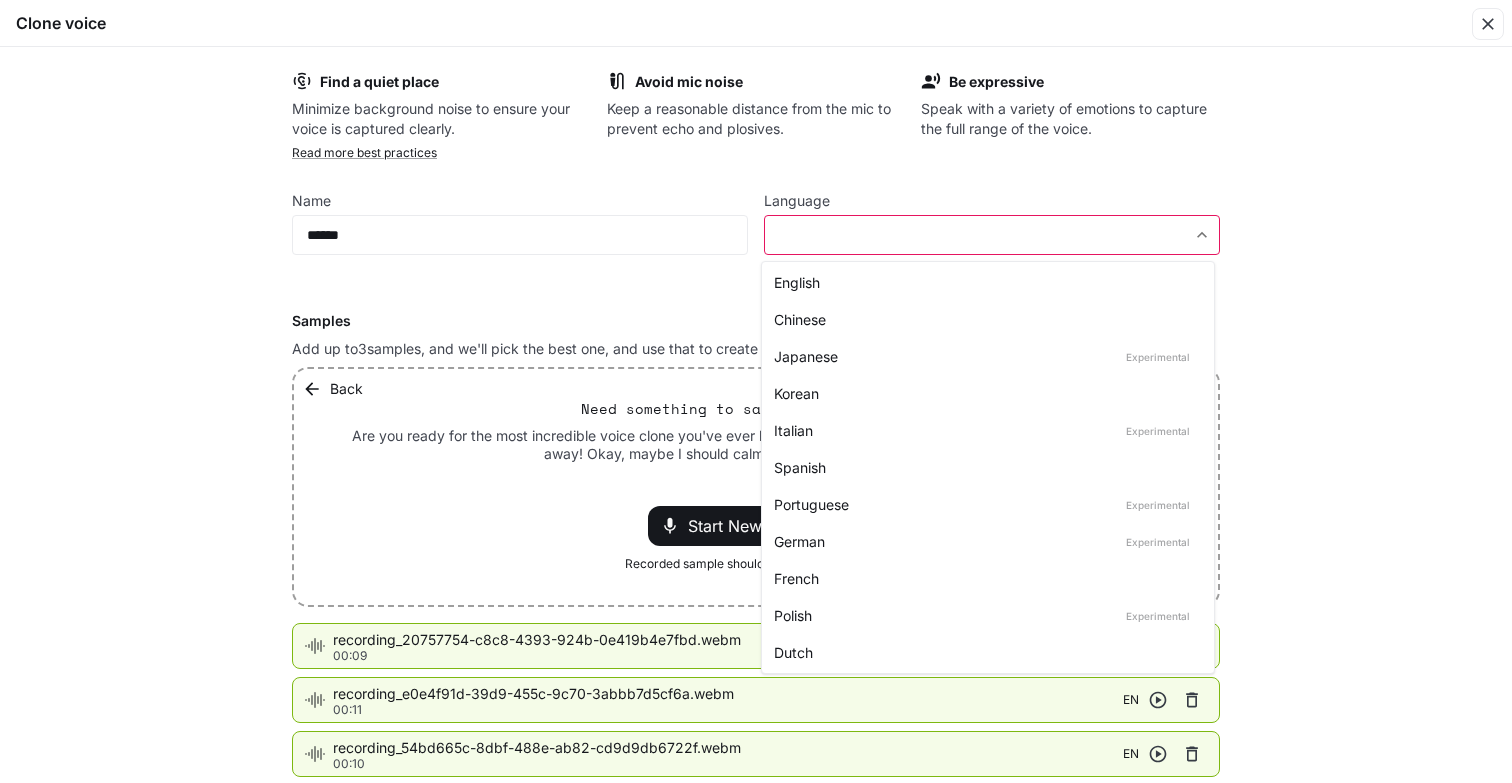 click on "**********" at bounding box center (756, 391) 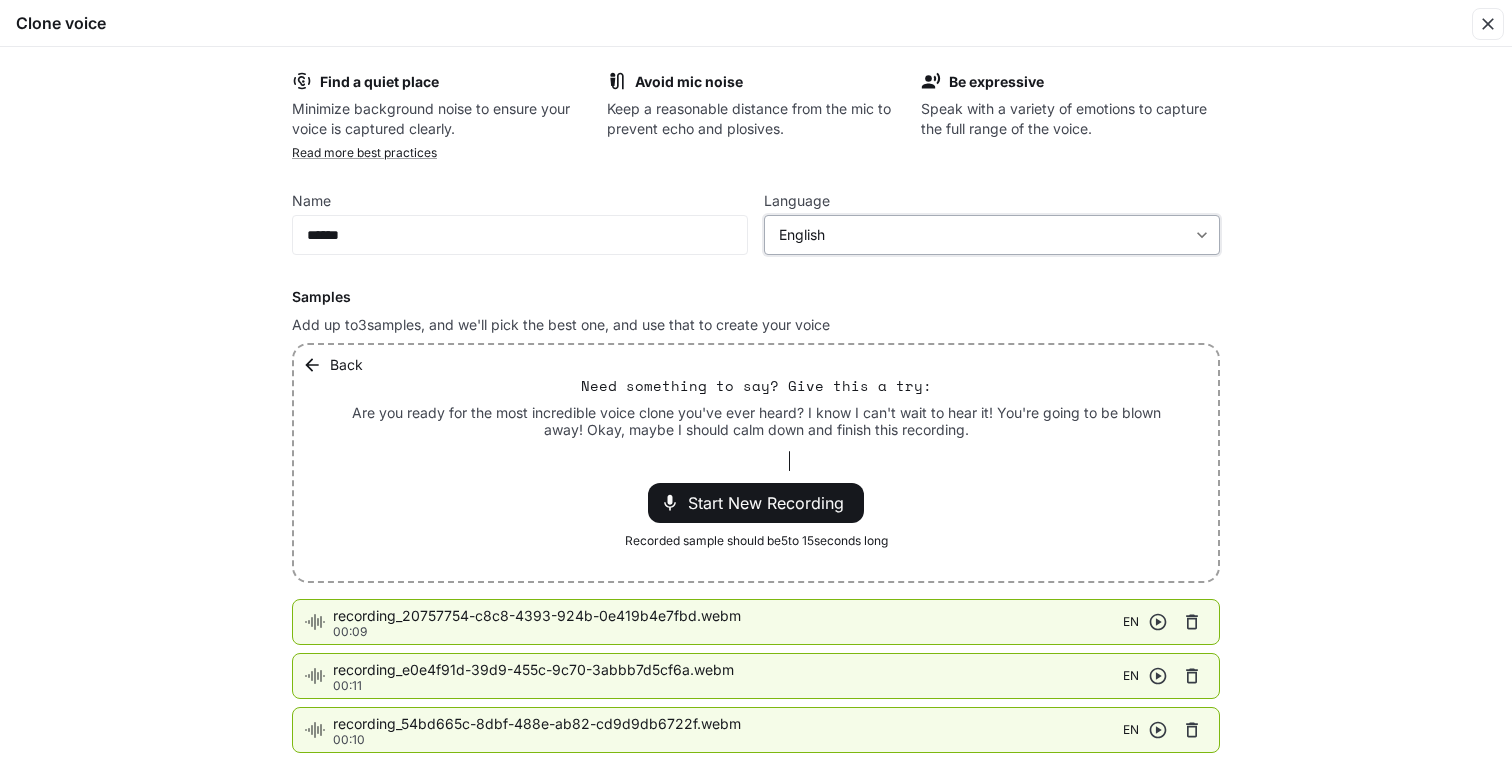 scroll, scrollTop: 149, scrollLeft: 0, axis: vertical 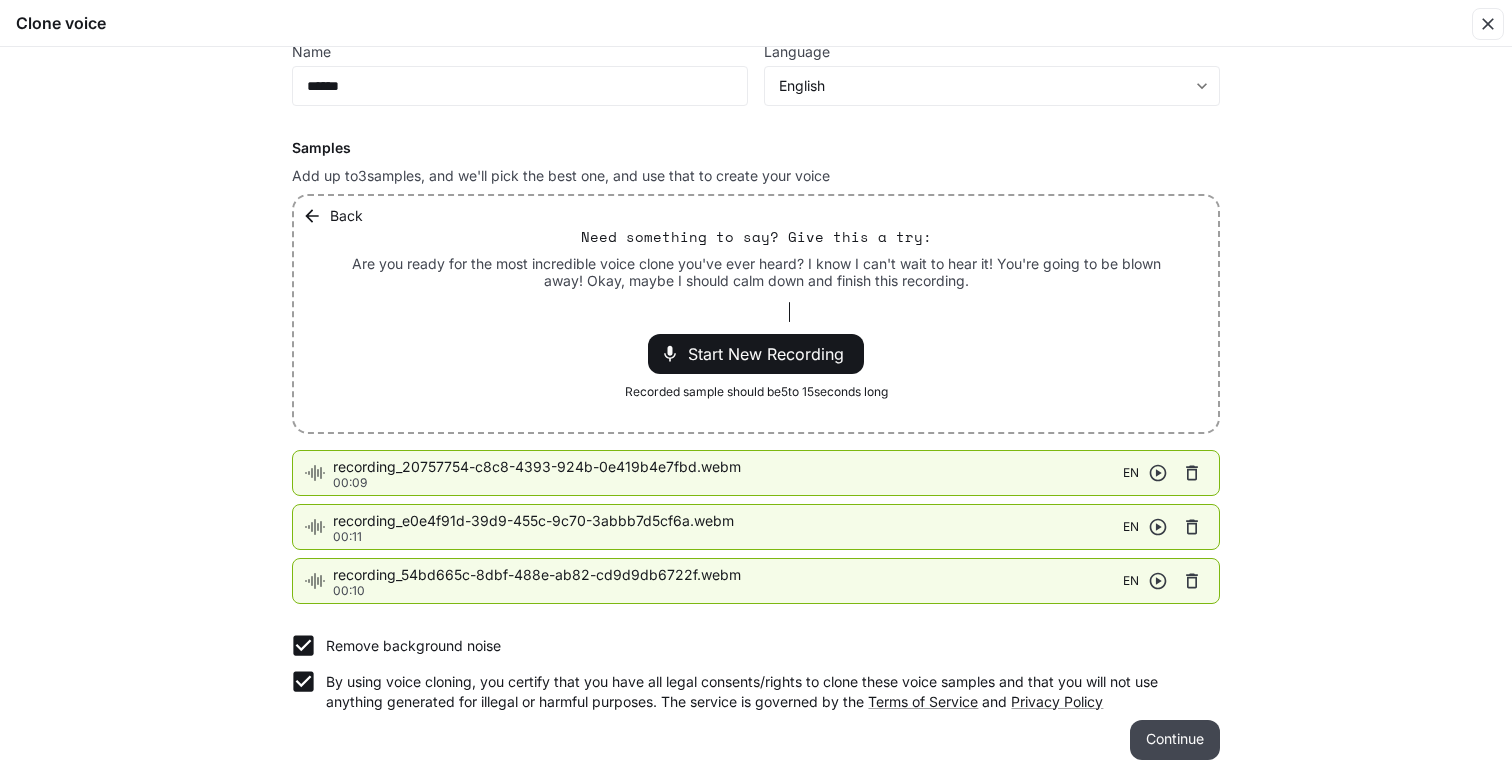 click on "Continue" at bounding box center [1175, 740] 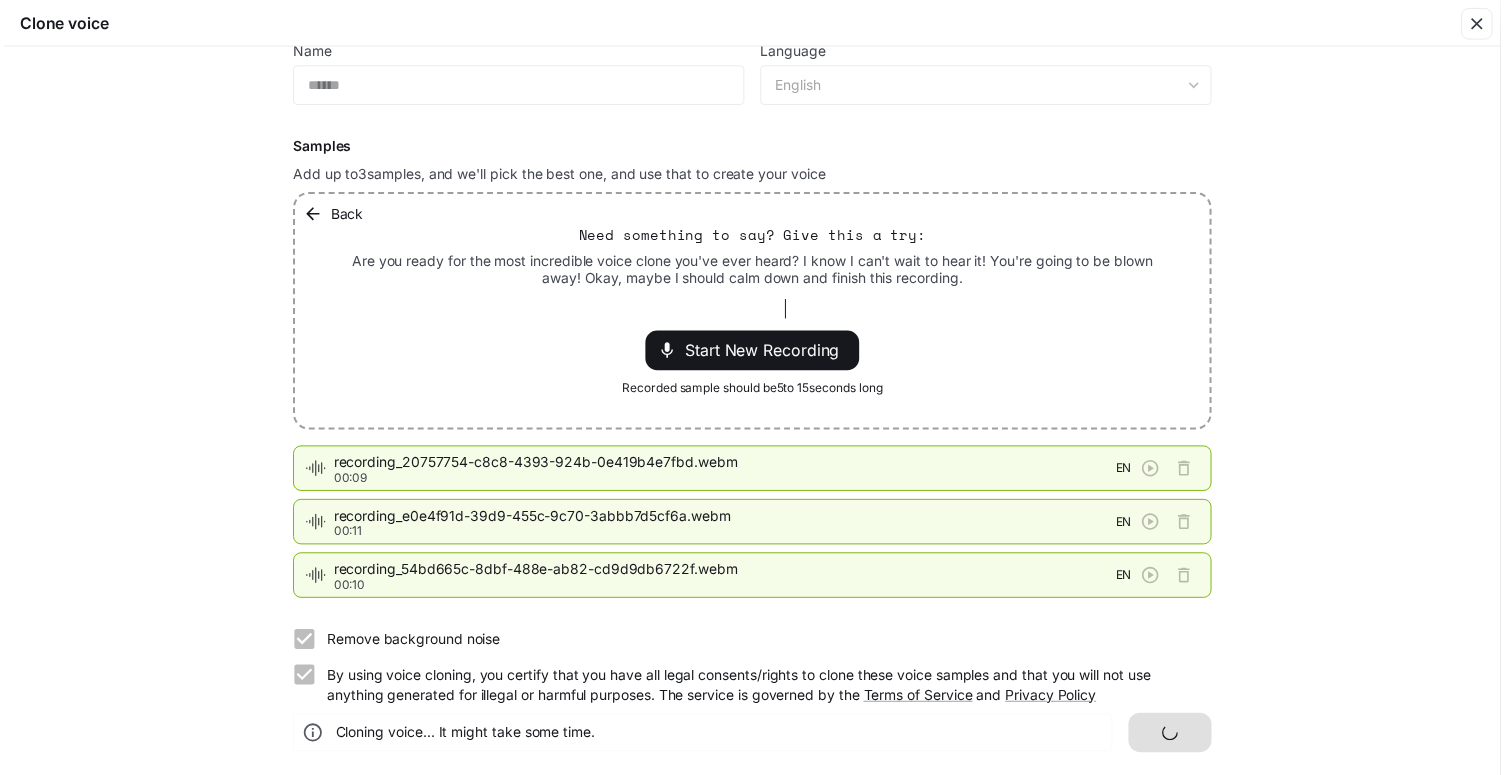 scroll, scrollTop: 0, scrollLeft: 0, axis: both 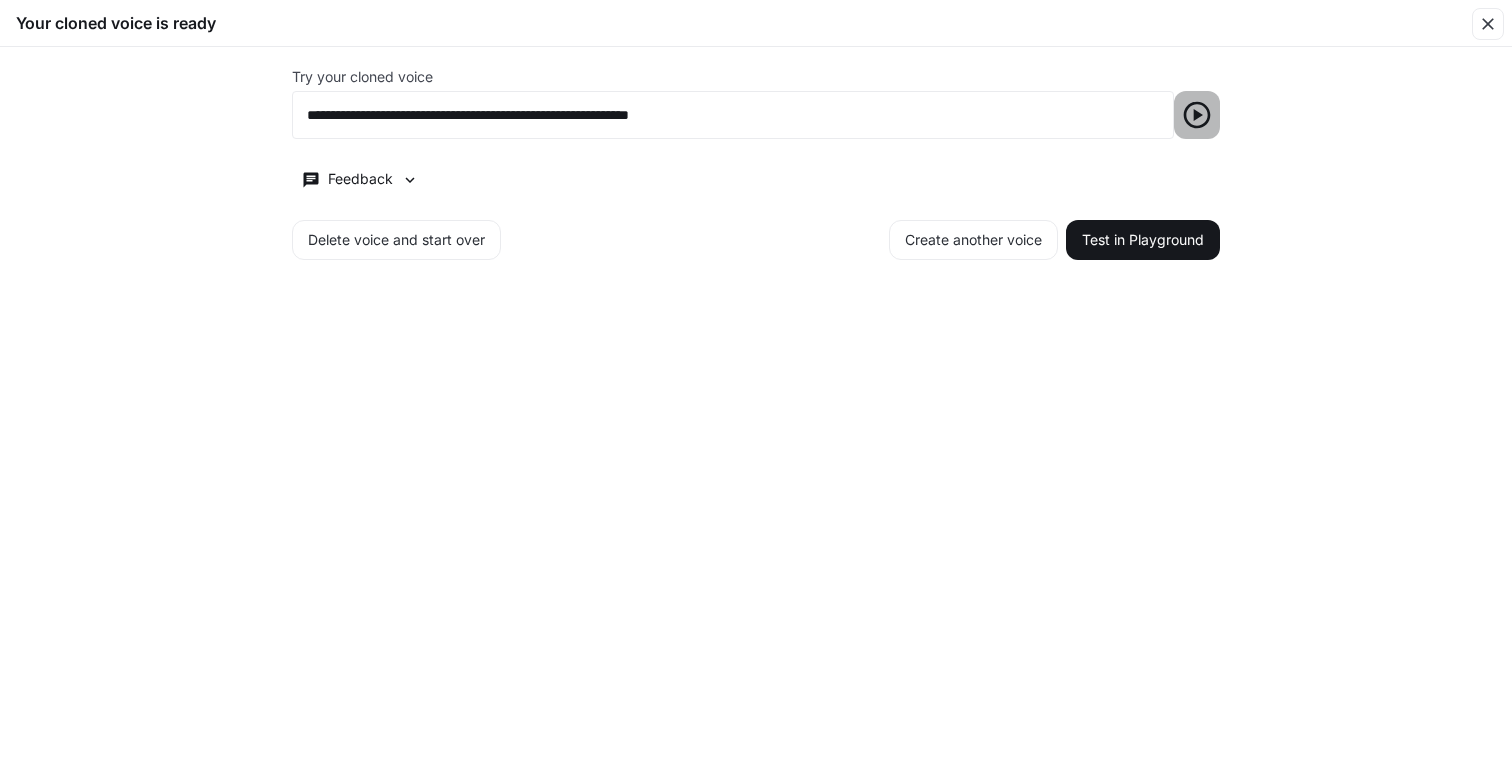 click 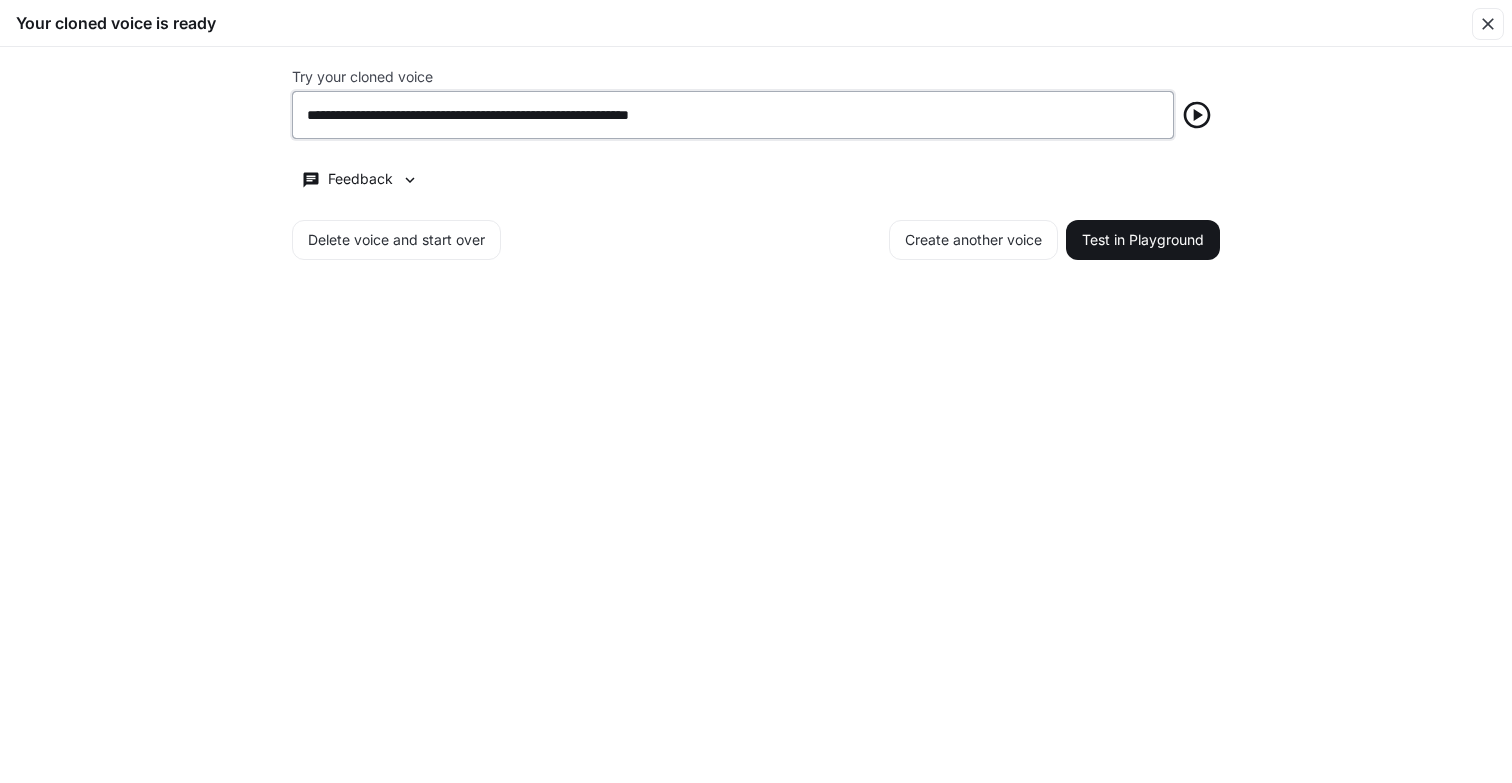 click on "**********" at bounding box center (733, 115) 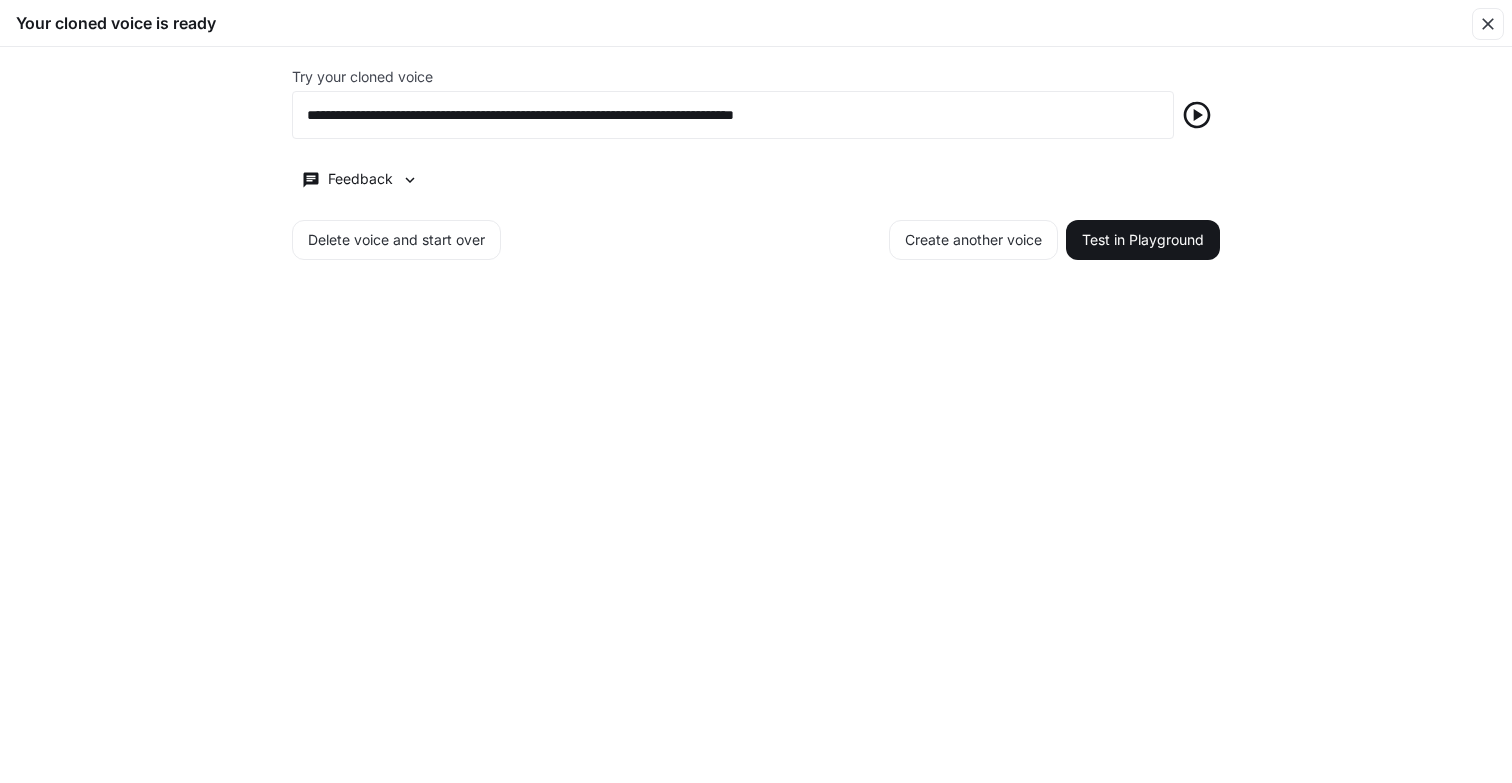 click 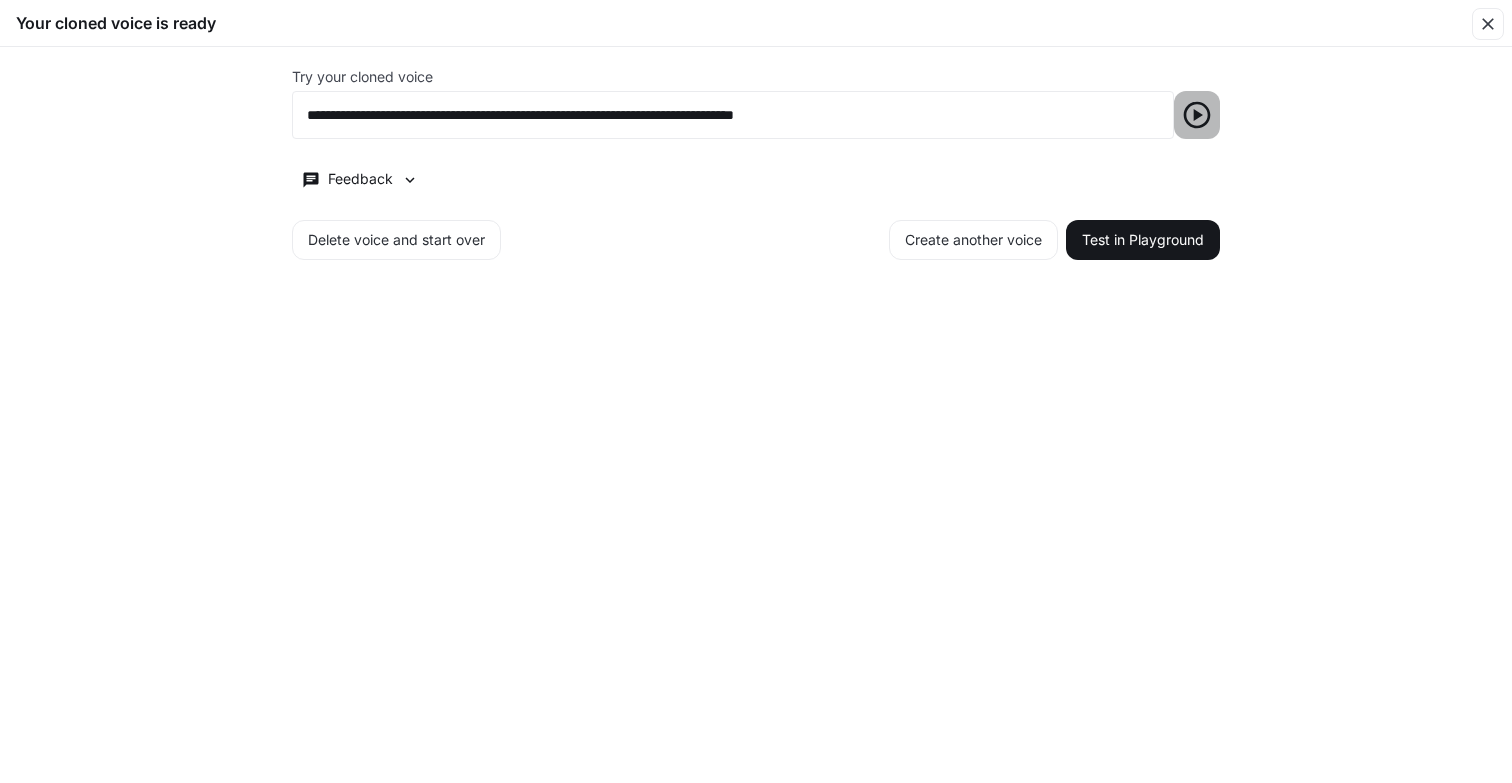 click 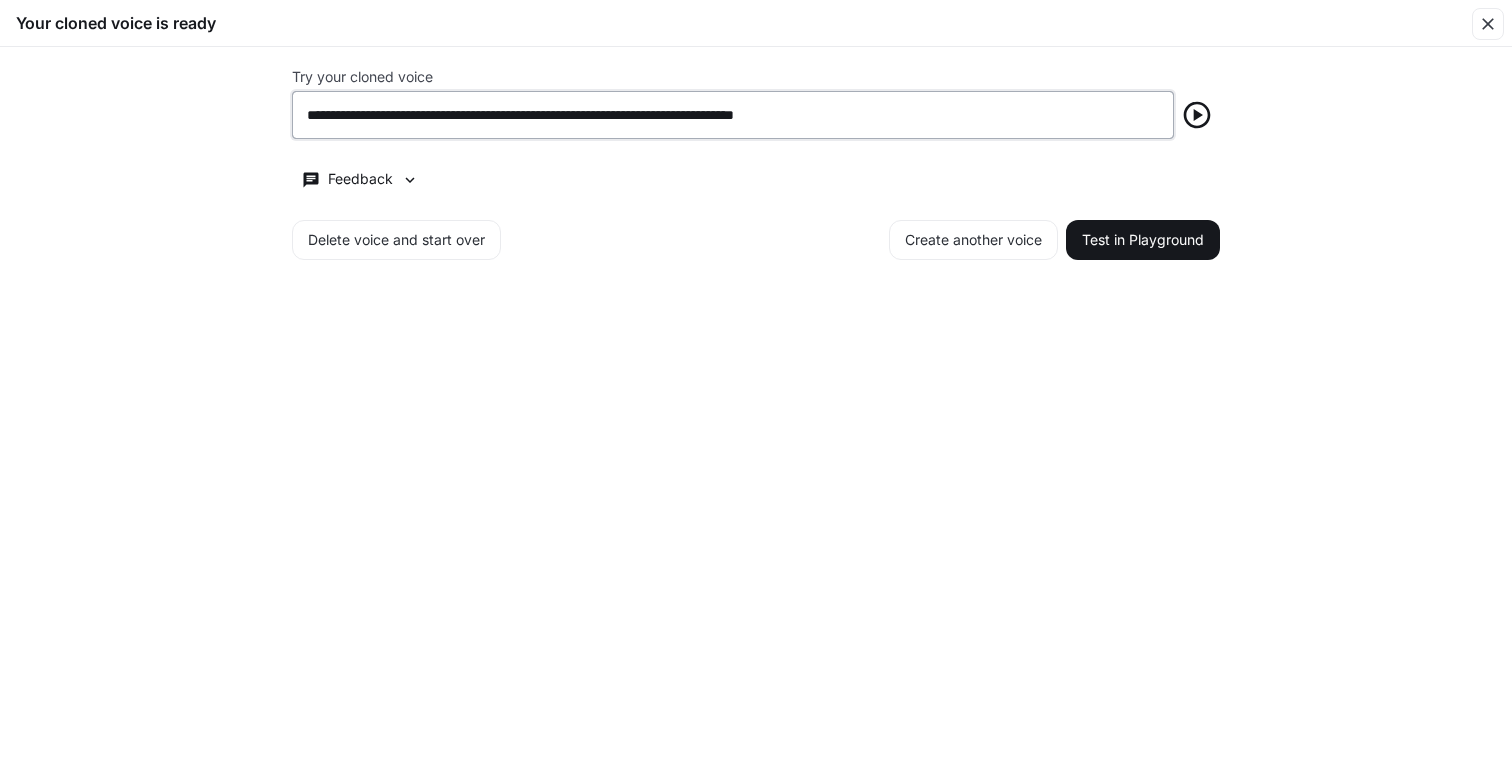 click on "**********" at bounding box center (733, 115) 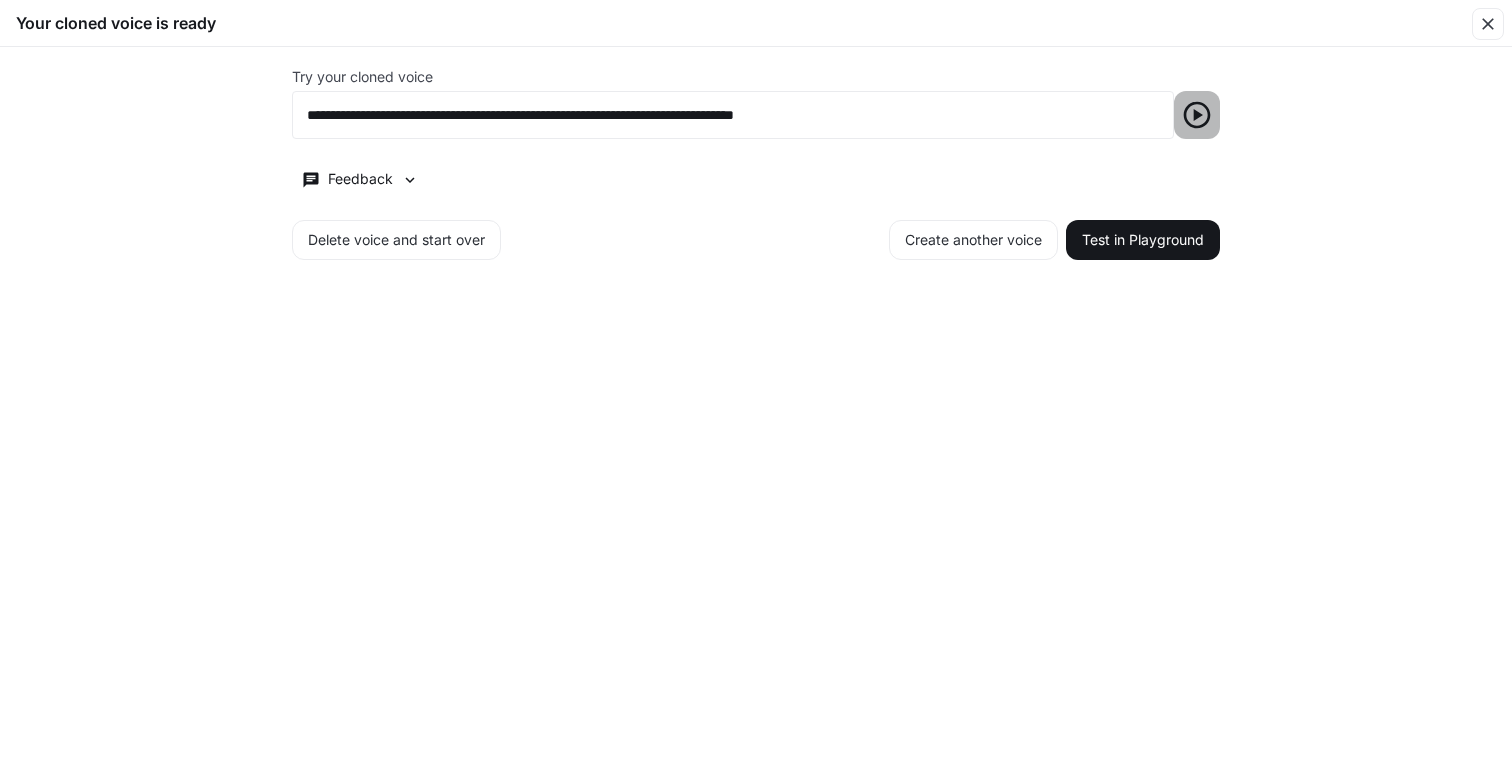 click 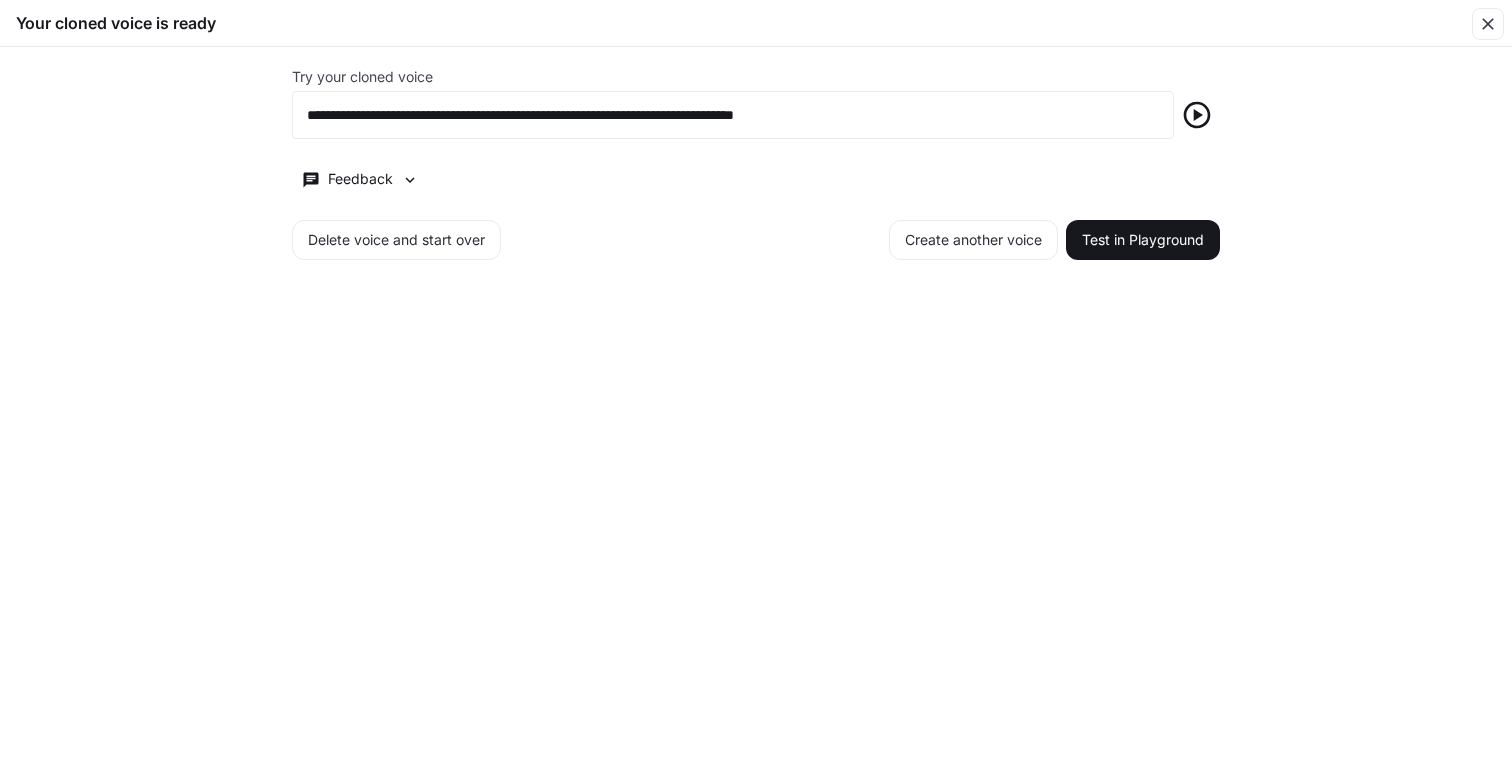 click 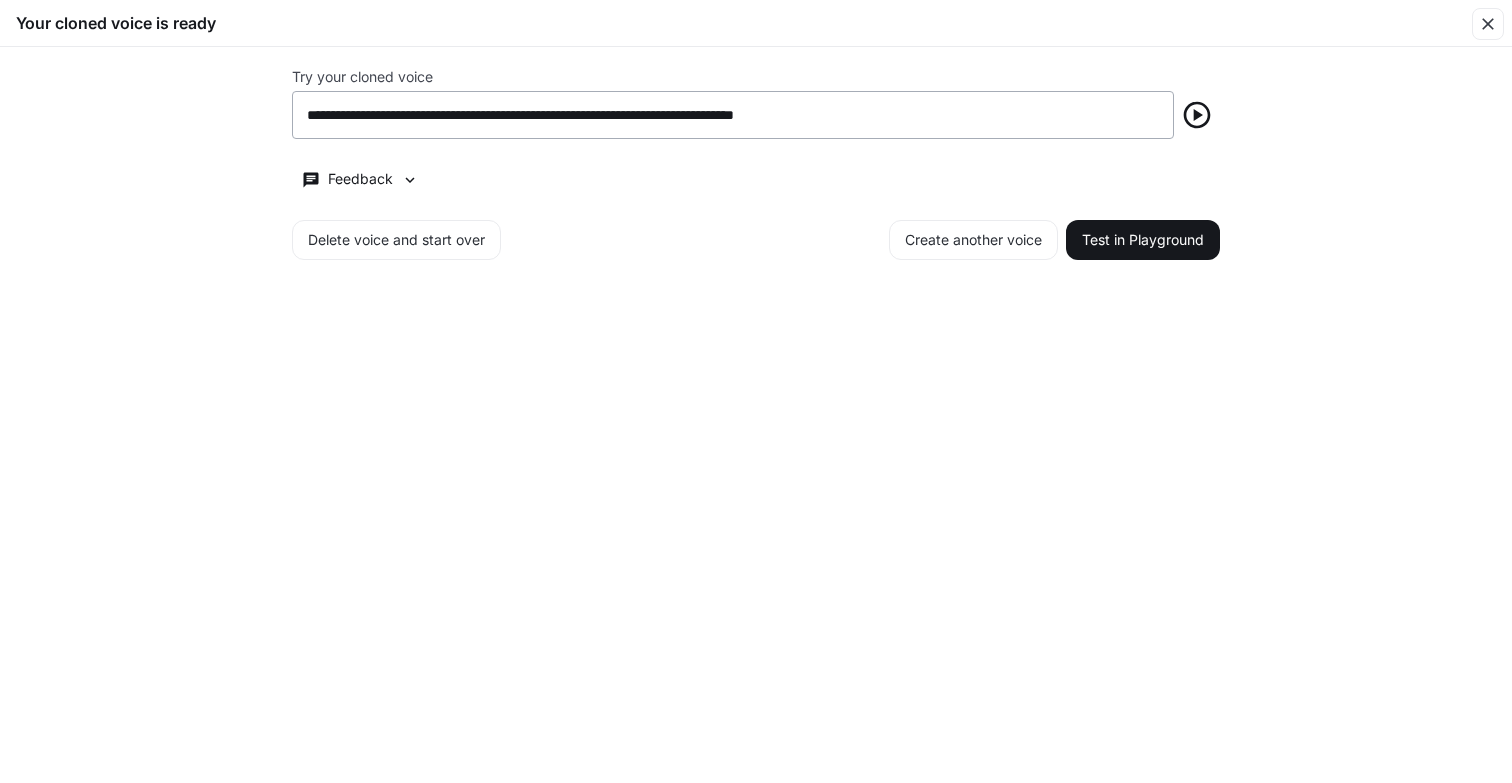 click on "**********" at bounding box center (733, 115) 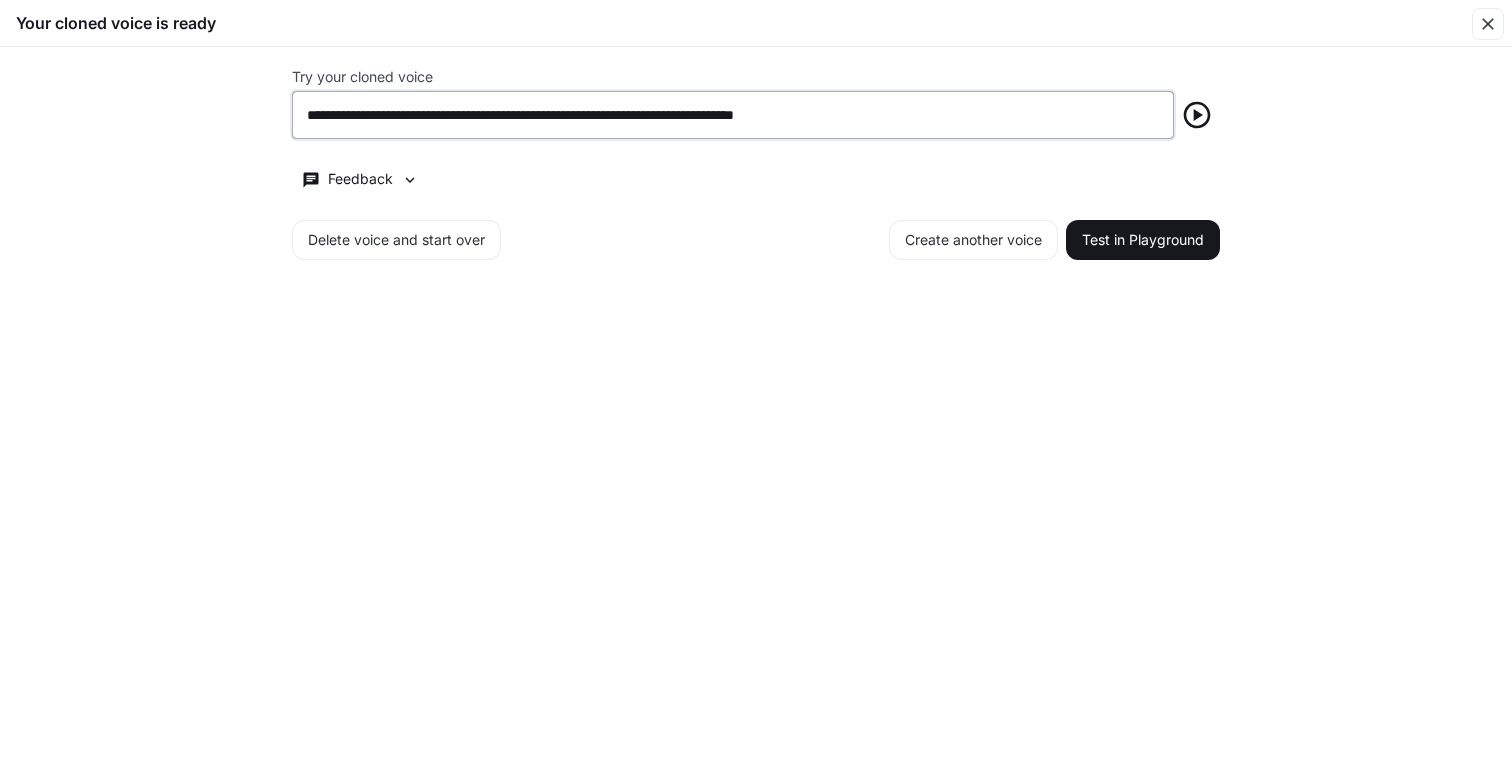 click on "**********" at bounding box center [733, 115] 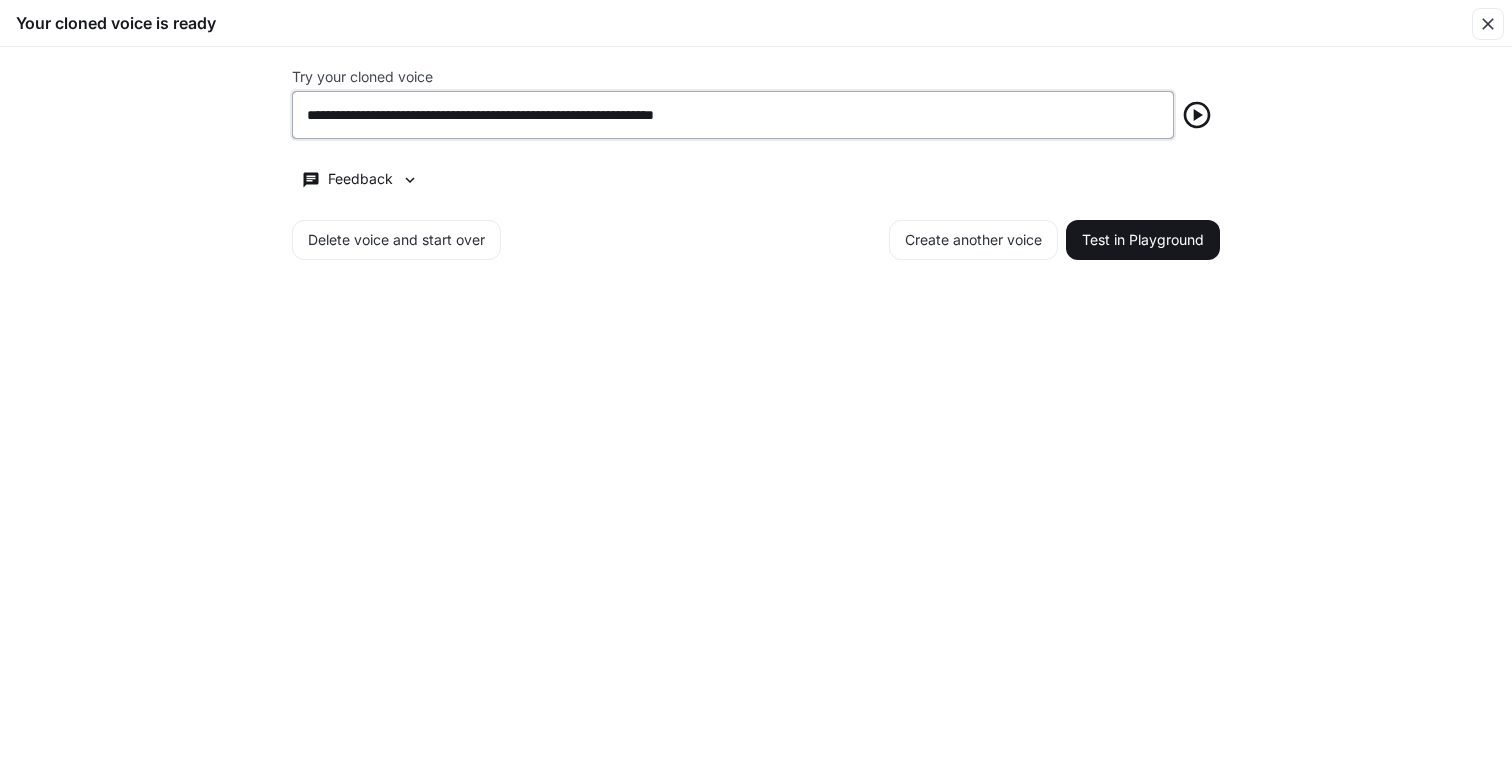 click on "**********" at bounding box center (733, 115) 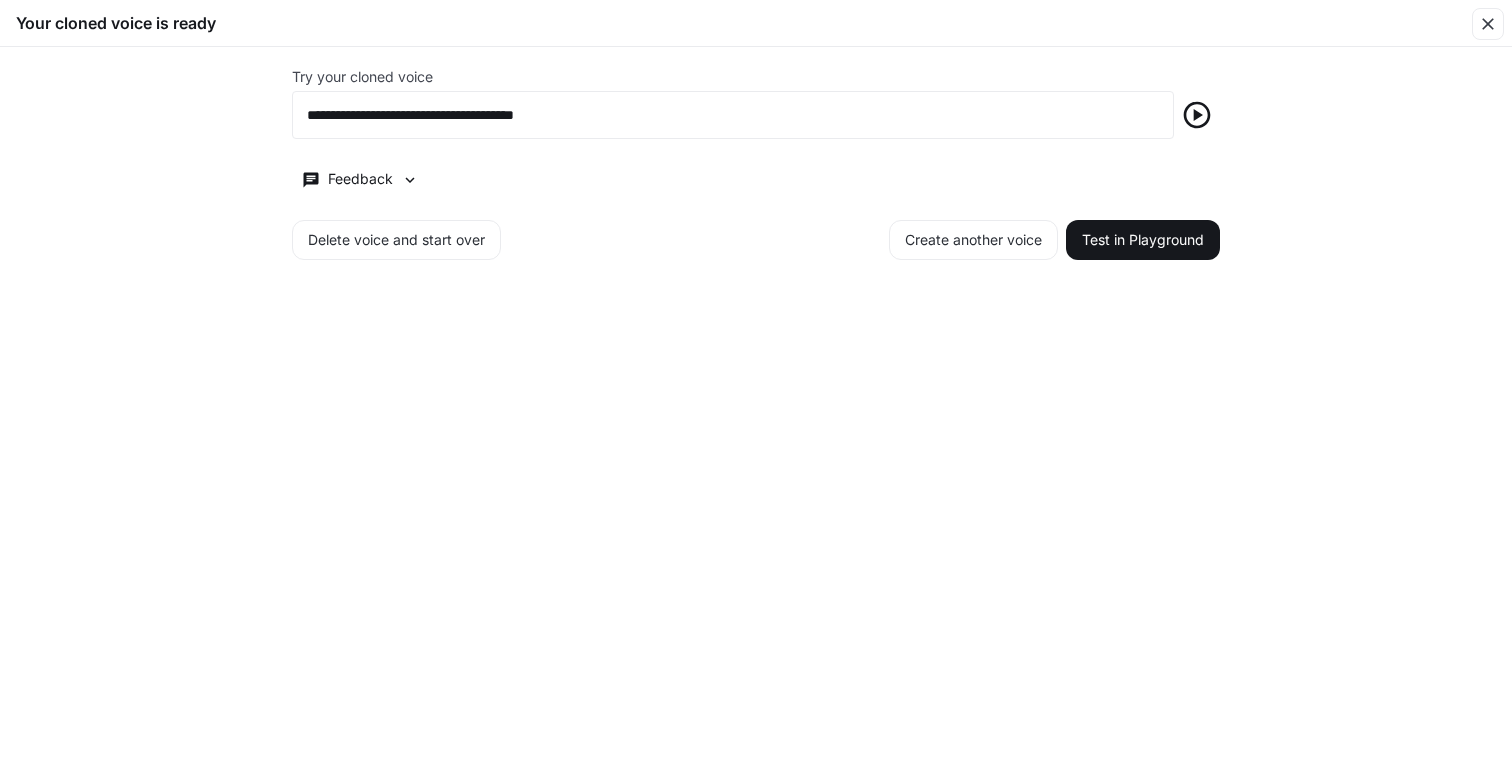 click 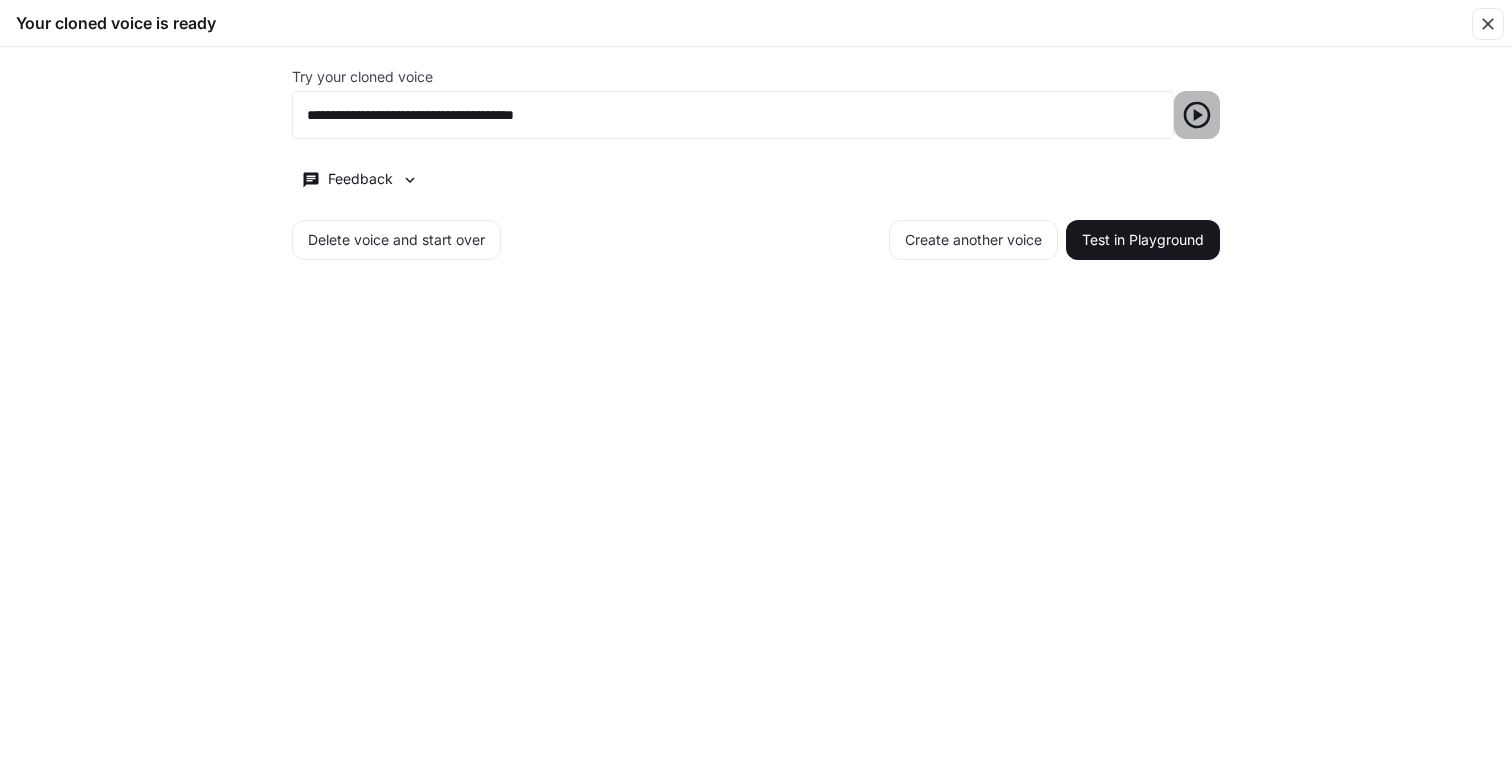 click 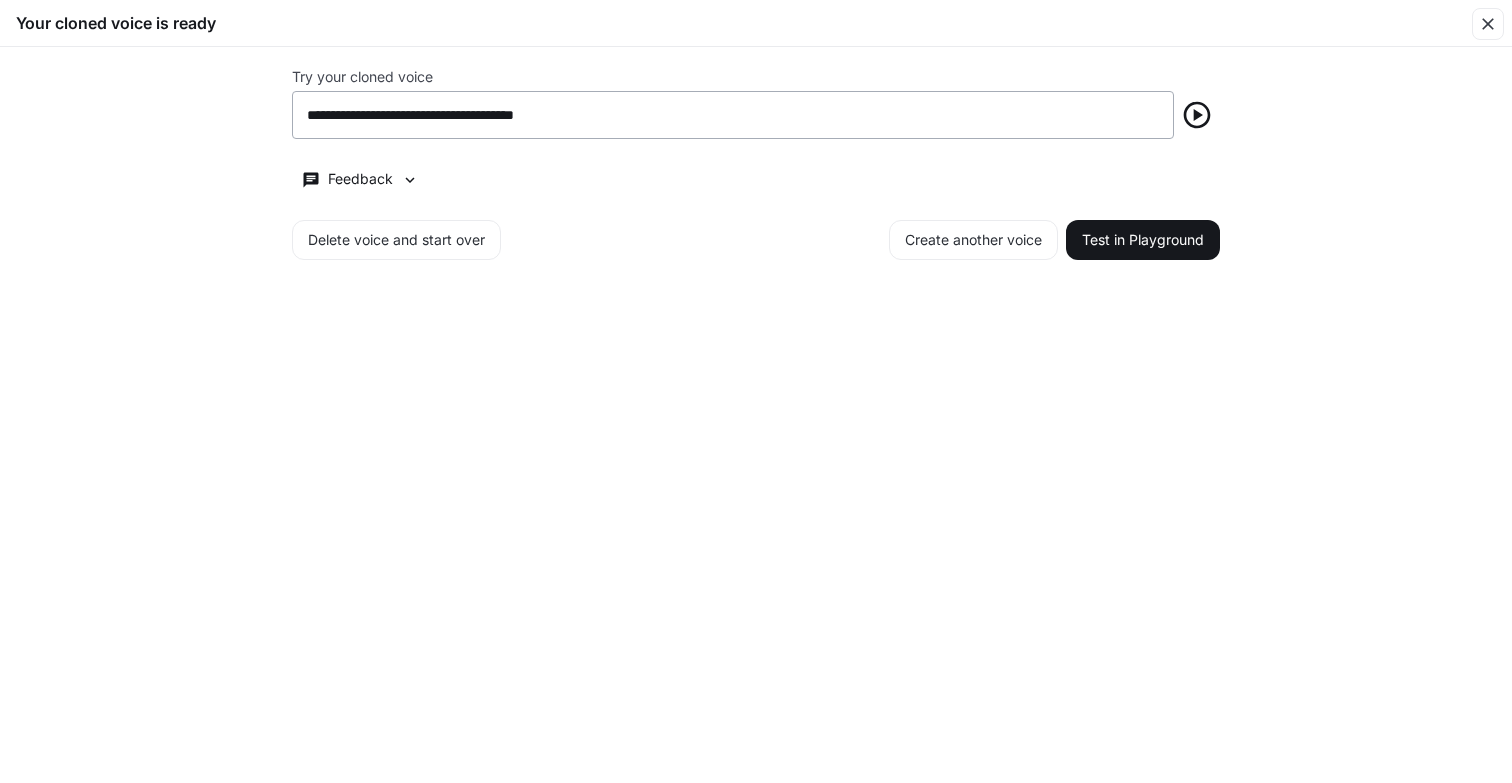 click on "**********" at bounding box center [733, 115] 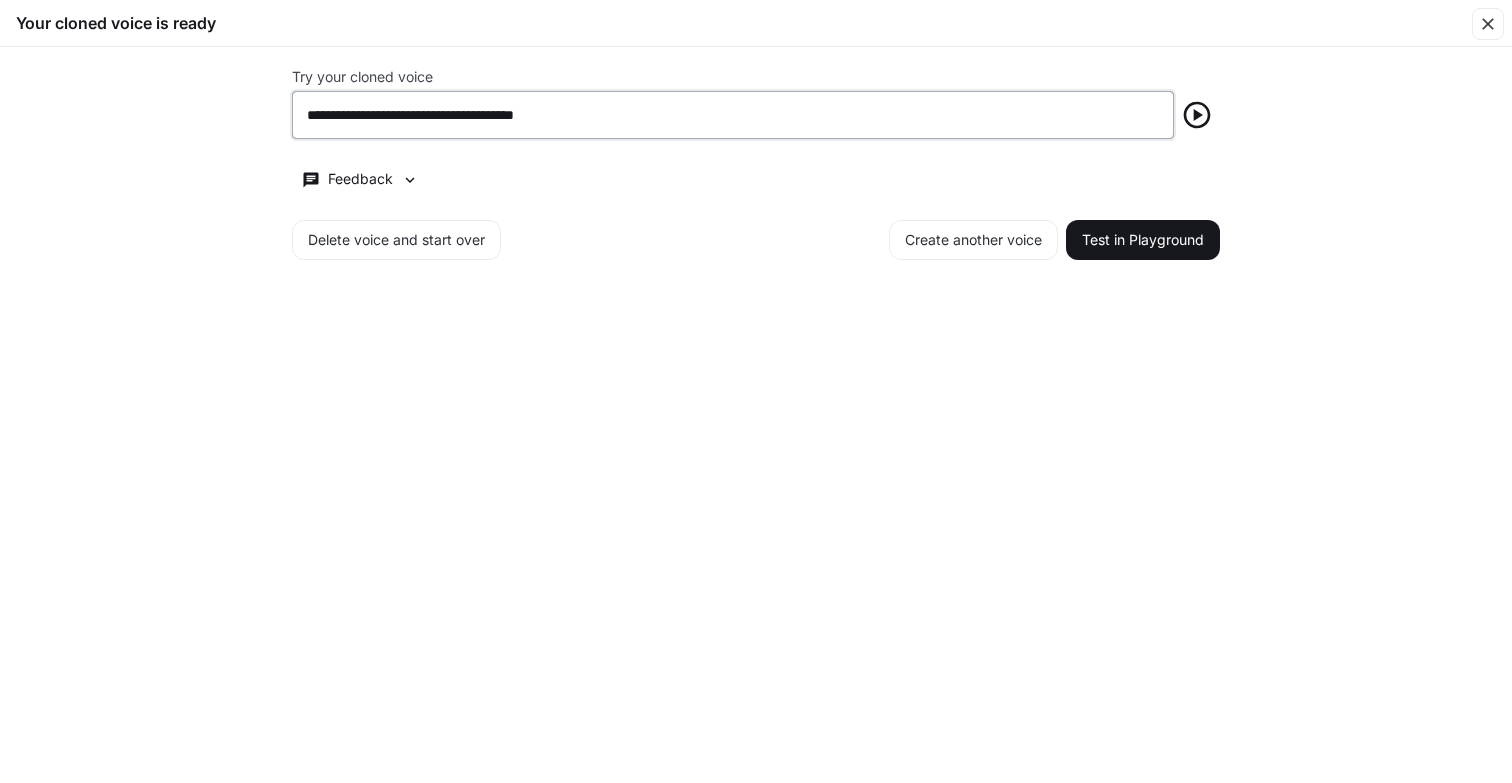 click on "**********" at bounding box center (733, 115) 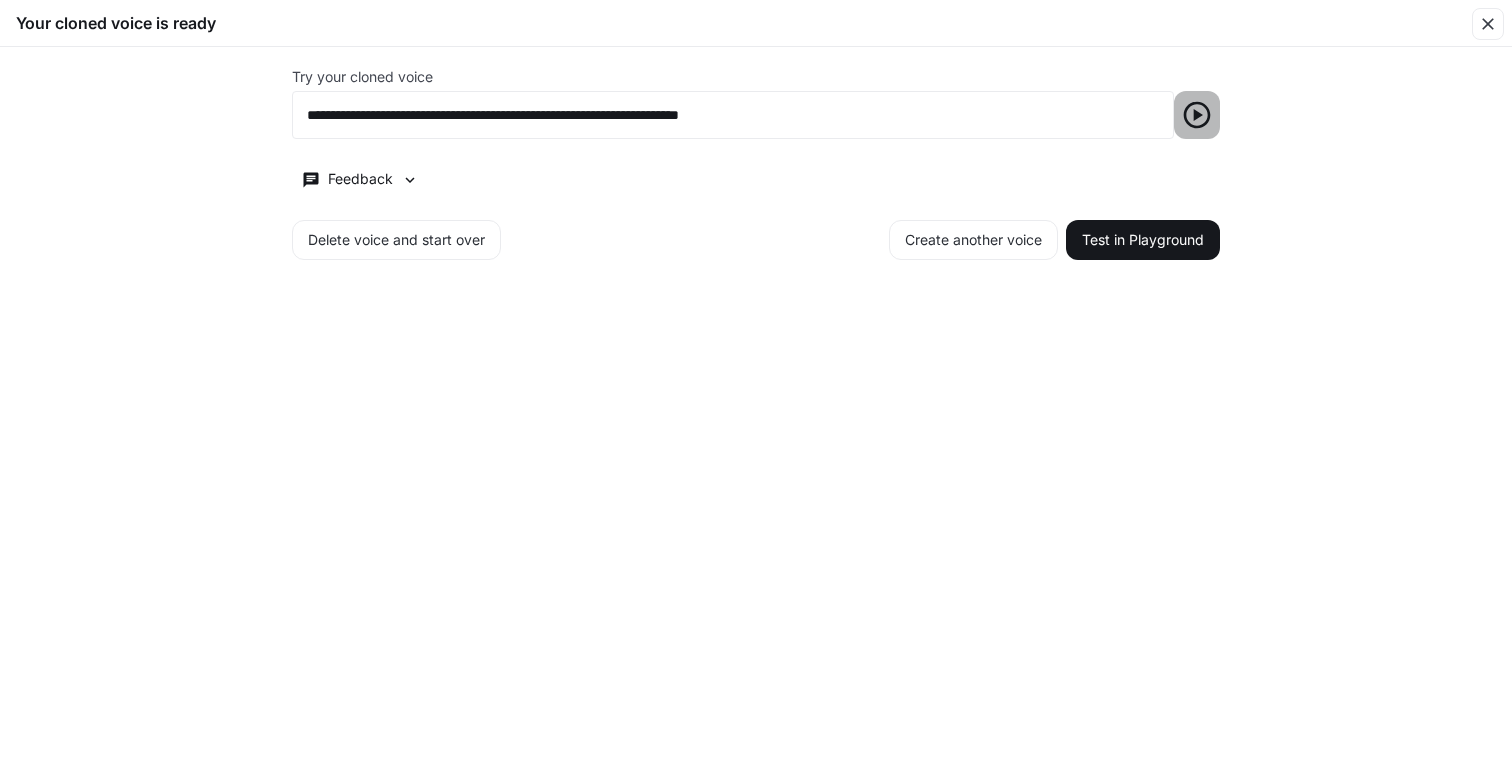 click 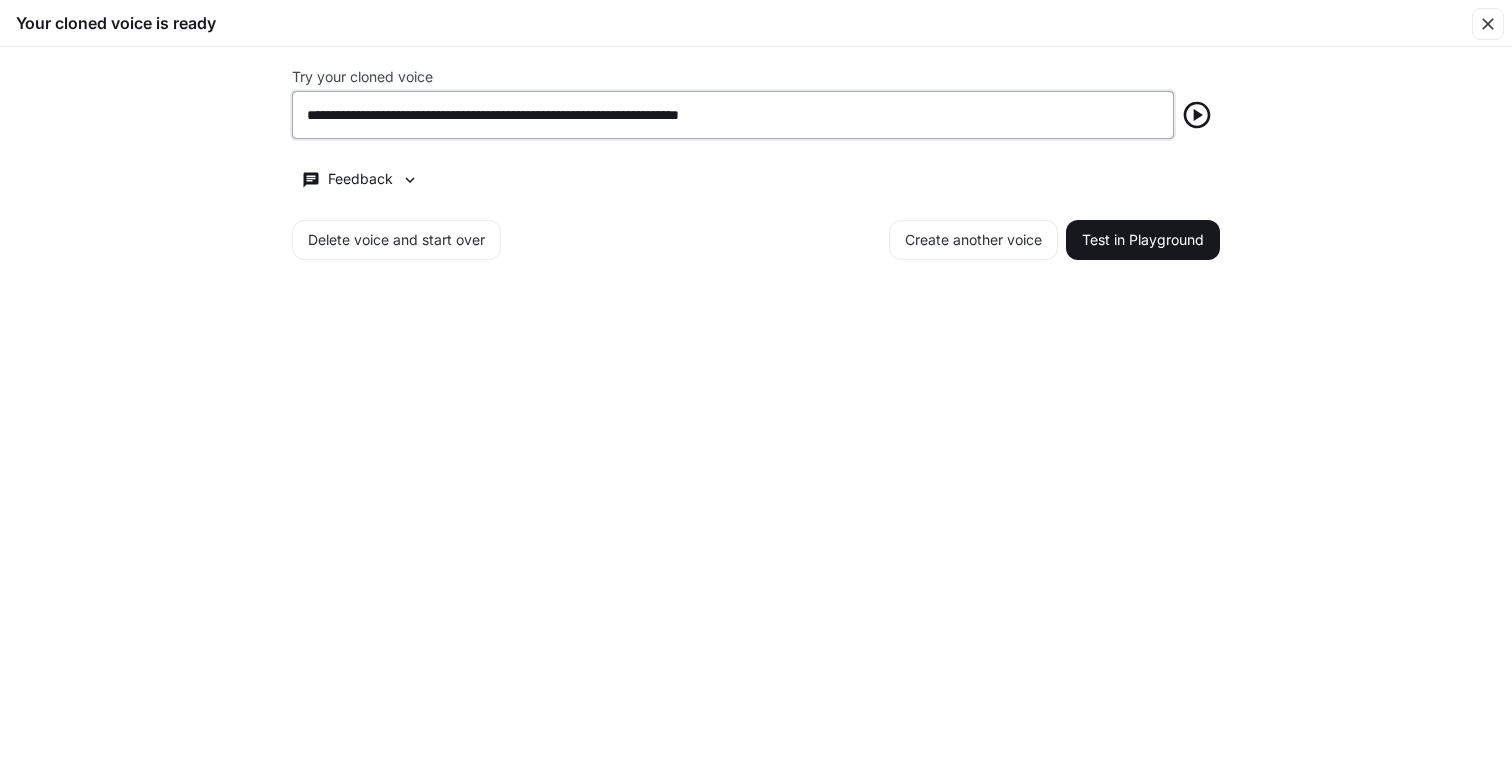 click on "**********" at bounding box center [733, 115] 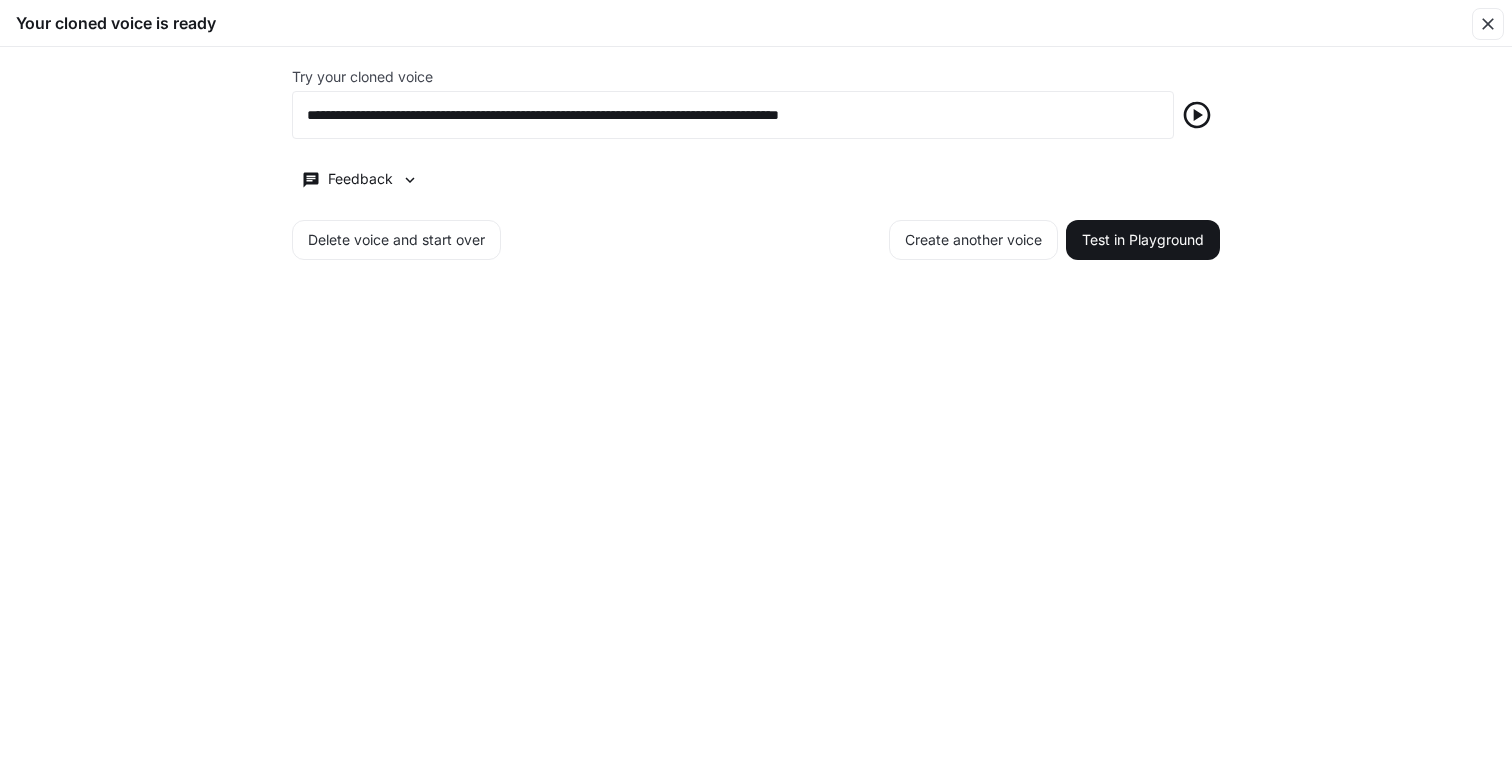 click 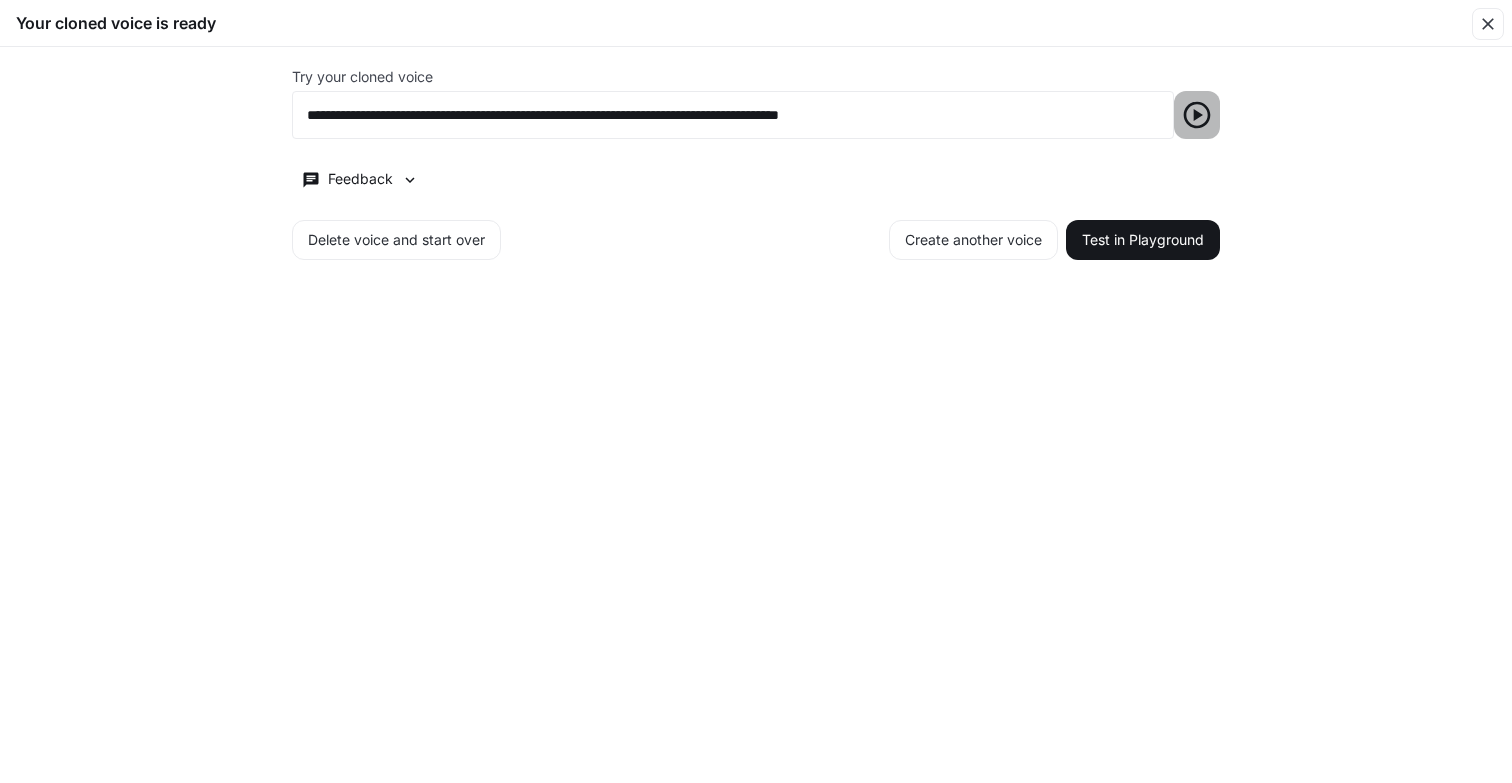 click 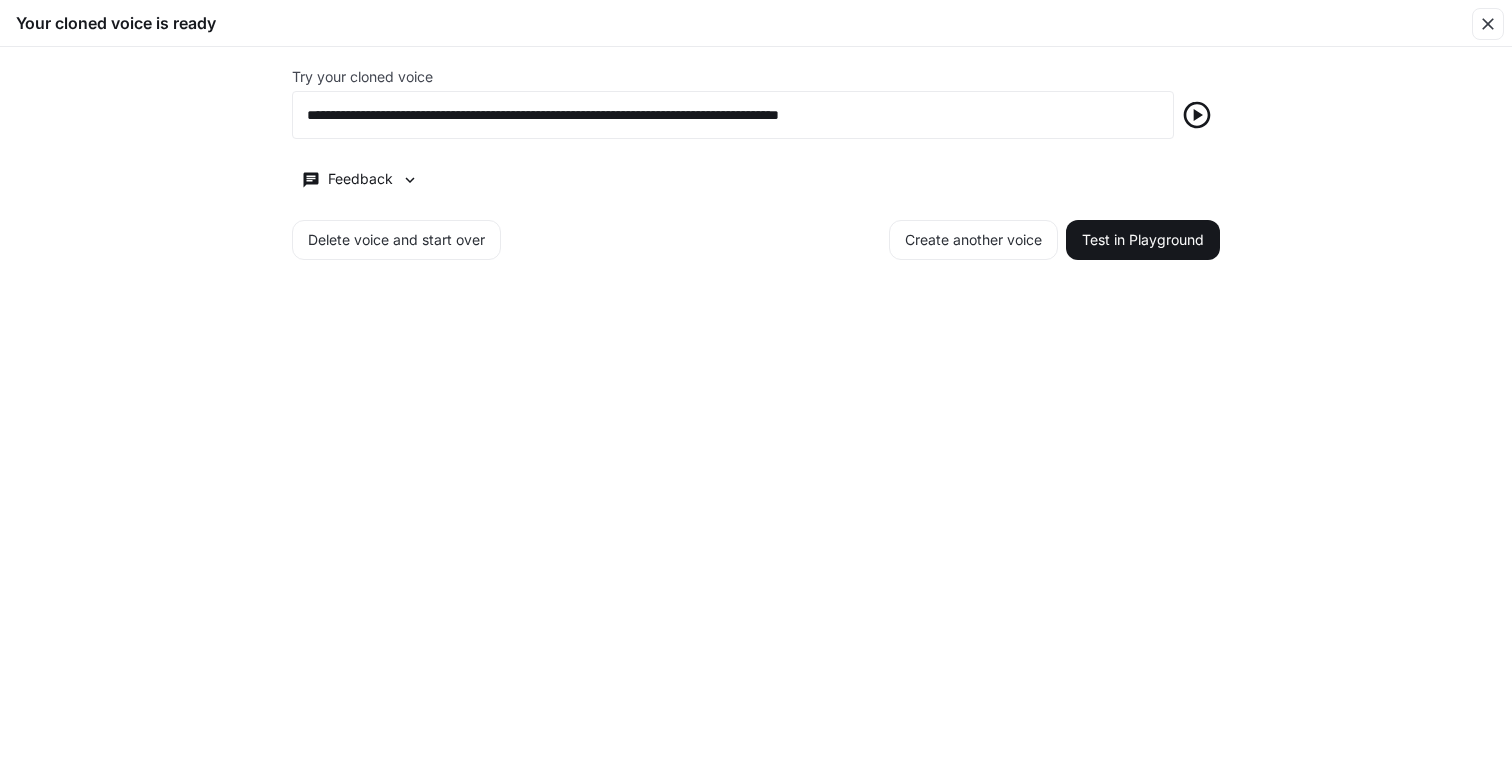 click 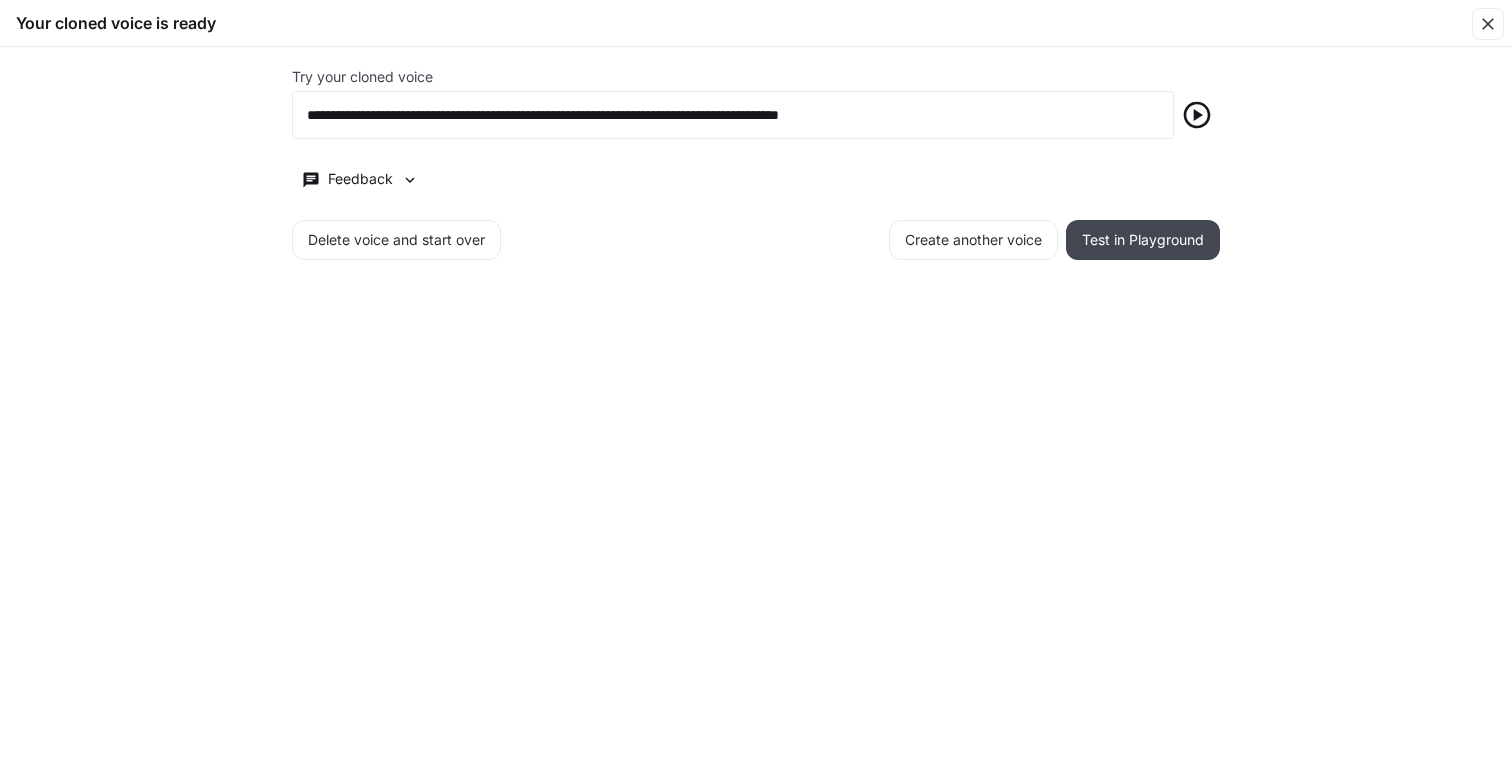 click on "Test in Playground" at bounding box center [1143, 240] 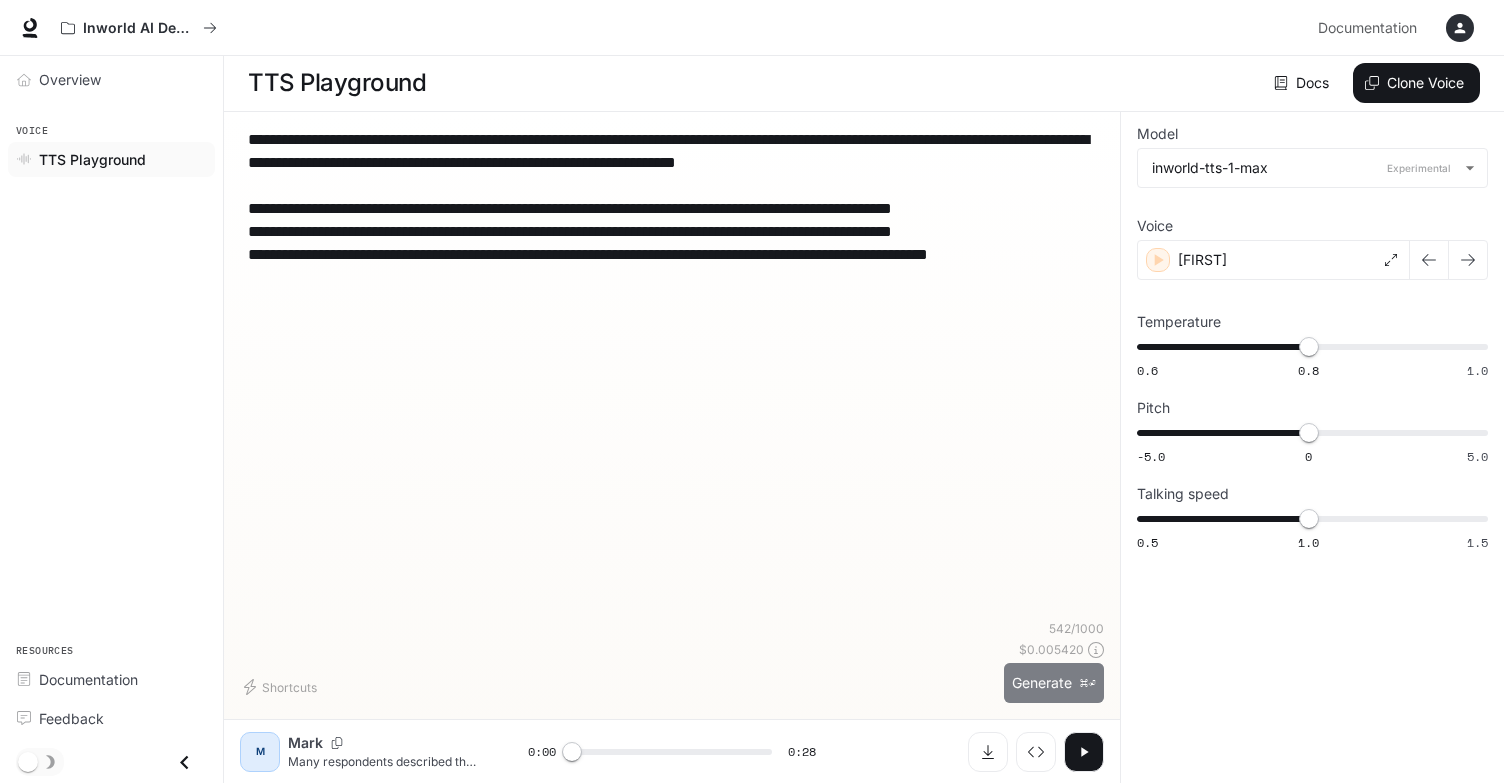 click on "Generate ⌘⏎" at bounding box center (1054, 683) 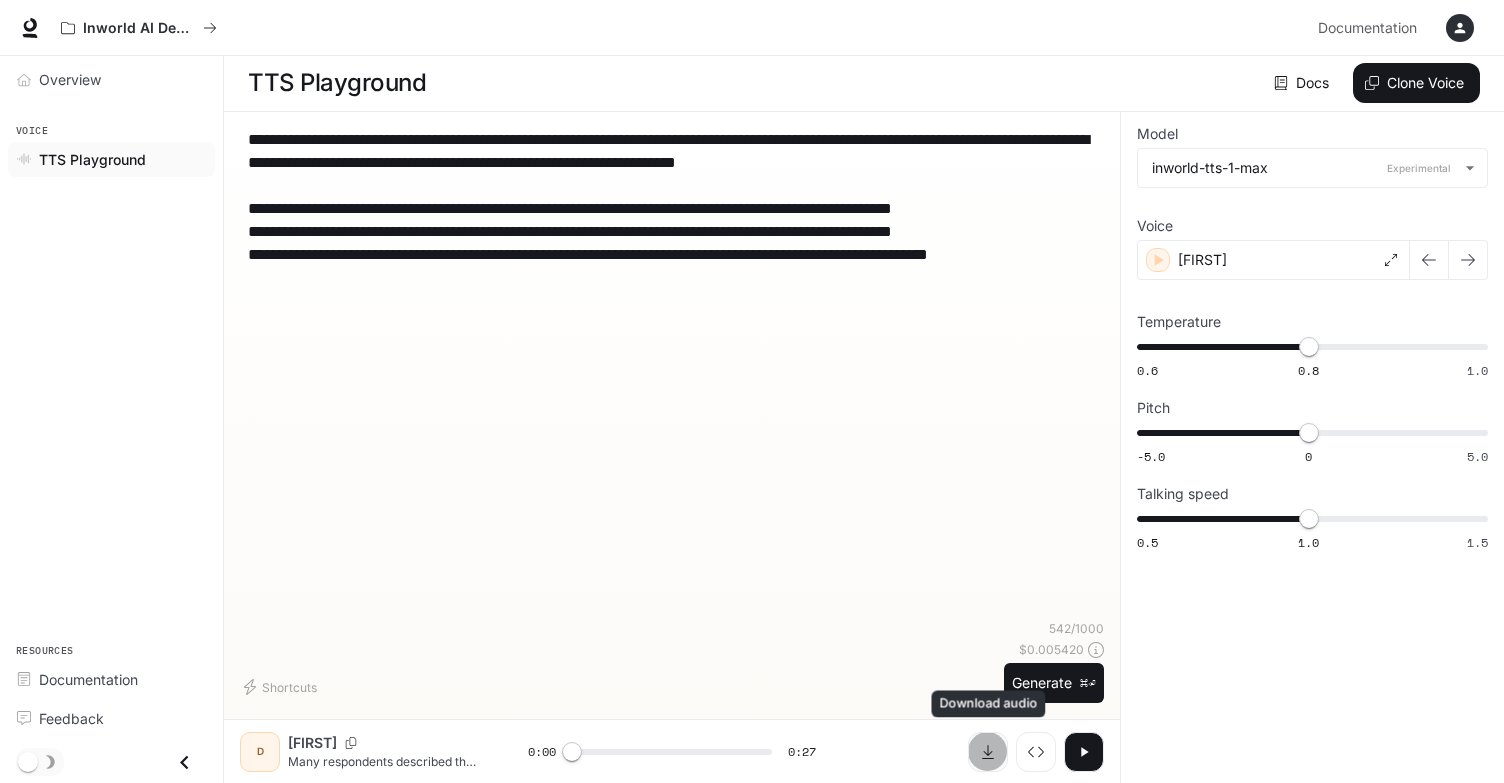 click 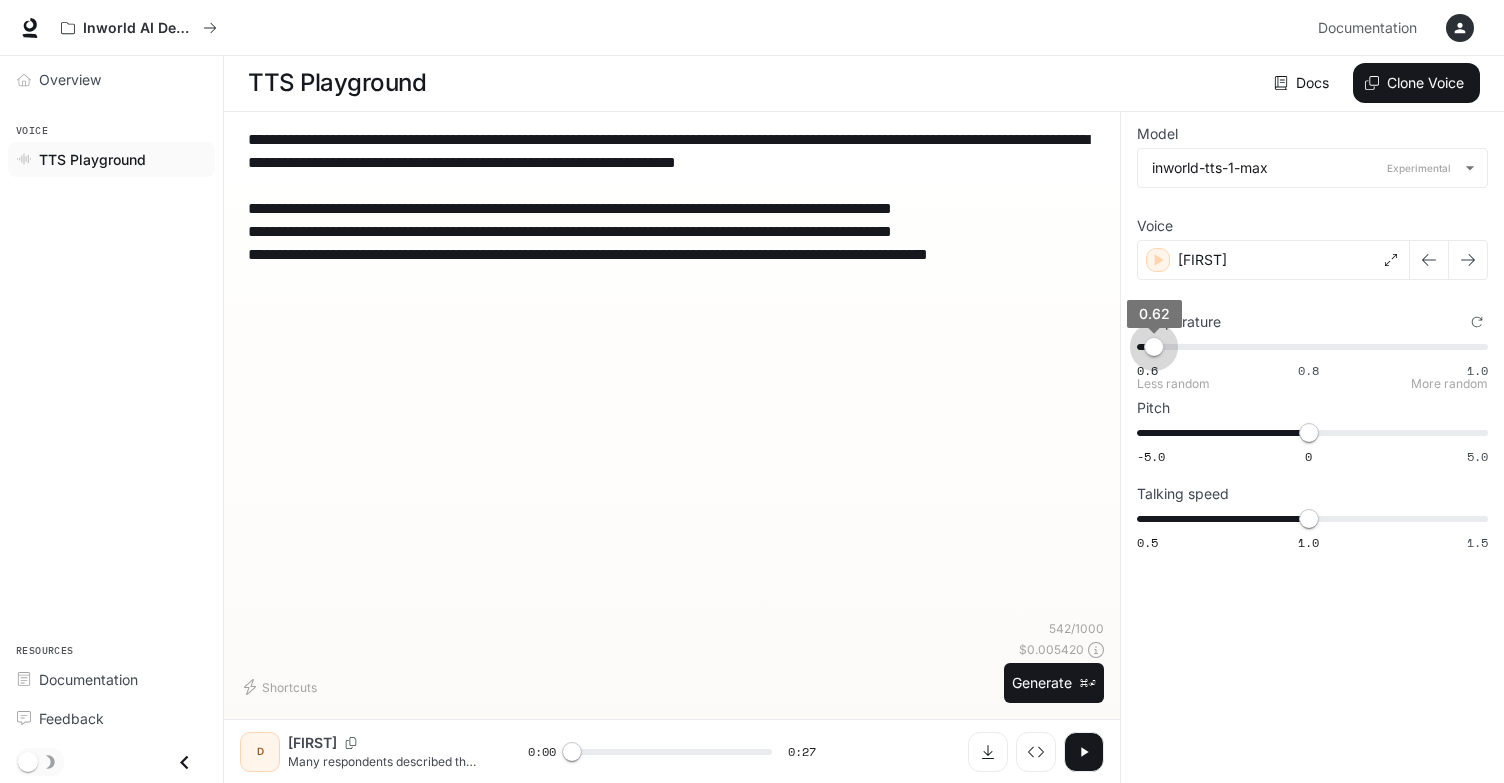 drag, startPoint x: 1305, startPoint y: 343, endPoint x: 1133, endPoint y: 341, distance: 172.01163 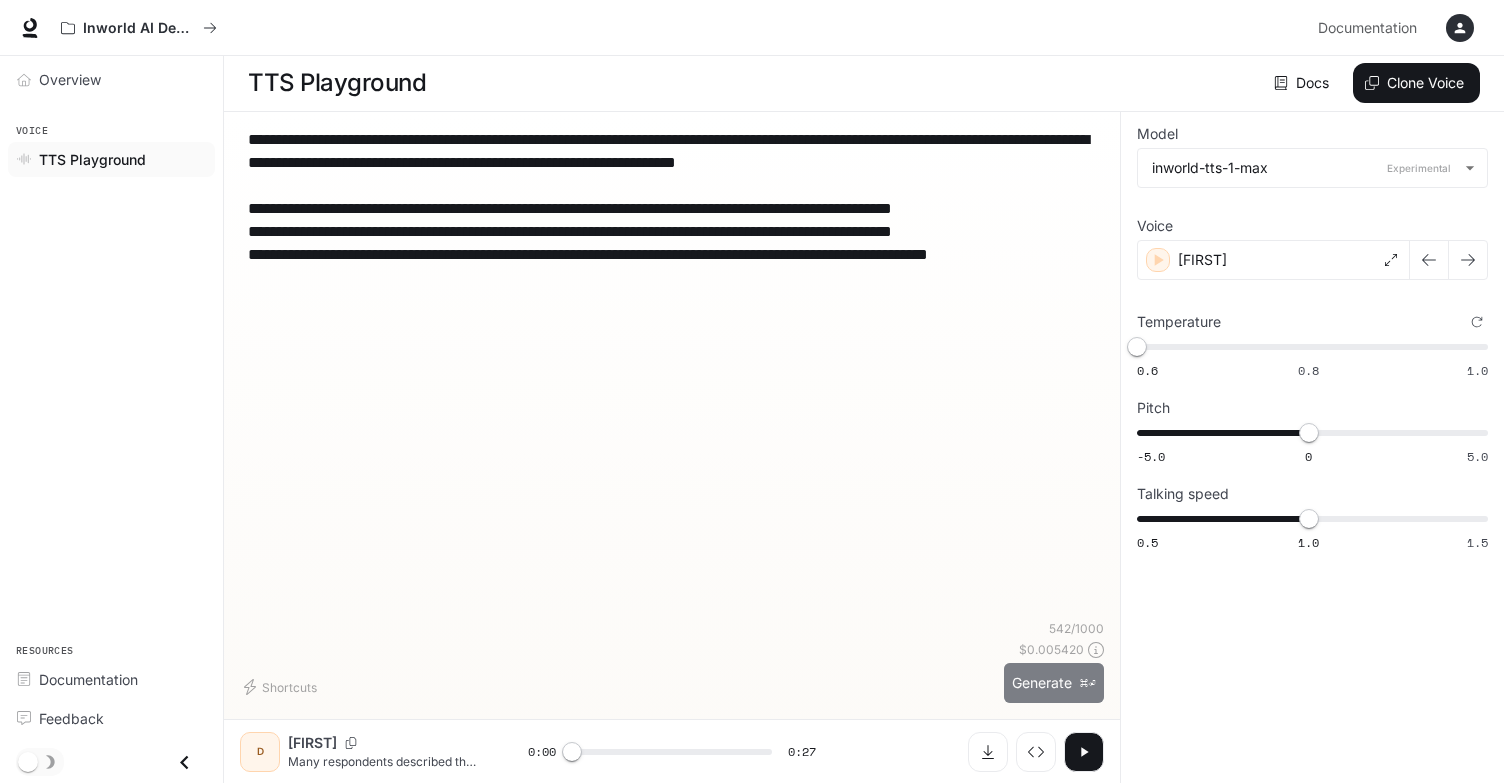 click on "Generate ⌘⏎" at bounding box center (1054, 683) 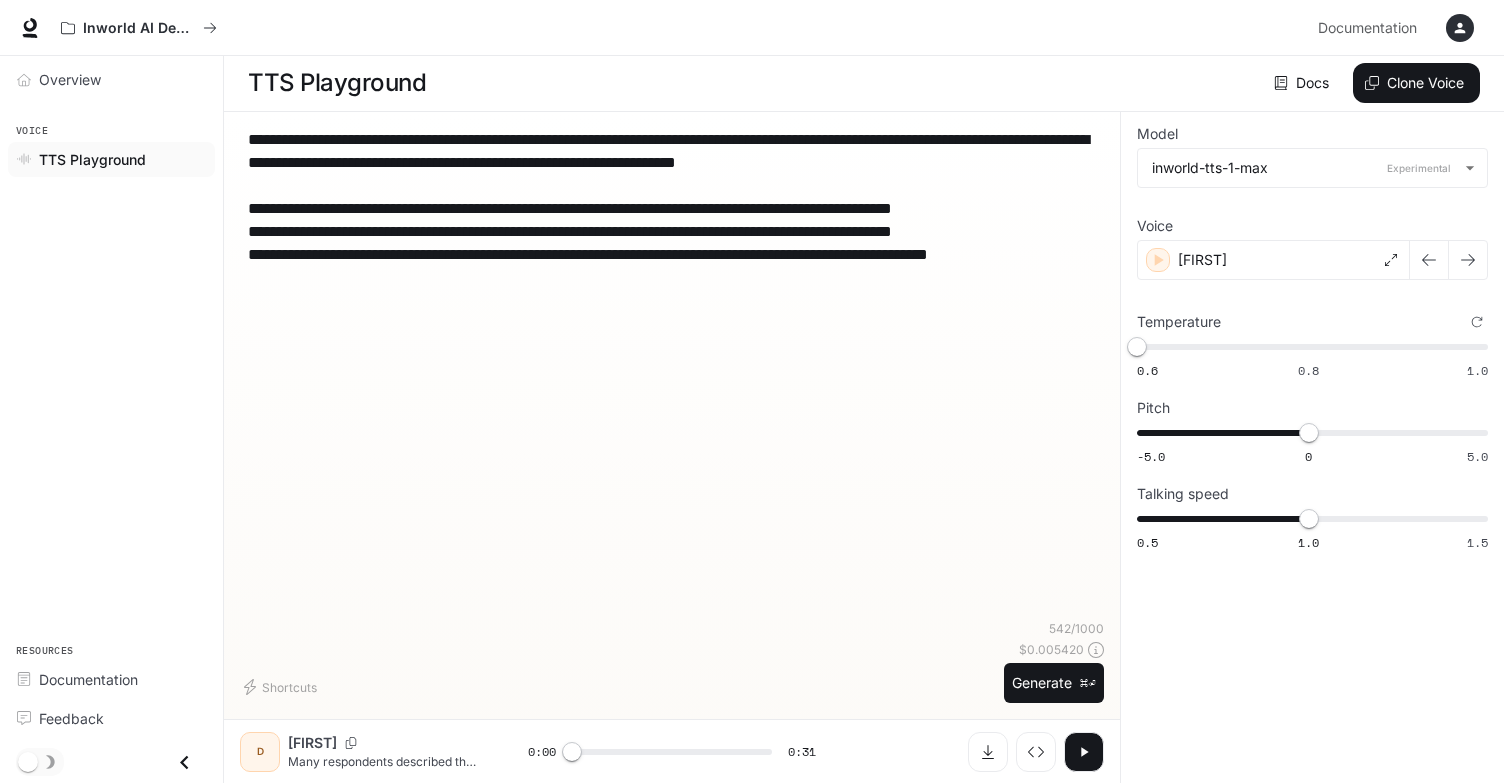 click 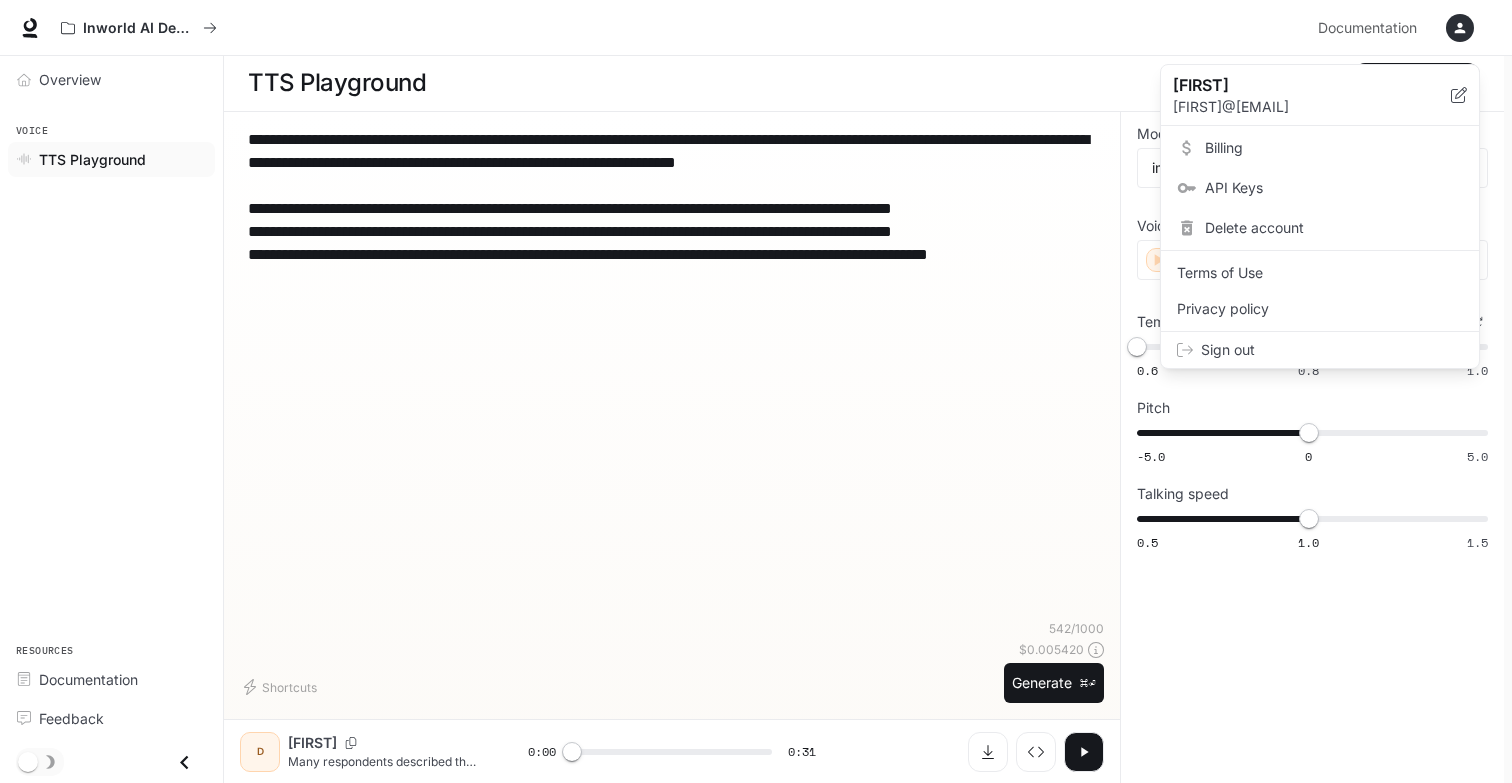 click at bounding box center [756, 391] 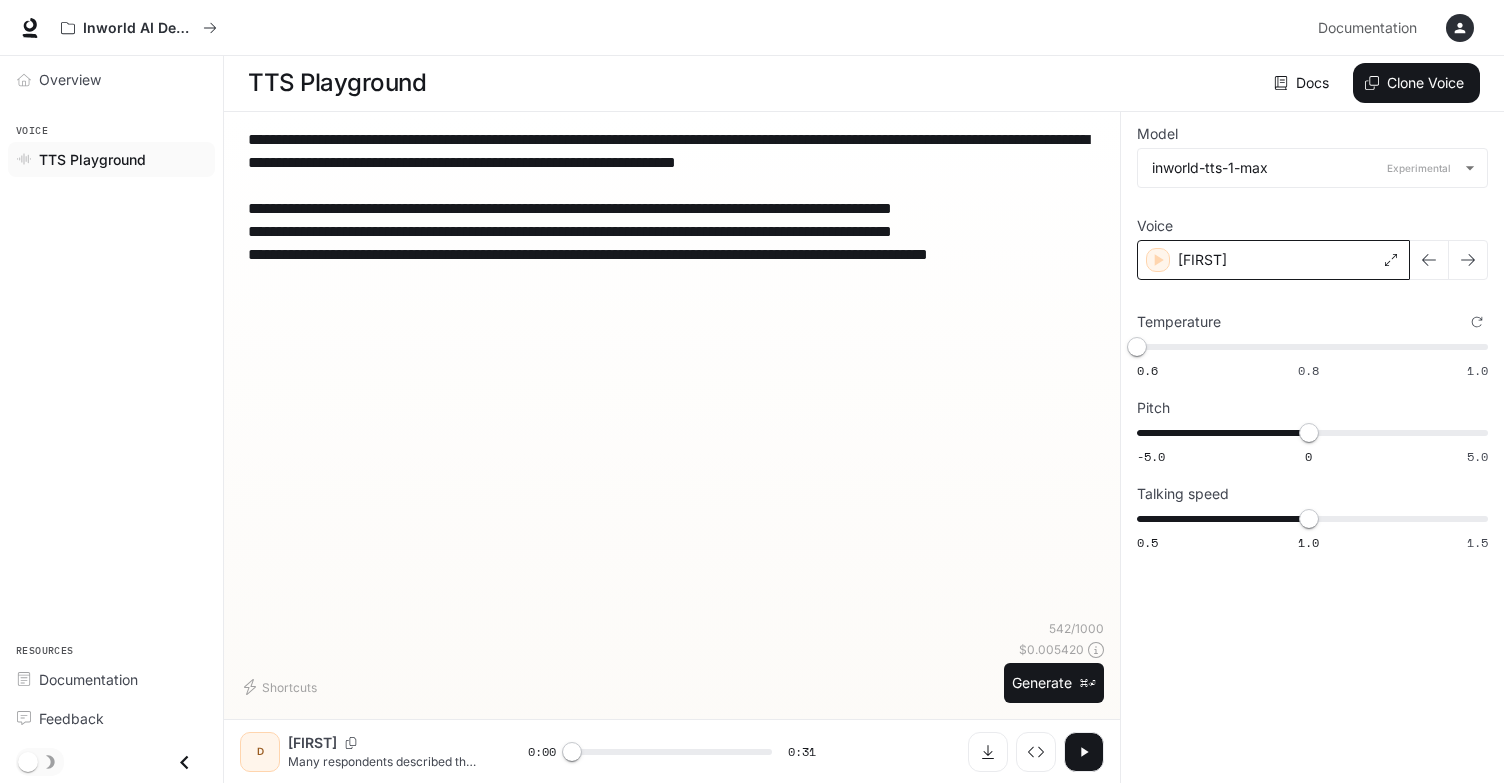 click on "Oliver" at bounding box center [1273, 260] 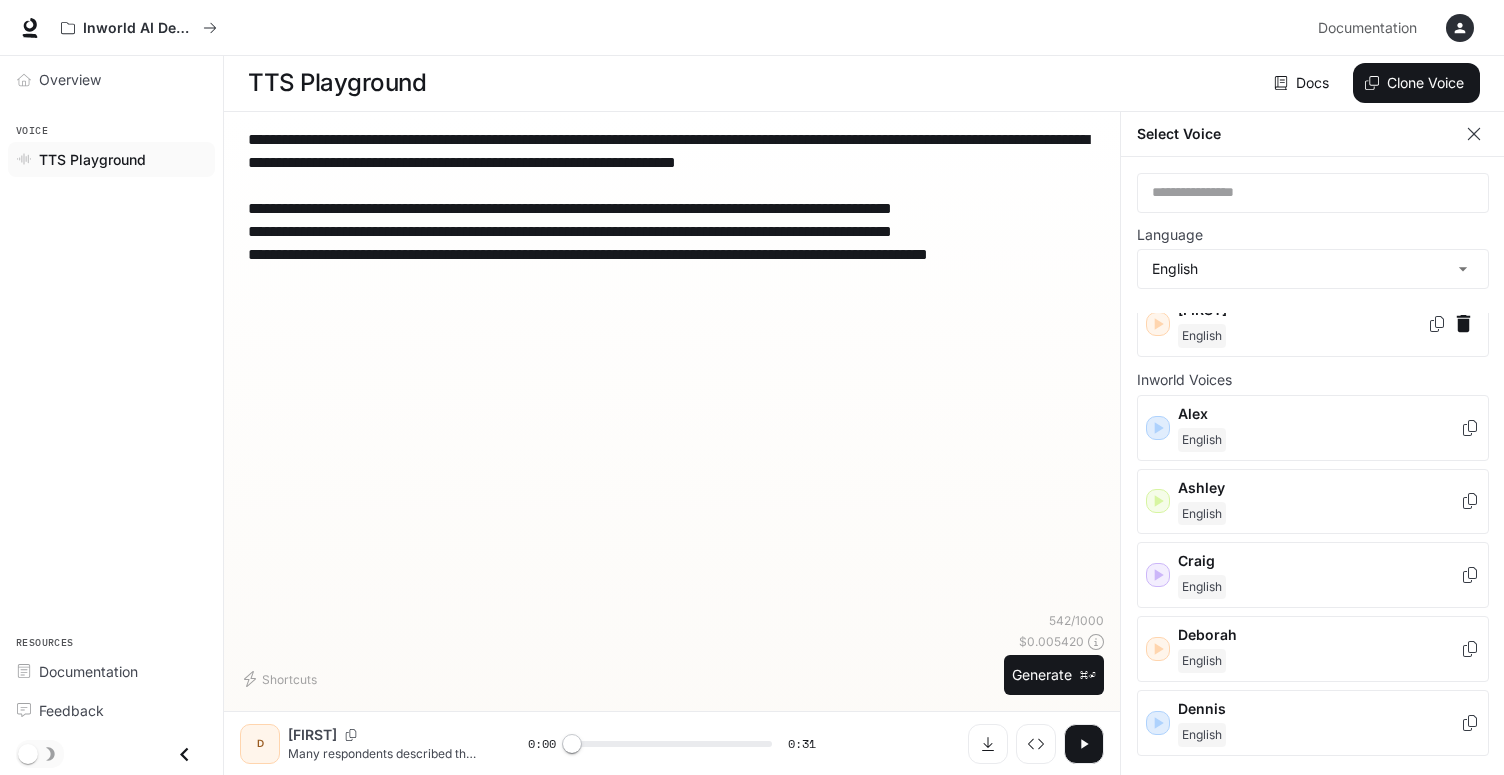 scroll, scrollTop: 0, scrollLeft: 0, axis: both 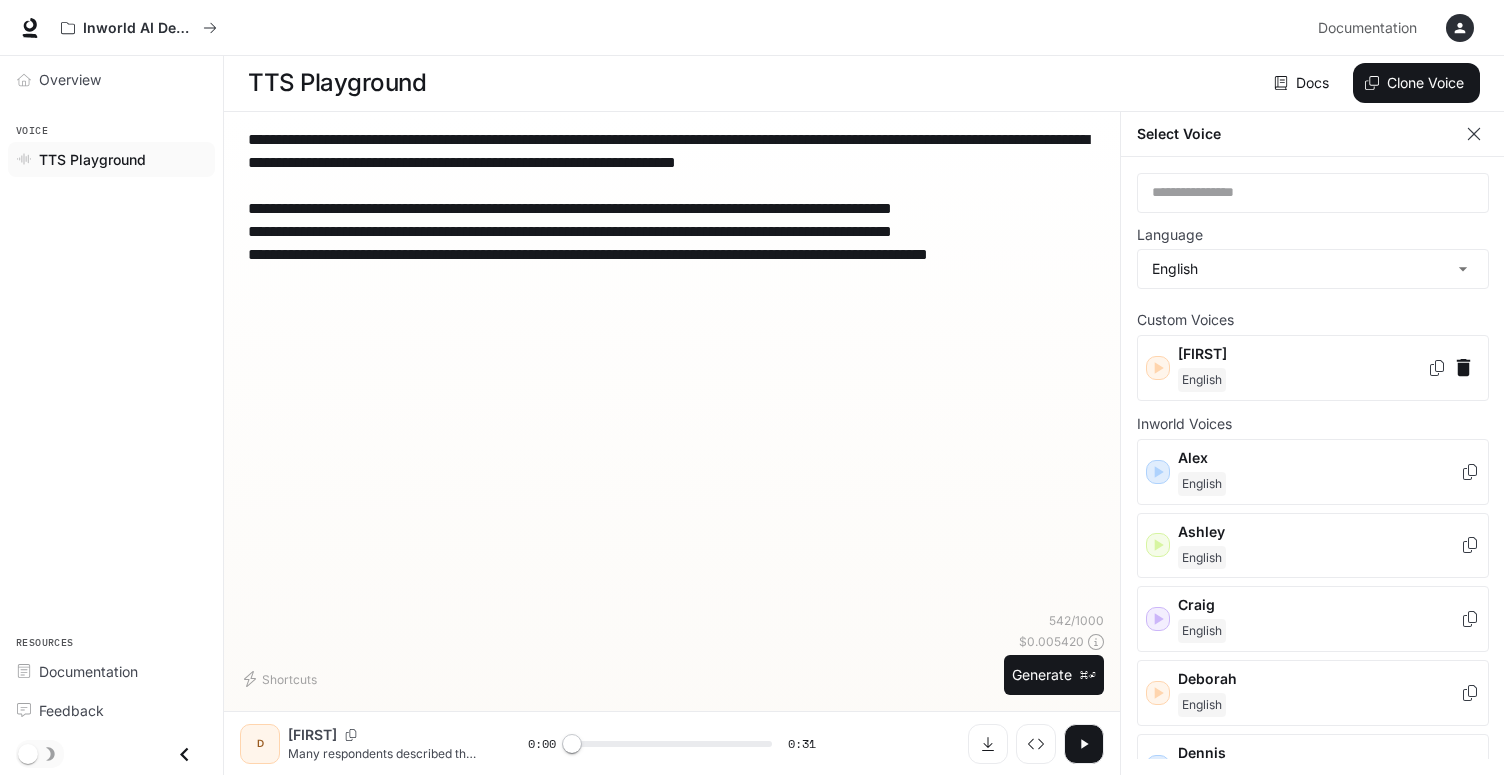 click on "**********" at bounding box center (672, 370) 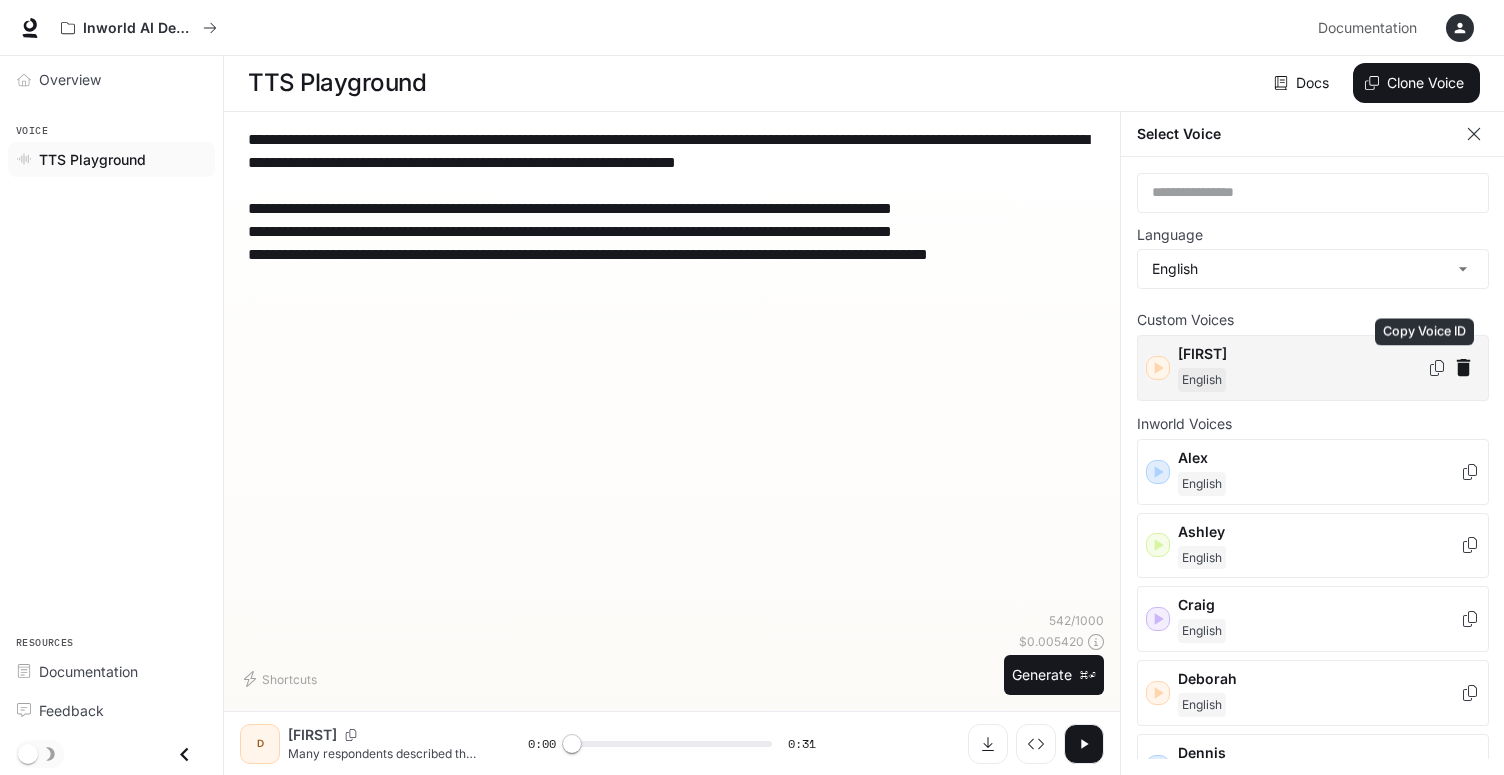 click 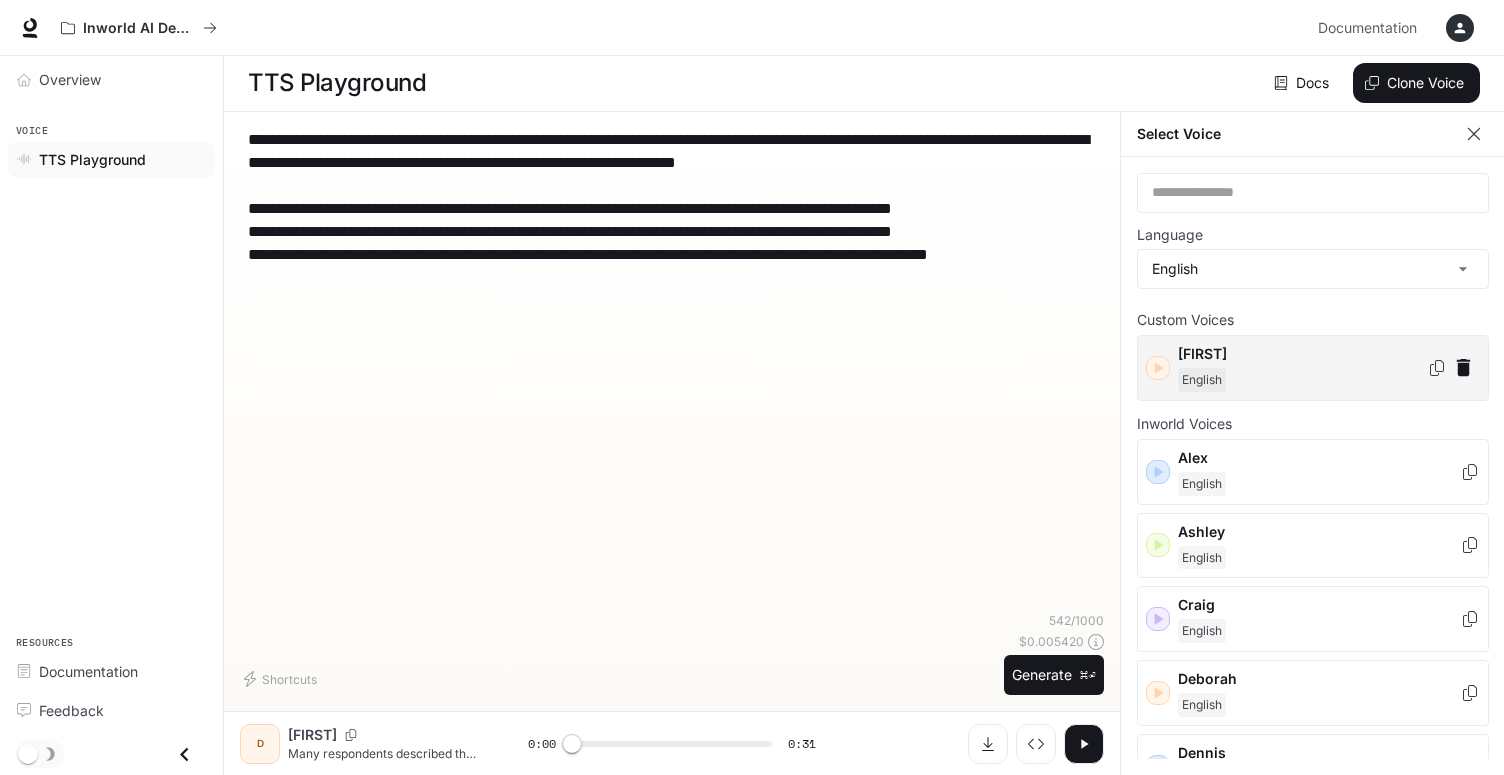 click on "**********" at bounding box center (672, 197) 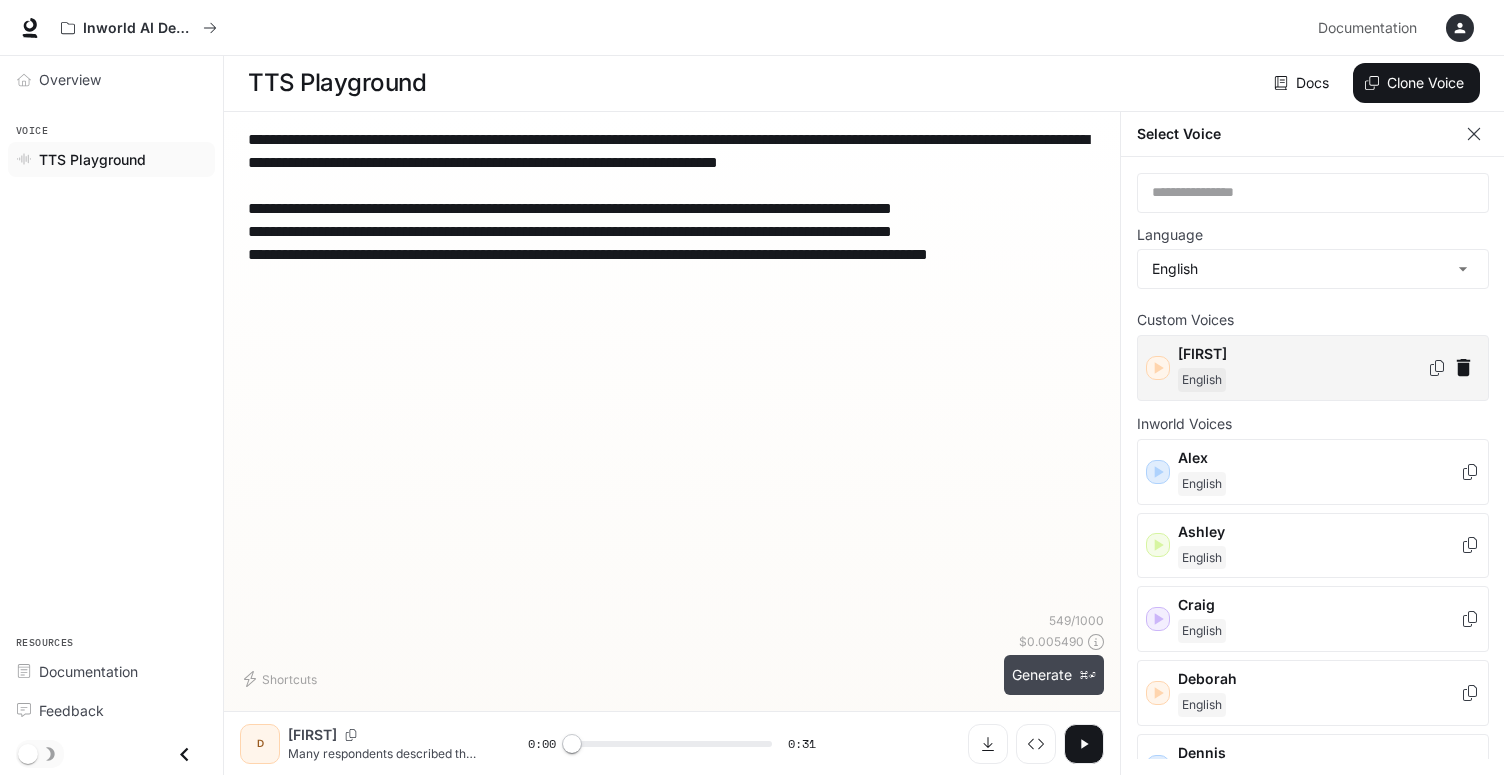 click on "Generate ⌘⏎" at bounding box center (1054, 675) 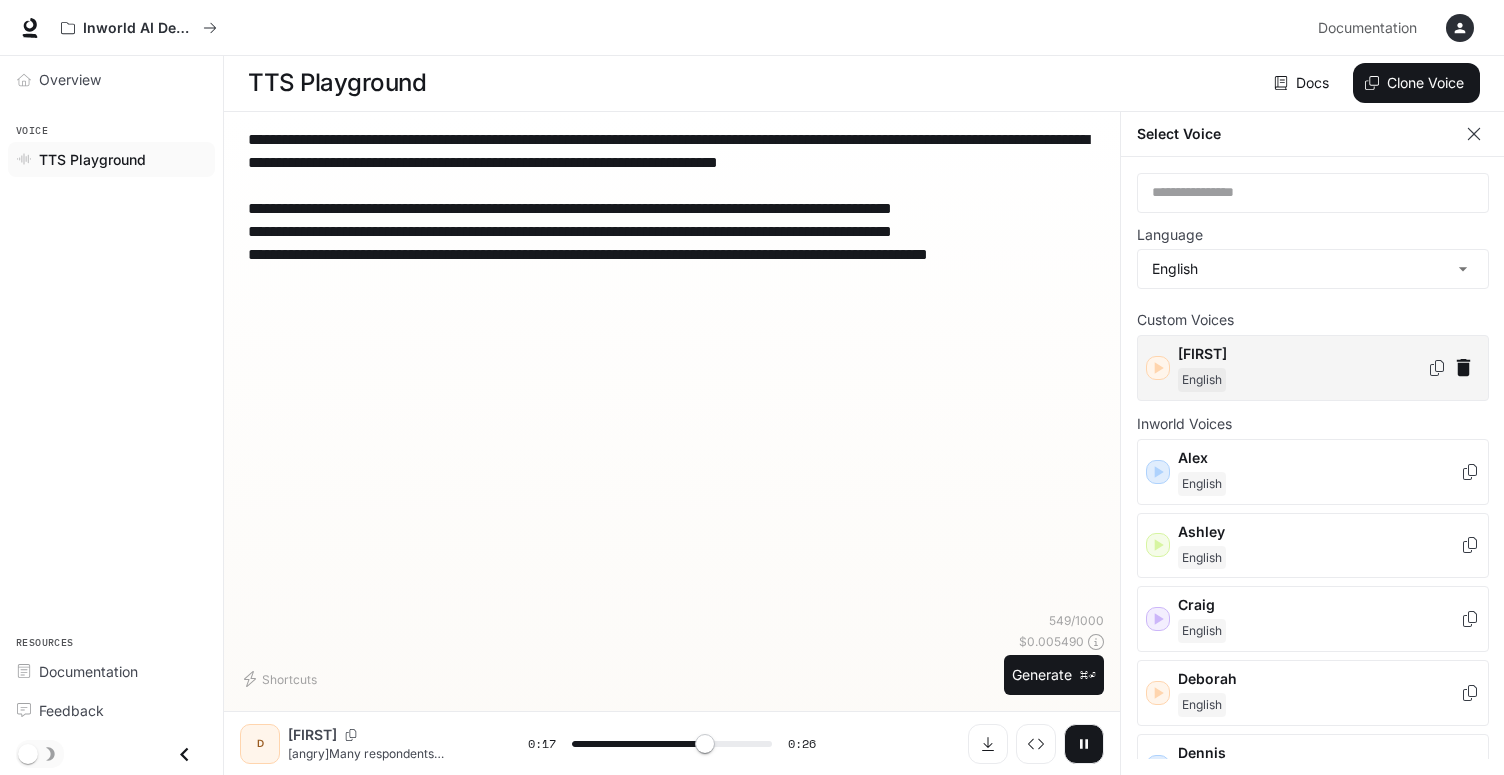 click 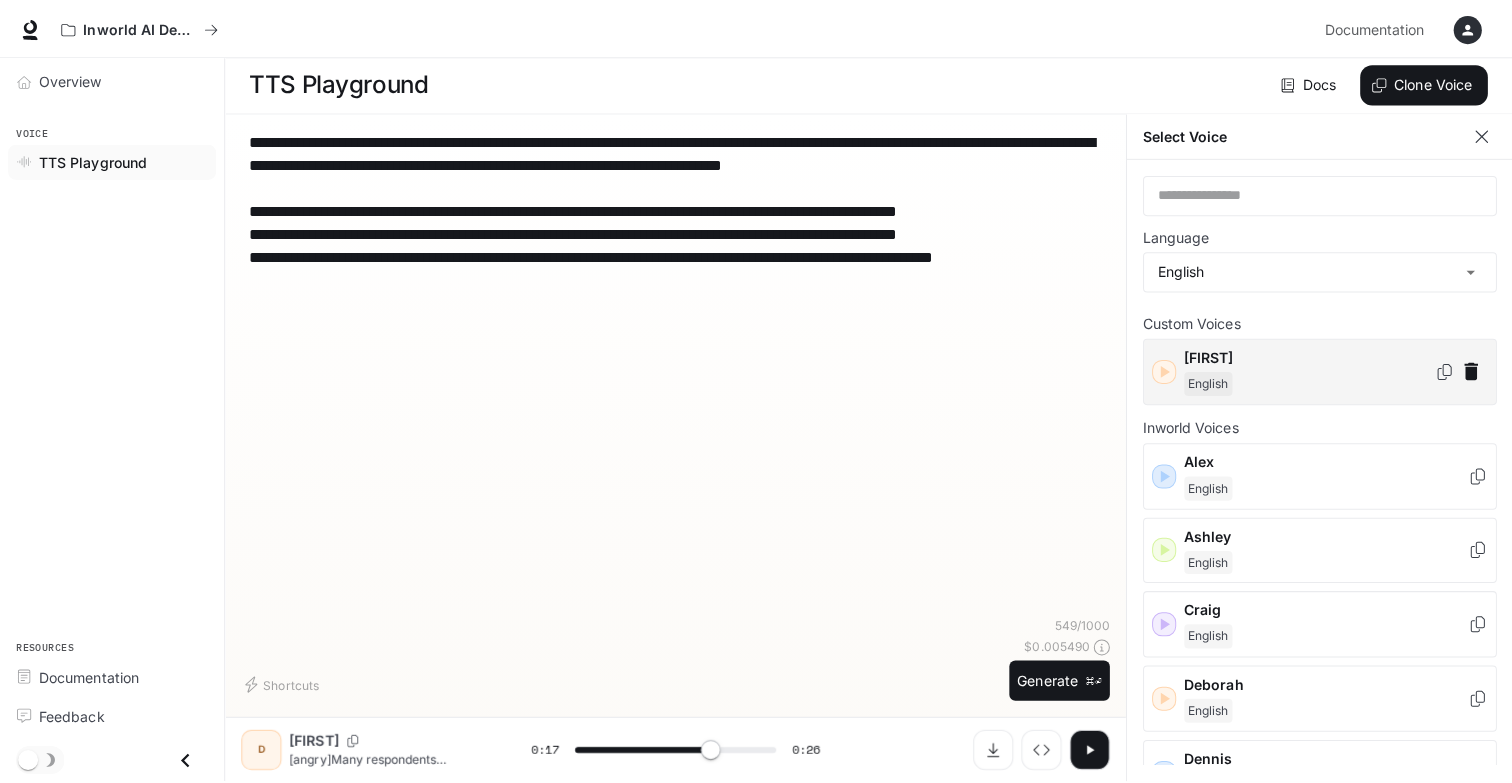 scroll, scrollTop: 0, scrollLeft: 0, axis: both 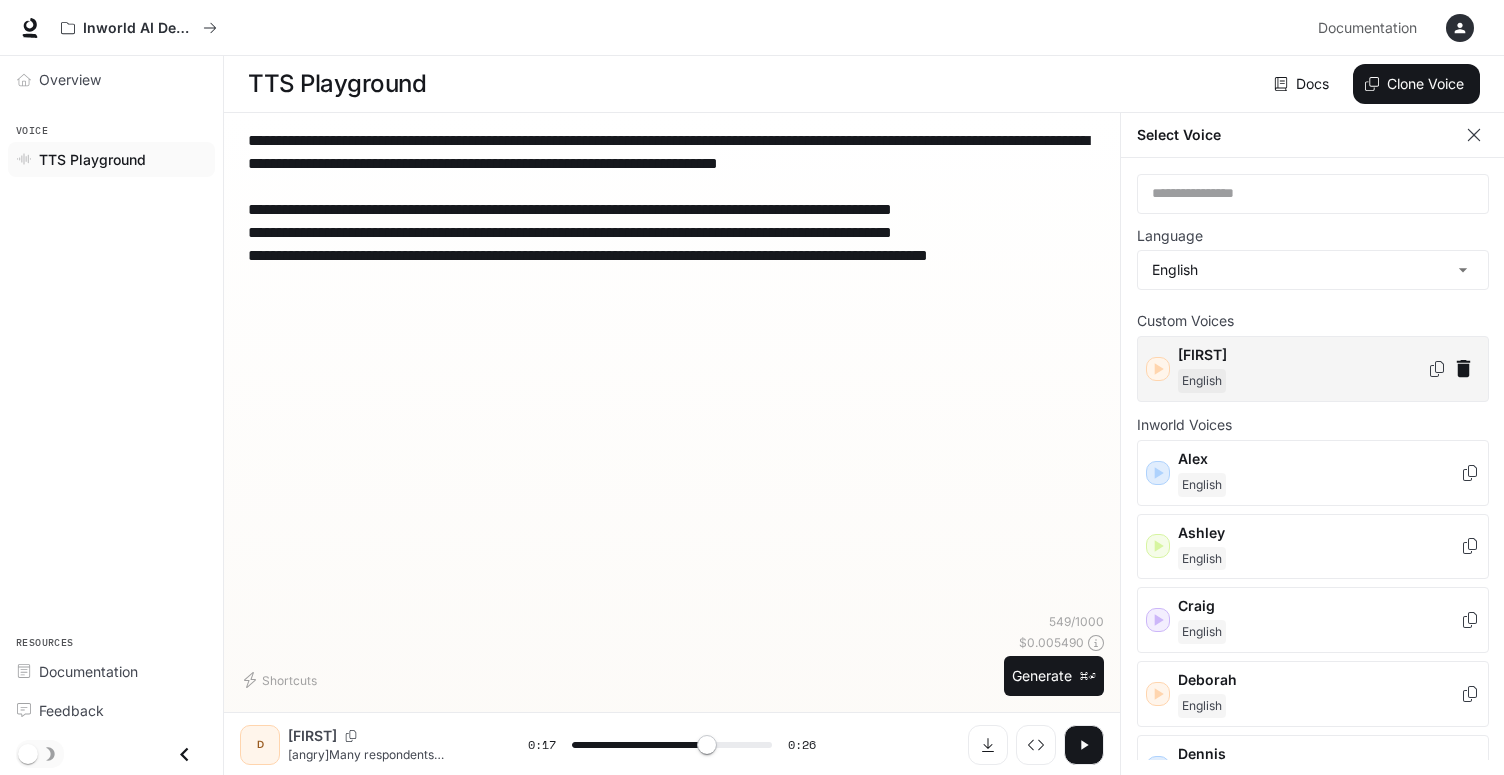 click on "**********" at bounding box center [672, 209] 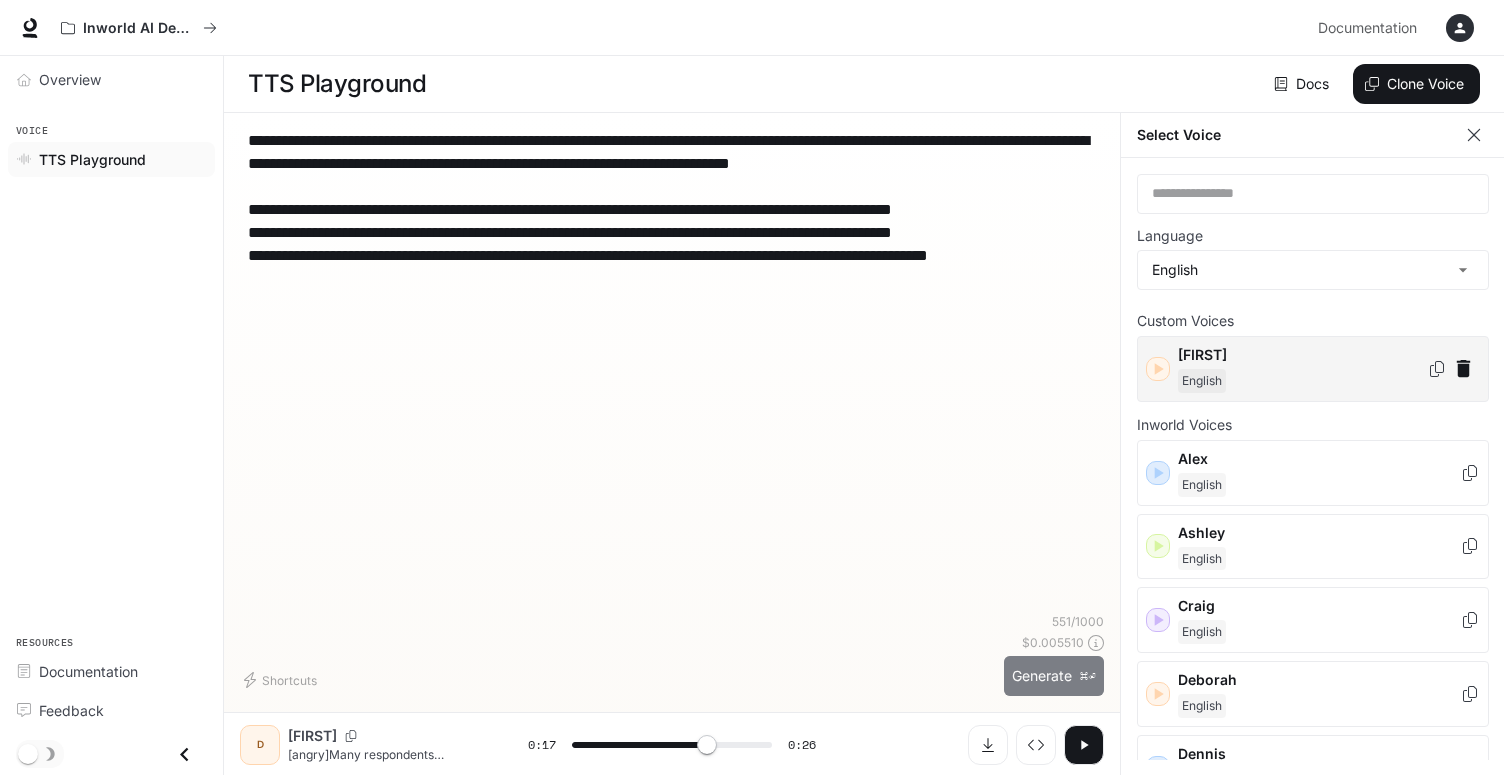 click on "Generate ⌘⏎" at bounding box center (1054, 676) 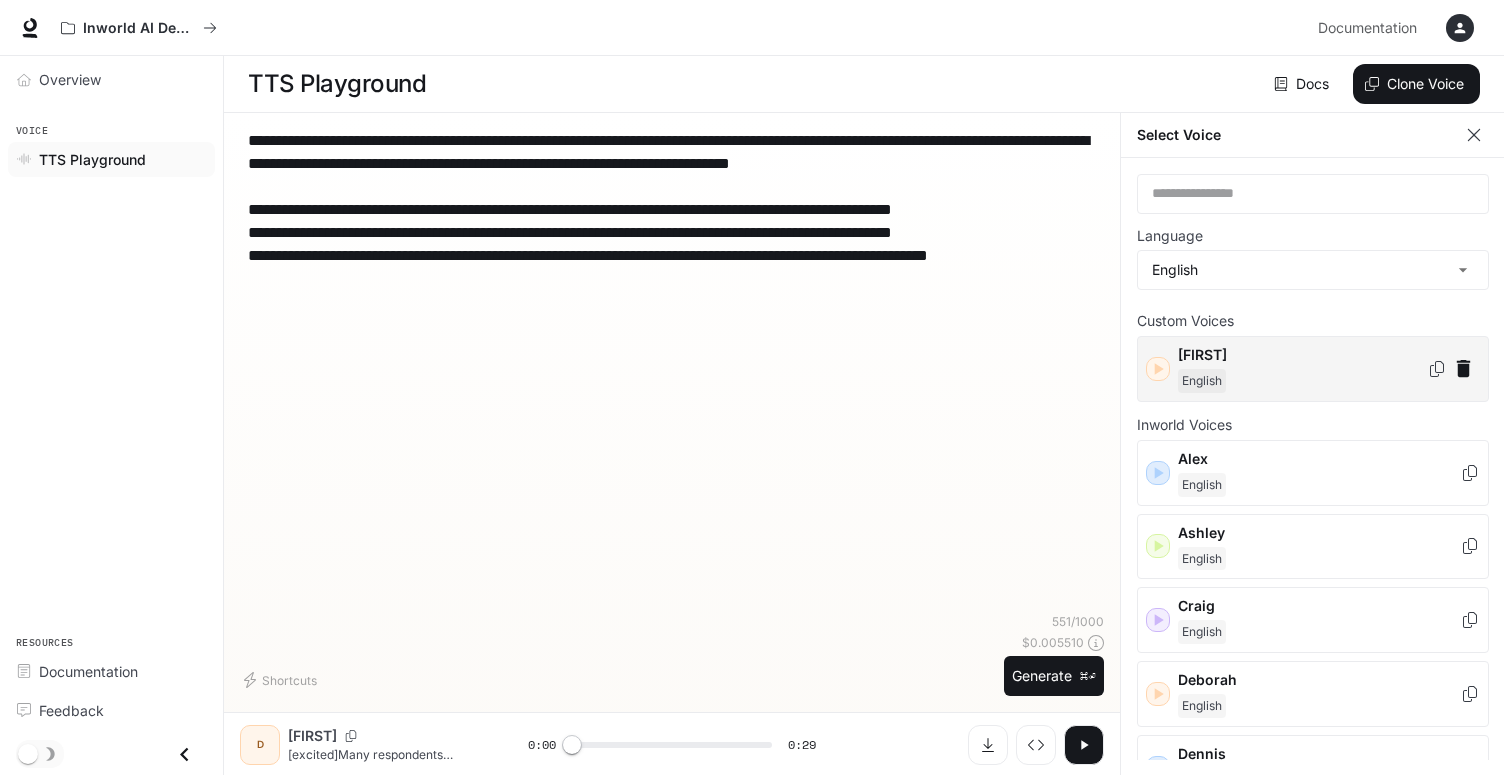 click at bounding box center (1460, 28) 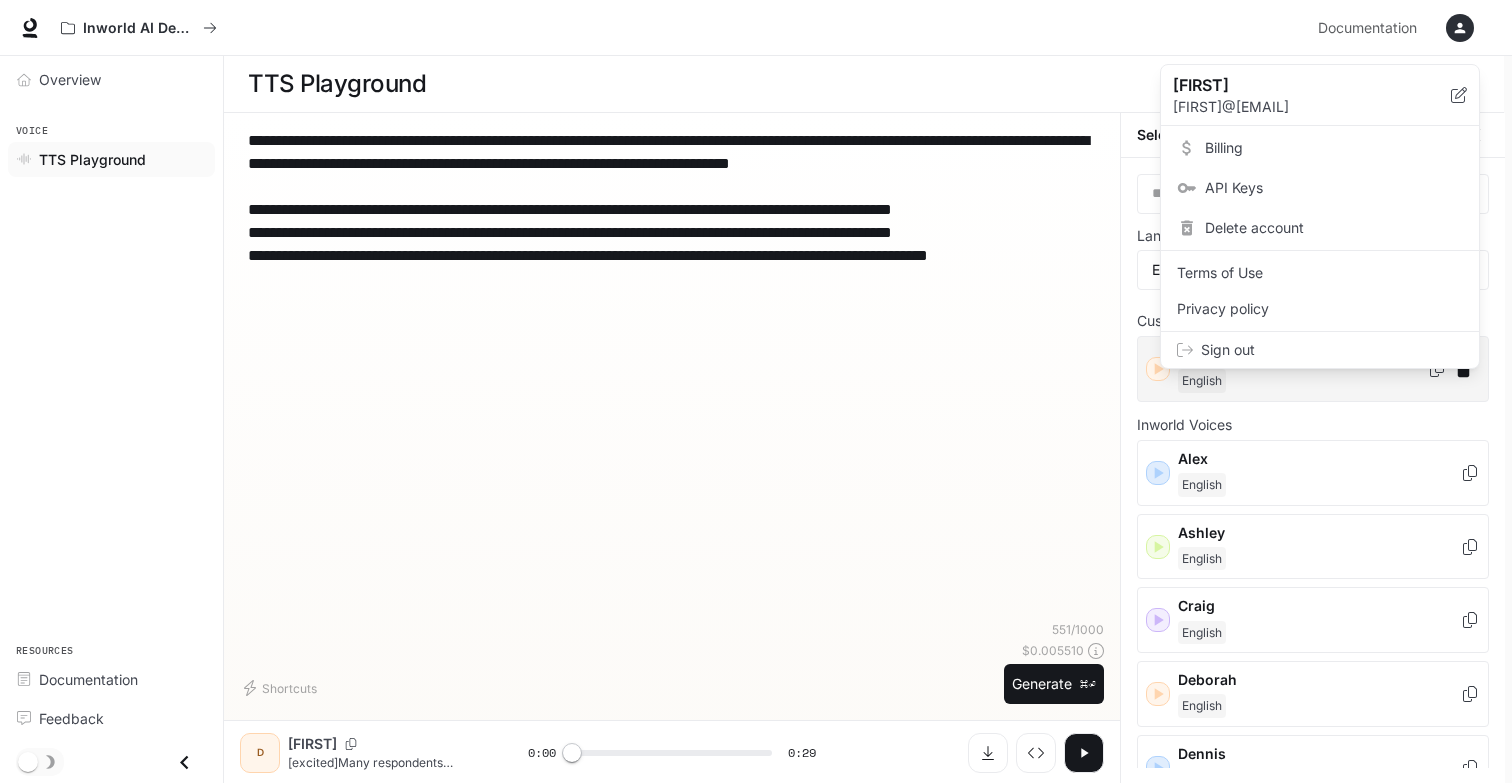 click on "Billing" at bounding box center [1334, 148] 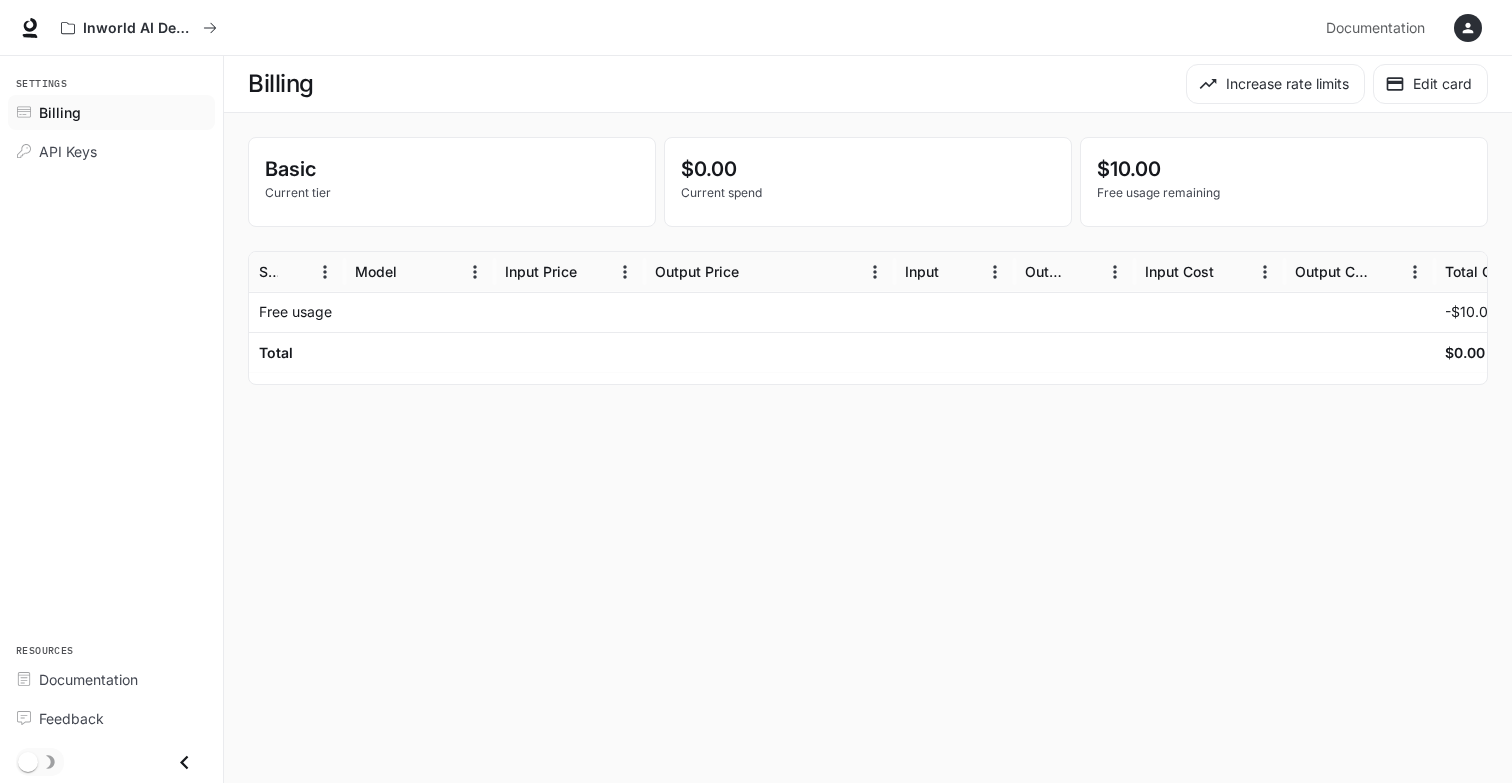 scroll, scrollTop: 0, scrollLeft: 98, axis: horizontal 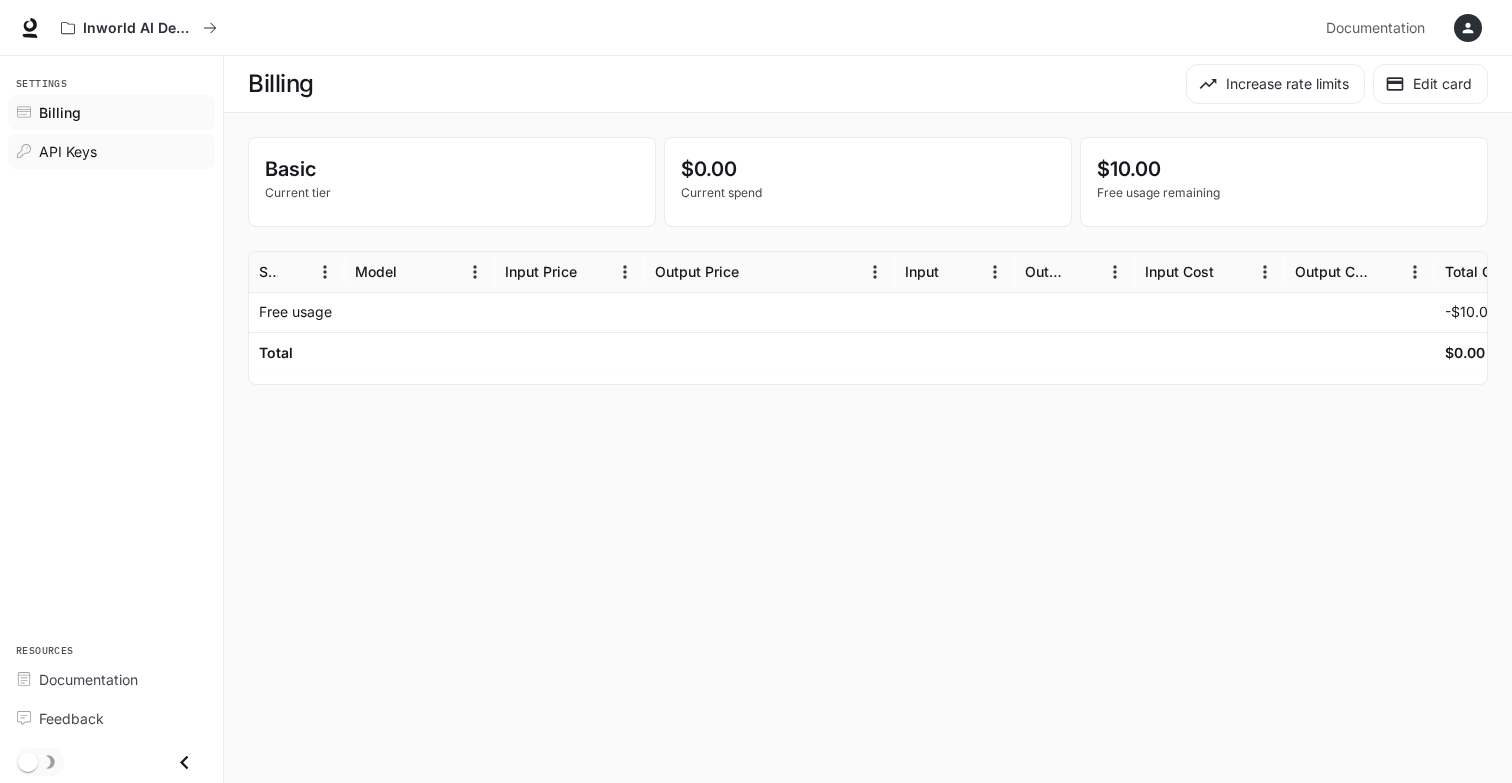 click on "API Keys" at bounding box center [68, 151] 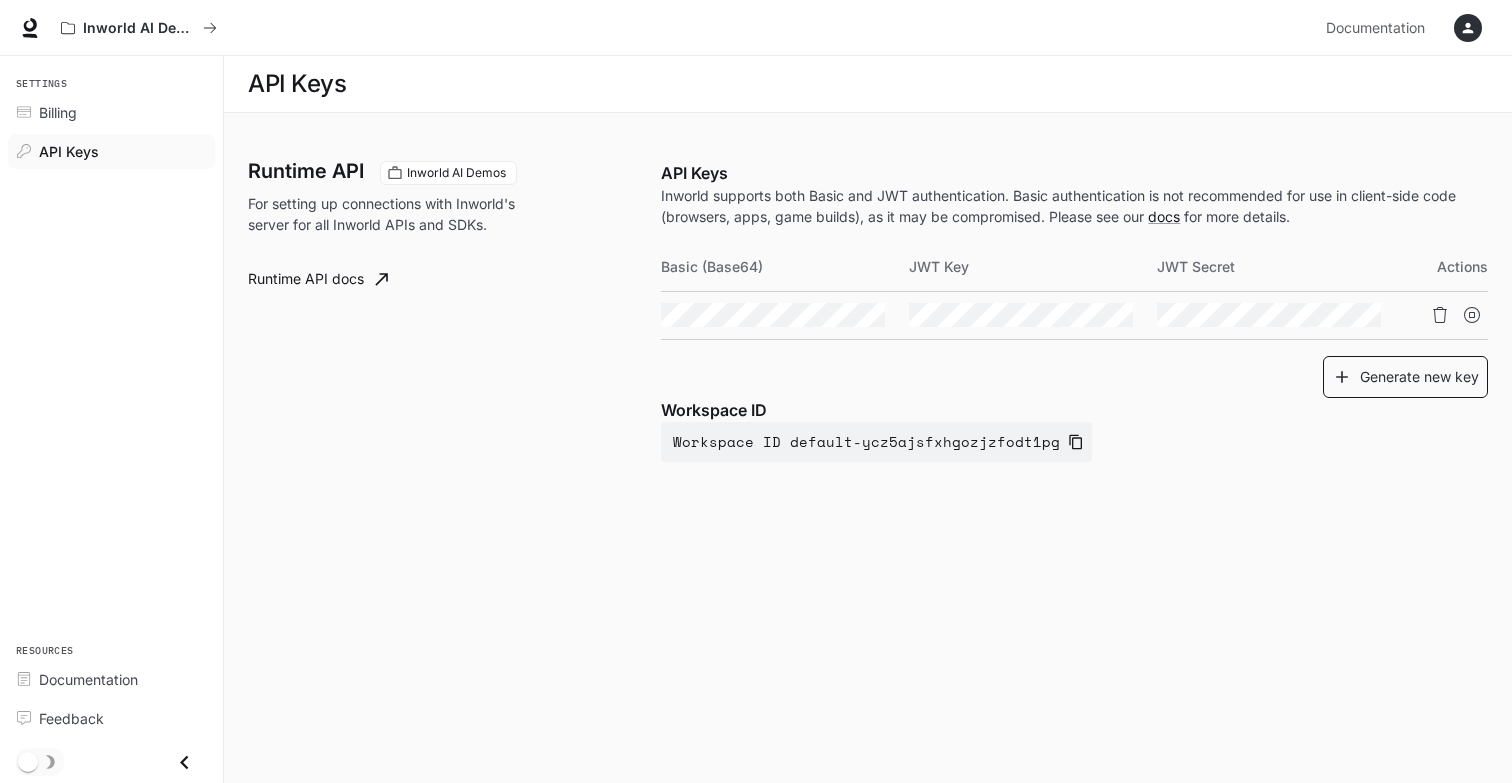 click on "Generate new key" at bounding box center [1405, 377] 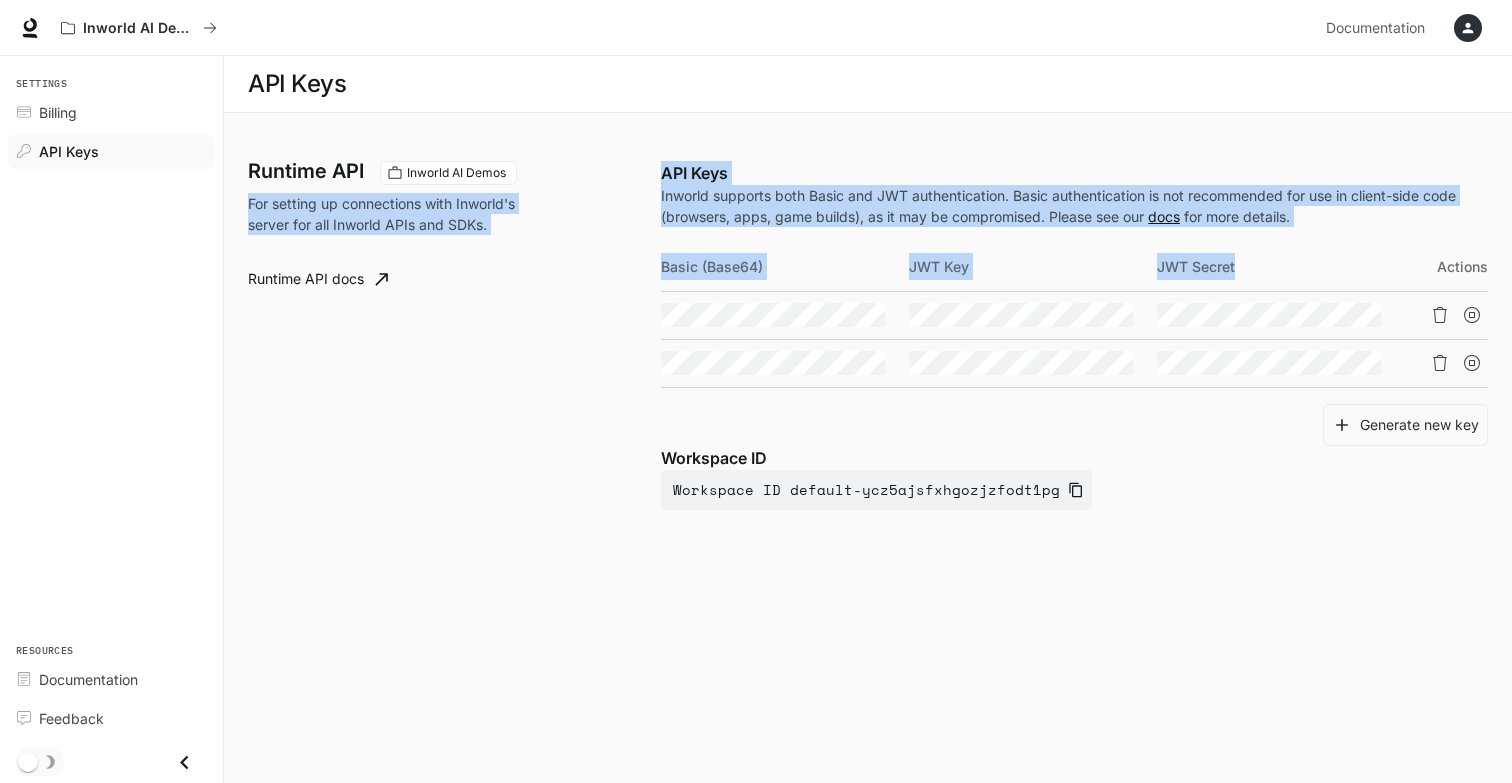 drag, startPoint x: 650, startPoint y: 171, endPoint x: 1310, endPoint y: 261, distance: 666.1081 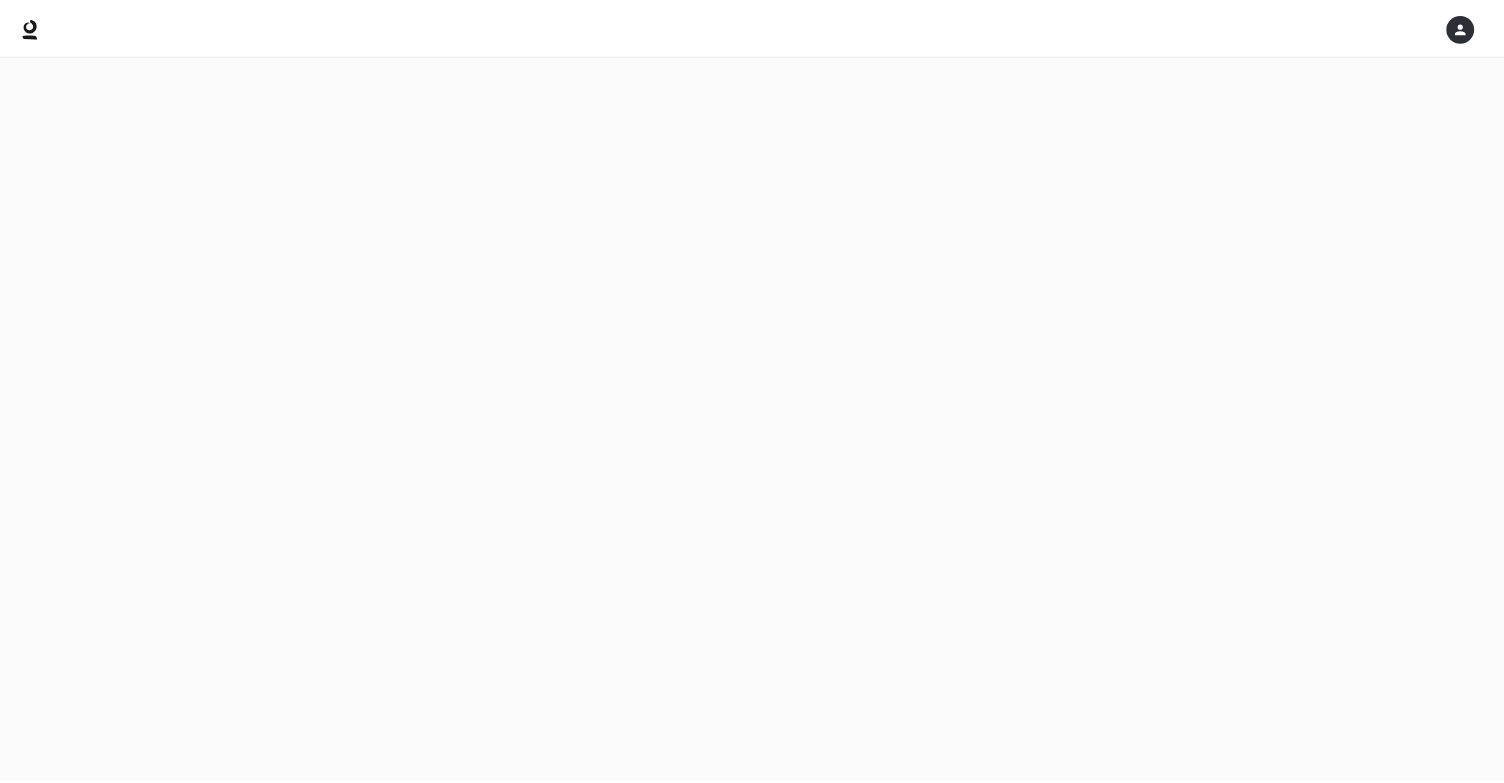 scroll, scrollTop: 0, scrollLeft: 0, axis: both 